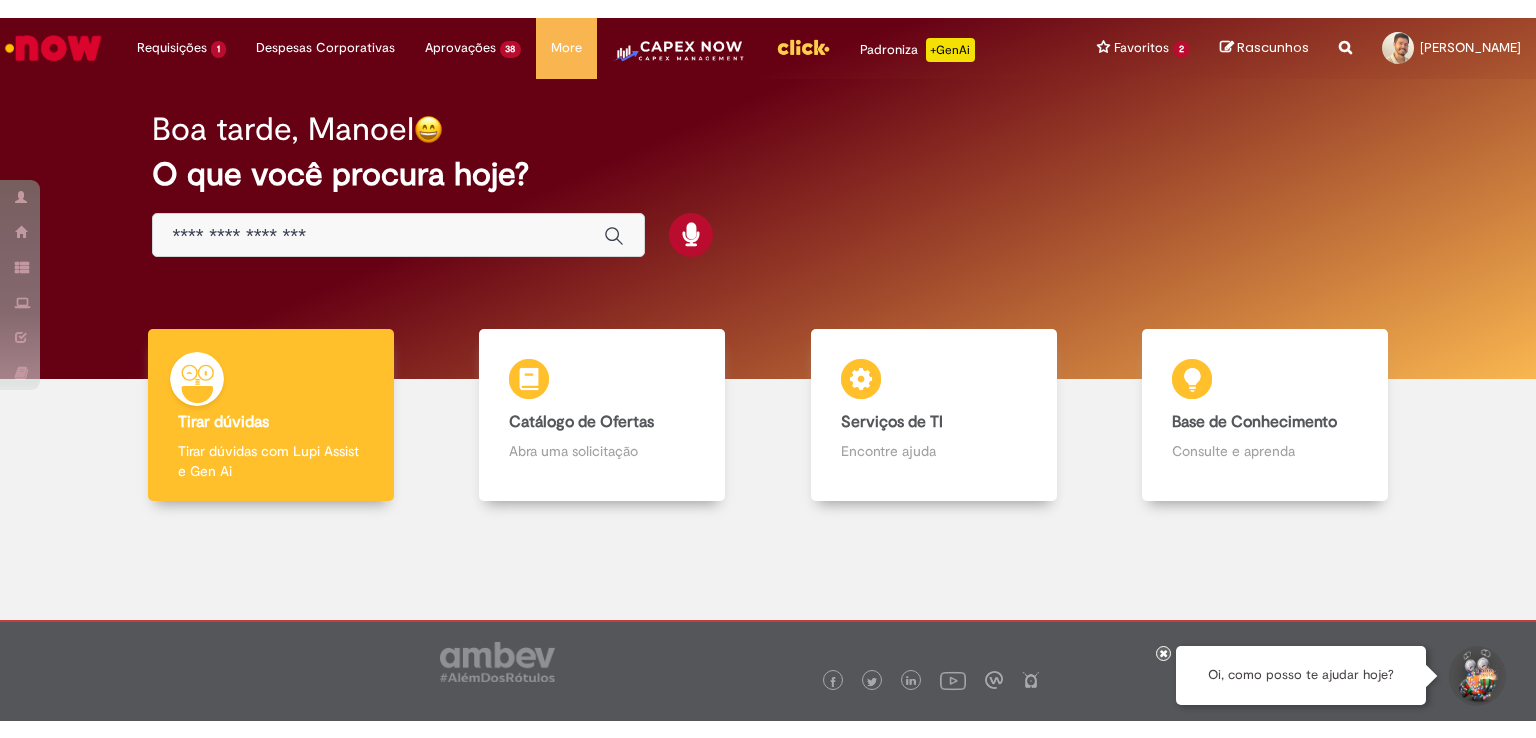 scroll, scrollTop: 0, scrollLeft: 0, axis: both 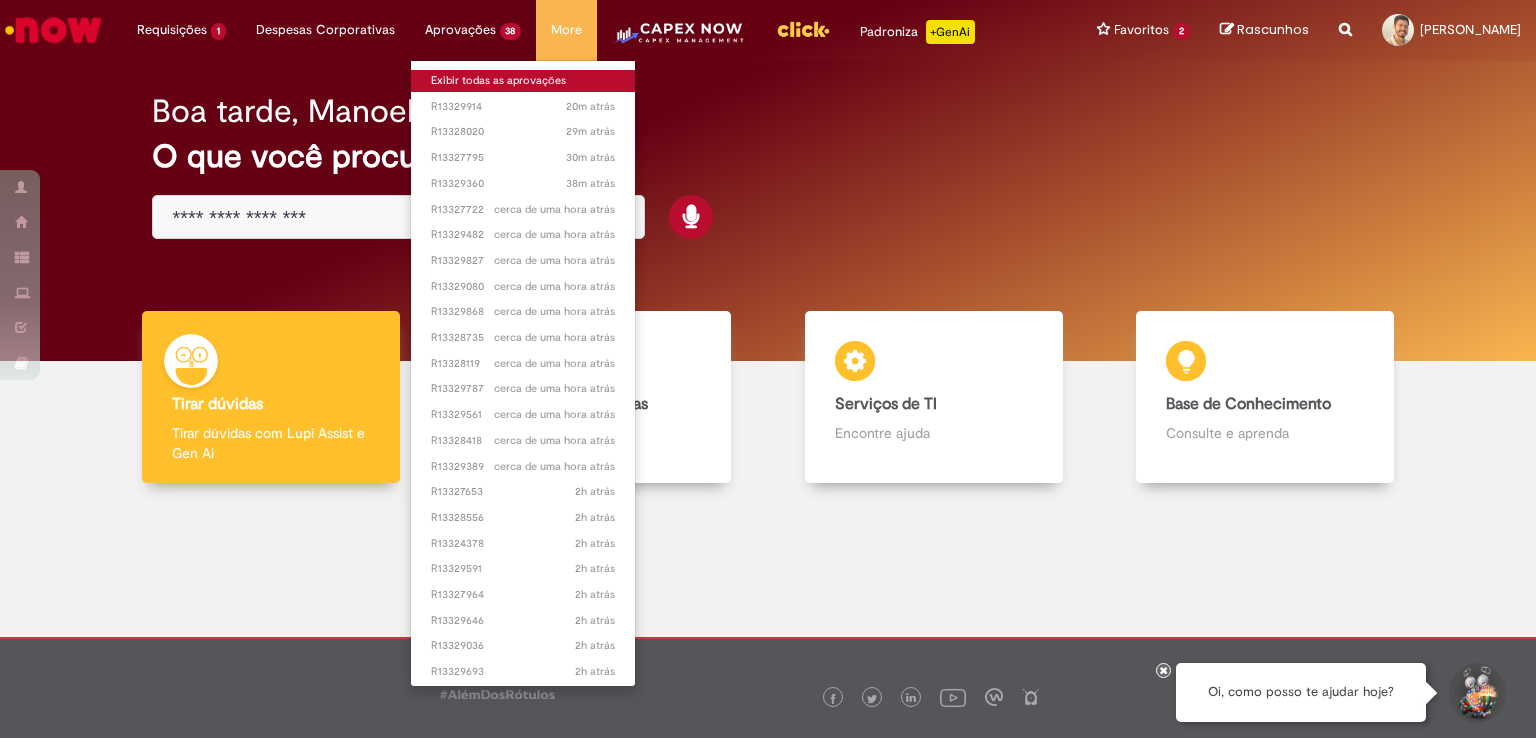click on "Exibir todas as aprovações" at bounding box center [523, 81] 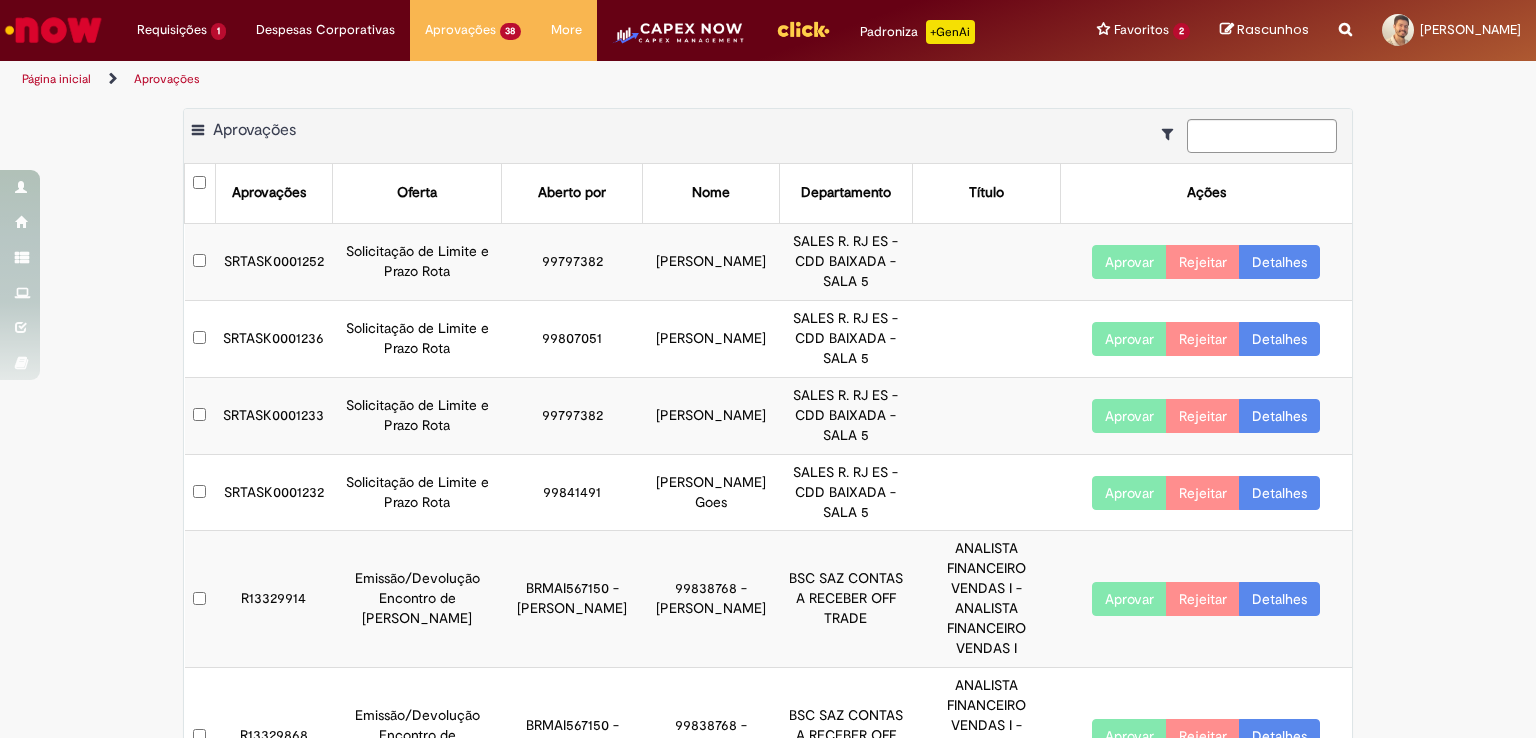 click on "Detalhes" at bounding box center (1279, 262) 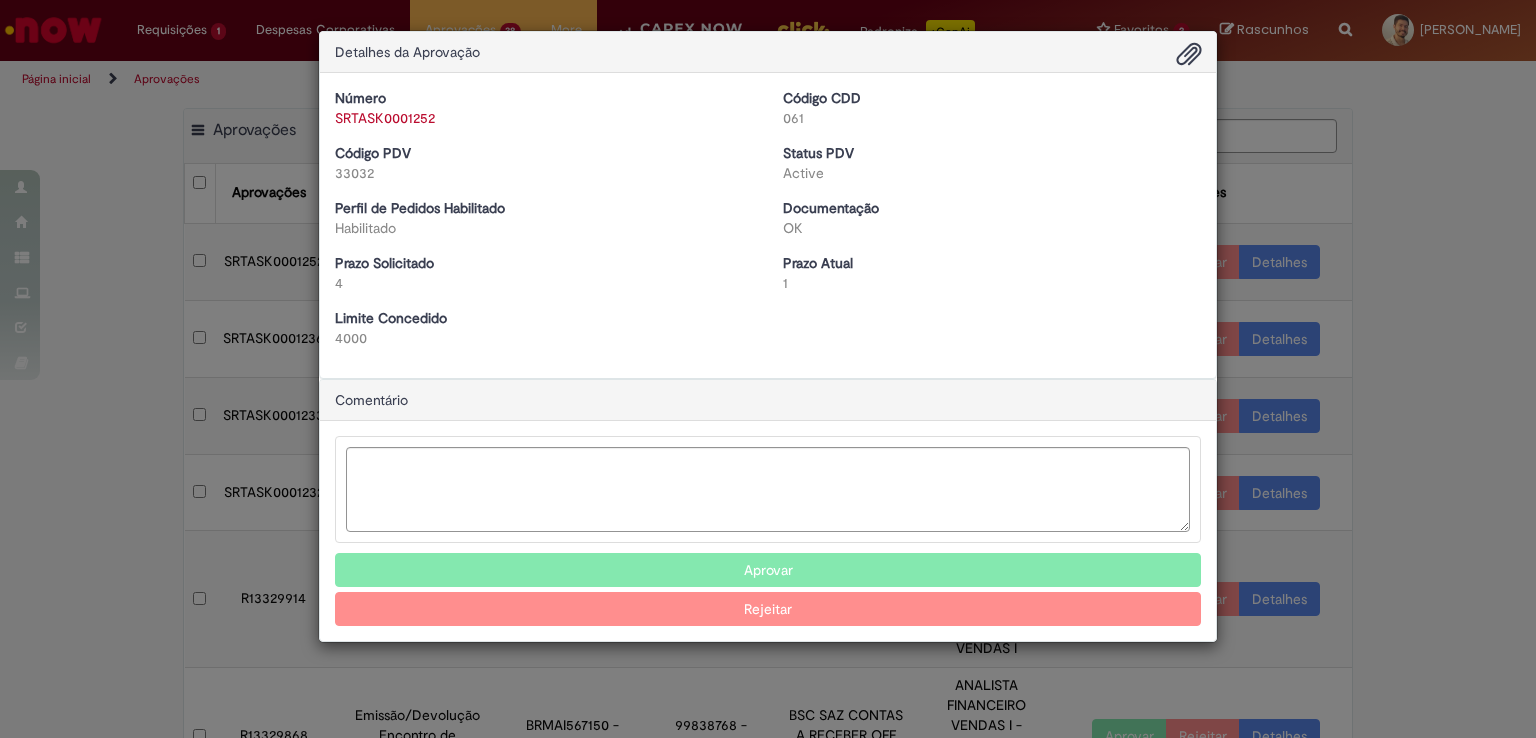 click at bounding box center [1189, 55] 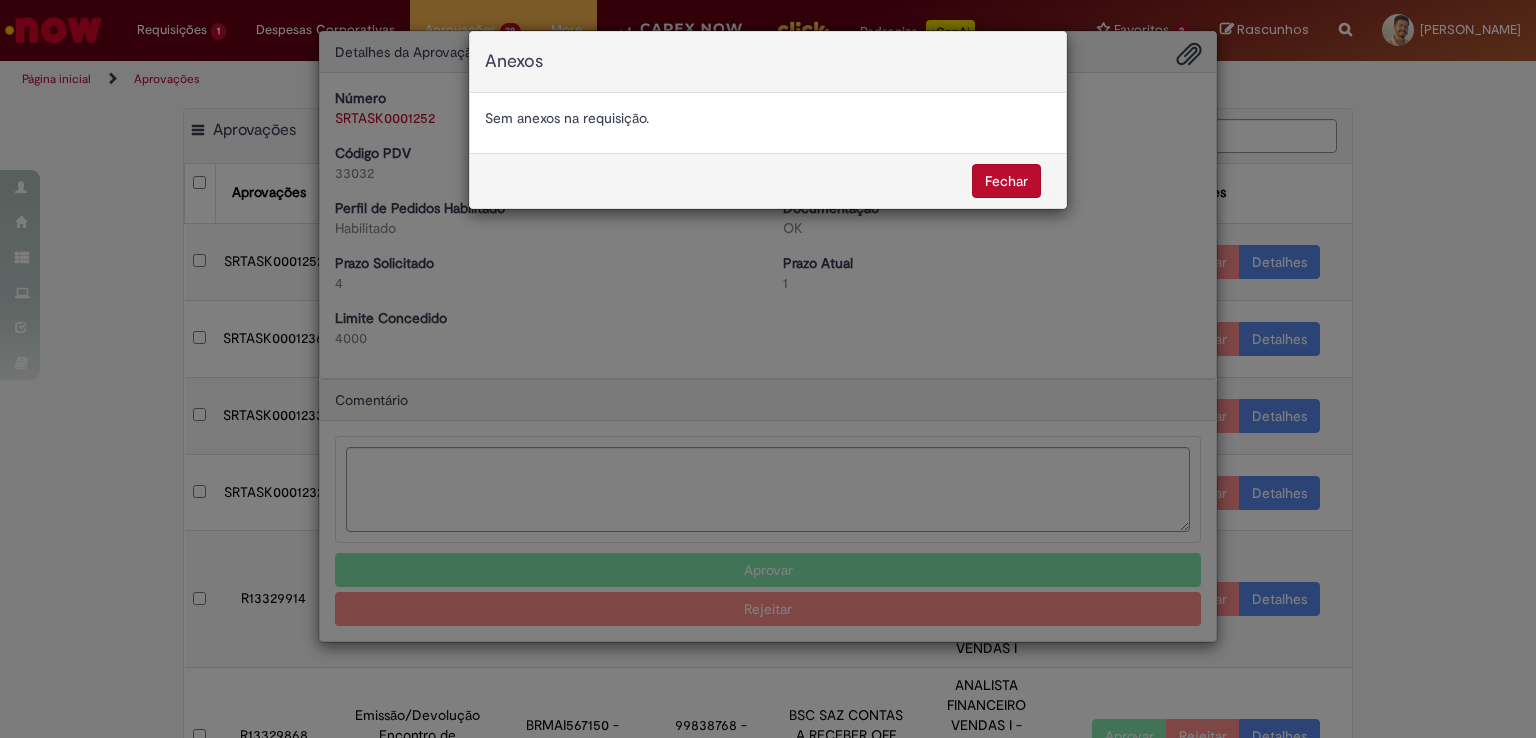 click on "Fechar" at bounding box center [1006, 181] 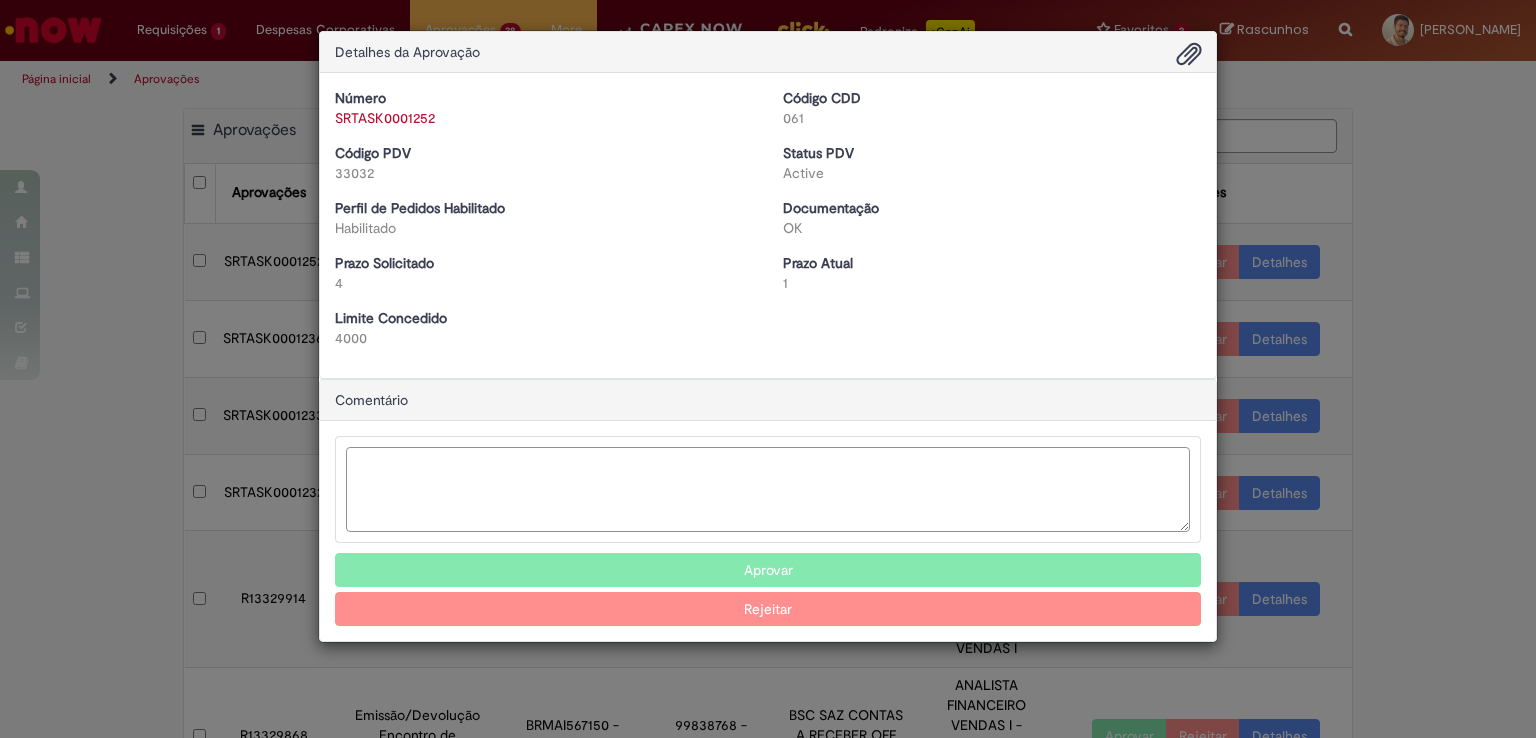 click at bounding box center (768, 489) 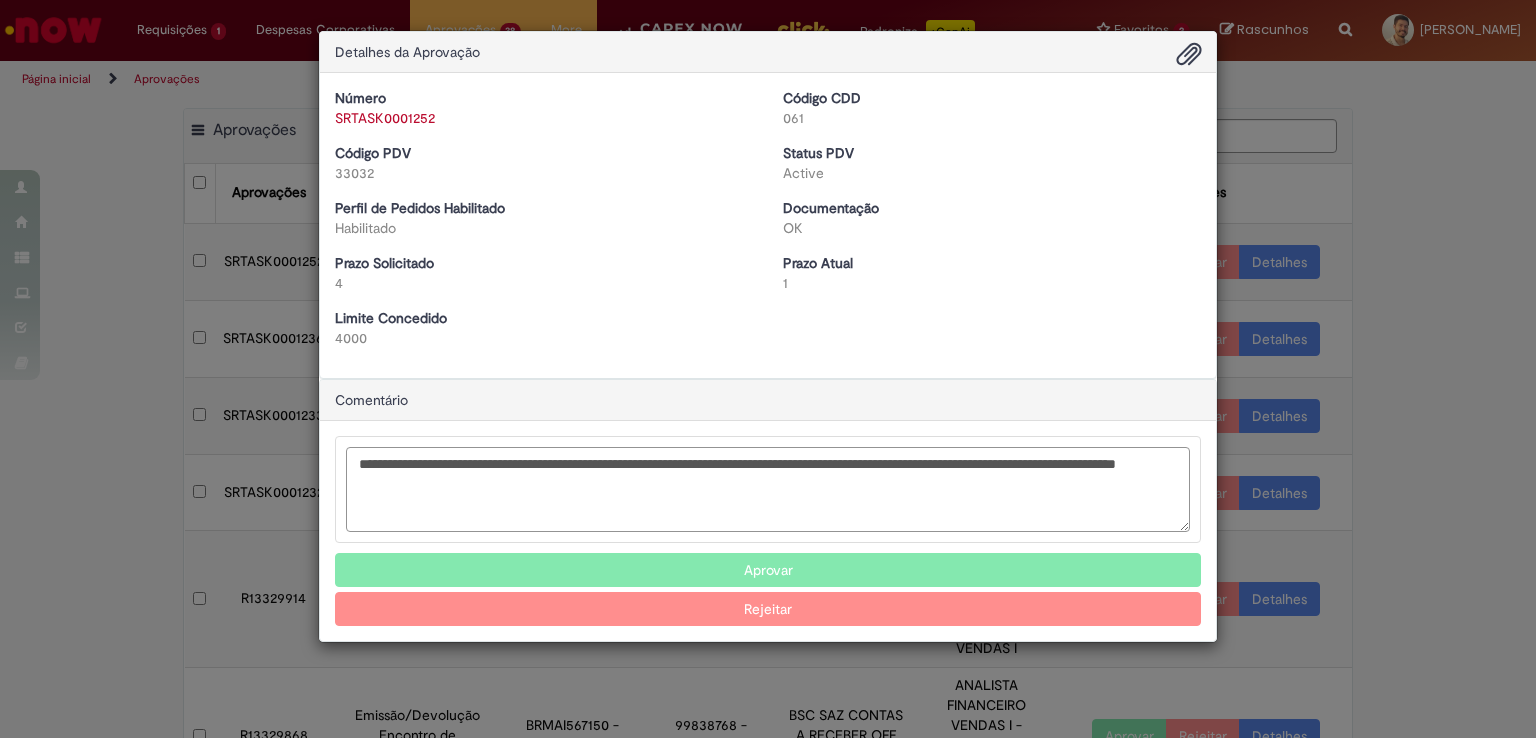 type on "**********" 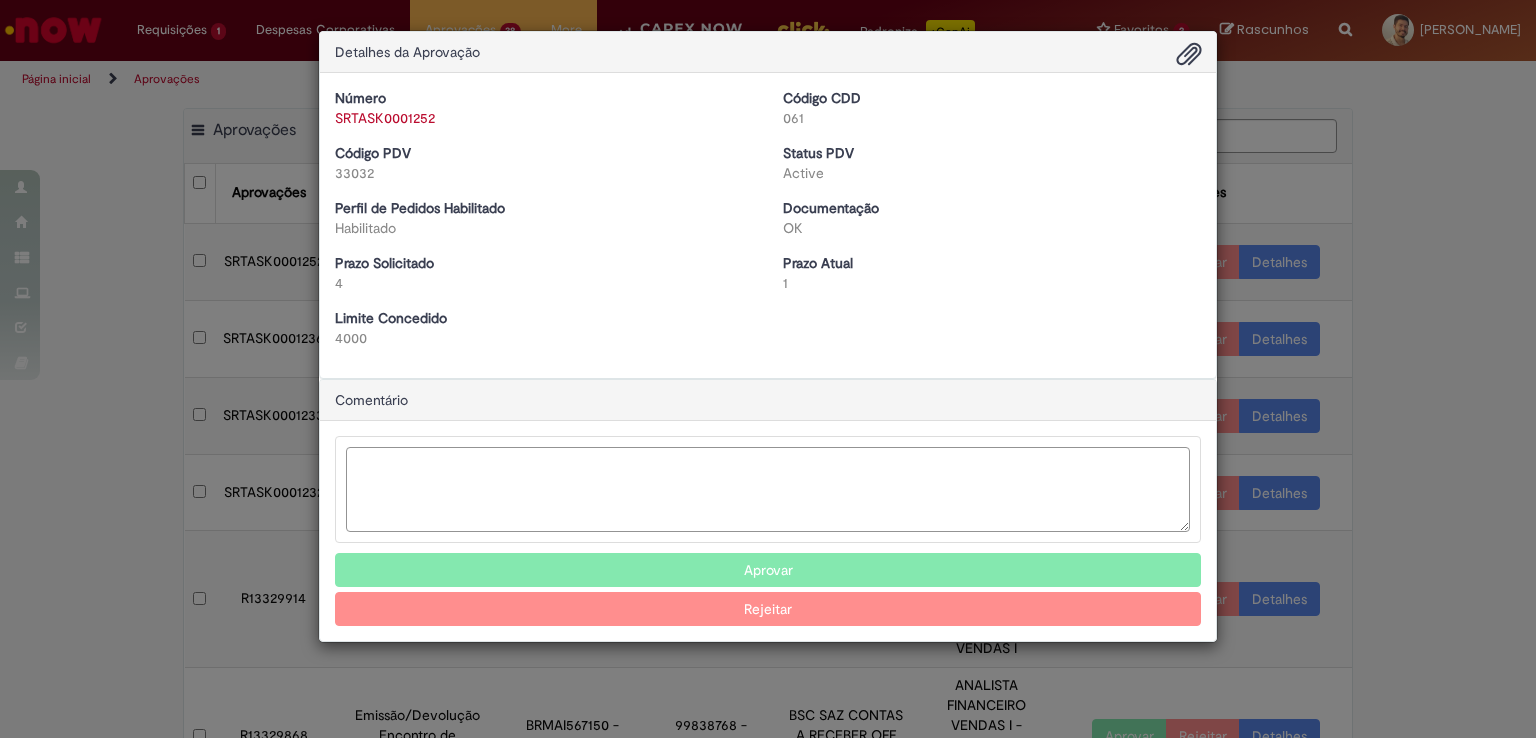 paste on "**********" 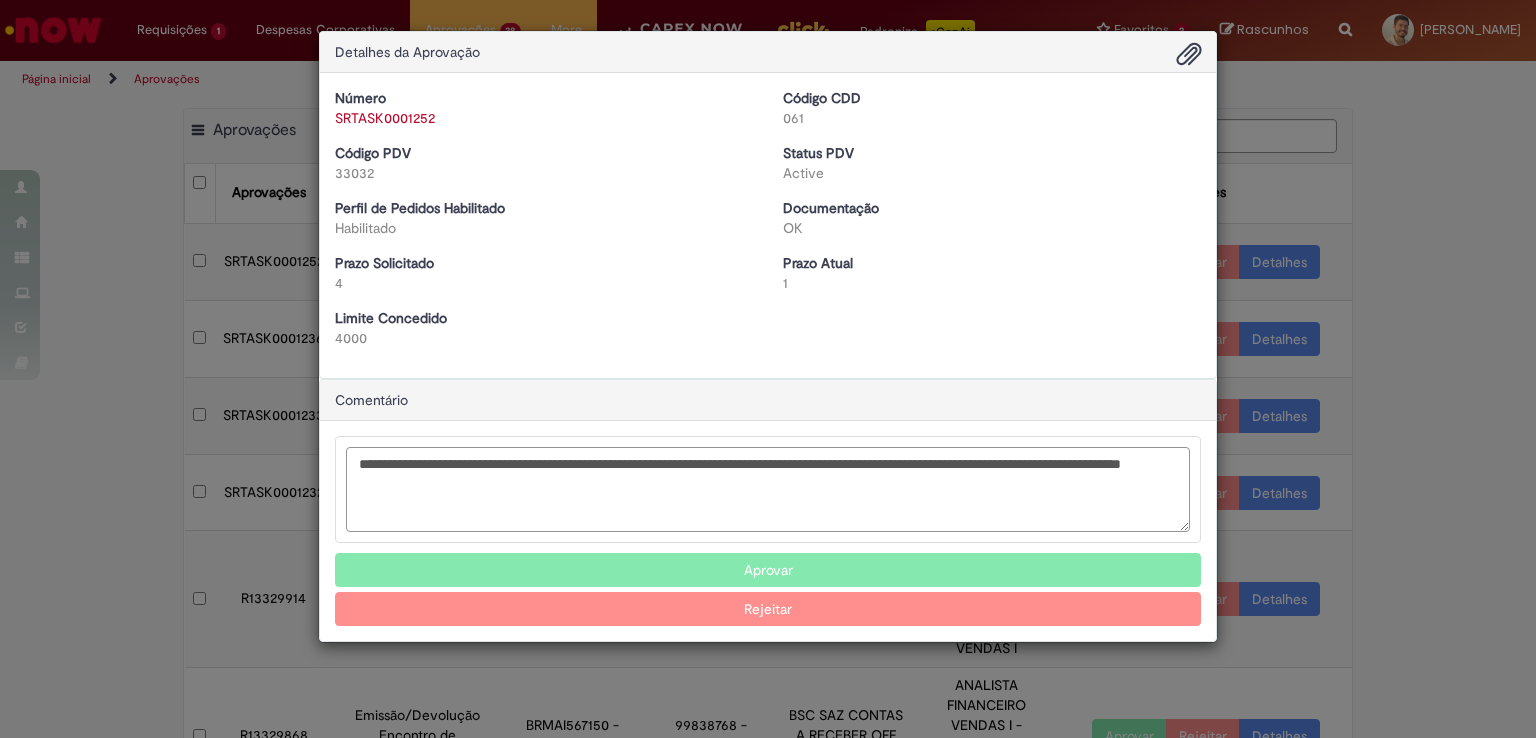 type on "**********" 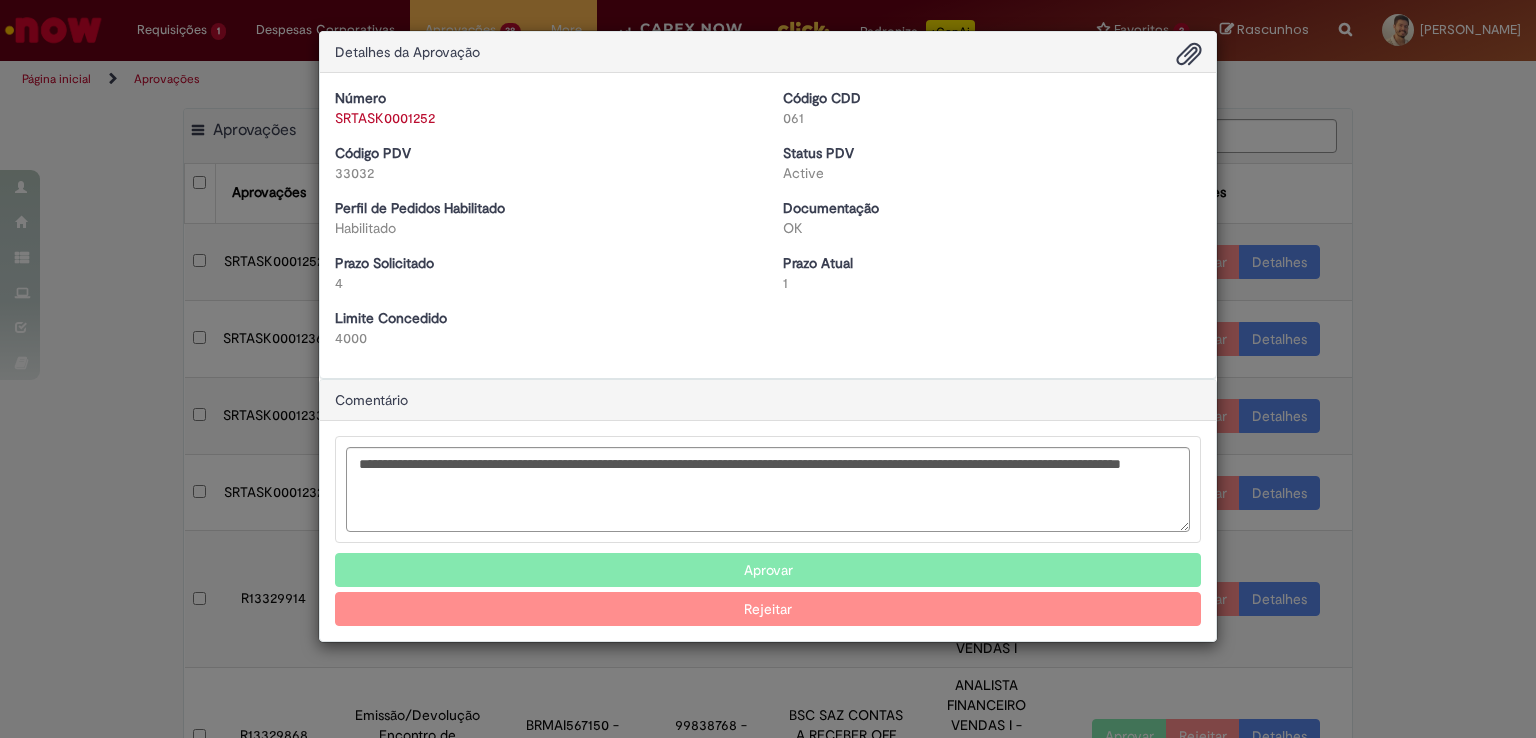click on "Rejeitar" at bounding box center (768, 609) 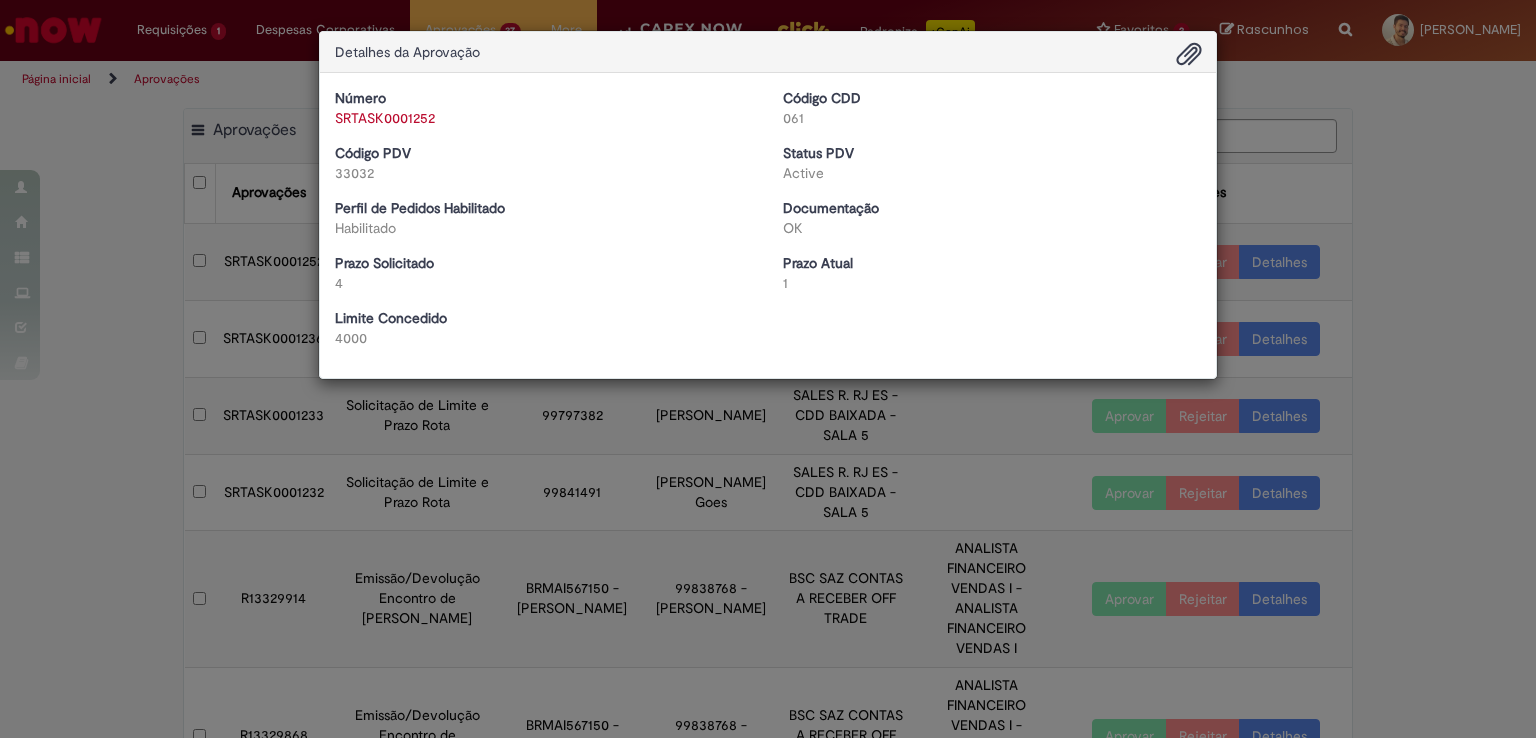 click on "Detalhes da Aprovação
Número
SRTASK0001252
Código CDD
061
Código PDV
33032
Status PDV
Active
Perfil de Pedidos Habilitado
Habilitado
Documentação
OK
Prazo Solicitado
4
Prazo Atual
1
Limite Concedido
4000
Baixar arquivos da requisição" at bounding box center [768, 369] 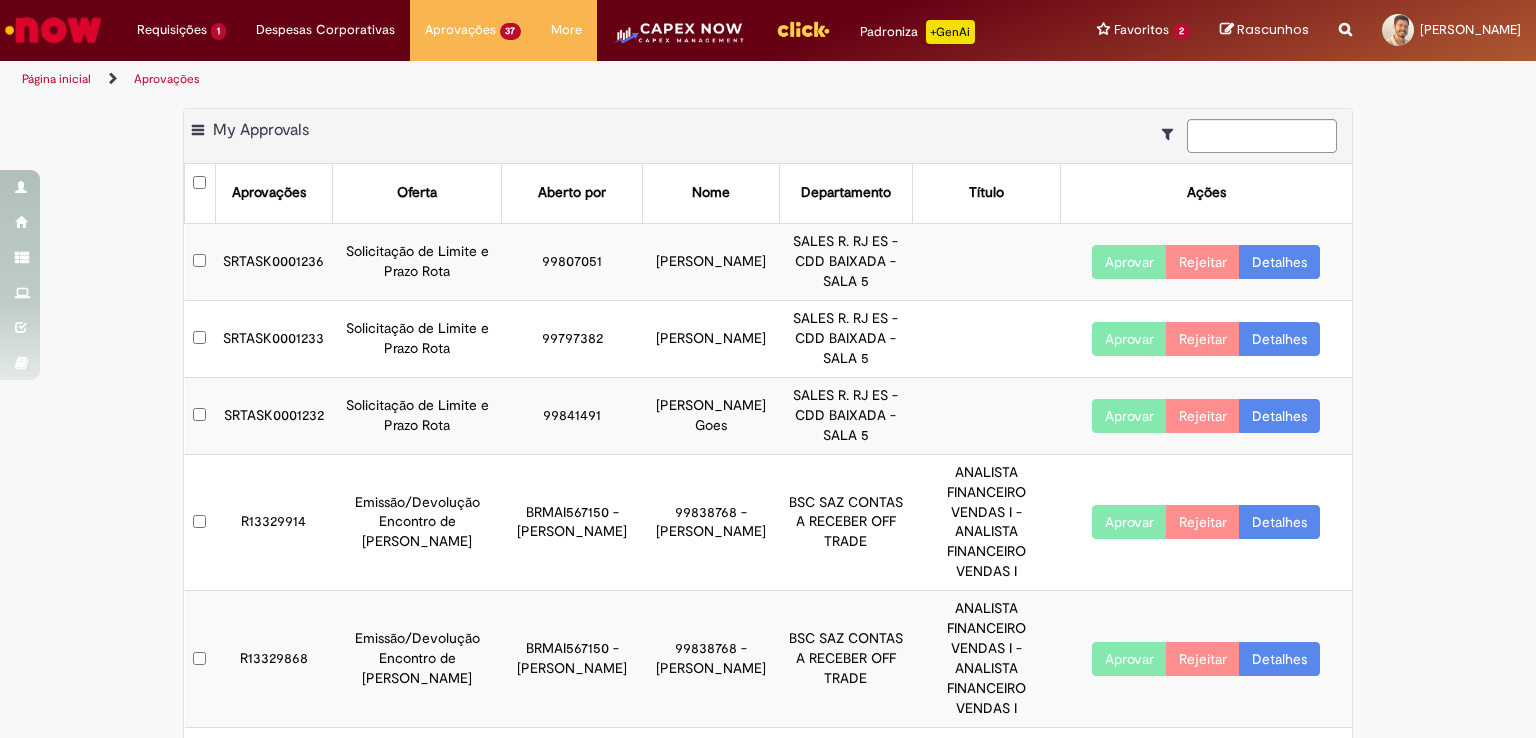 click on "Aprovar     Rejeitar     Detalhes" at bounding box center [1206, 261] 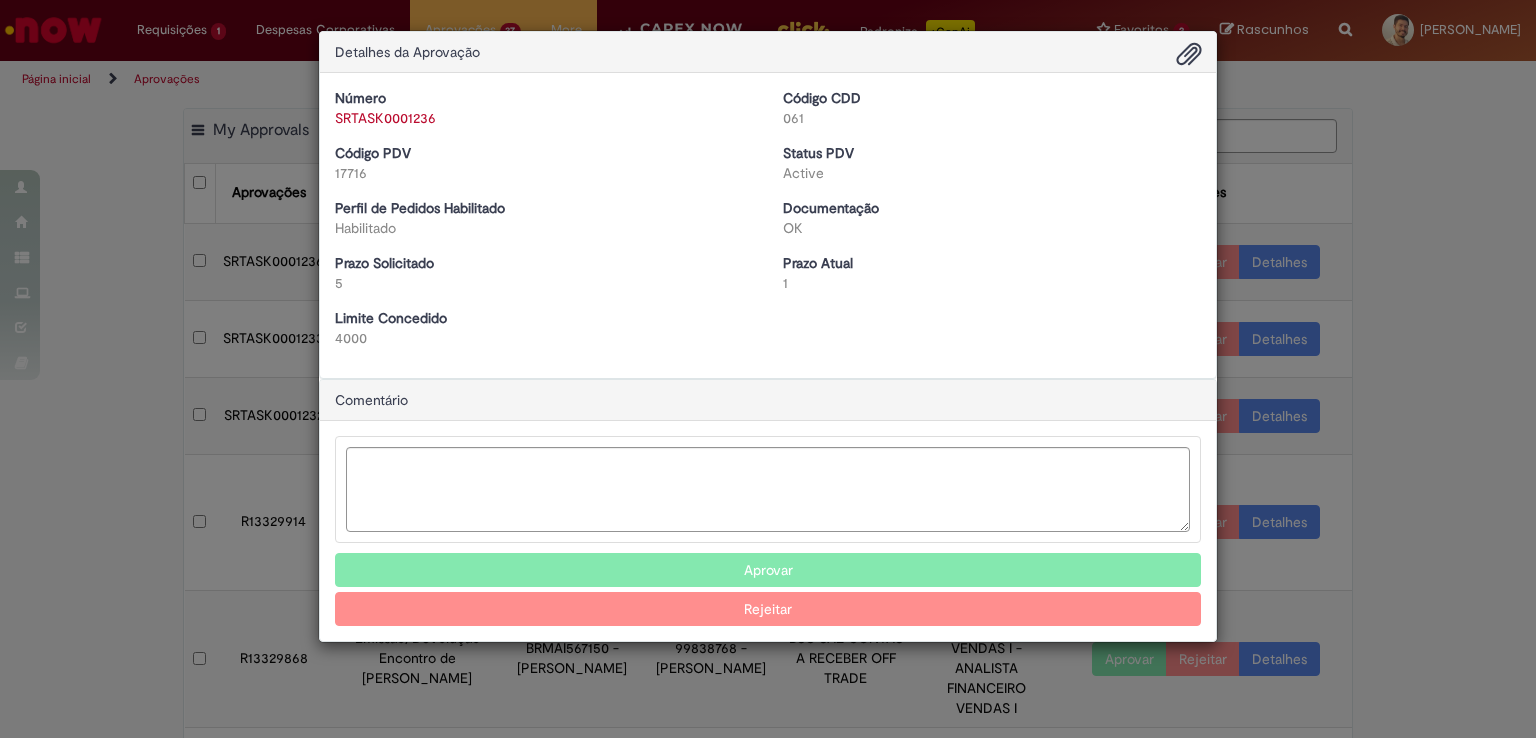 click at bounding box center [1189, 55] 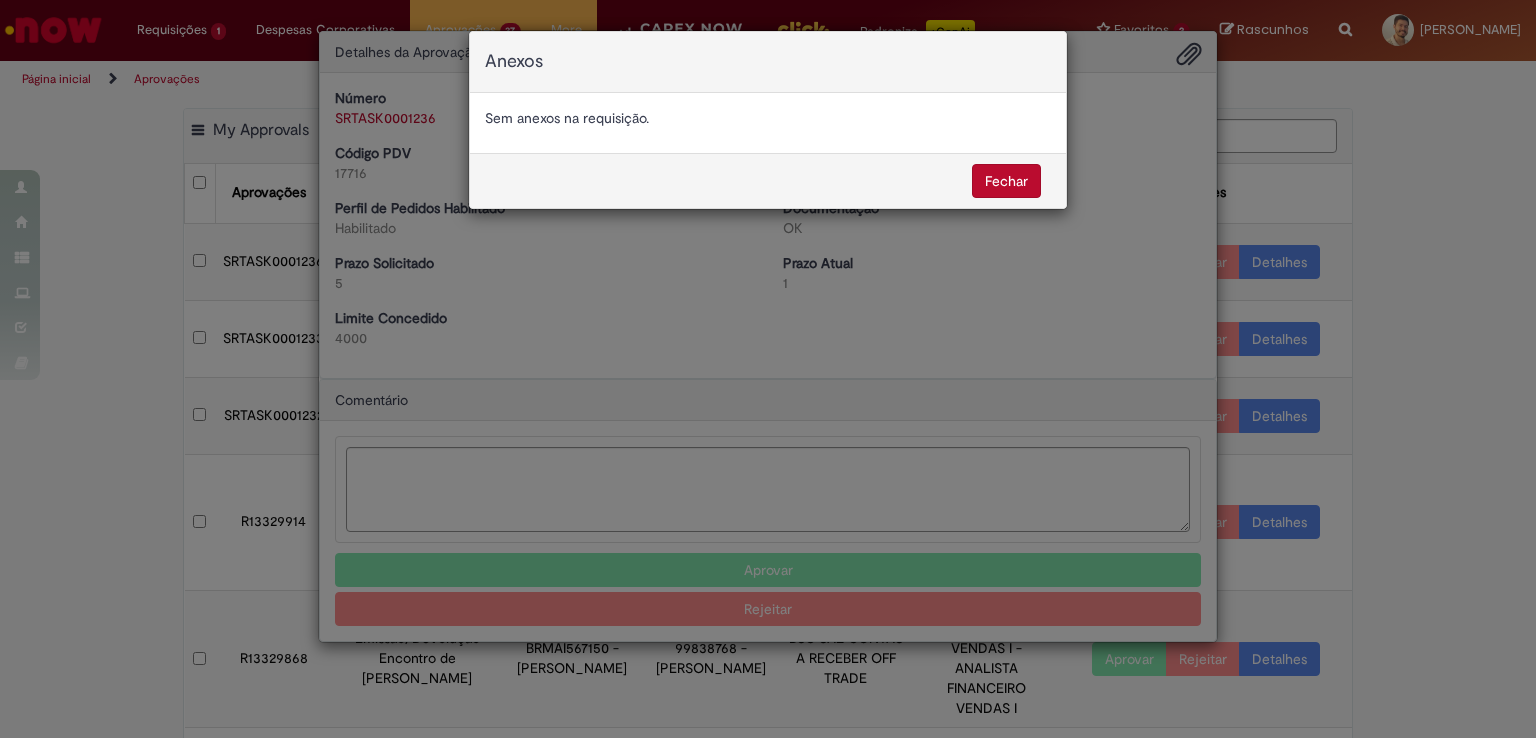 click on "Fechar" at bounding box center [1006, 181] 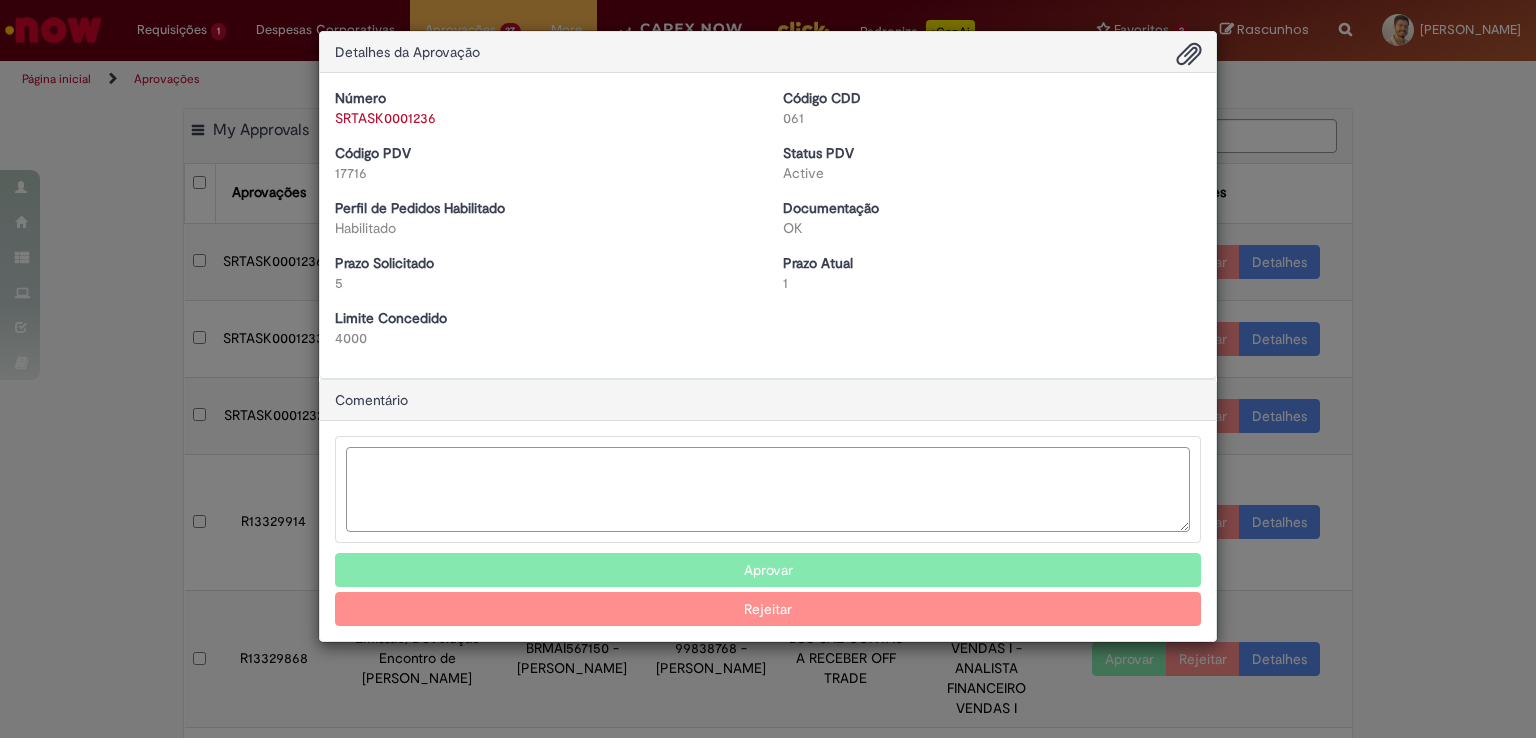 click at bounding box center [768, 489] 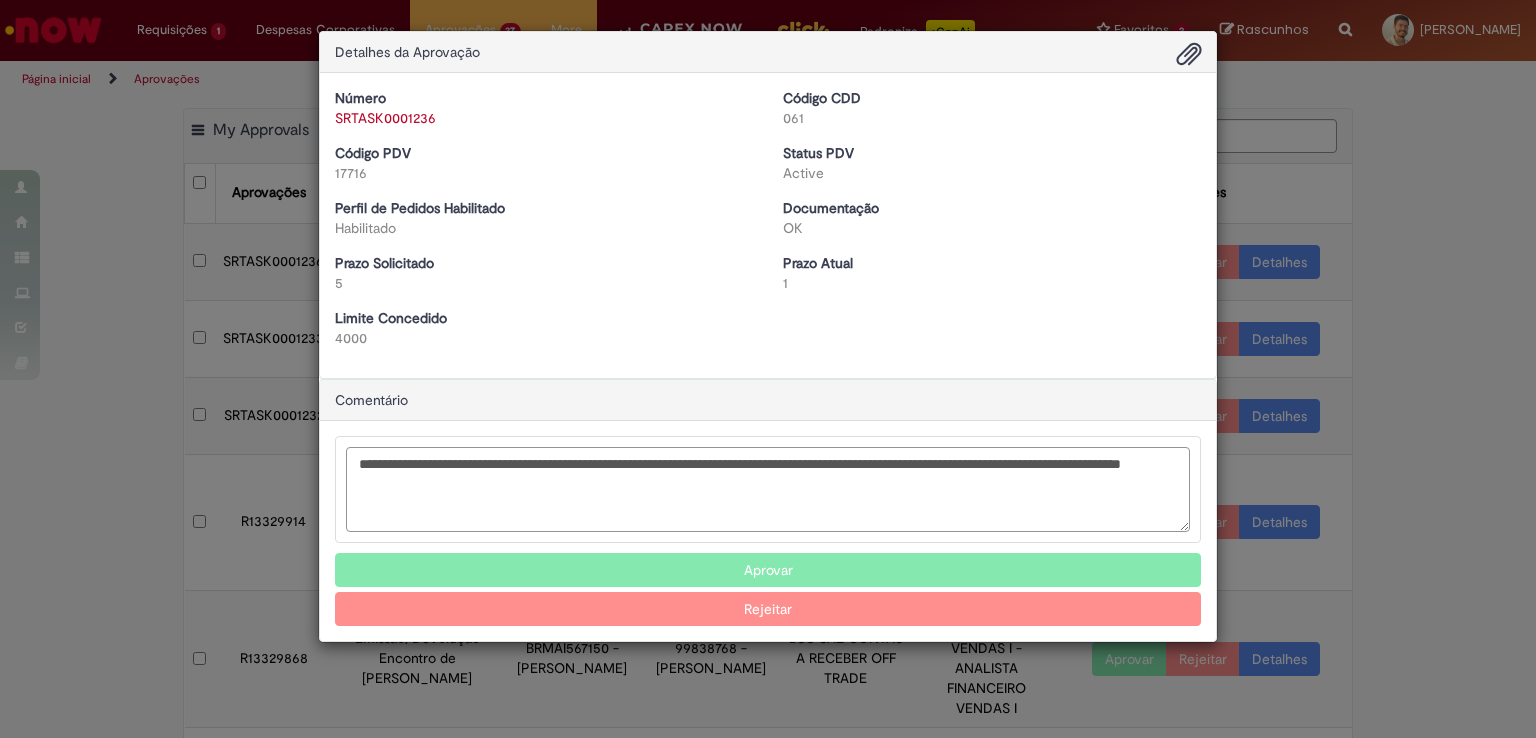 type on "**********" 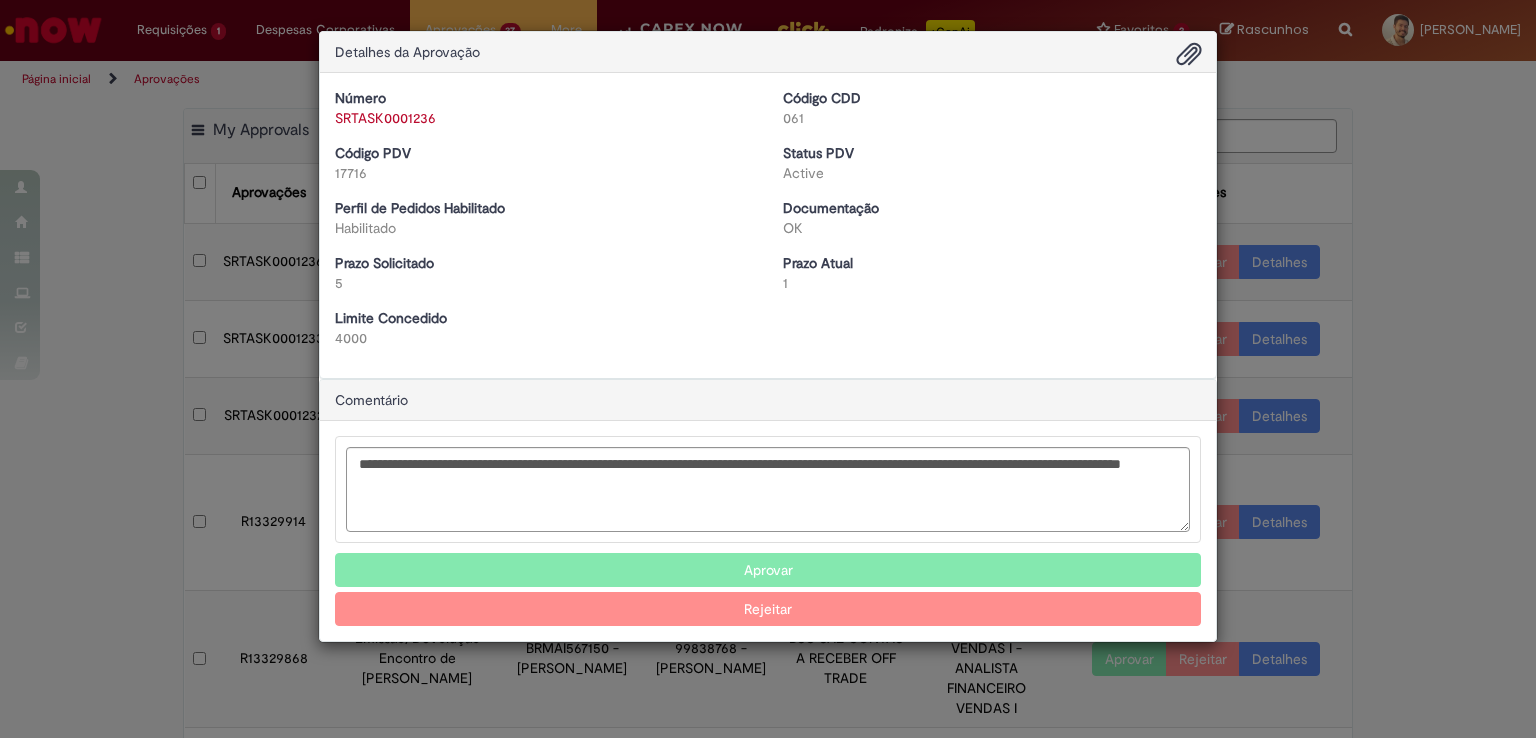 click on "Rejeitar" at bounding box center [768, 609] 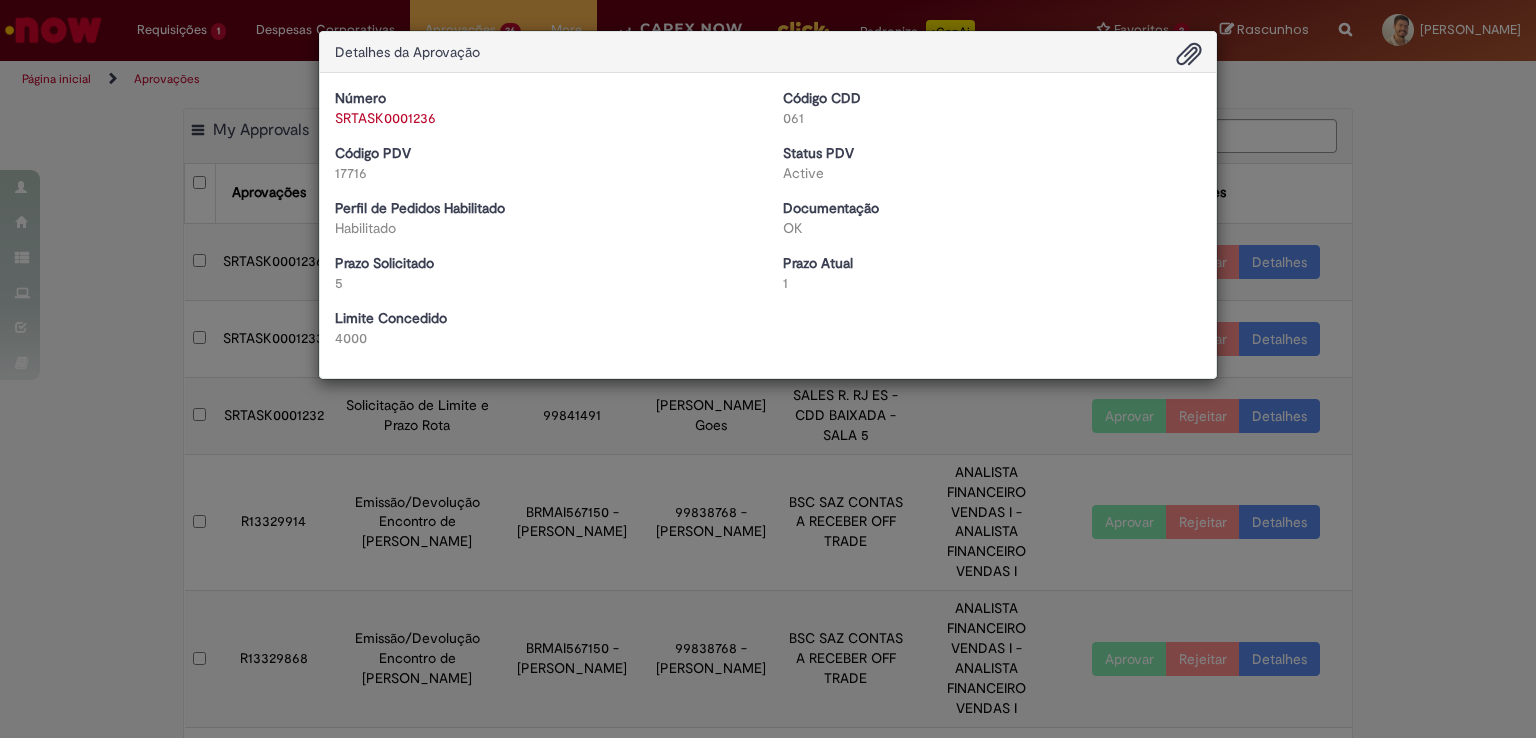 click on "Detalhes da Aprovação
Número
SRTASK0001236
Código CDD
061
Código PDV
17716
Status PDV
Active
Perfil de Pedidos Habilitado
Habilitado
Documentação
OK
Prazo Solicitado
5
Prazo Atual
1
Limite Concedido
4000
Baixar arquivos da requisição" at bounding box center [768, 369] 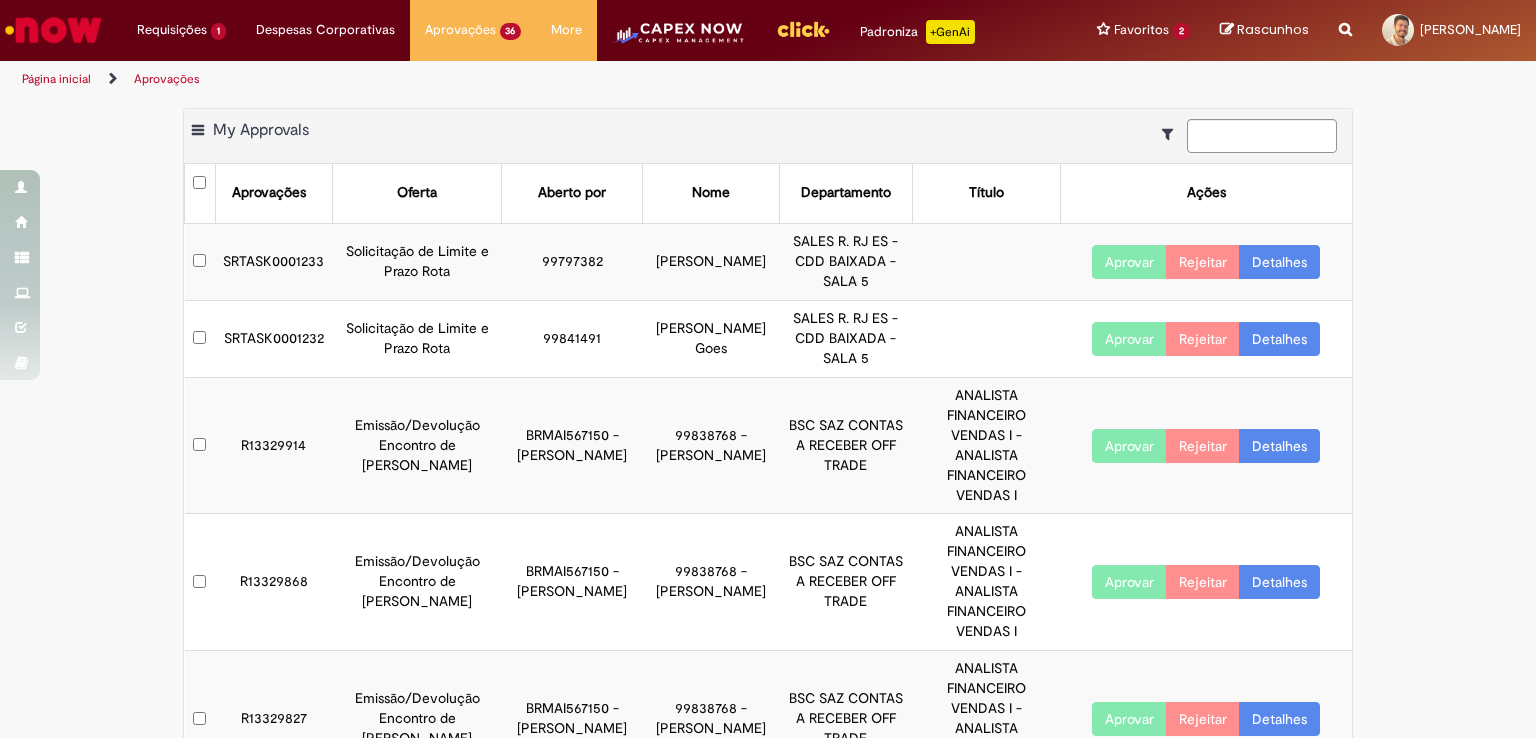 click on "Detalhes" at bounding box center [1279, 262] 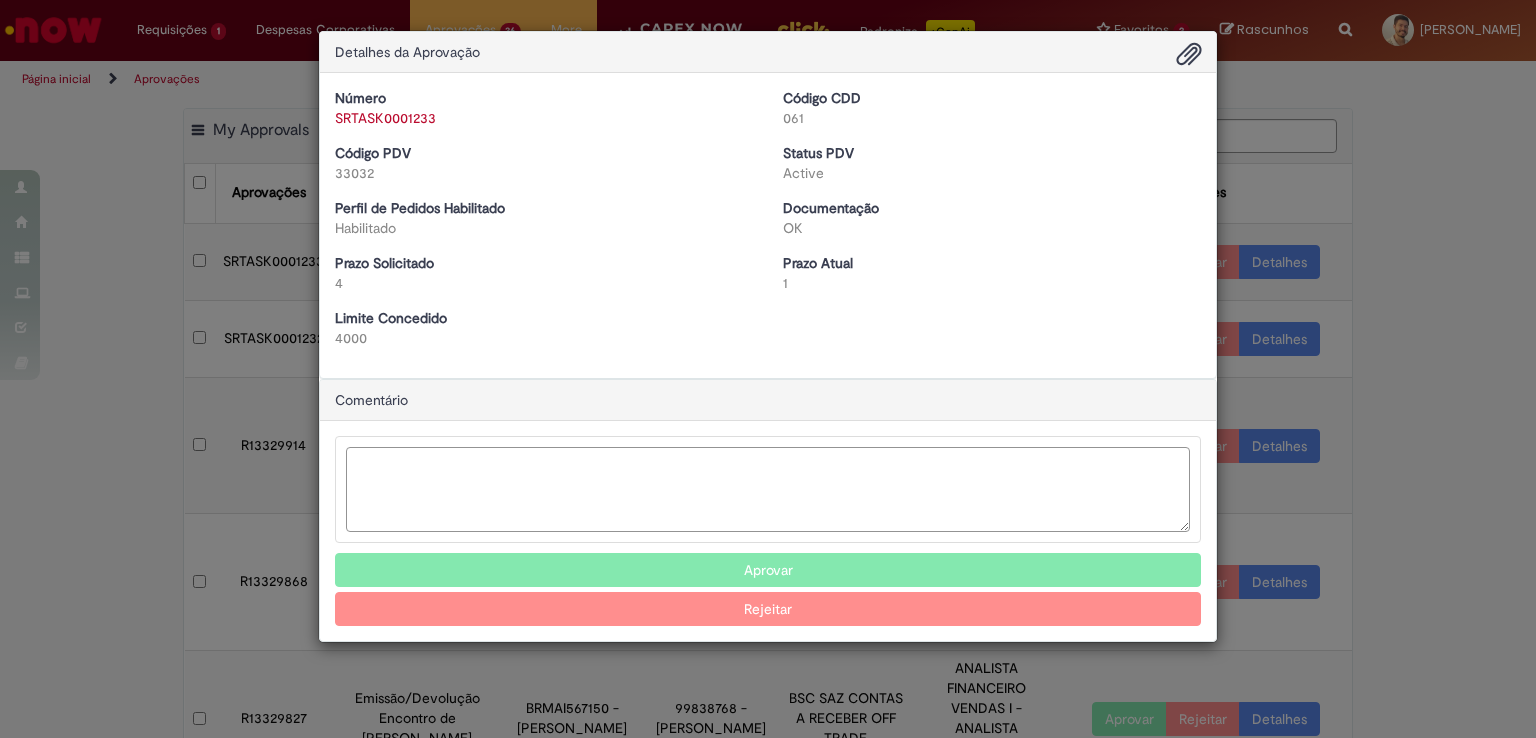 click at bounding box center (768, 489) 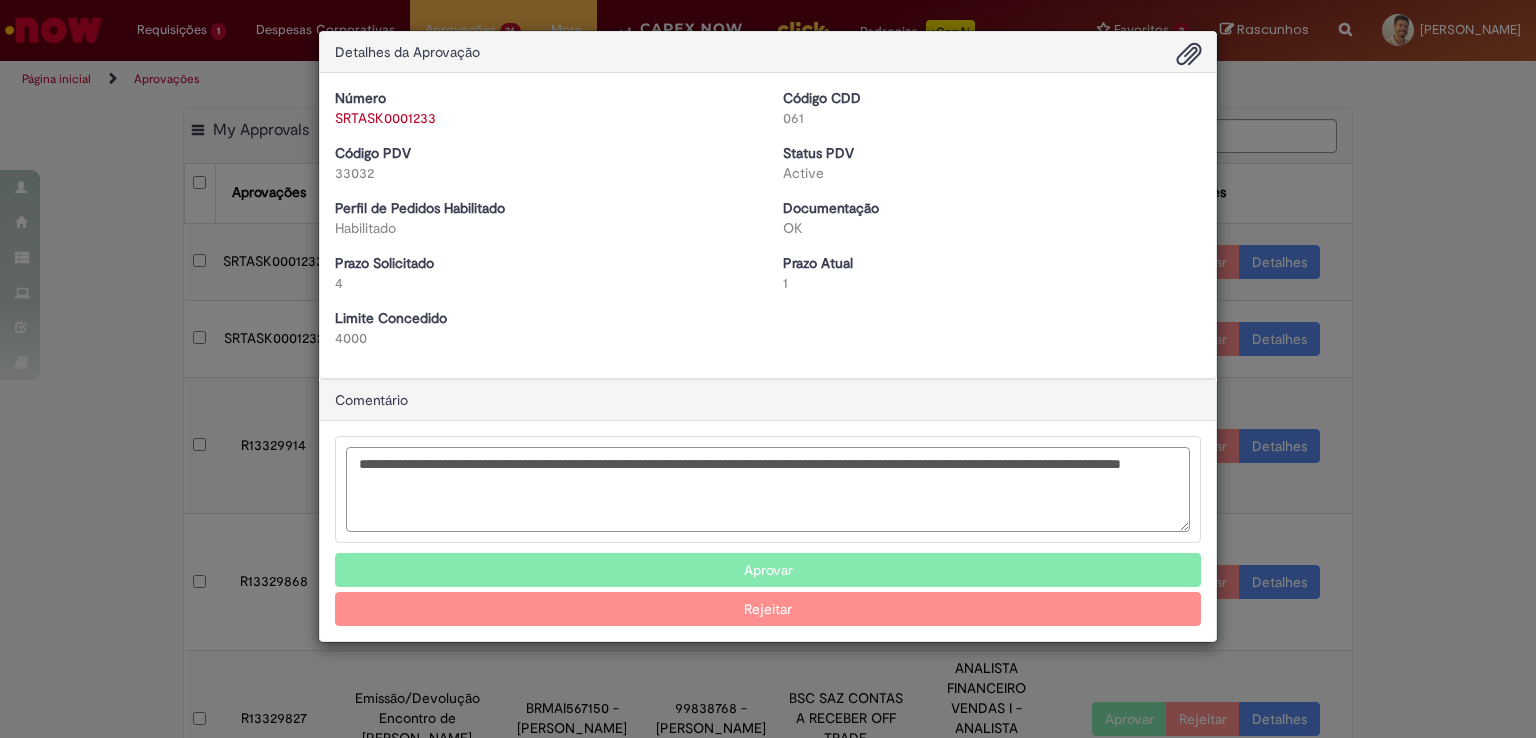 type on "**********" 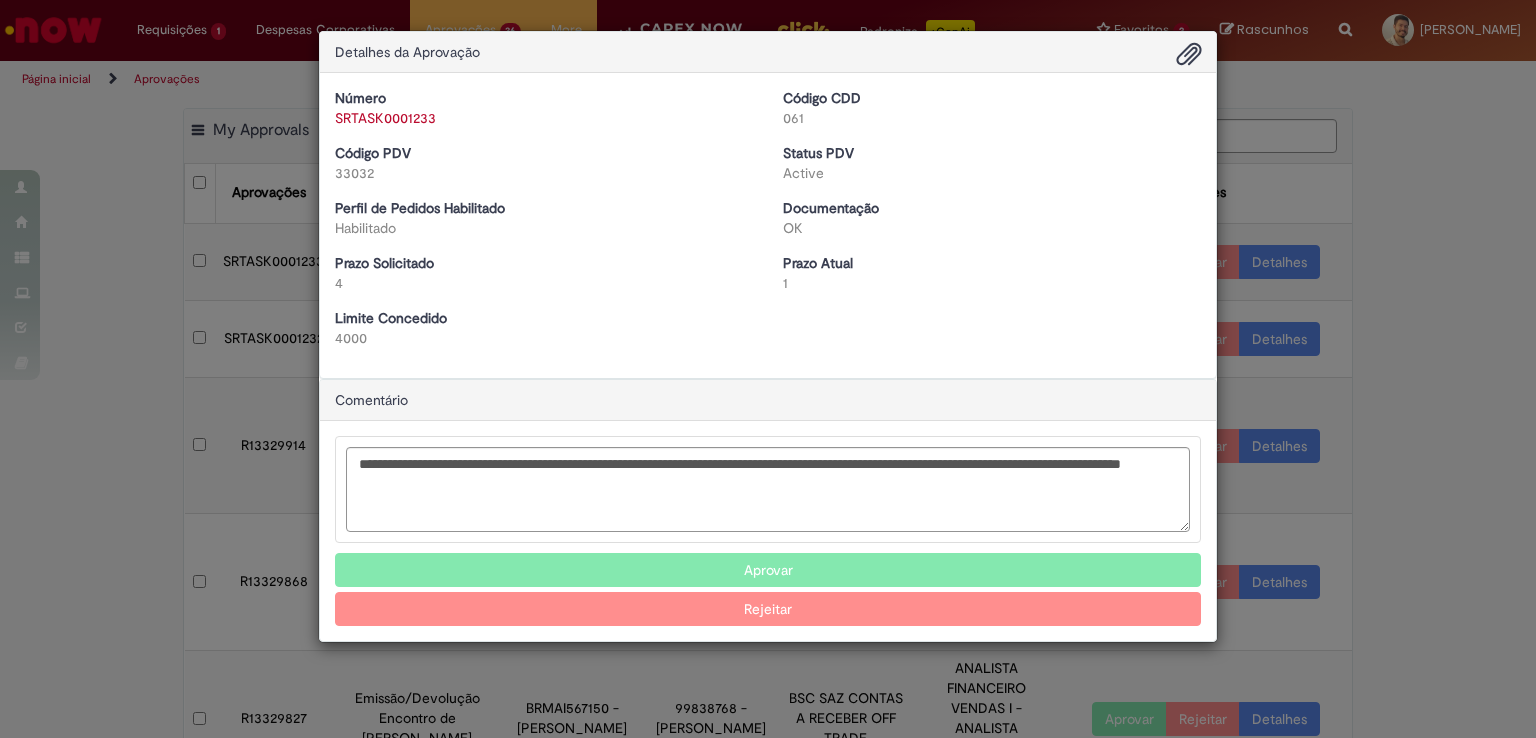 click on "Rejeitar" at bounding box center (768, 609) 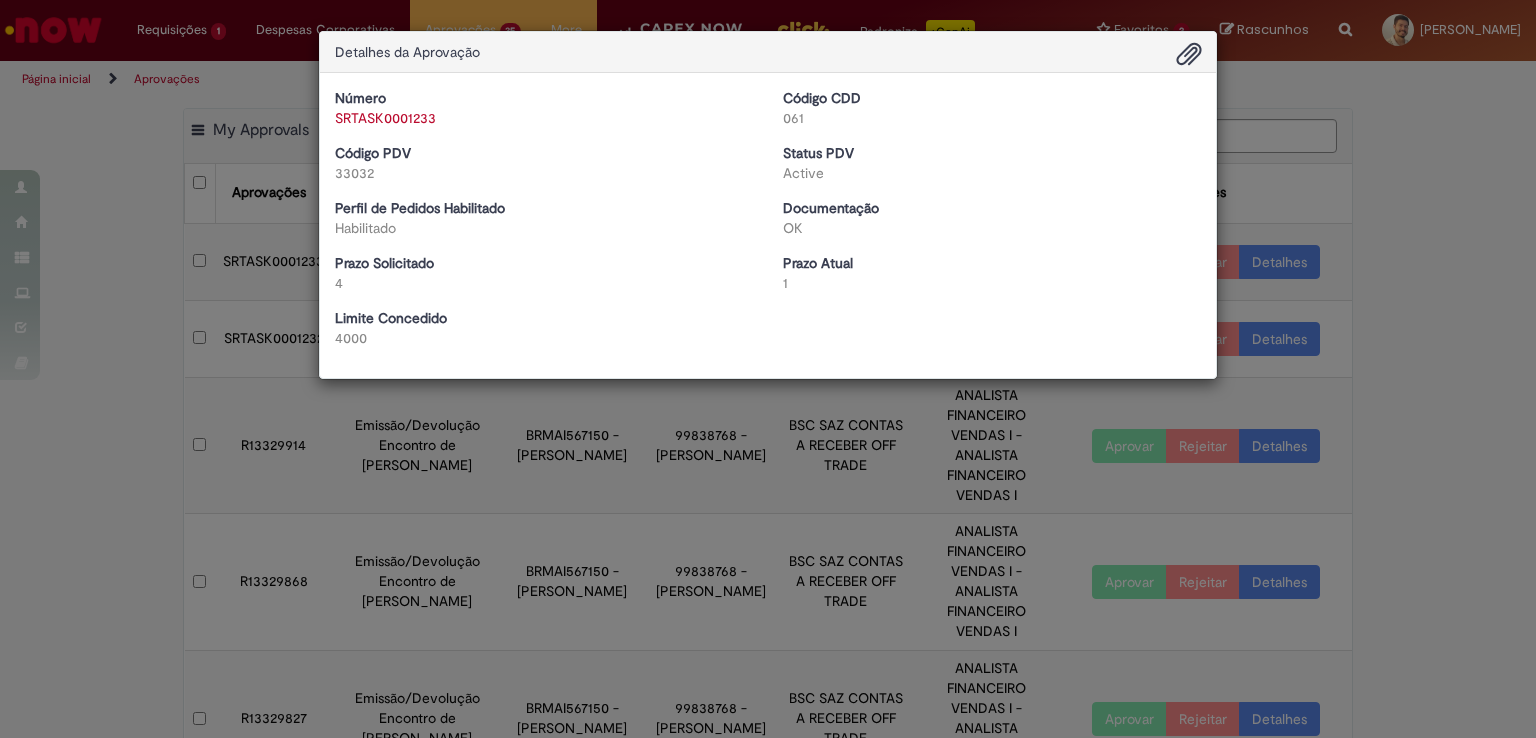 click on "Detalhes da Aprovação
Número
SRTASK0001233
Código CDD
061
Código PDV
33032
Status PDV
Active
Perfil de Pedidos Habilitado
Habilitado
Documentação
OK
Prazo Solicitado
4
Prazo Atual
1
Limite Concedido
4000
Baixar arquivos da requisição" at bounding box center [768, 369] 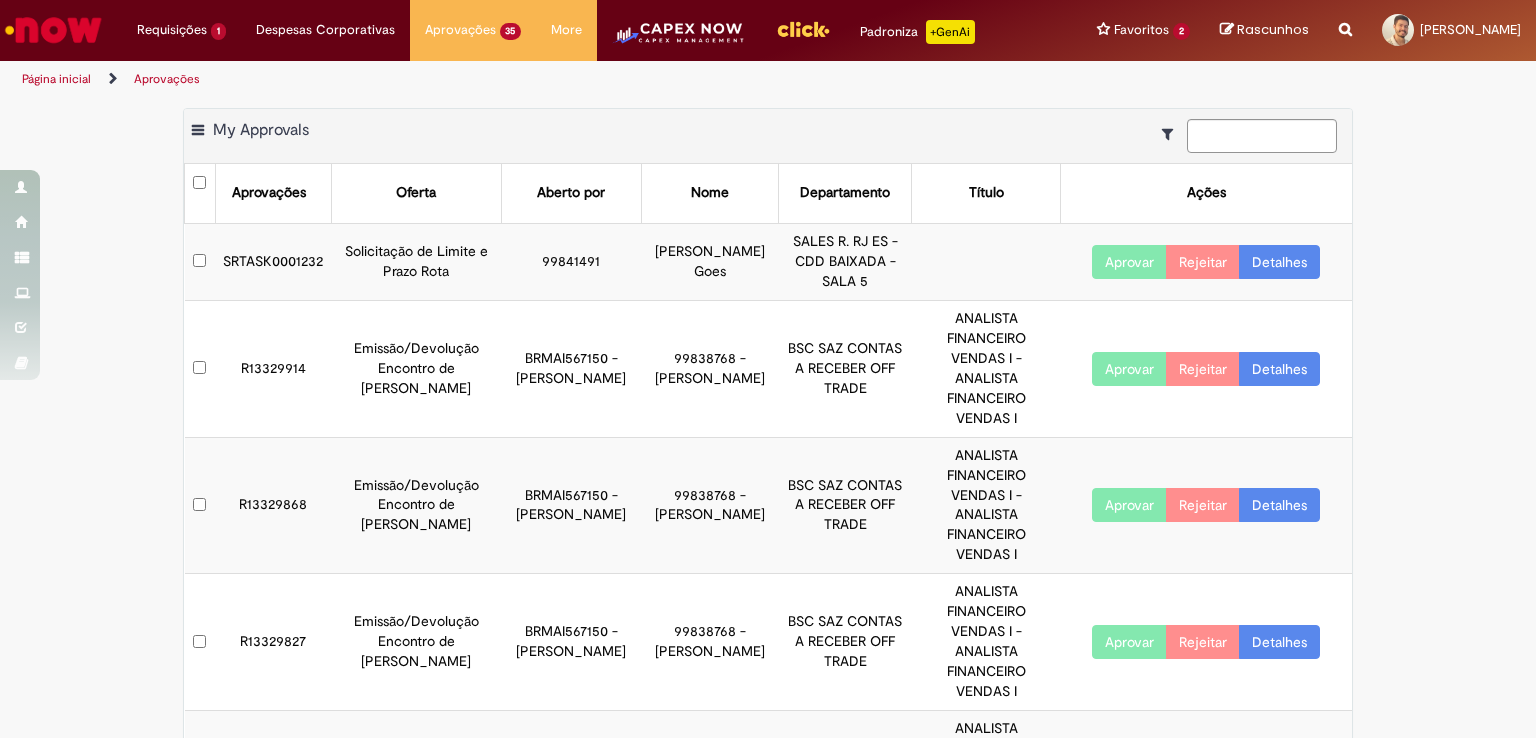 click on "Detalhes" at bounding box center (1279, 262) 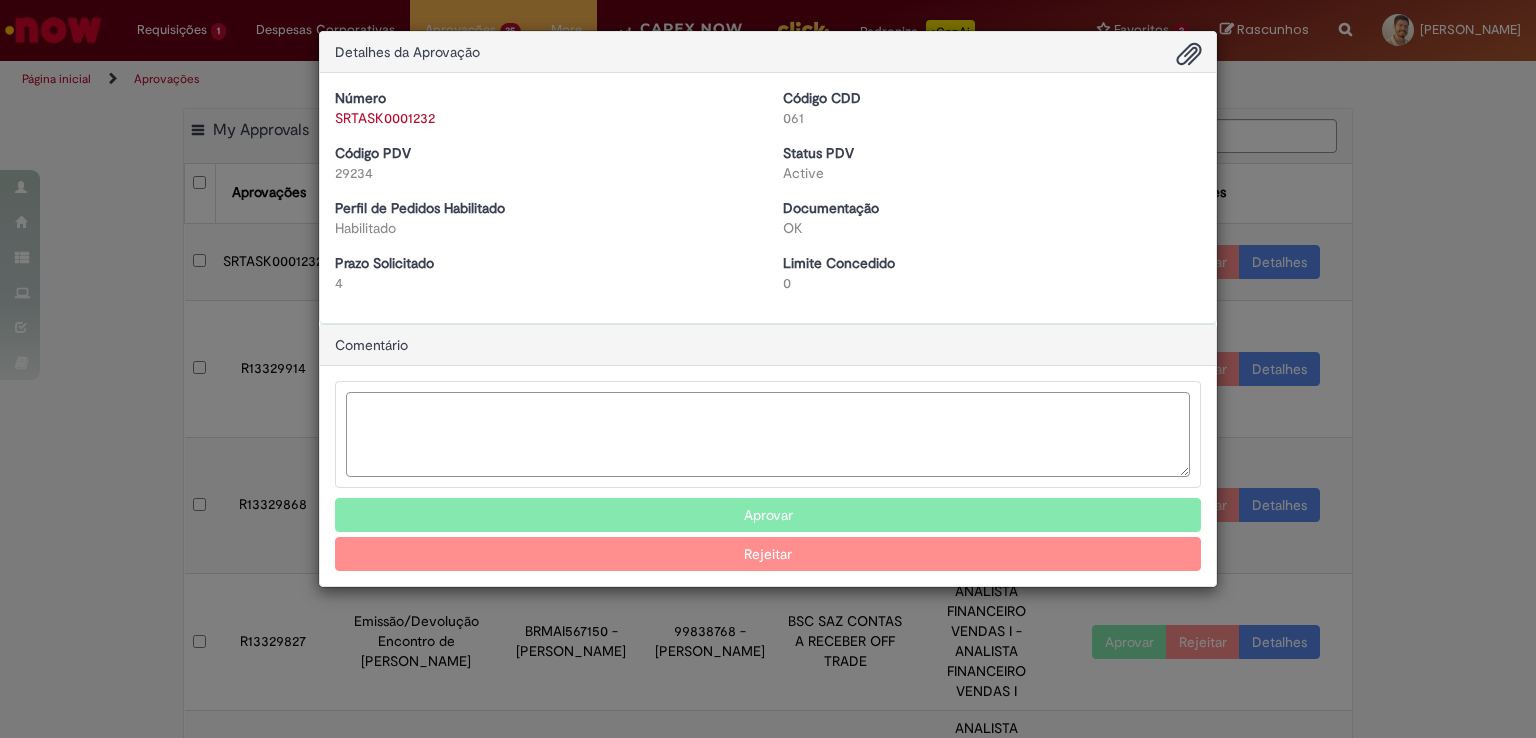 click at bounding box center (768, 434) 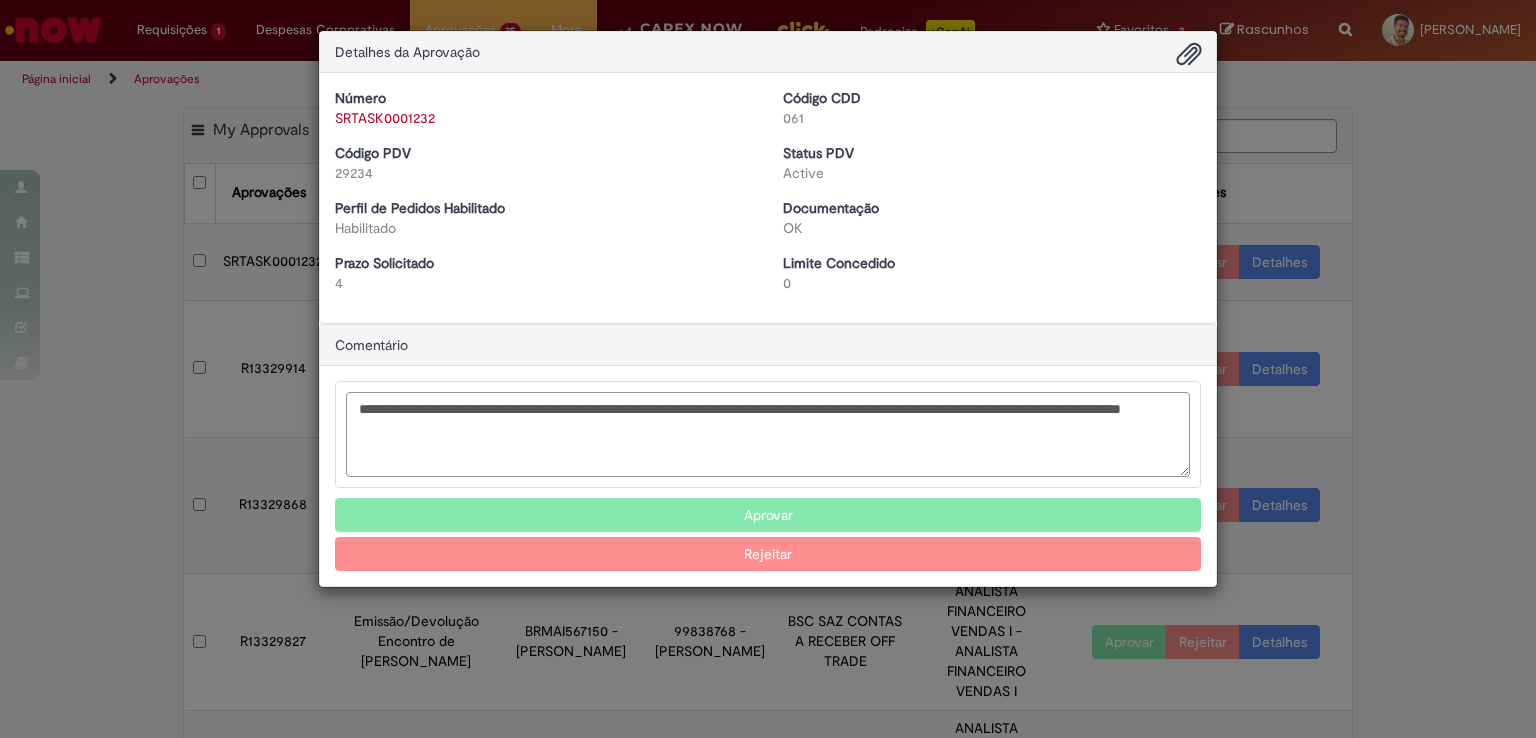 type on "**********" 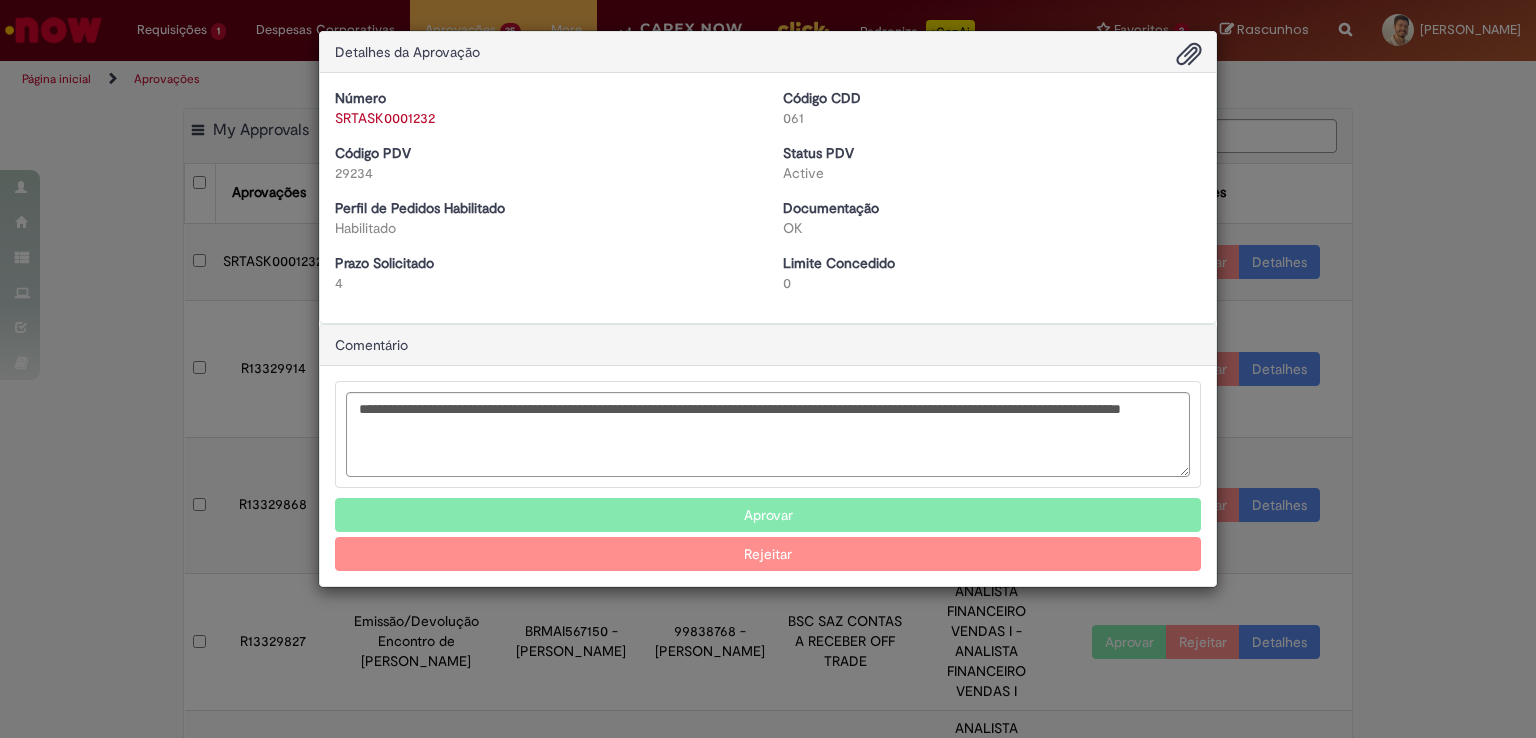 click on "Rejeitar" at bounding box center [768, 554] 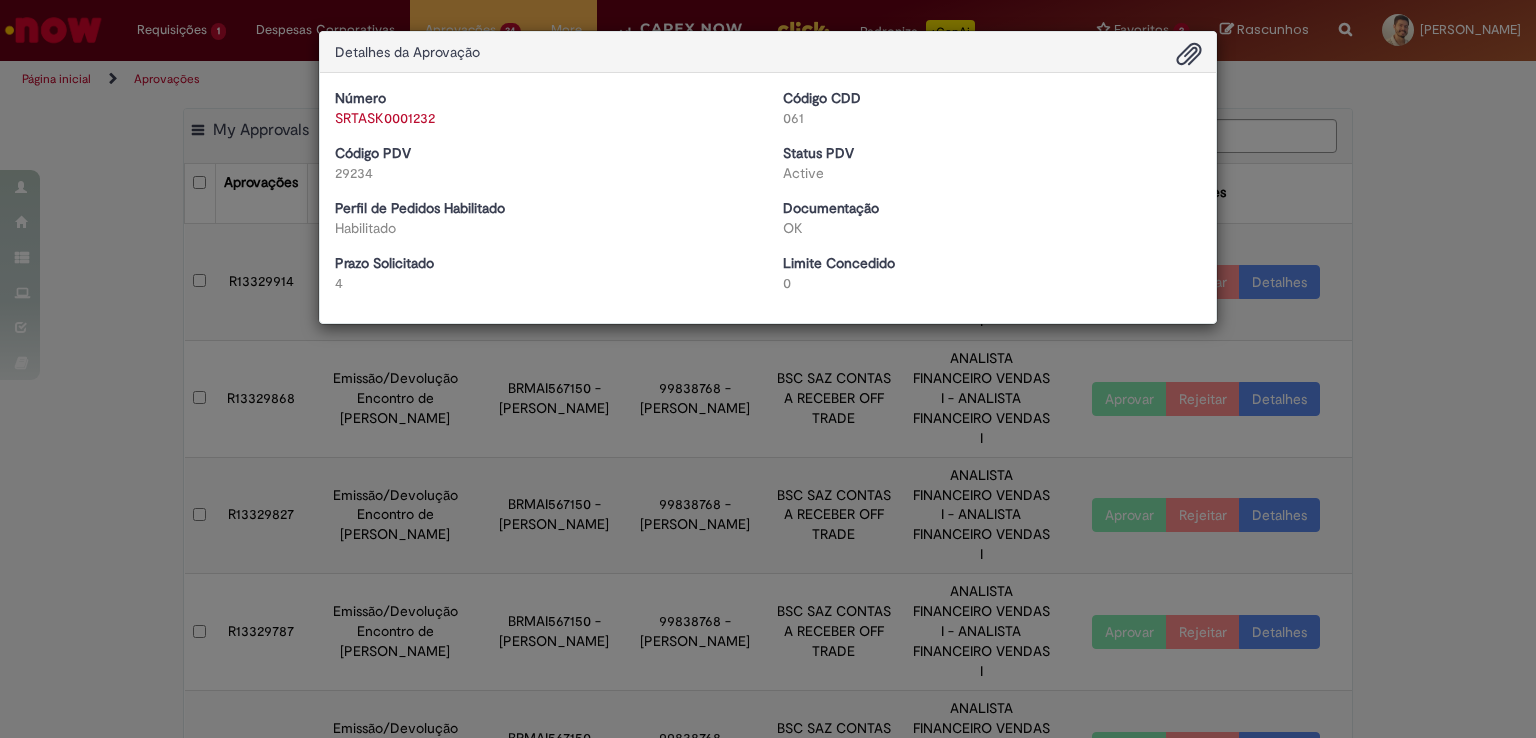 click on "Detalhes da Aprovação
Número
SRTASK0001232
Código CDD
061
Código PDV
29234
Status PDV
Active
Perfil de Pedidos Habilitado
Habilitado
Documentação
OK
Prazo Solicitado
4
Limite Concedido
0
Baixar arquivos da requisição" at bounding box center (768, 369) 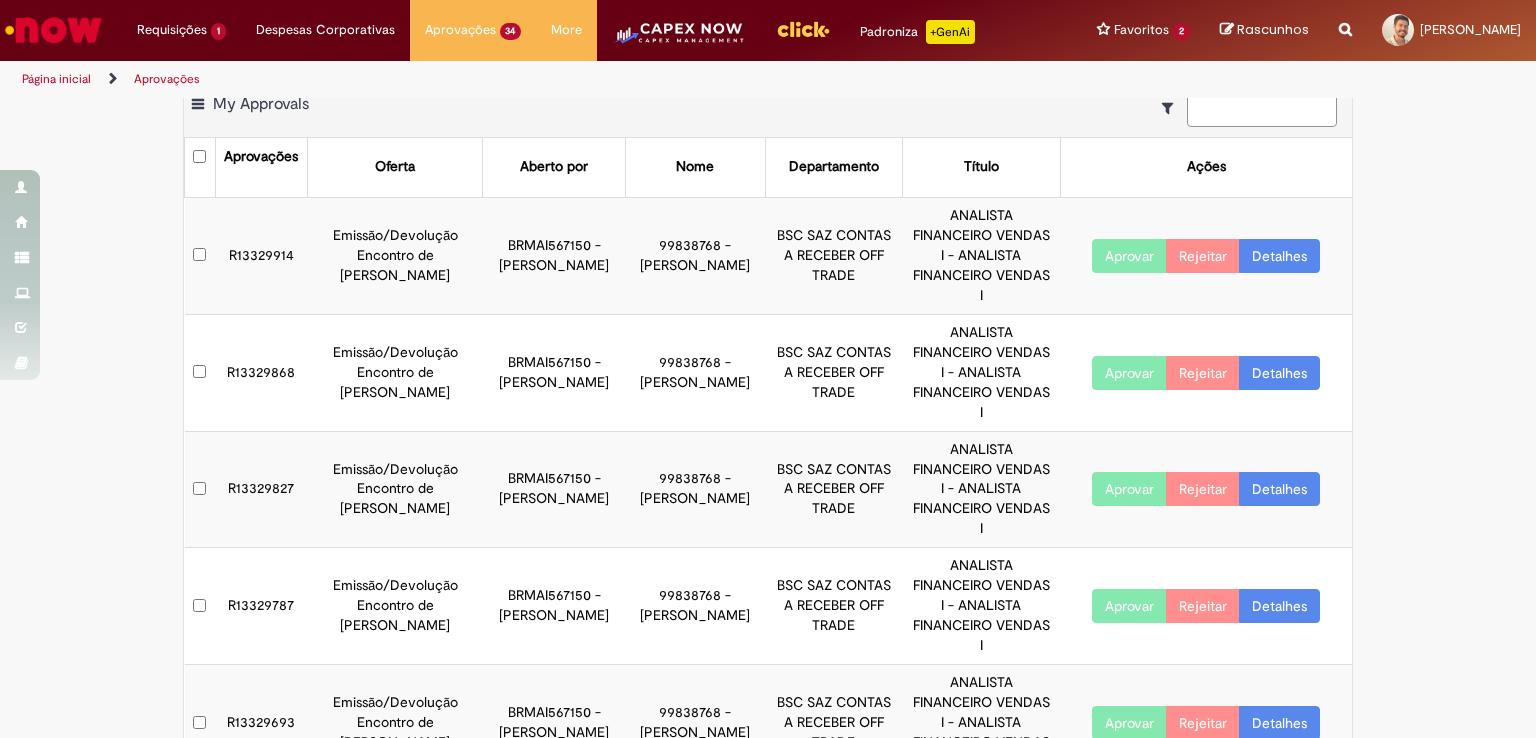 scroll, scrollTop: 0, scrollLeft: 0, axis: both 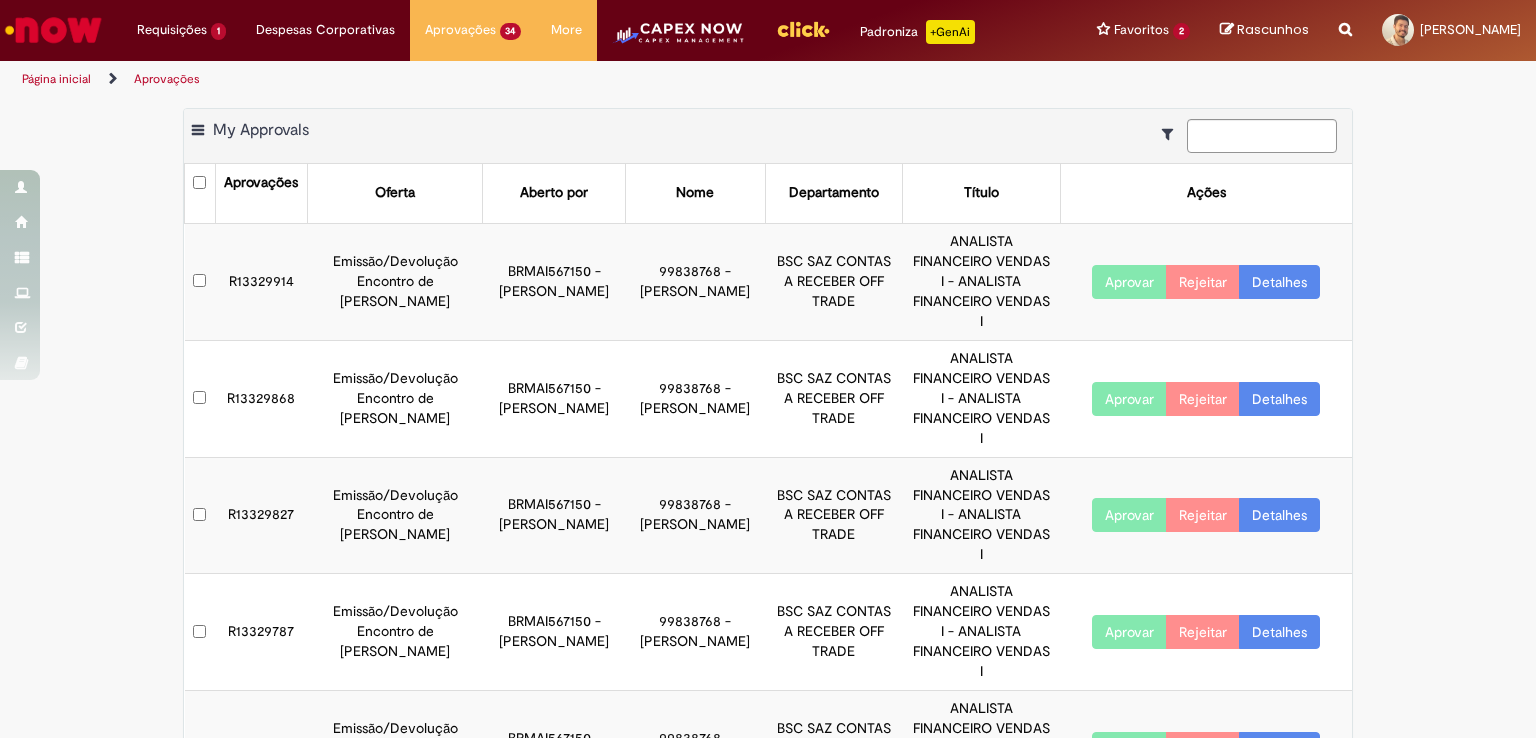 click on "Exportar como PDF Exportar como Excel Exportar como CSV
My Approvals
Aprovações
Oferta
Aberto por
Nome
Departamento
Título
Ações
R13329914
Emissão/Devolução Encontro de Contas Fornecedor
BRMAI567150 - [PERSON_NAME]
99838768 - [PERSON_NAME] Reichert
BSC SAZ CONTAS A RECEBER OFF TRADE
ANALISTA FINANCEIRO VENDAS I - ANALISTA FINANCEIRO VENDAS I
Aprovar     Rejeitar     Detalhes
R13329868" at bounding box center [768, 788] 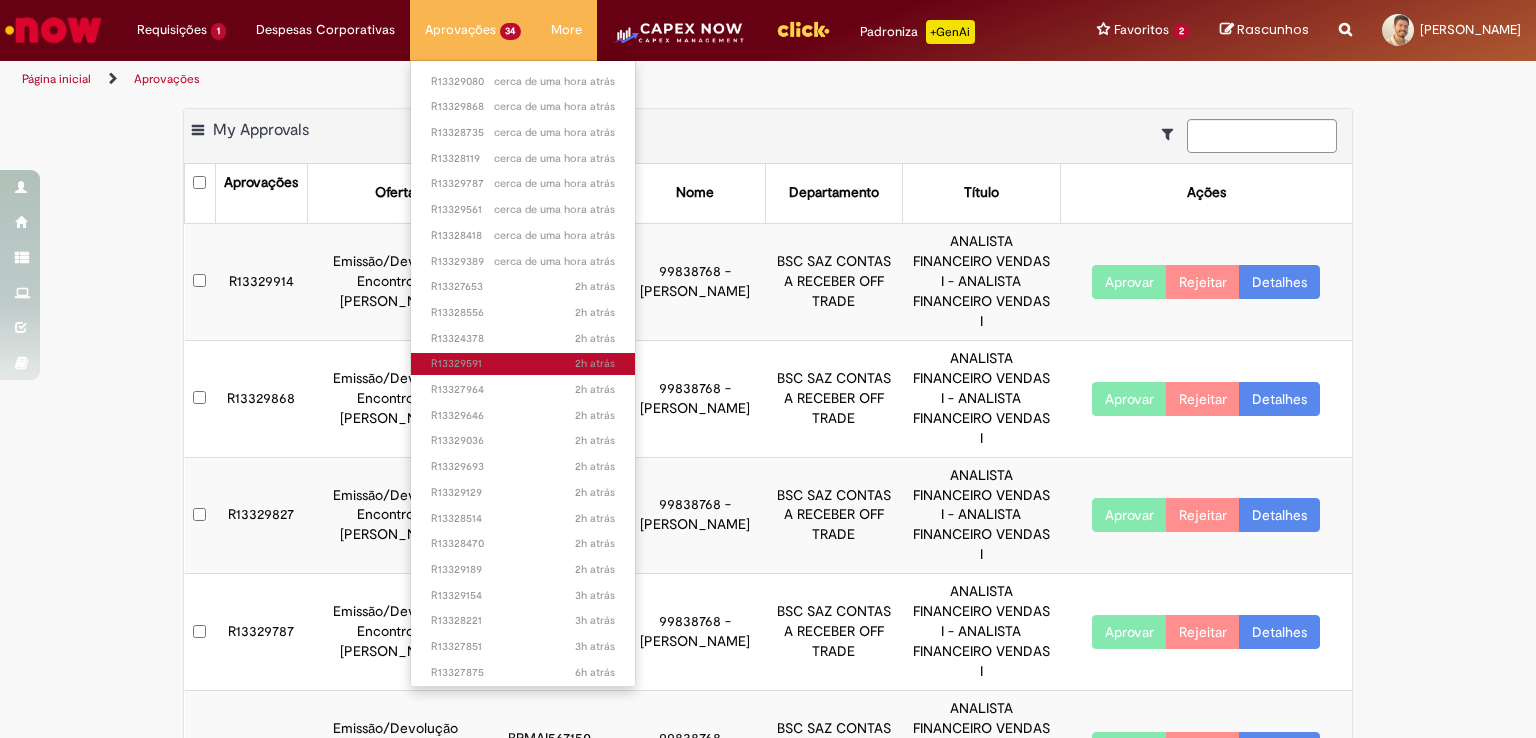scroll, scrollTop: 284, scrollLeft: 0, axis: vertical 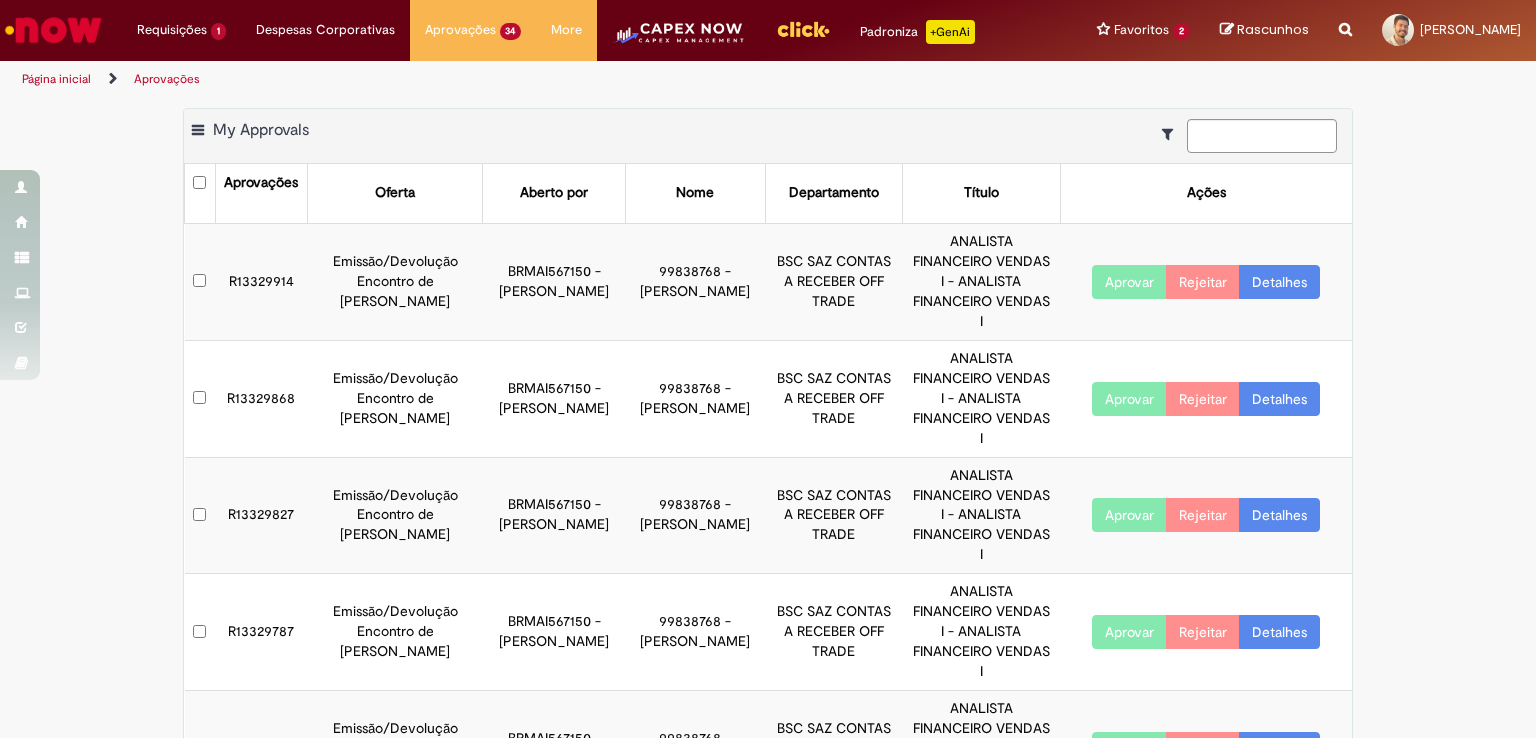 click at bounding box center [1172, 134] 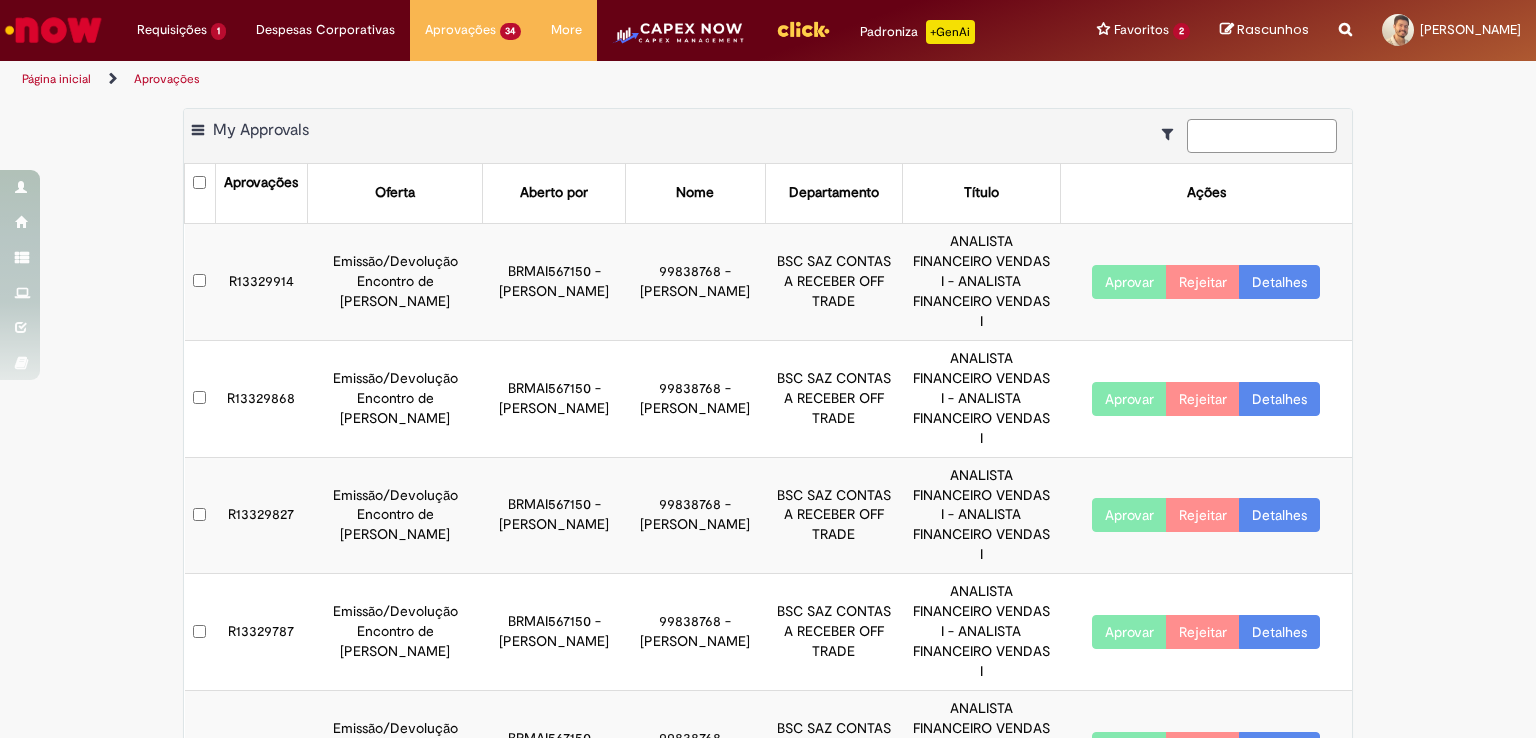 click at bounding box center [1262, 136] 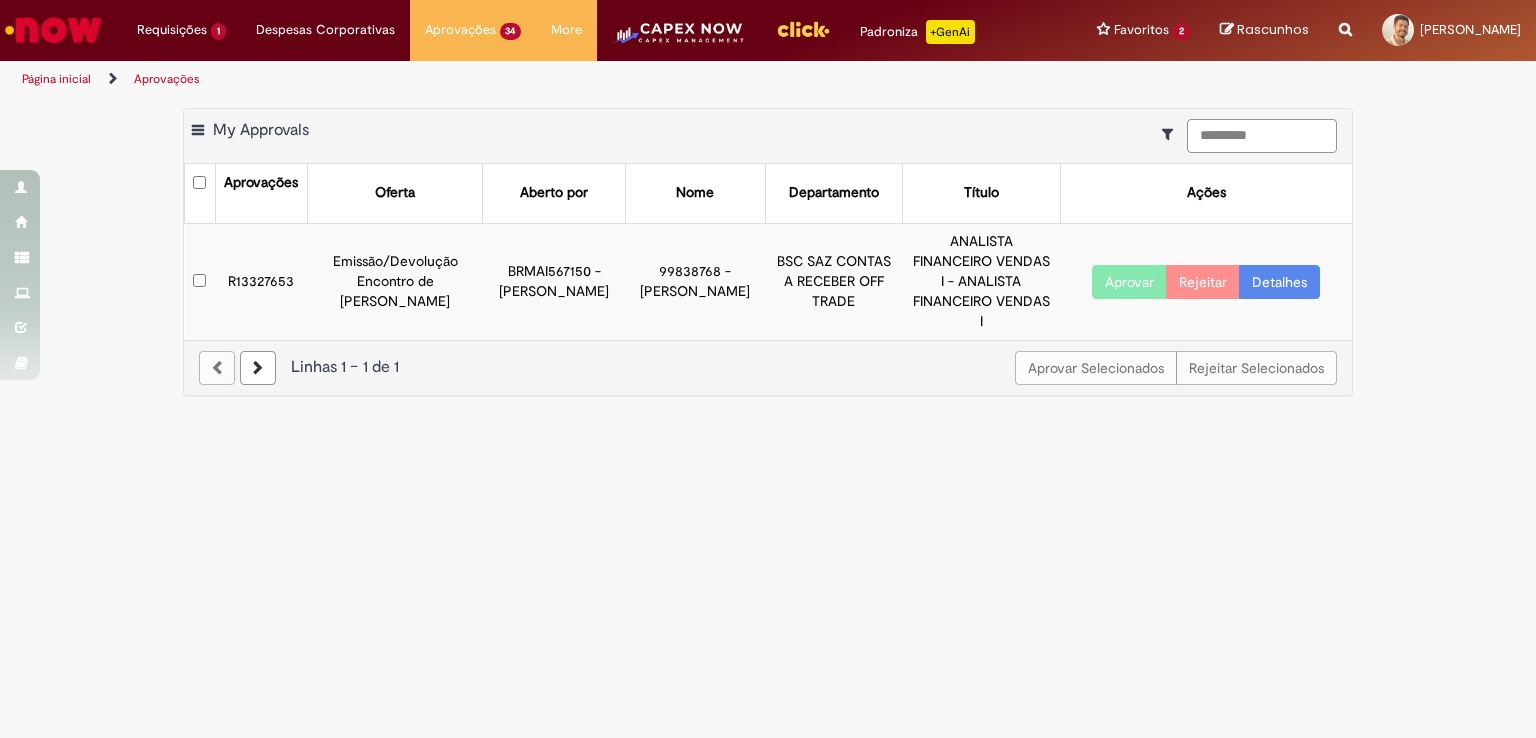 type on "*********" 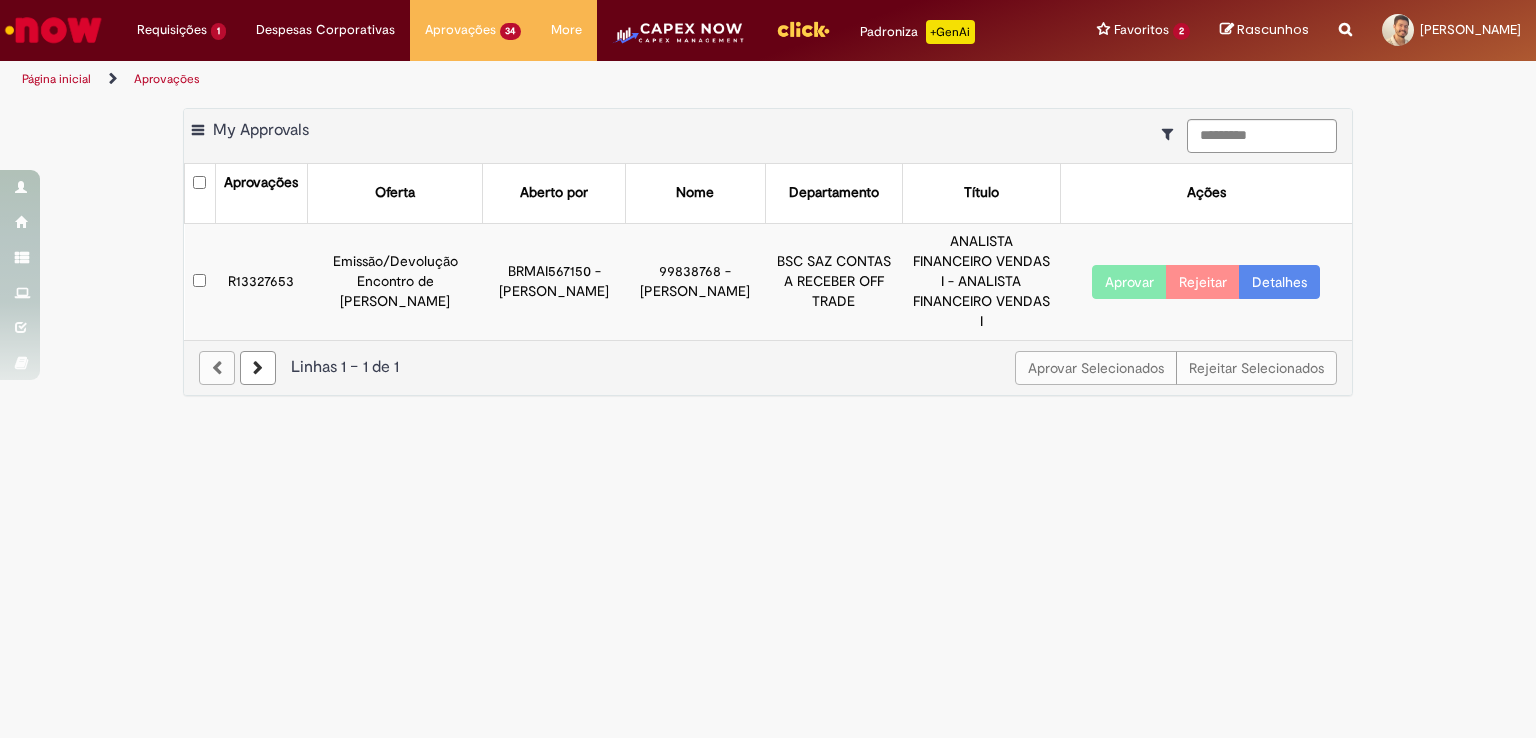 click on "Detalhes" at bounding box center (1279, 282) 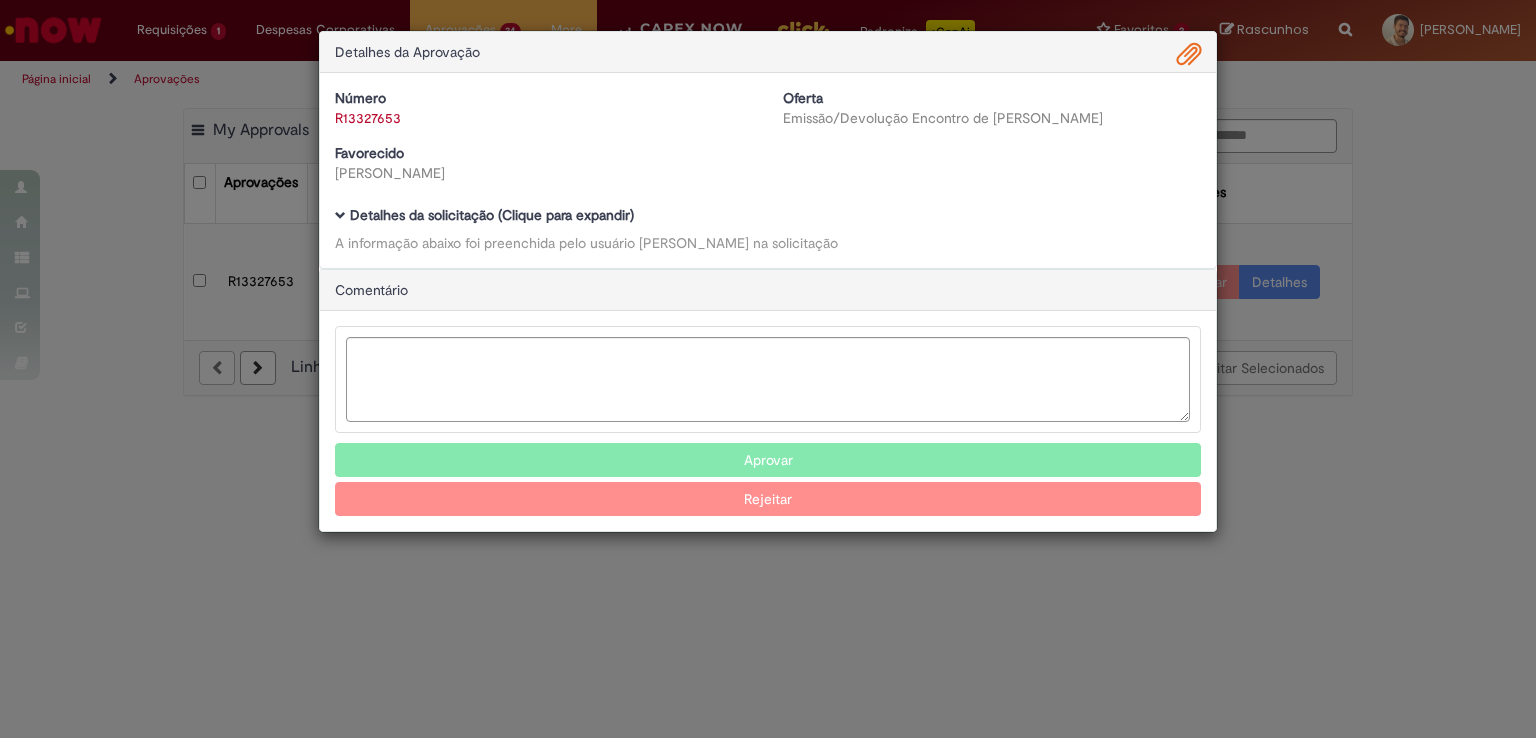 click on "Detalhes da solicitação (Clique para expandir)" at bounding box center [492, 215] 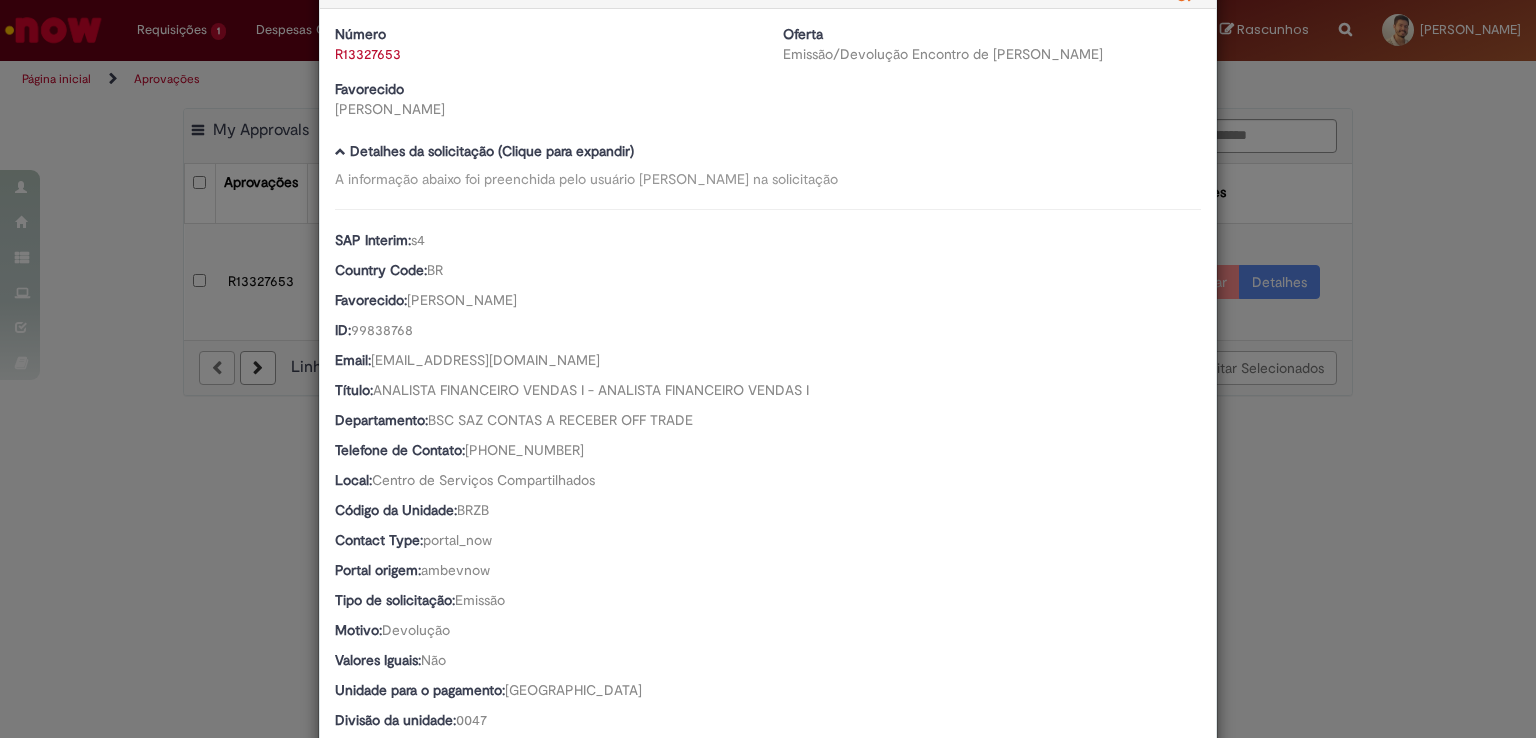 scroll, scrollTop: 0, scrollLeft: 0, axis: both 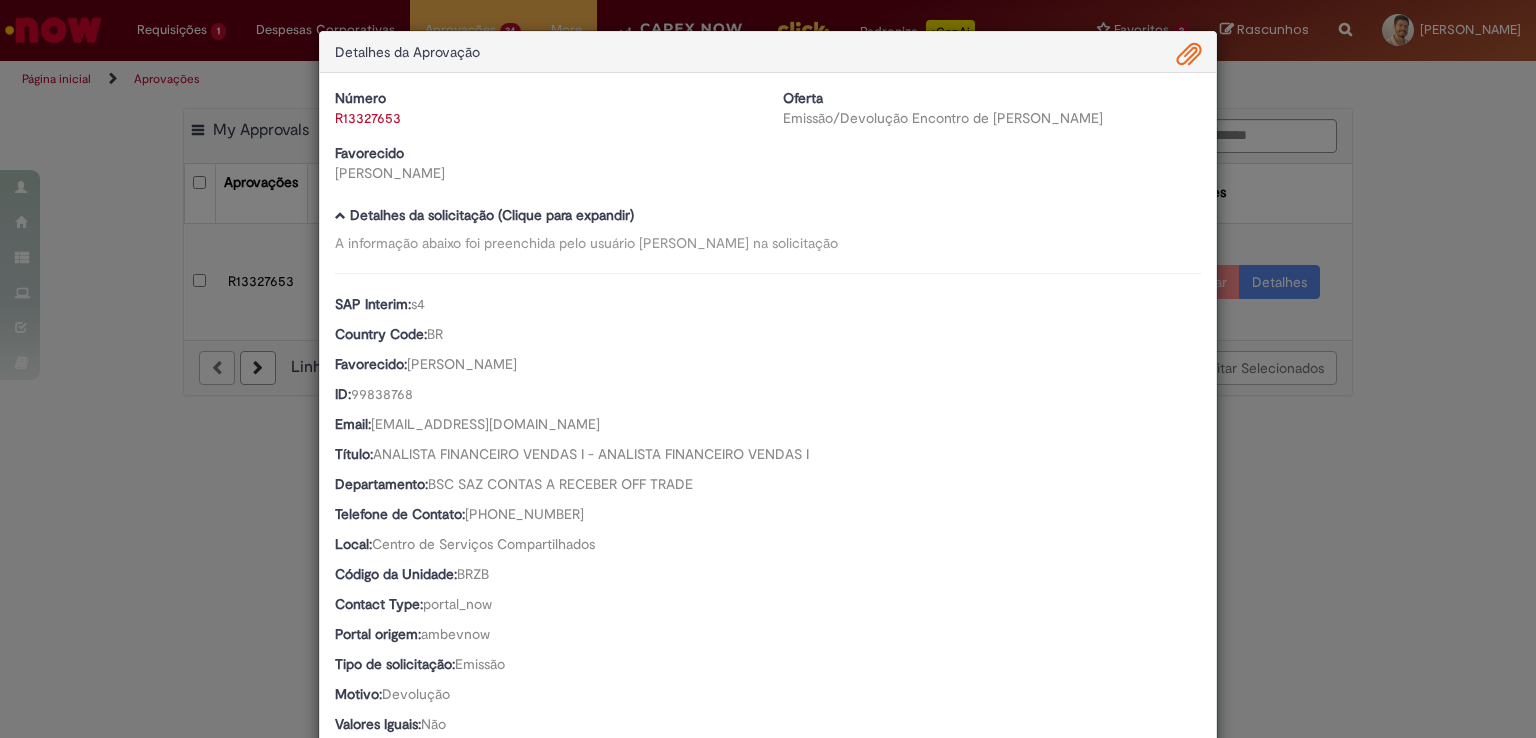 click at bounding box center (1189, 55) 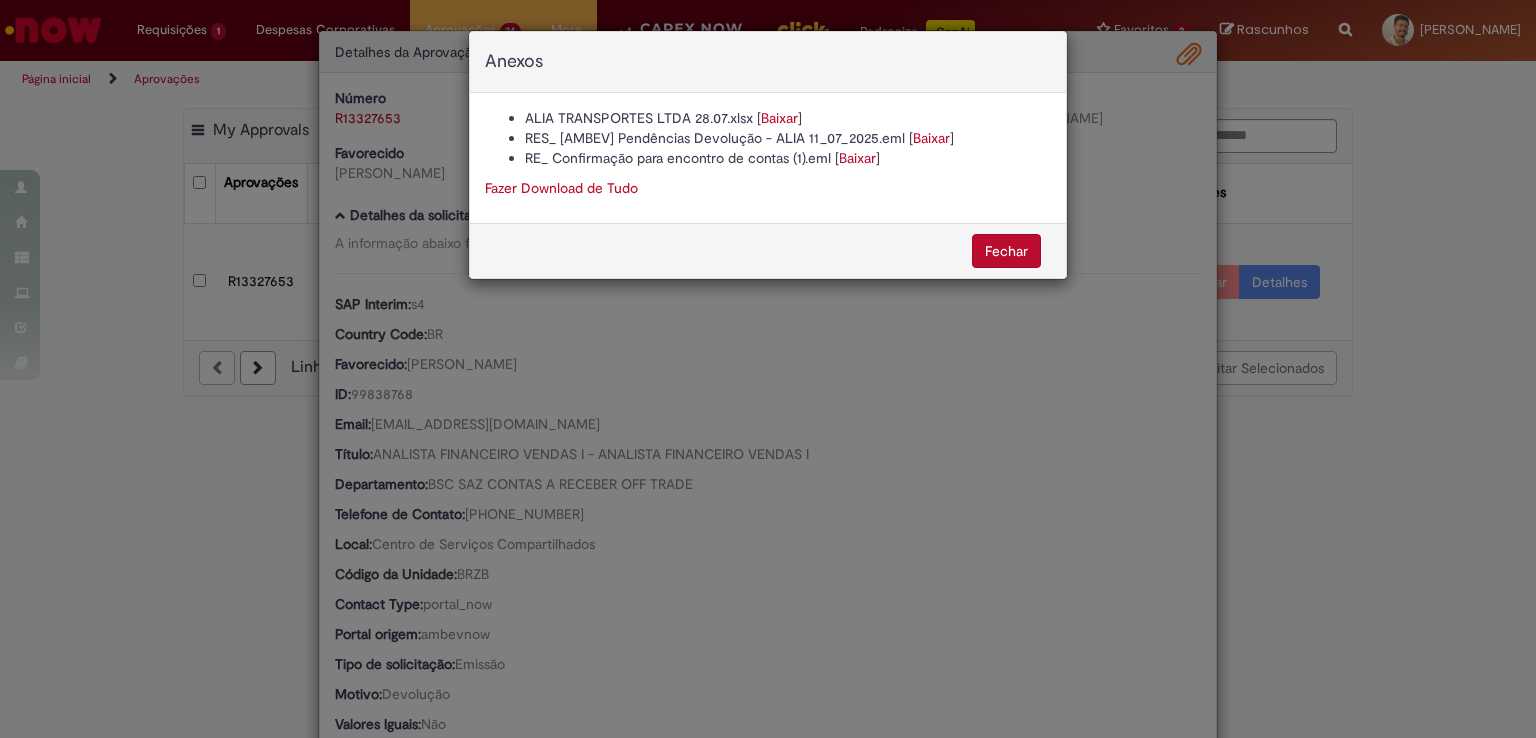 click on "Fechar" at bounding box center (1006, 251) 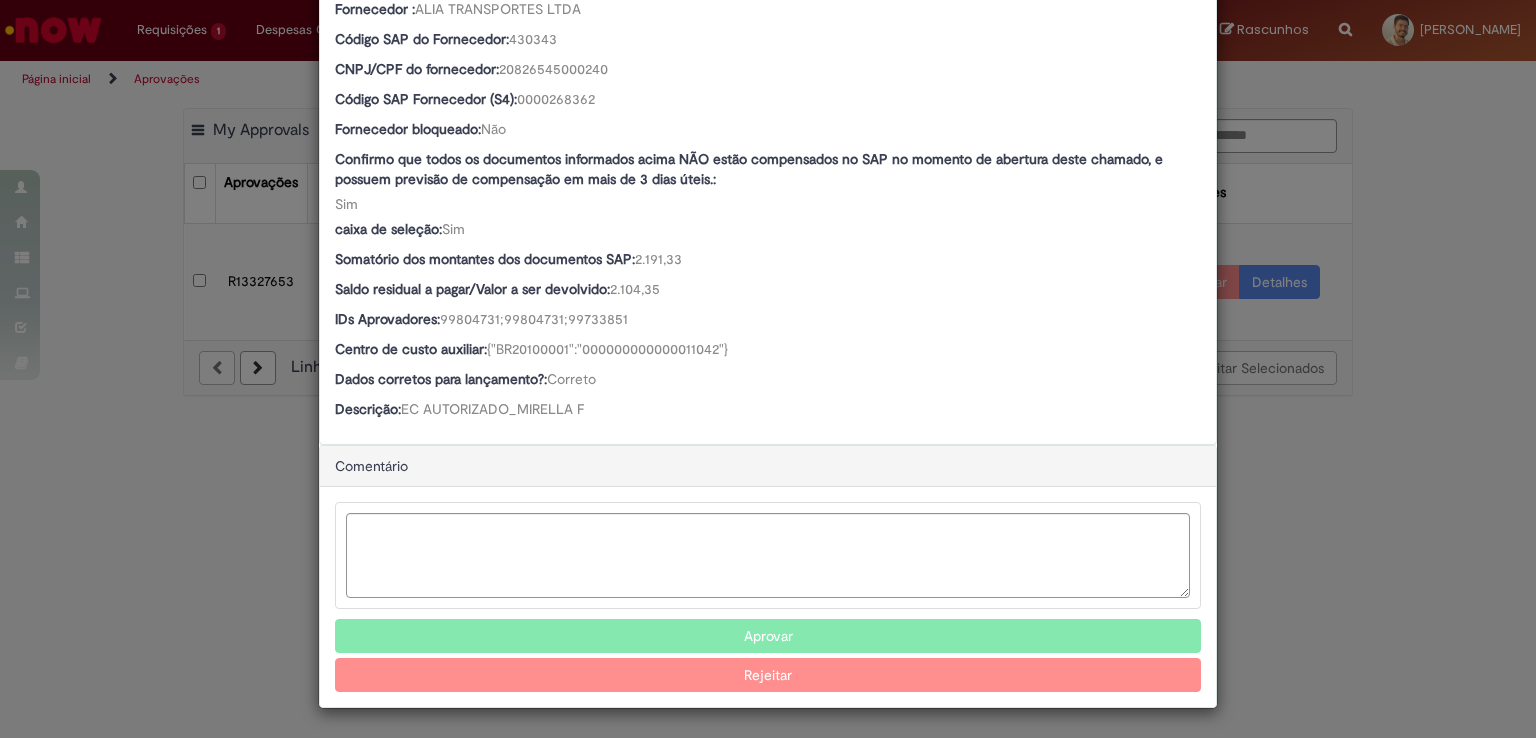 scroll, scrollTop: 924, scrollLeft: 0, axis: vertical 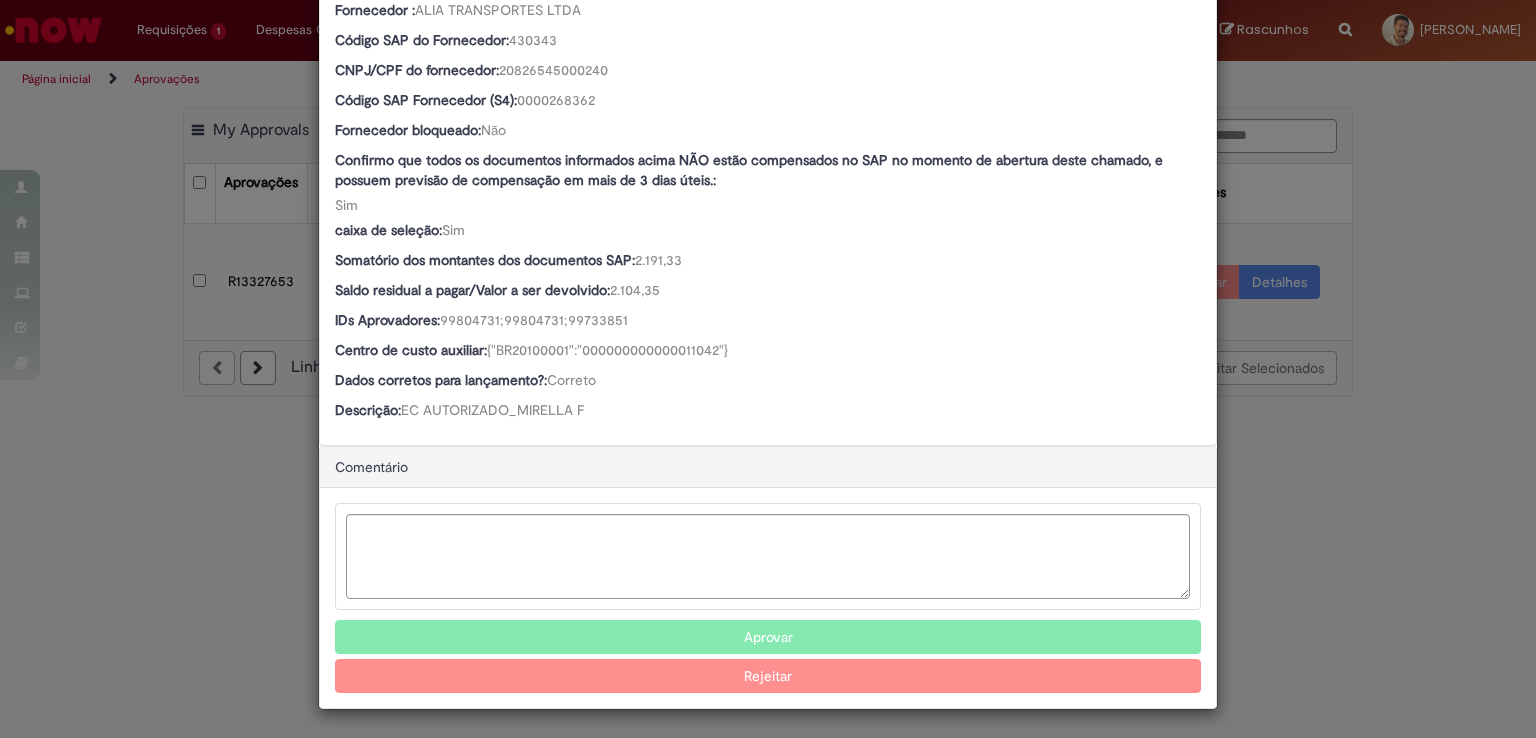 click on "Aprovar" at bounding box center (768, 637) 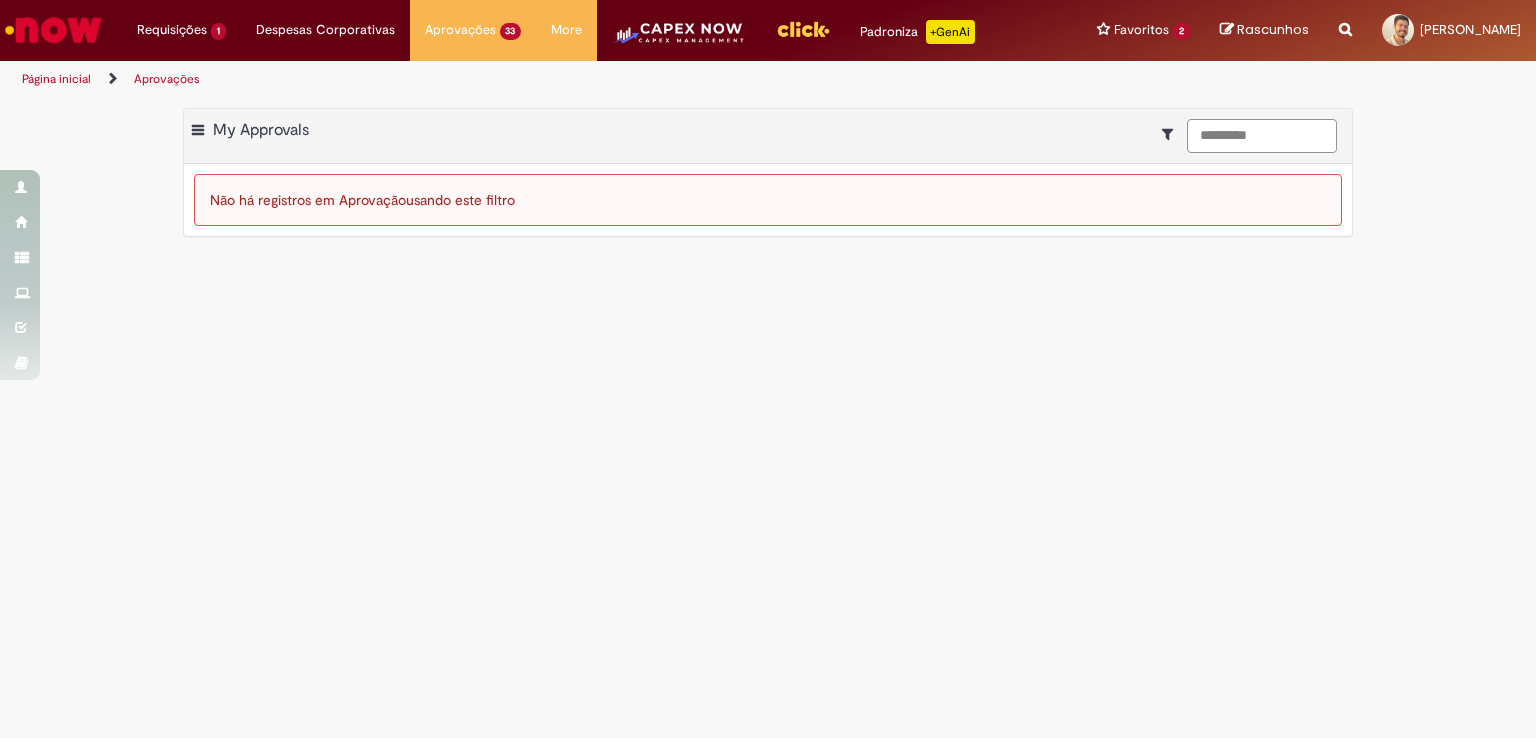 click on "*********" at bounding box center (1262, 136) 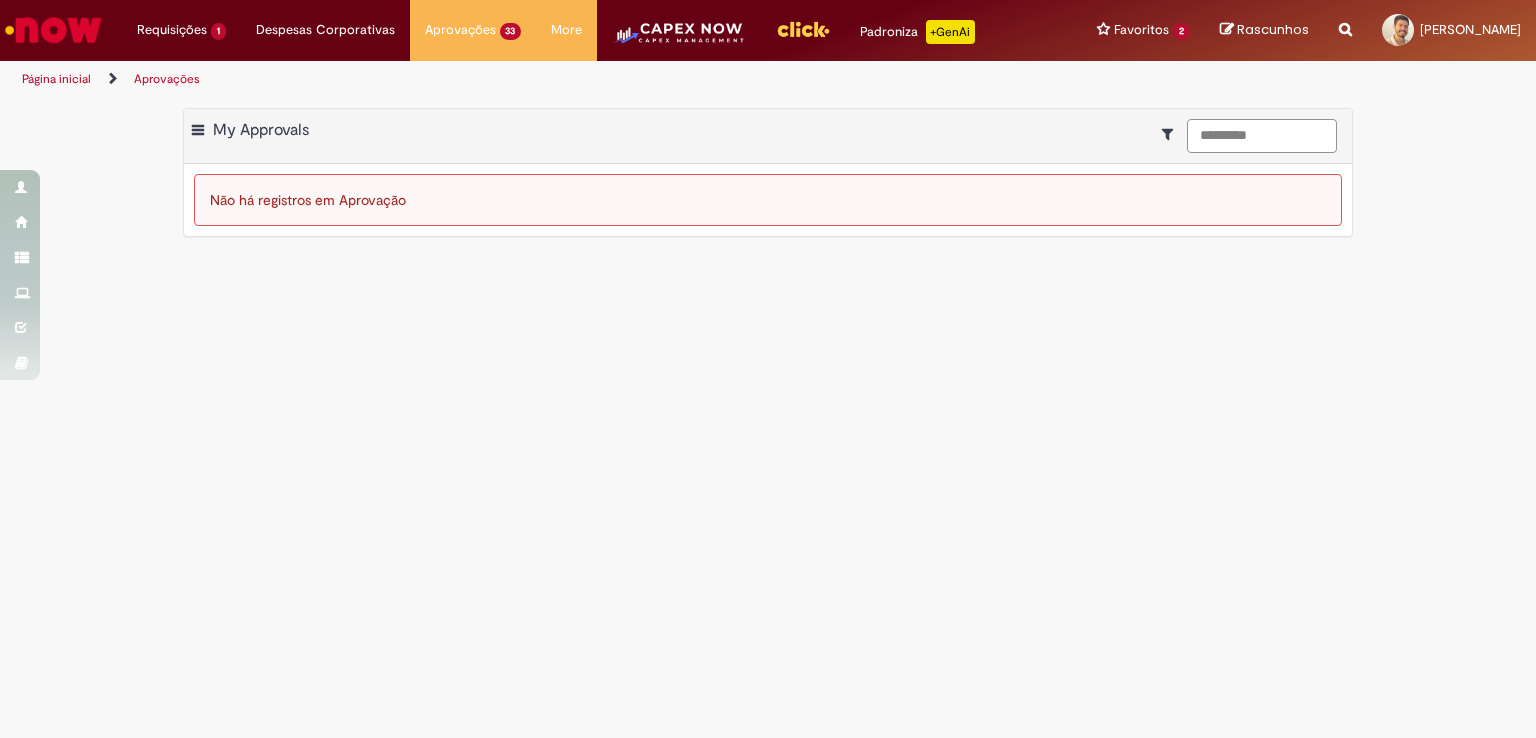 type on "*********" 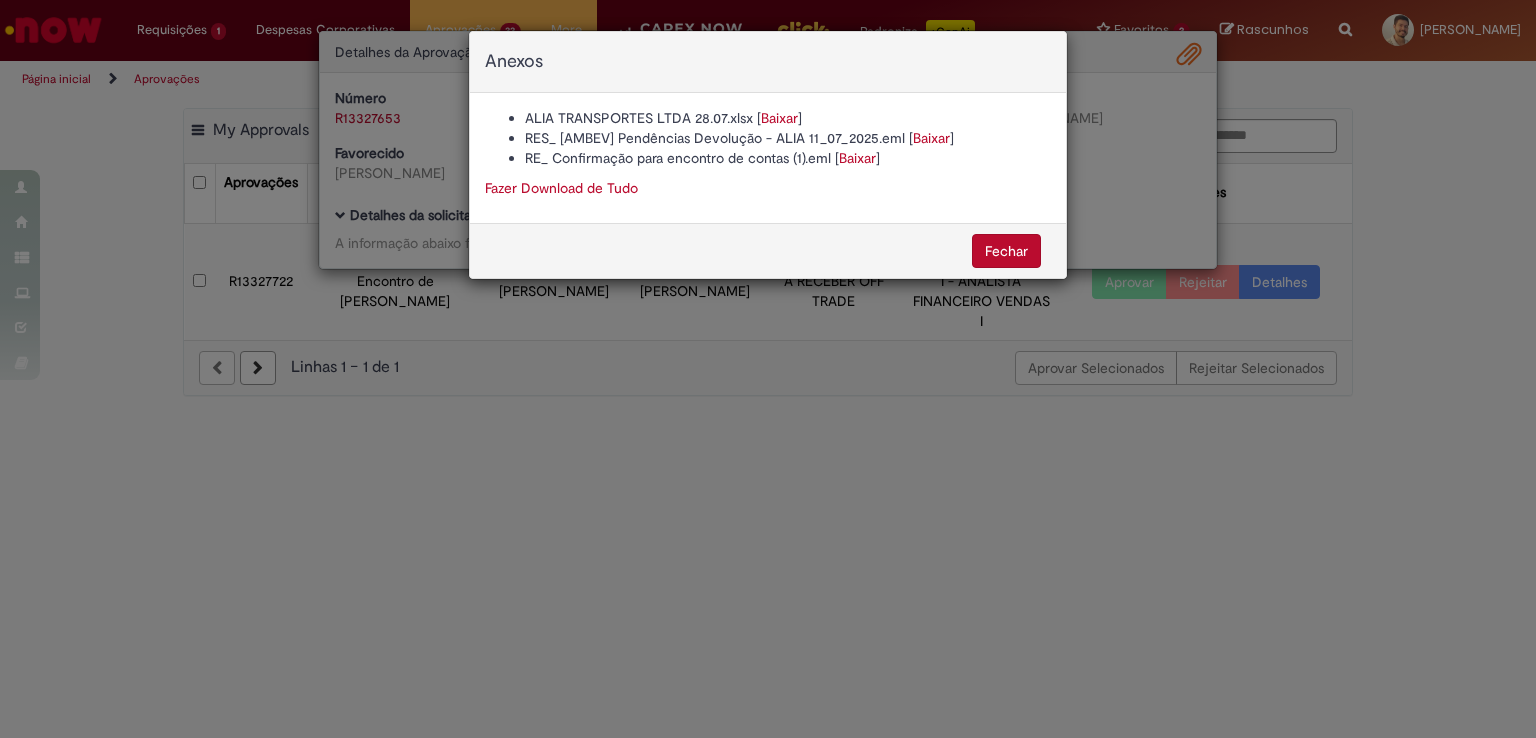 click on "Fechar" at bounding box center [1006, 251] 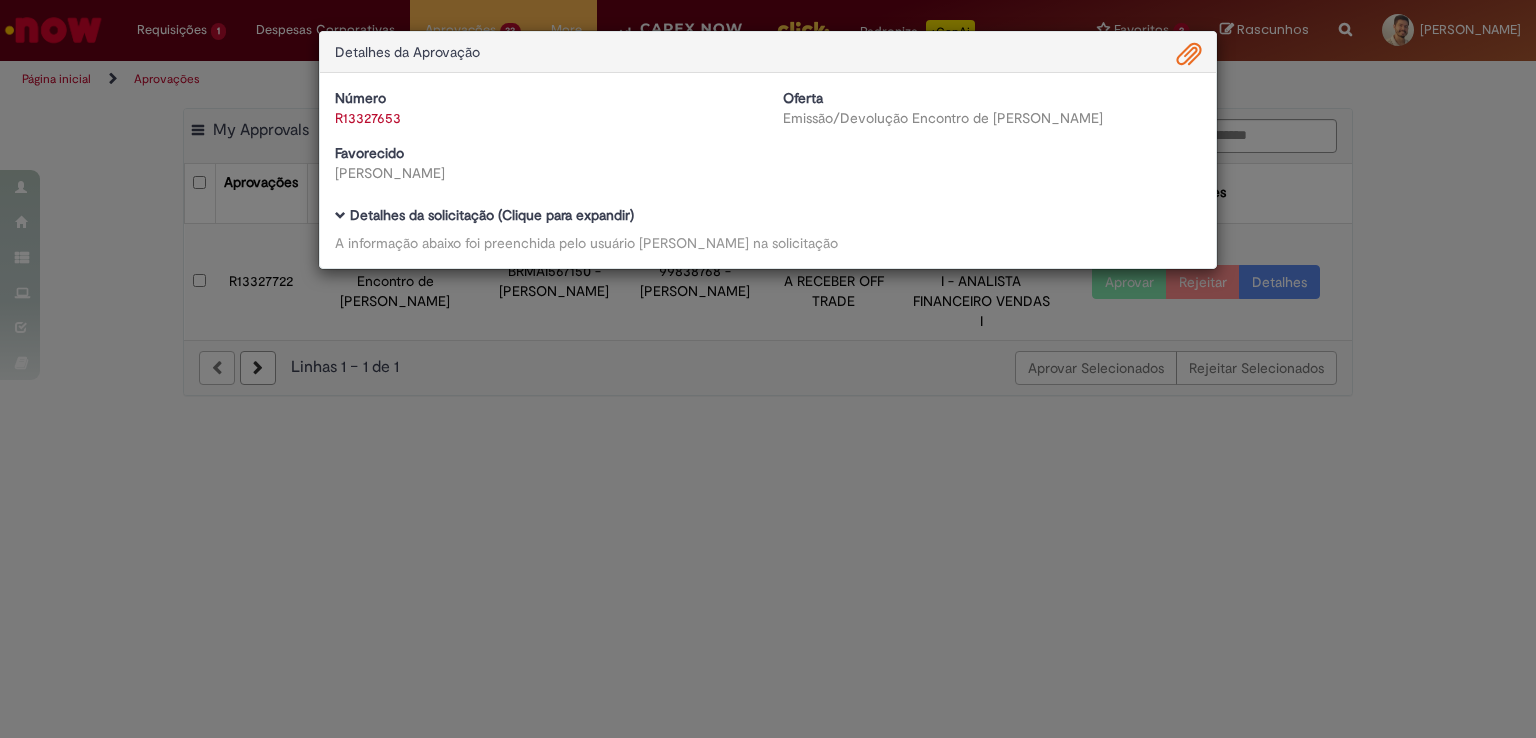 click on "Detalhes da Aprovação
Número
R13327653
Oferta
Emissão/Devolução Encontro de Contas Fornecedor
Favorecido
Thayanne Guerreiro Reichert
Baixar arquivos da requisição
Detalhes da solicitação (Clique para expandir)
A informação abaixo foi preenchida pelo usuário [PERSON_NAME] Rosa na solicitação" at bounding box center (768, 369) 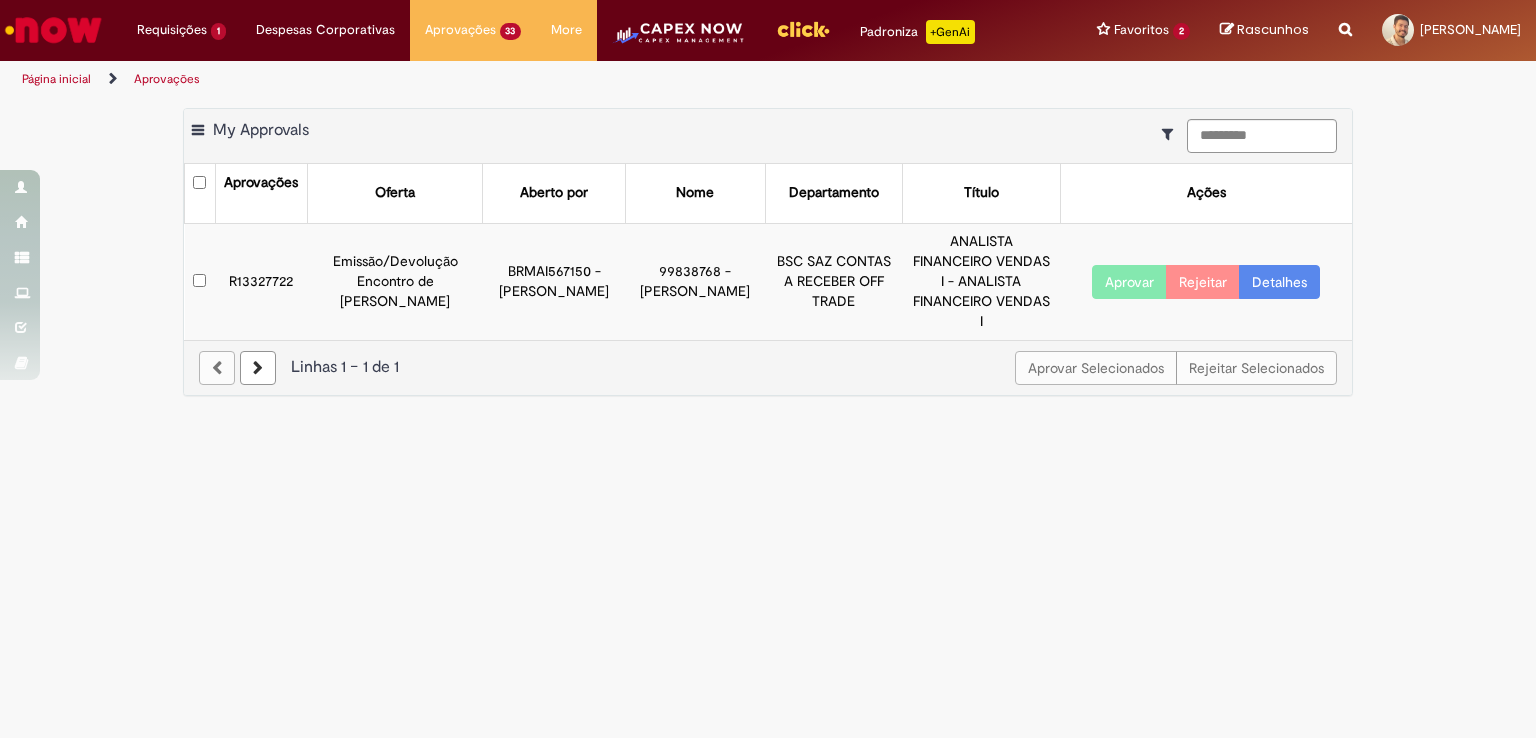 click on "Detalhes" at bounding box center (1279, 282) 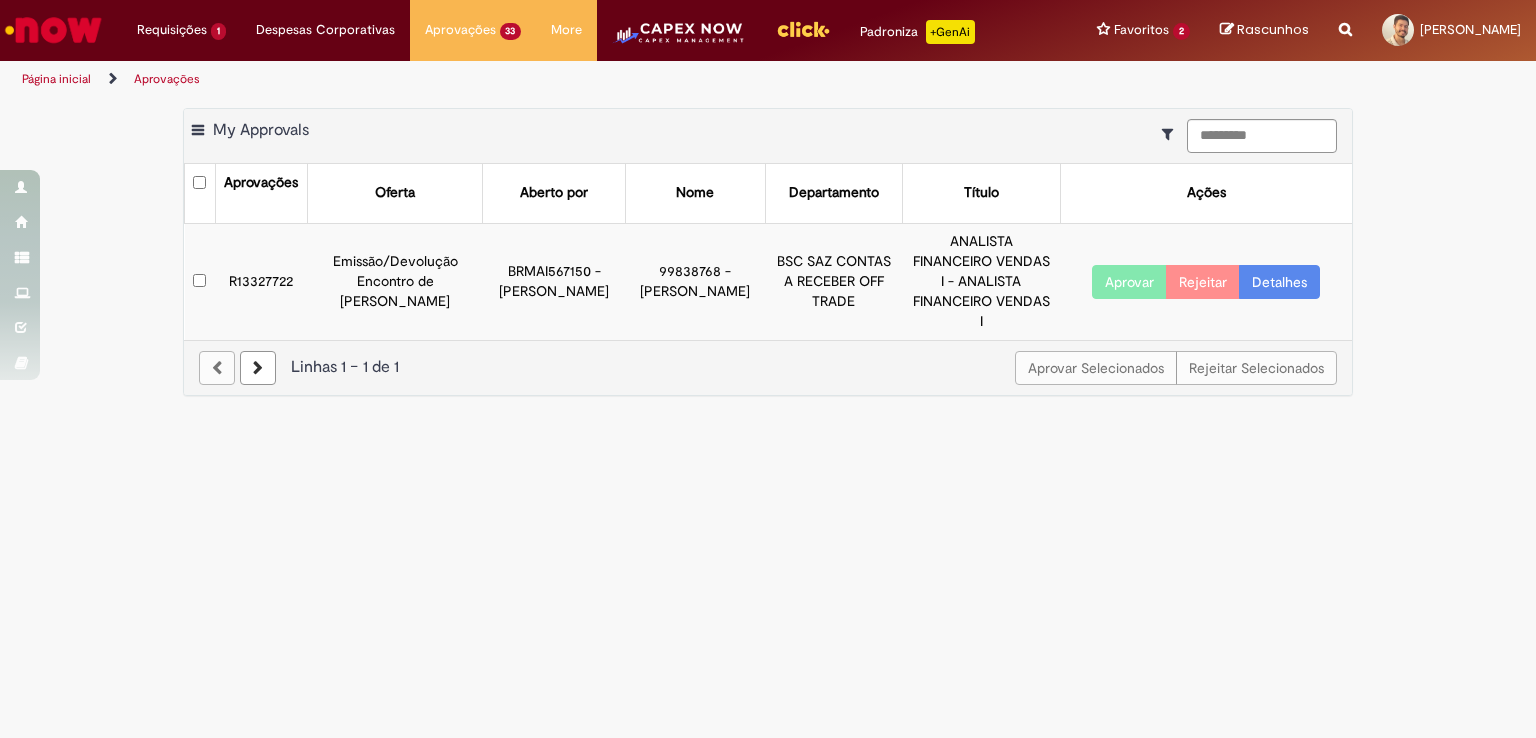 click on "Detalhes" at bounding box center [1279, 282] 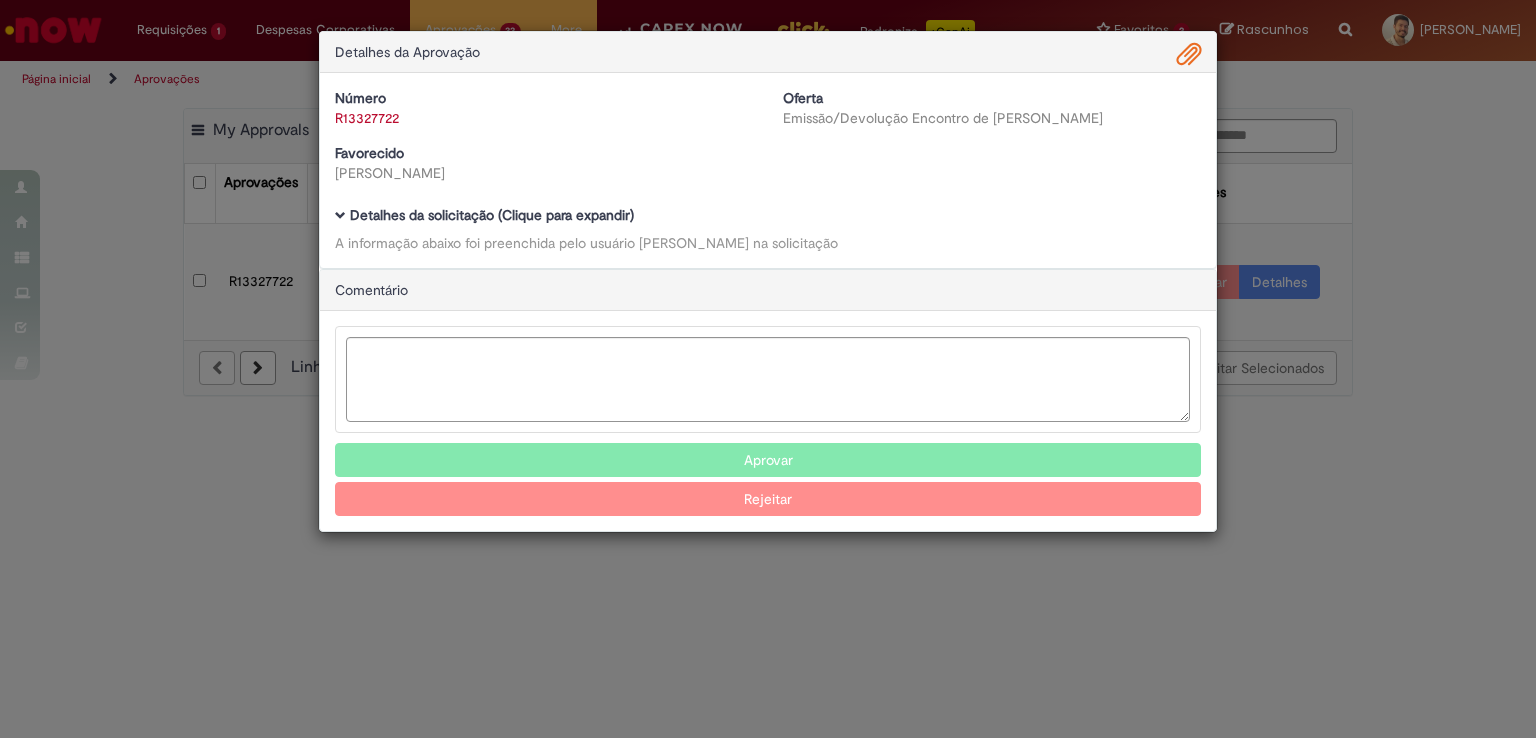 click on "Detalhes da solicitação (Clique para expandir)" at bounding box center [492, 215] 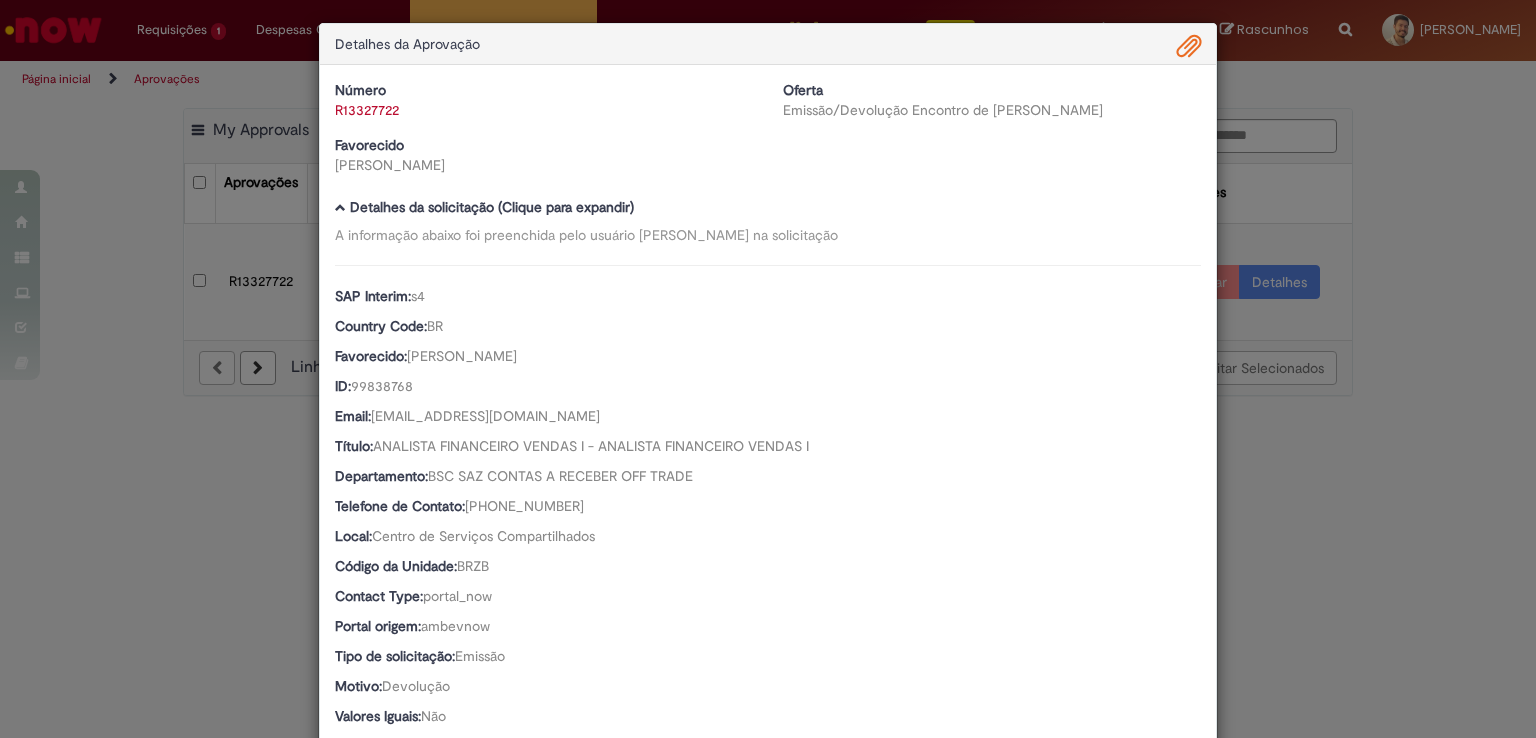 scroll, scrollTop: 0, scrollLeft: 0, axis: both 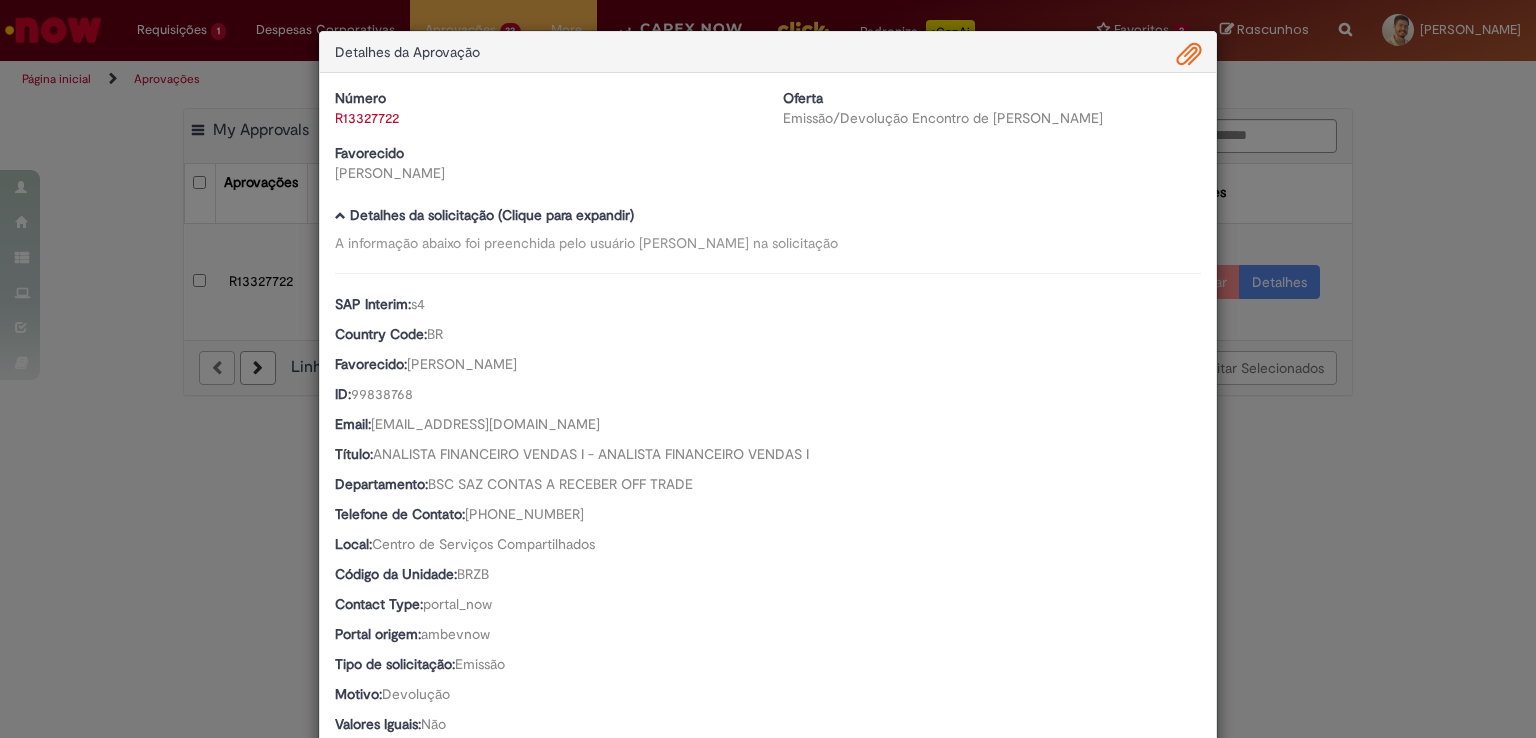 click at bounding box center (1189, 55) 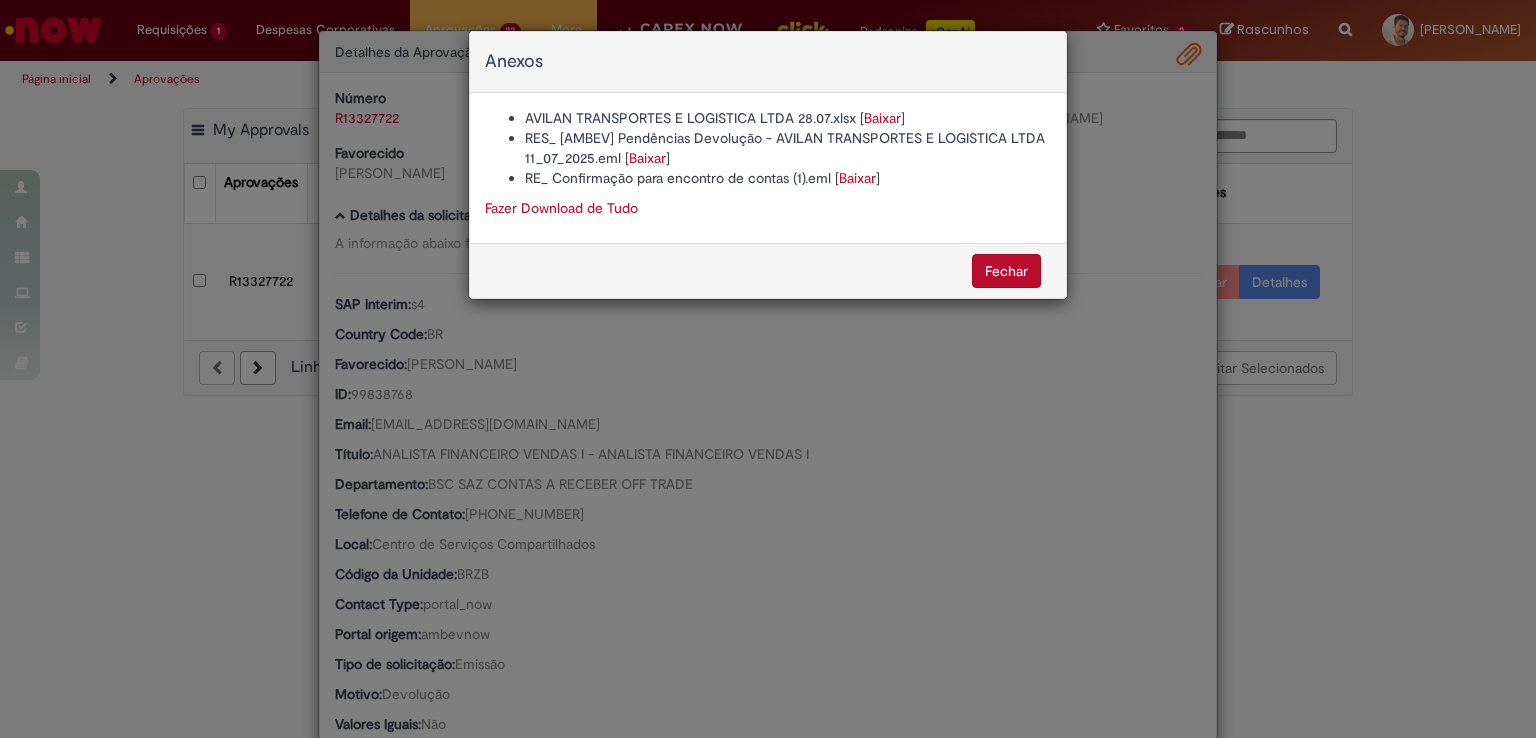 click on "Baixar" at bounding box center [647, 158] 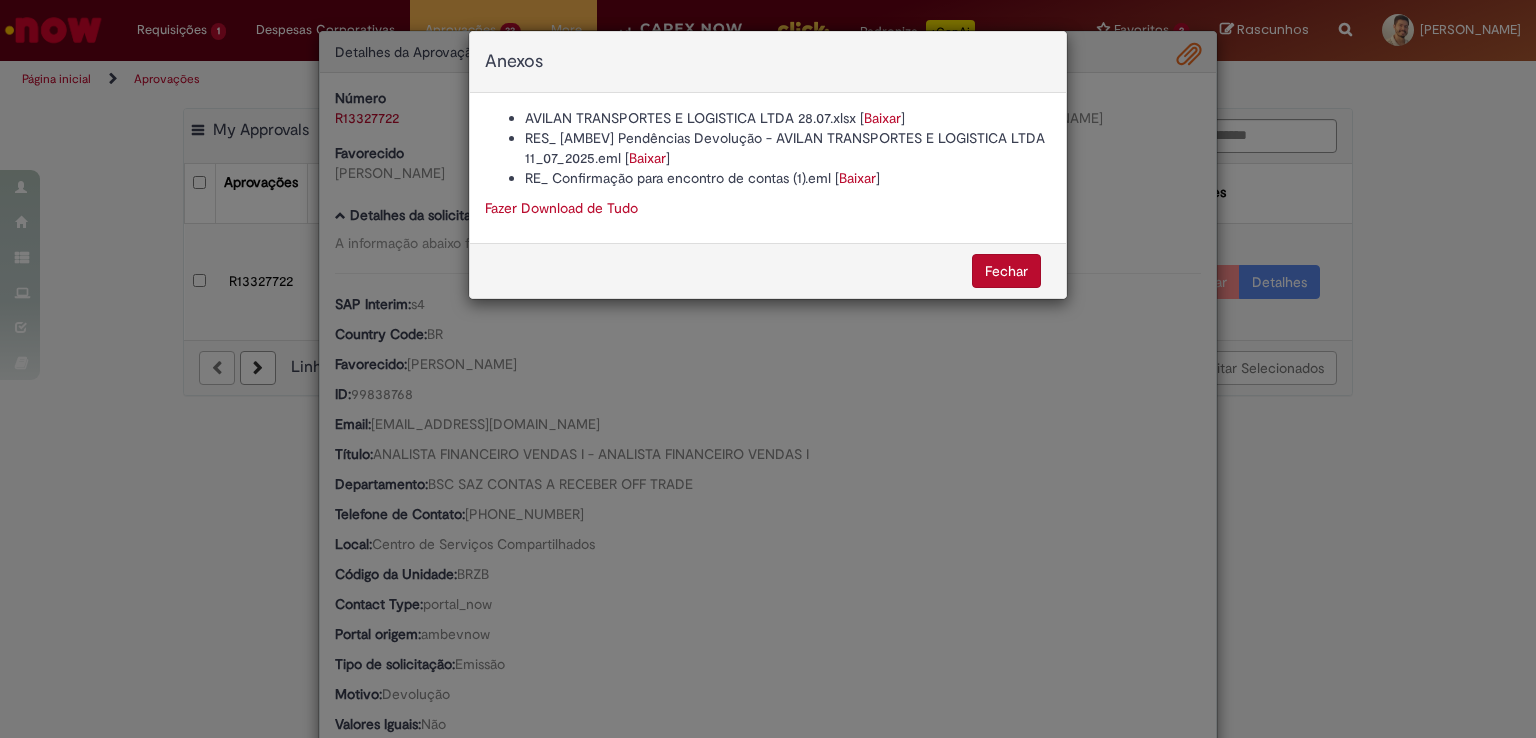 click on "Fechar" at bounding box center (1006, 271) 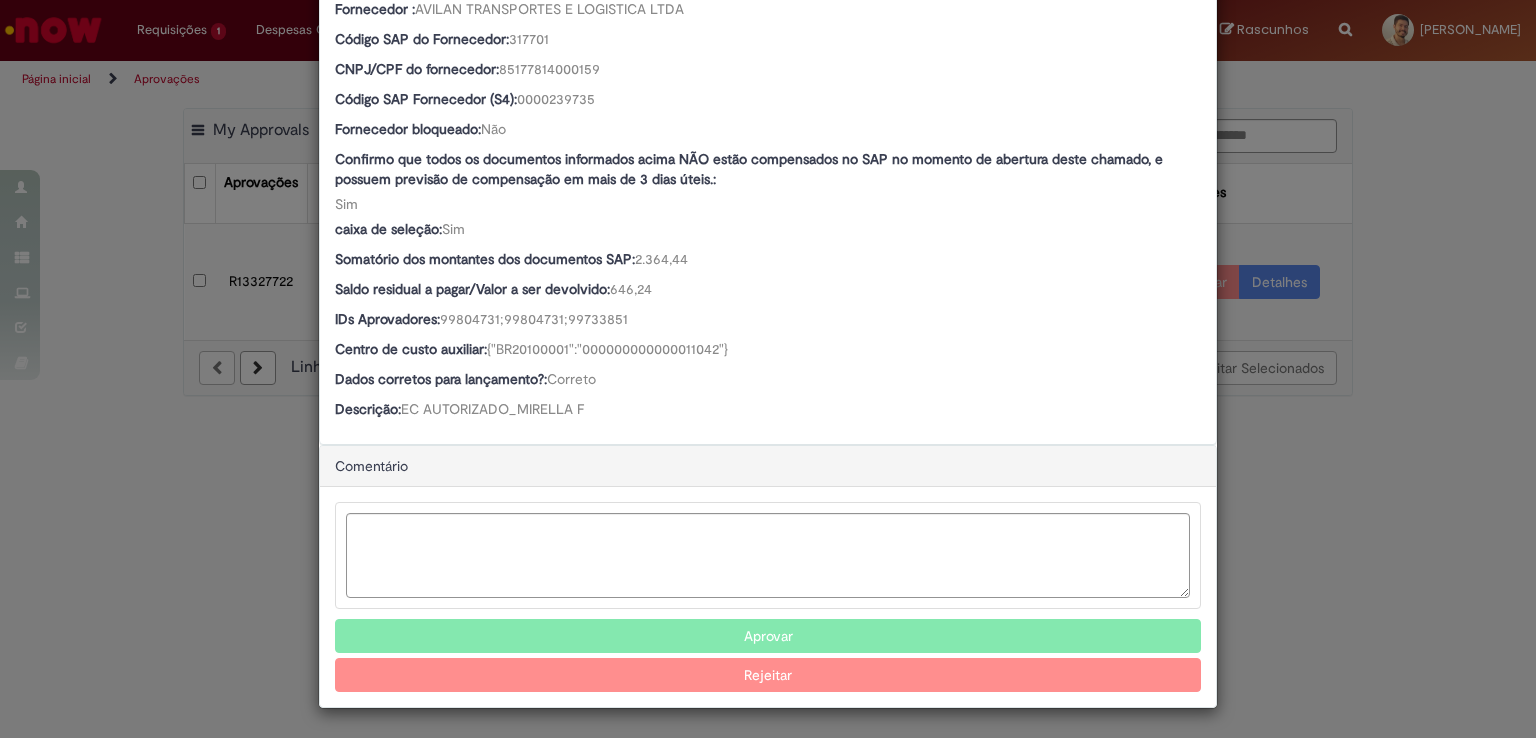 click on "Aprovar" at bounding box center (768, 636) 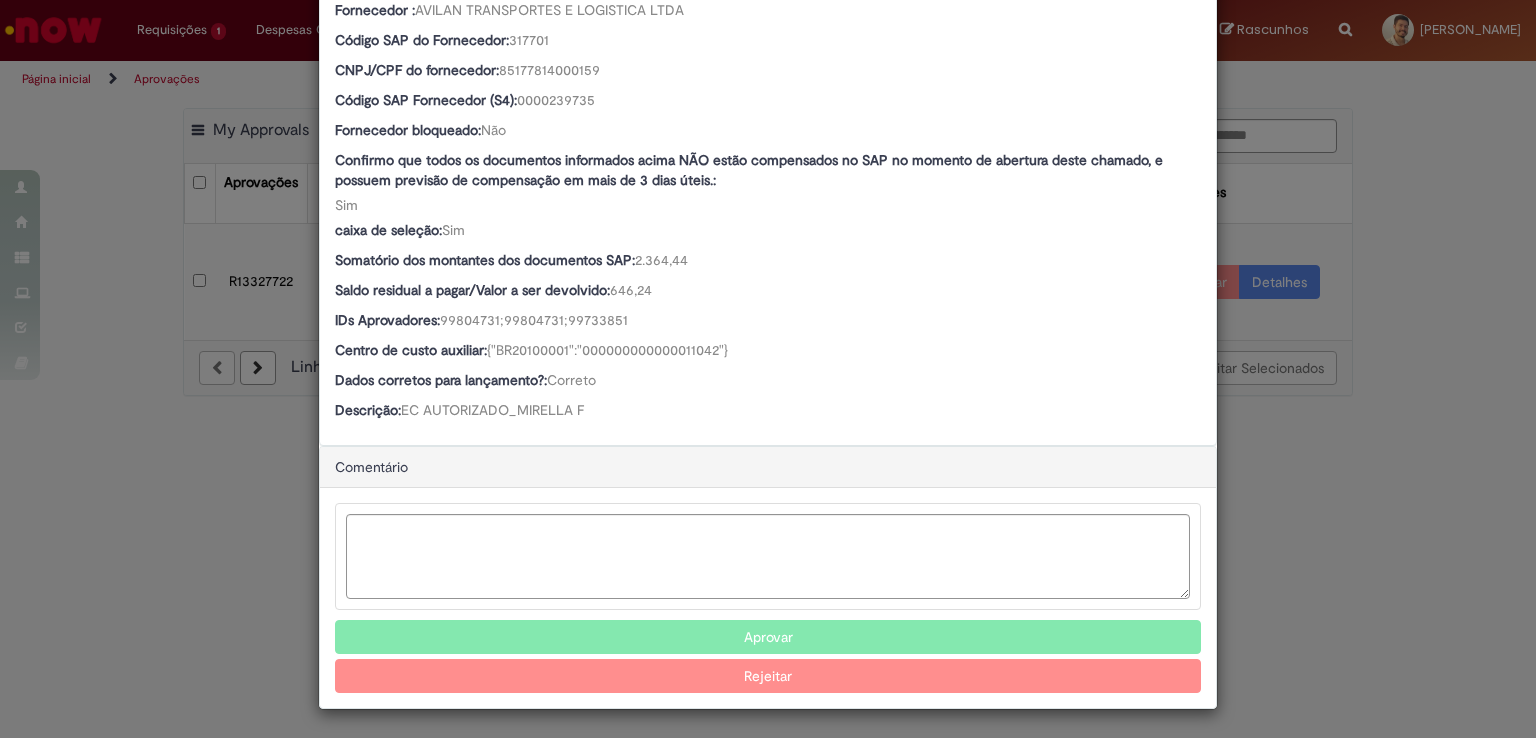 type 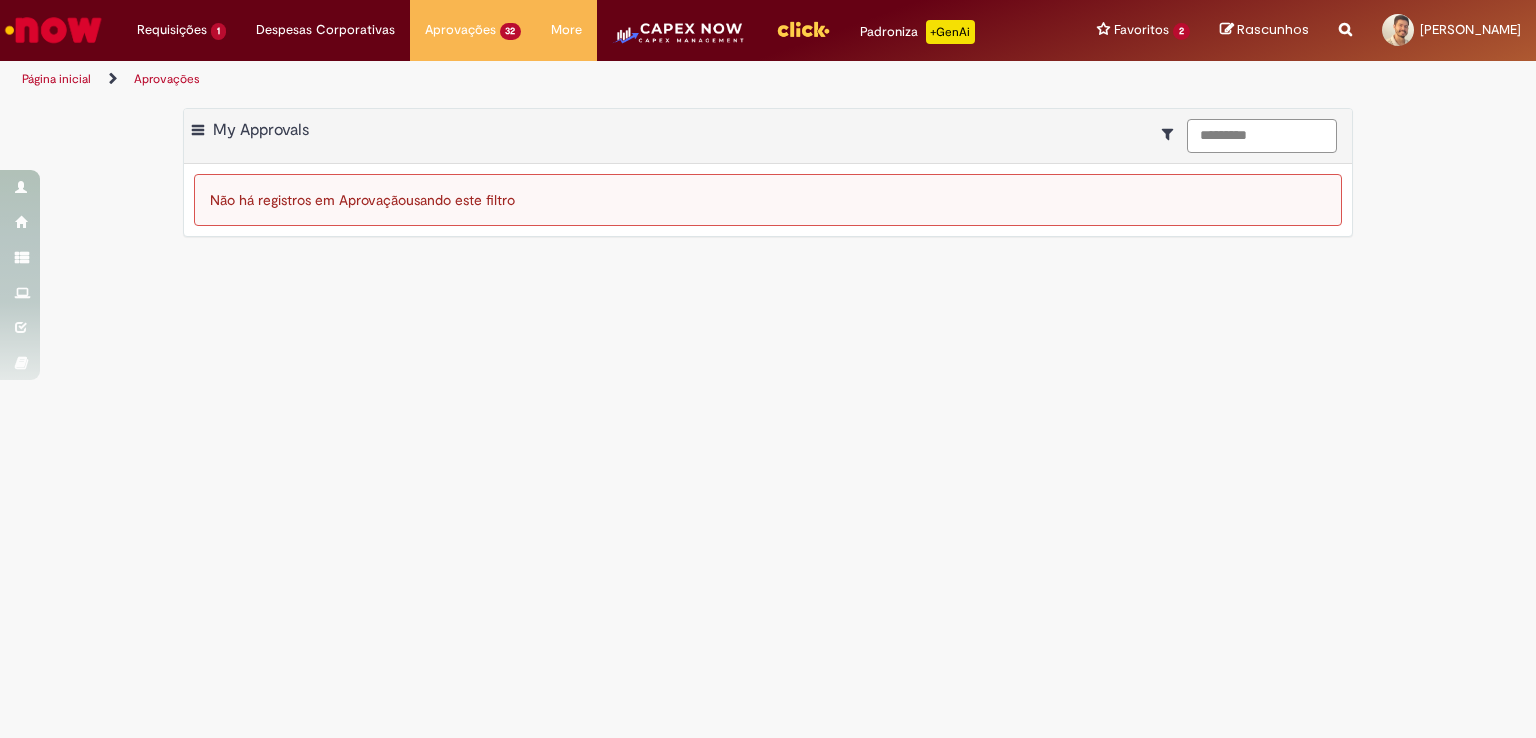 click on "*********" at bounding box center (1262, 136) 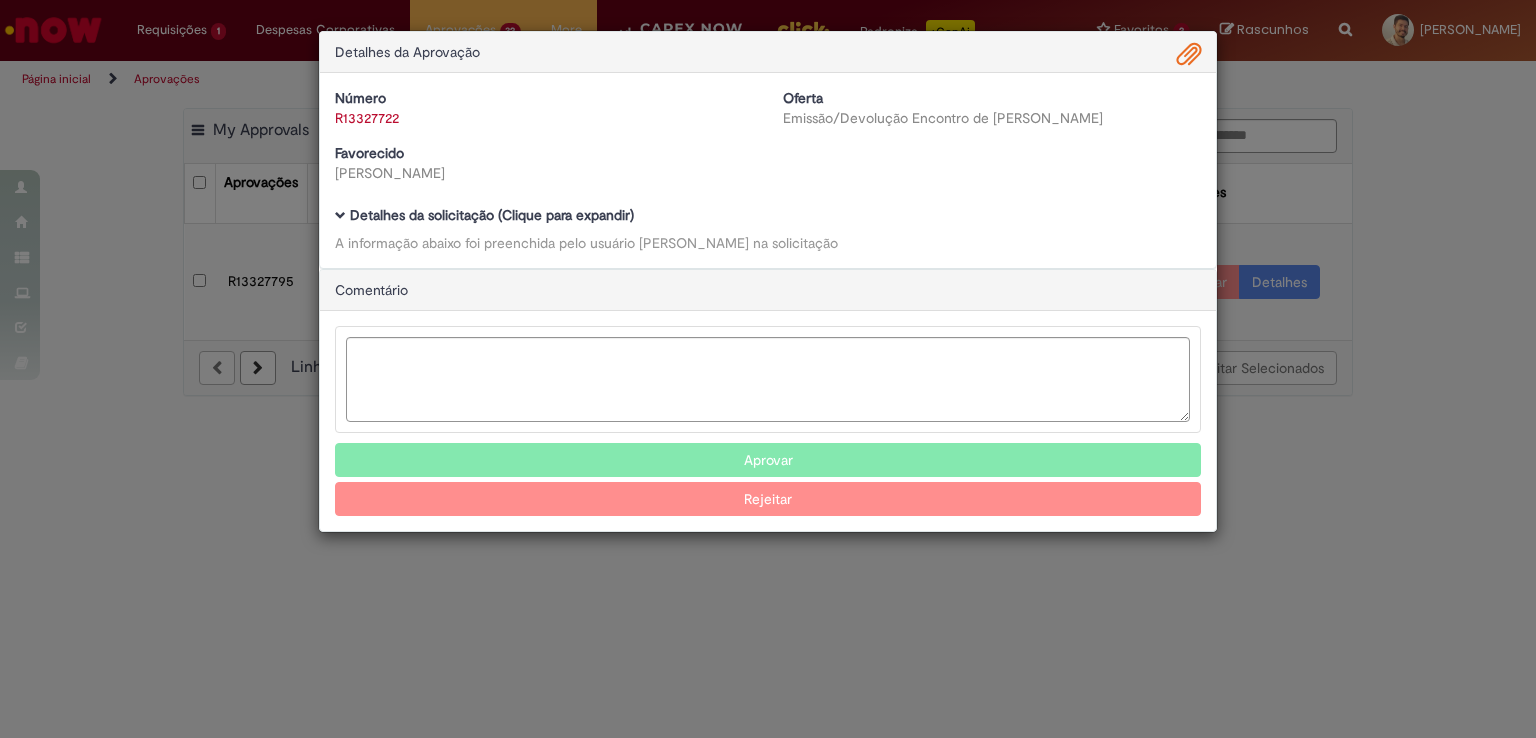 click on "Detalhes da solicitação (Clique para expandir)" at bounding box center [492, 215] 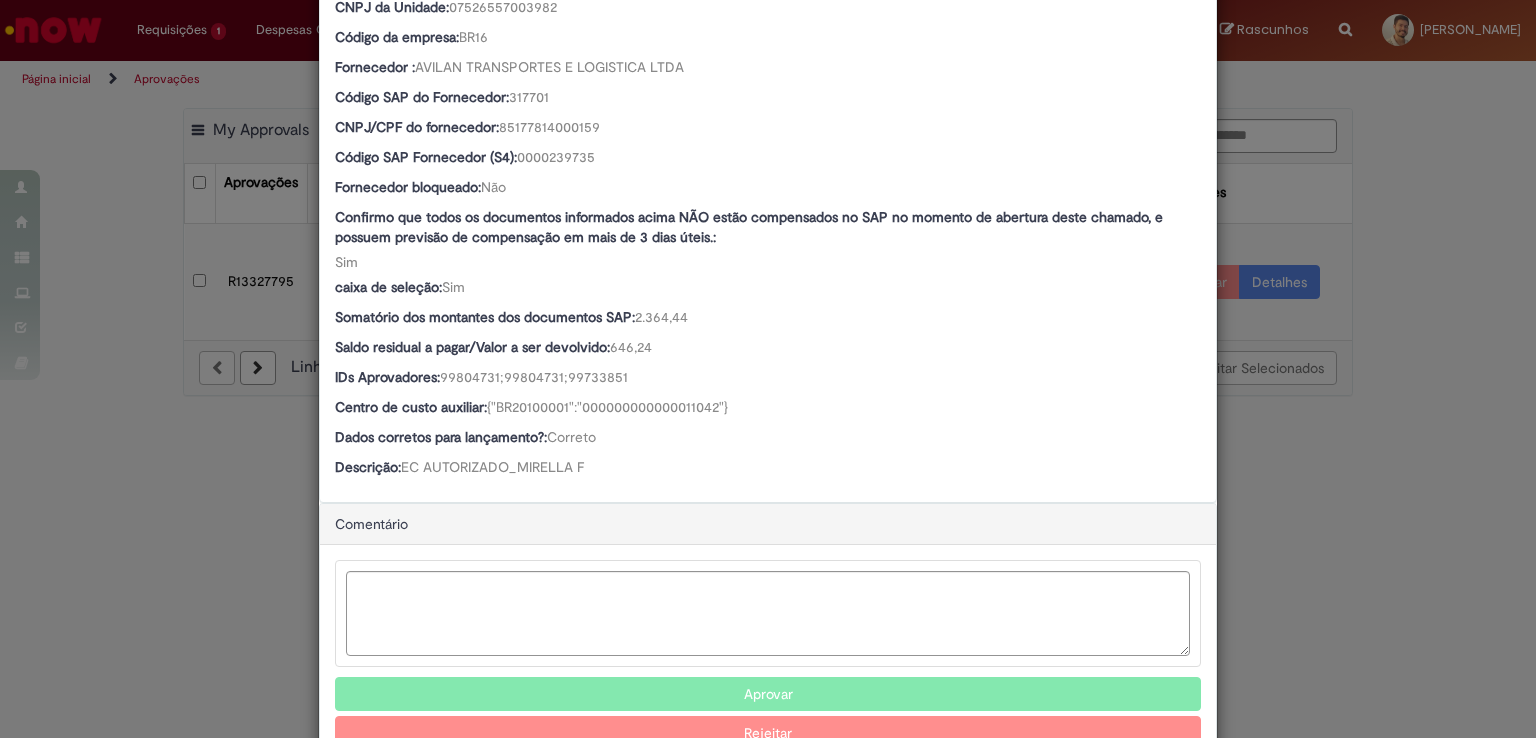 scroll, scrollTop: 925, scrollLeft: 0, axis: vertical 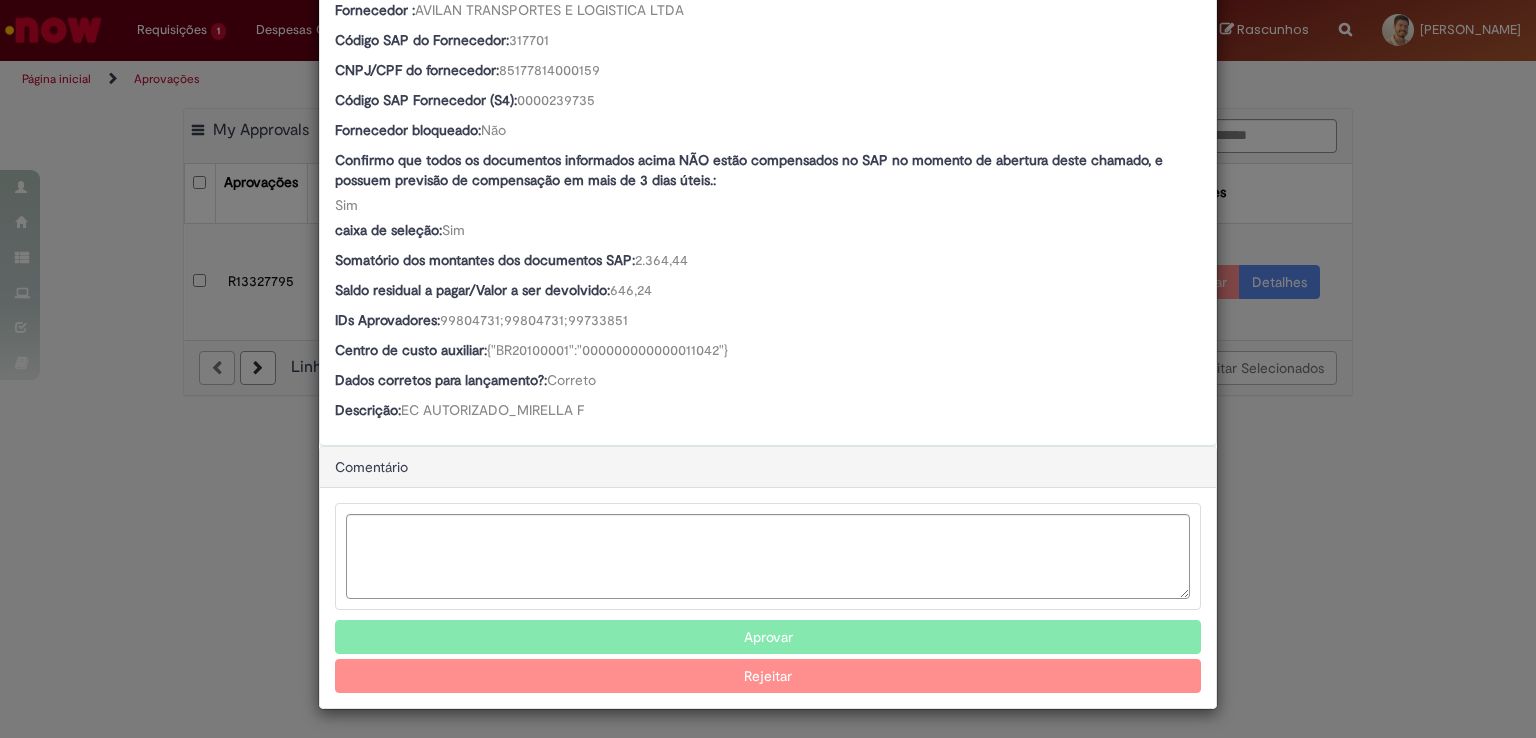 click on "Aprovar" at bounding box center (768, 637) 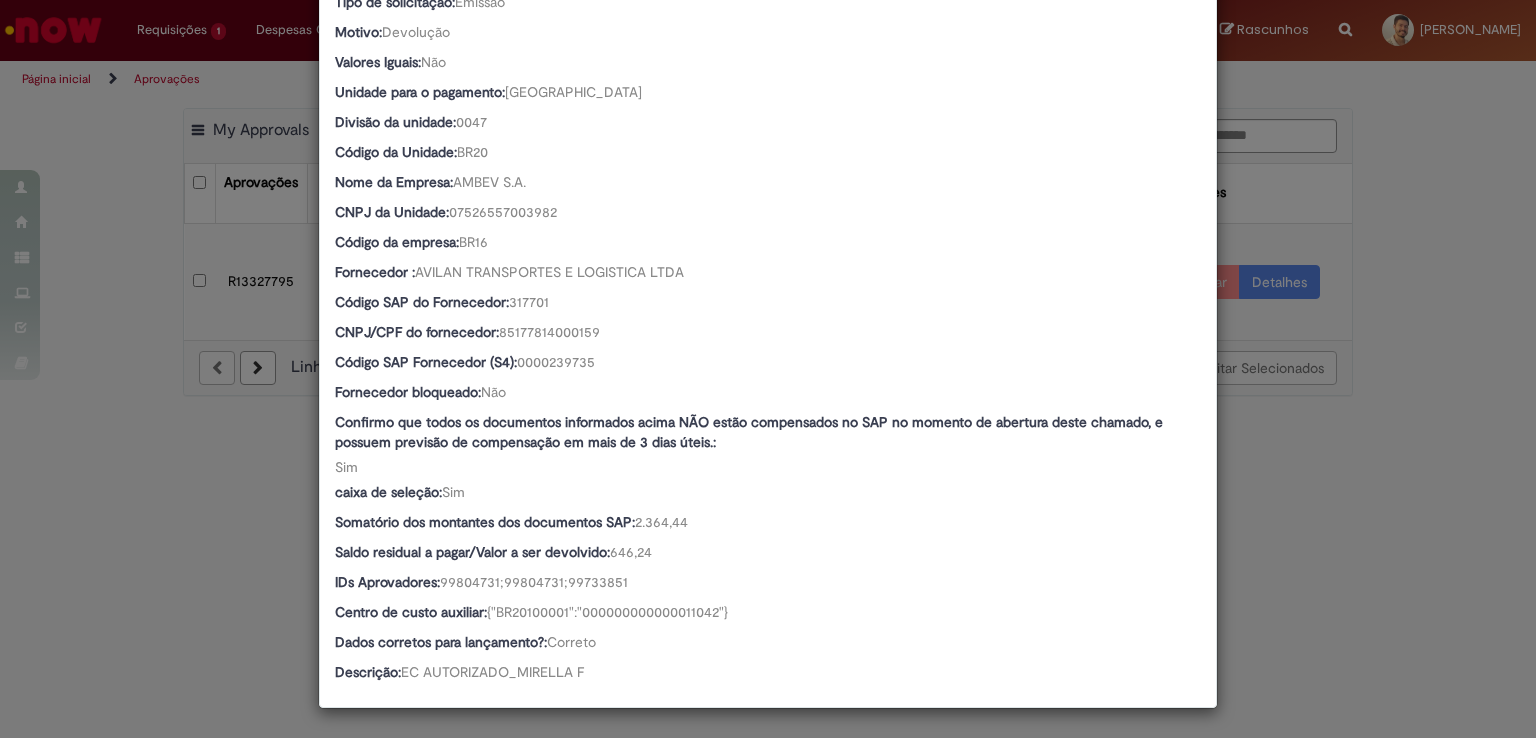 click on "Detalhes da Aprovação
Número
R13327722
Oferta
Emissão/Devolução Encontro de Contas Fornecedor
Favorecido
Thayanne Guerreiro Reichert
Baixar arquivos da requisição
Detalhes da solicitação (Clique para expandir)
A informação abaixo foi preenchida pelo usuário [PERSON_NAME] Rosa na solicitação
SAP Interim:  s4
Country Code:  BR
Favorecido:  [PERSON_NAME]
ID:  99838768
Email:  [EMAIL_ADDRESS][DOMAIN_NAME]
Título:  ANALISTA FINANCEIRO VENDAS I - ANALISTA FINANCEIRO VENDAS I
Departamento:  BSC SAZ CONTAS A RECEBER OFF TRADE
Telefone de Contato:  [PHONE_NUMBER]" at bounding box center [768, 369] 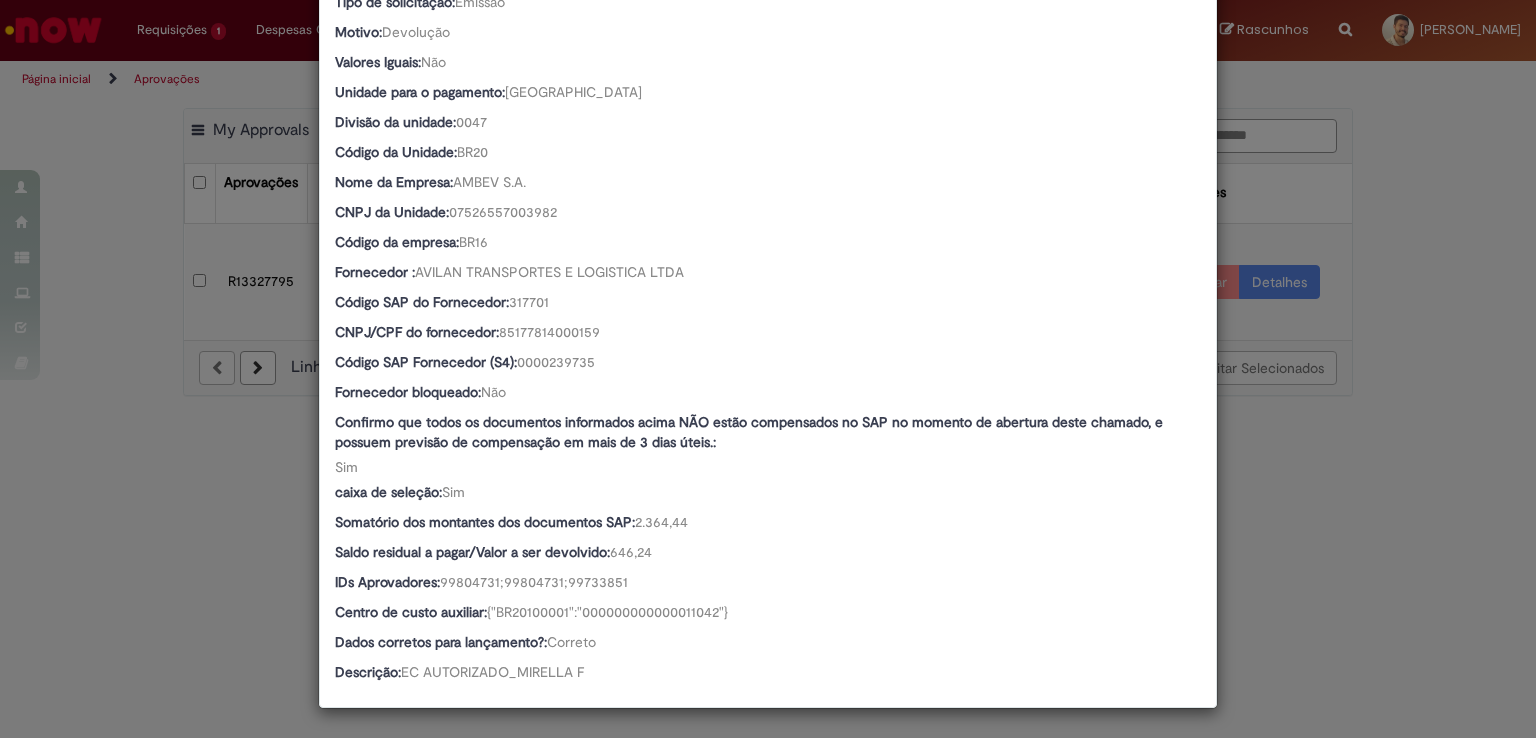 scroll, scrollTop: 662, scrollLeft: 0, axis: vertical 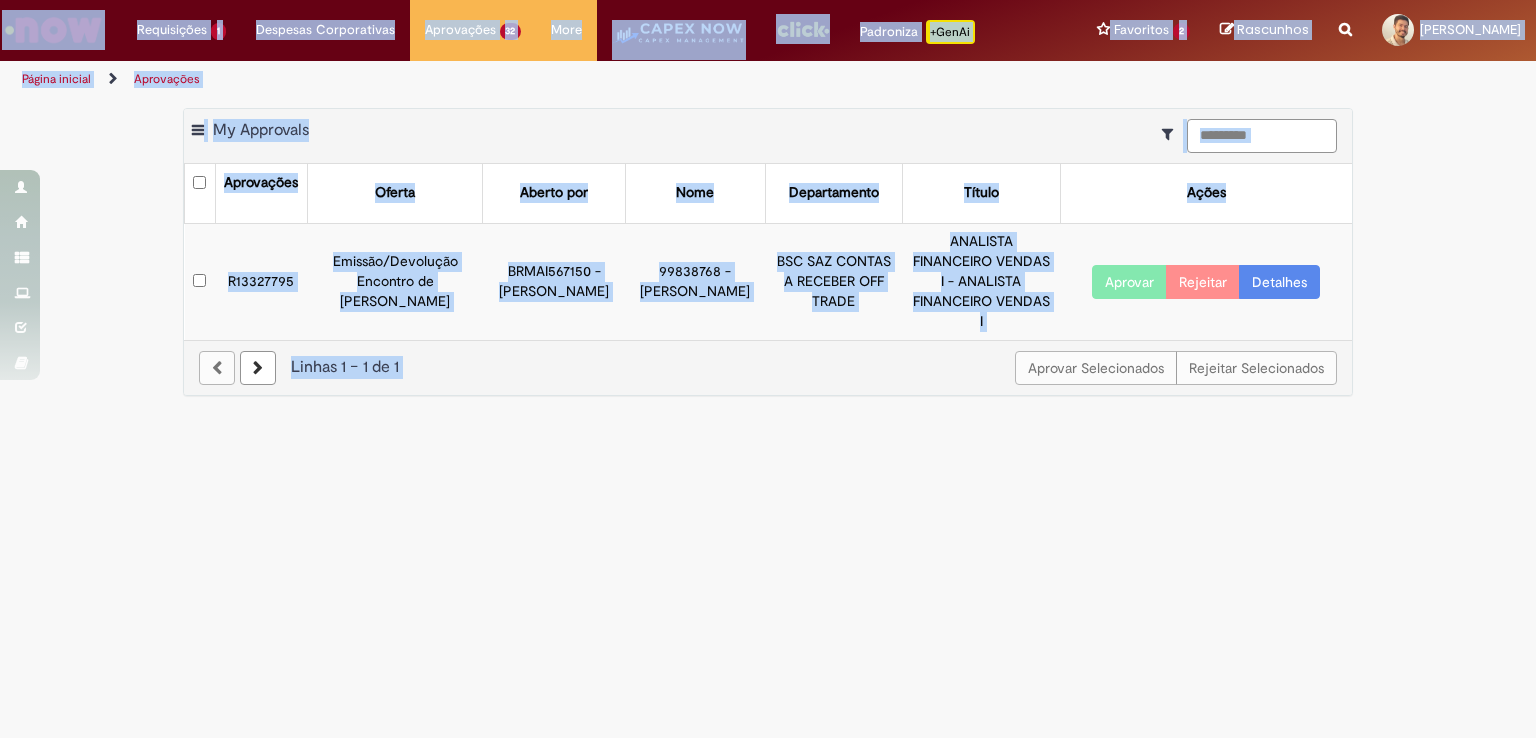 click on "*********" at bounding box center (1262, 136) 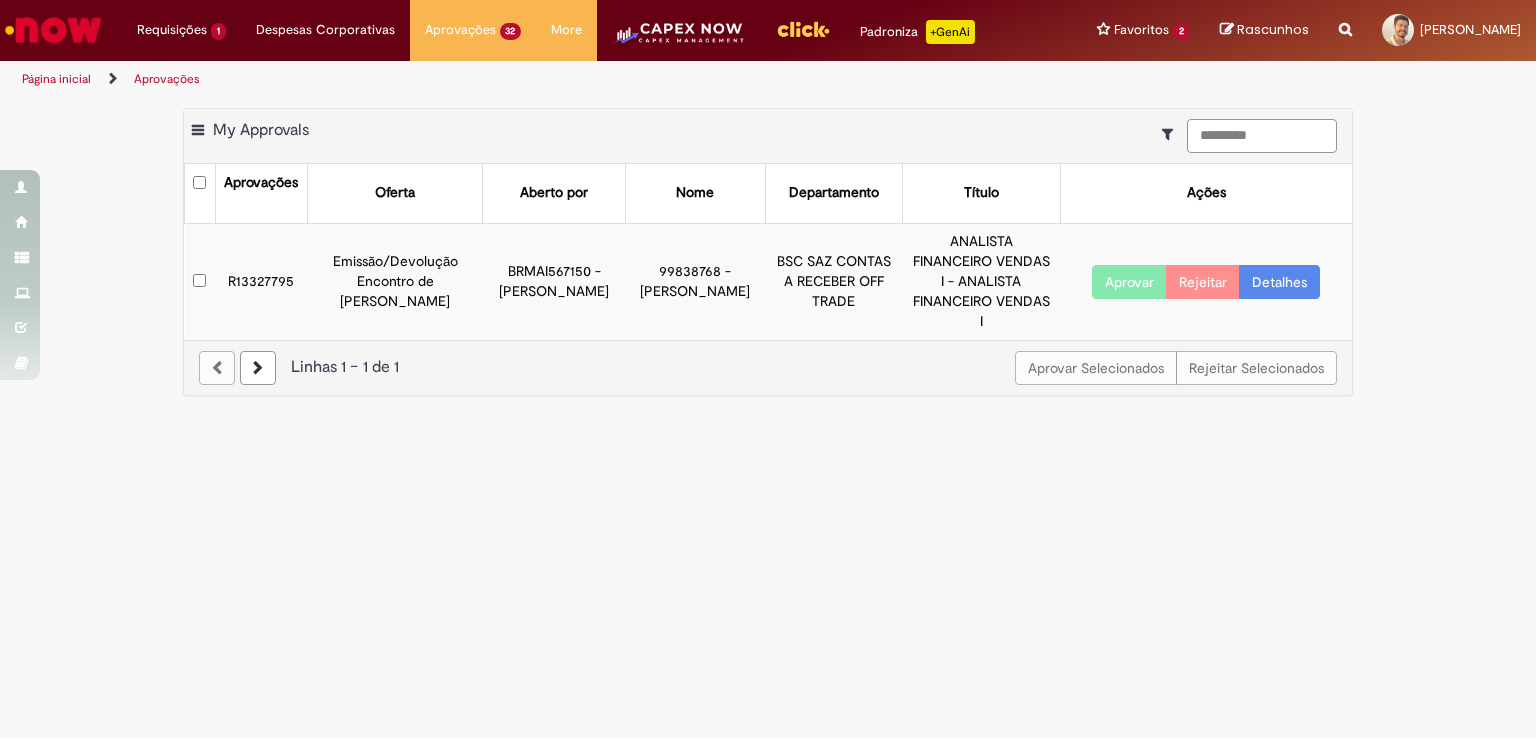 paste 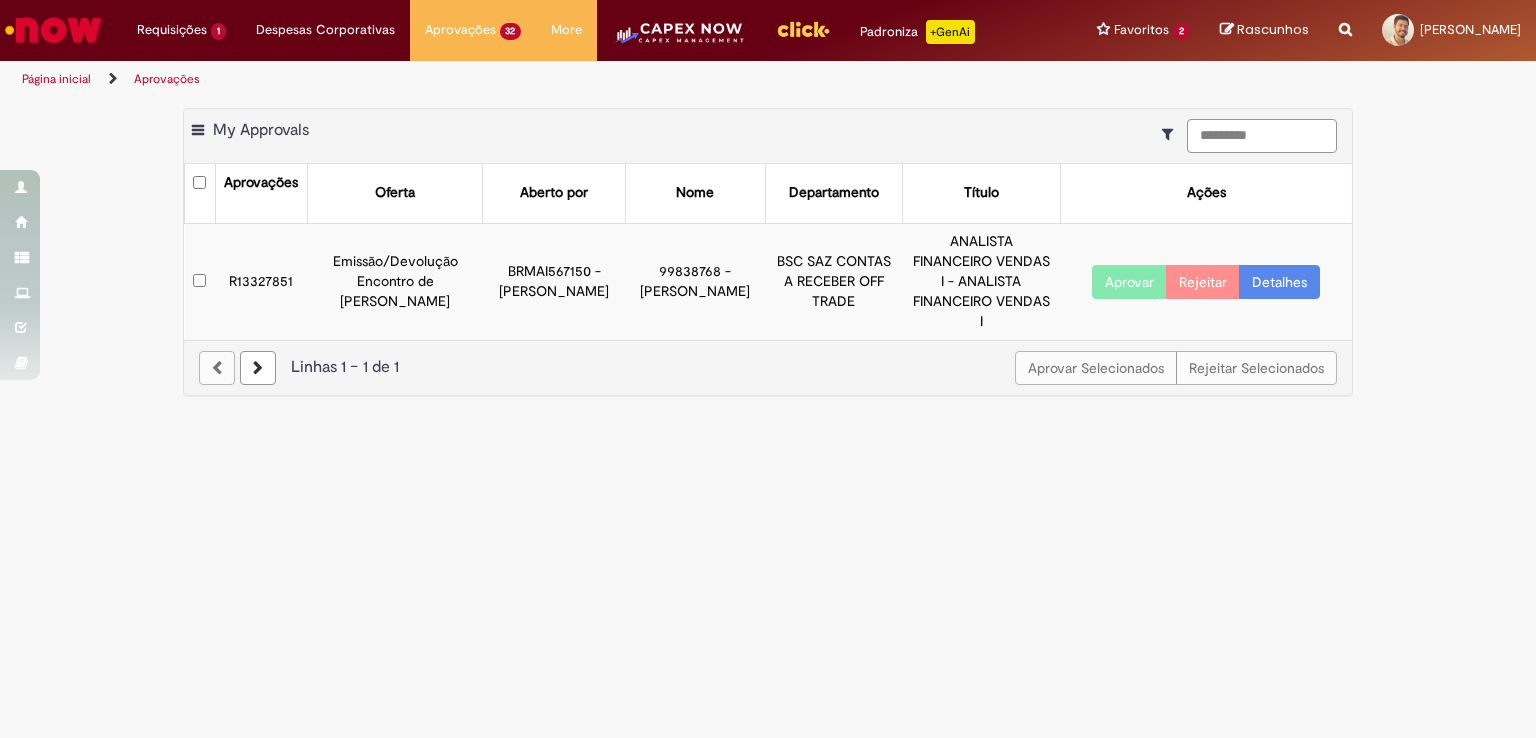 type on "*********" 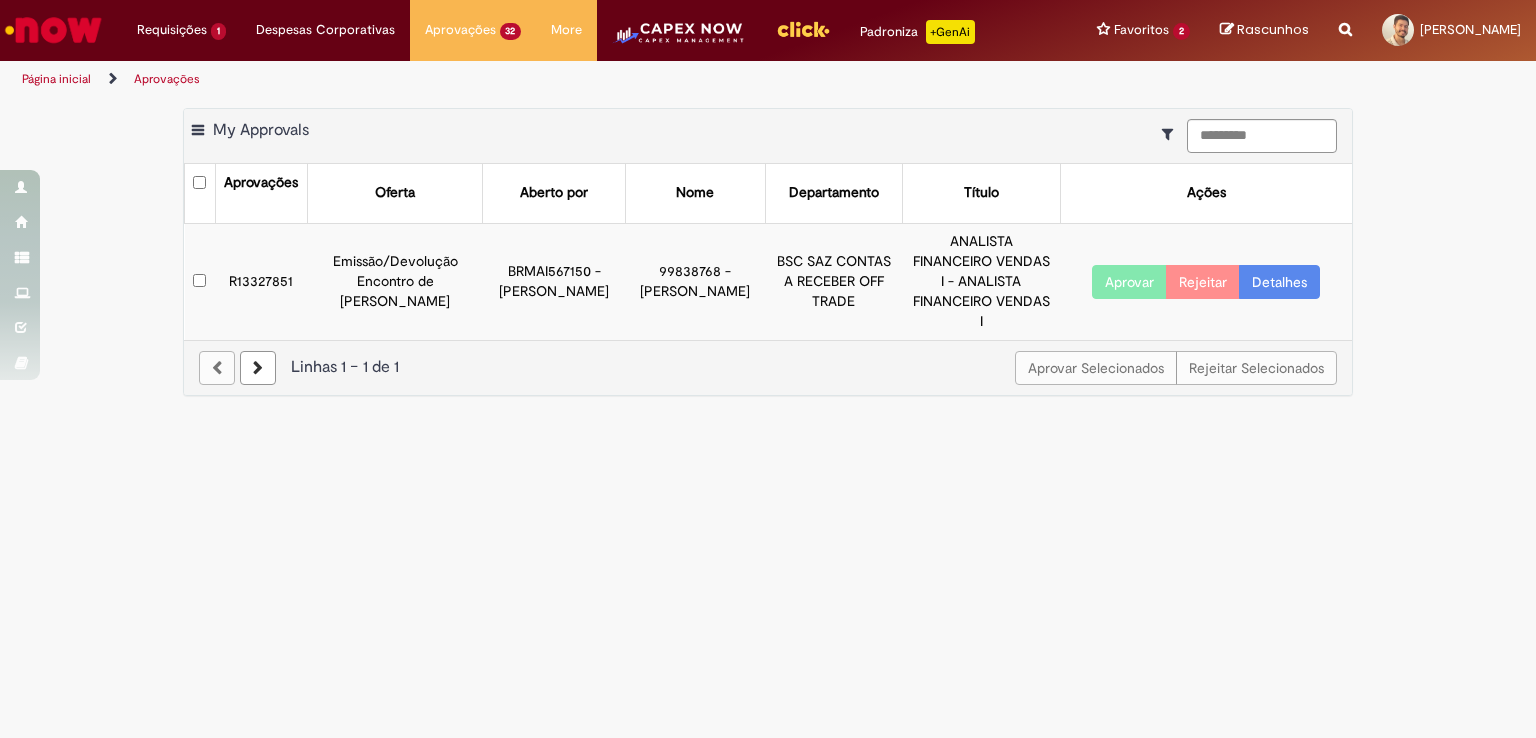 click on "Detalhes" at bounding box center (1279, 282) 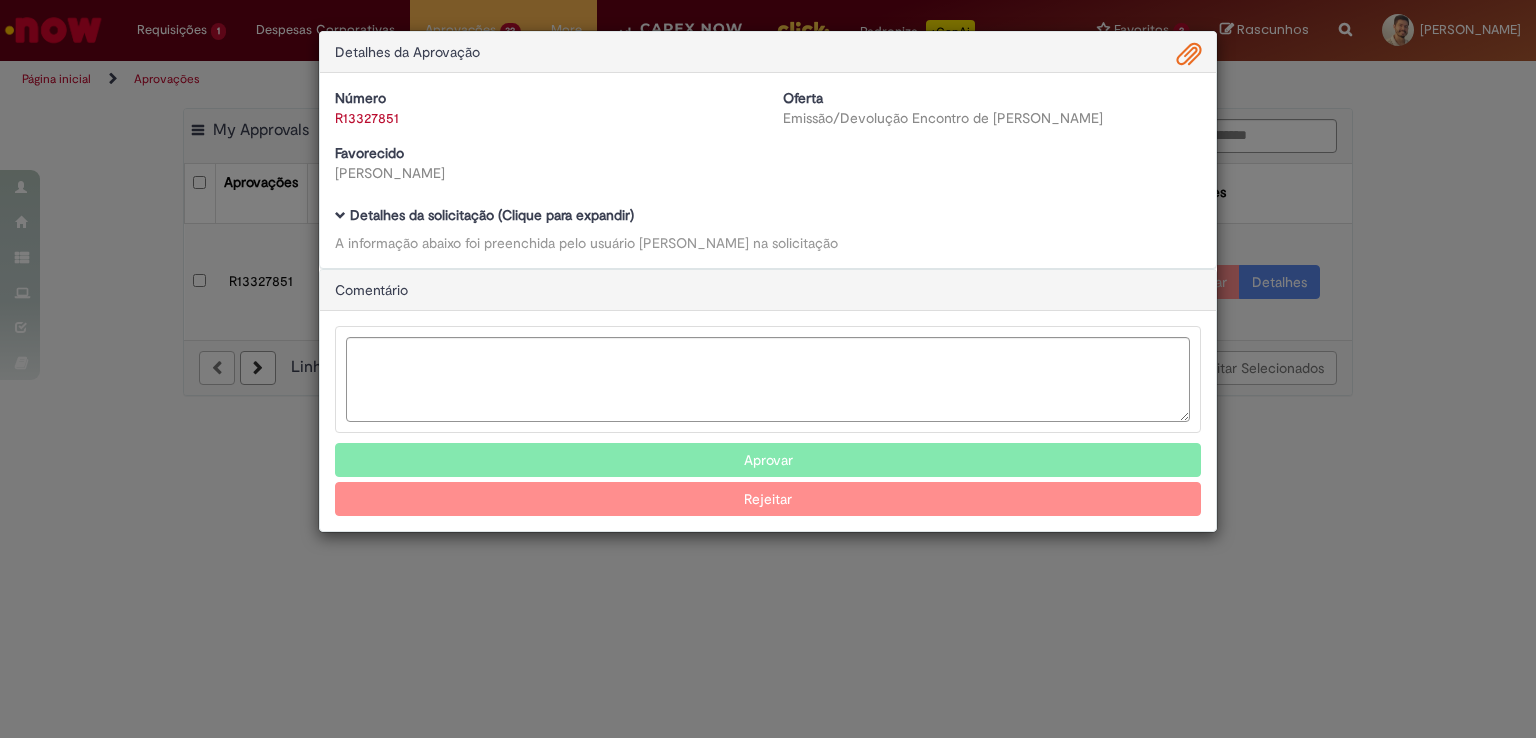 click on "Detalhes da solicitação (Clique para expandir)" at bounding box center [492, 215] 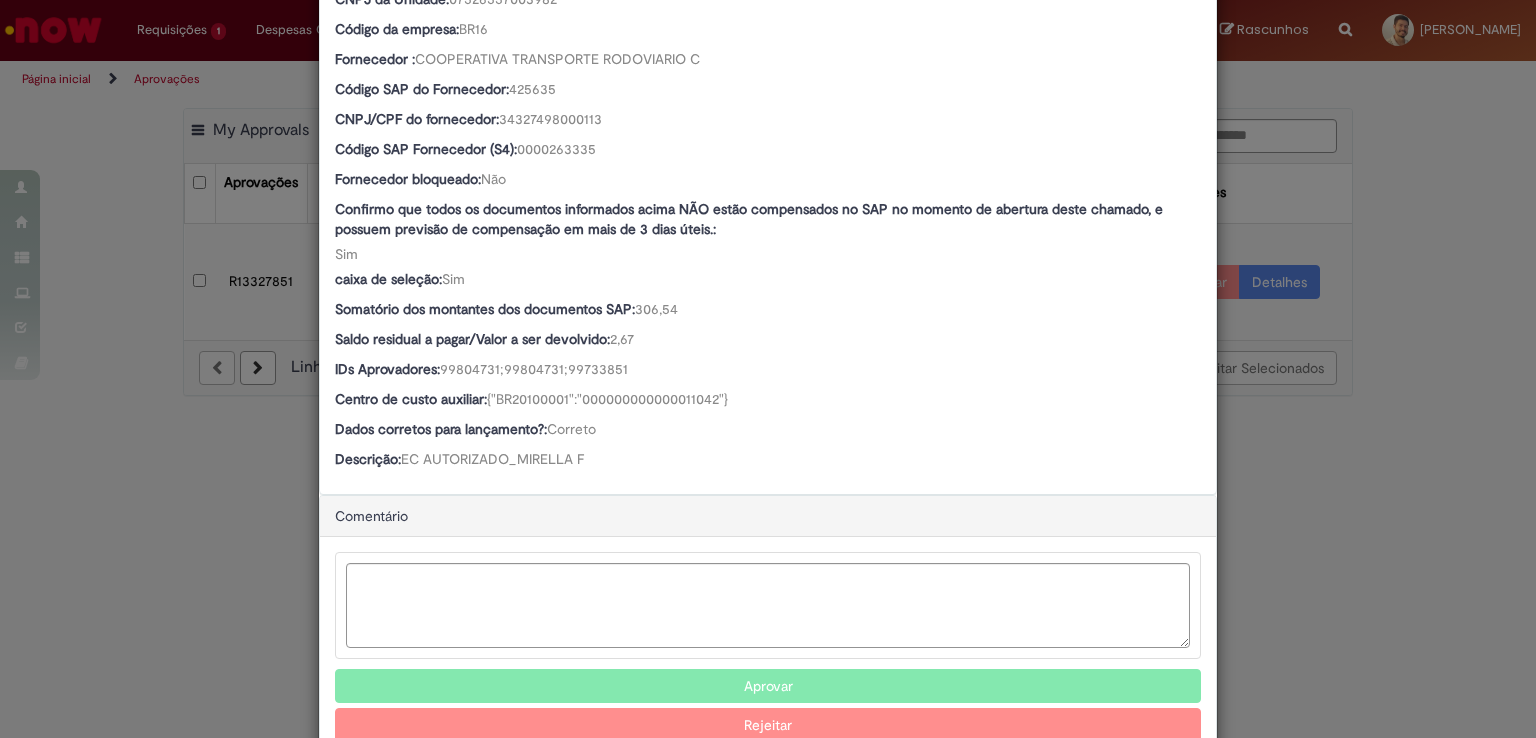 scroll, scrollTop: 925, scrollLeft: 0, axis: vertical 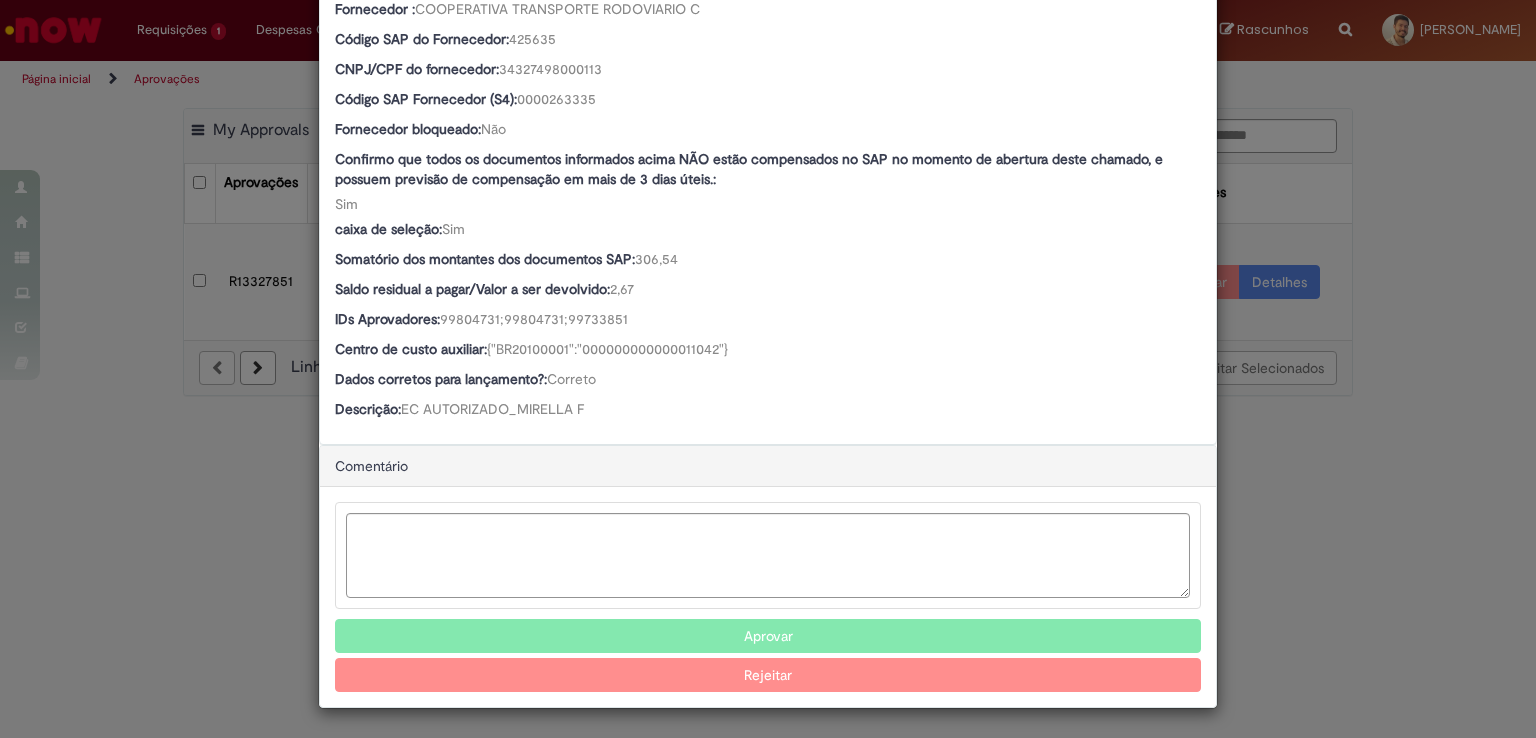click on "Aprovar" at bounding box center (768, 636) 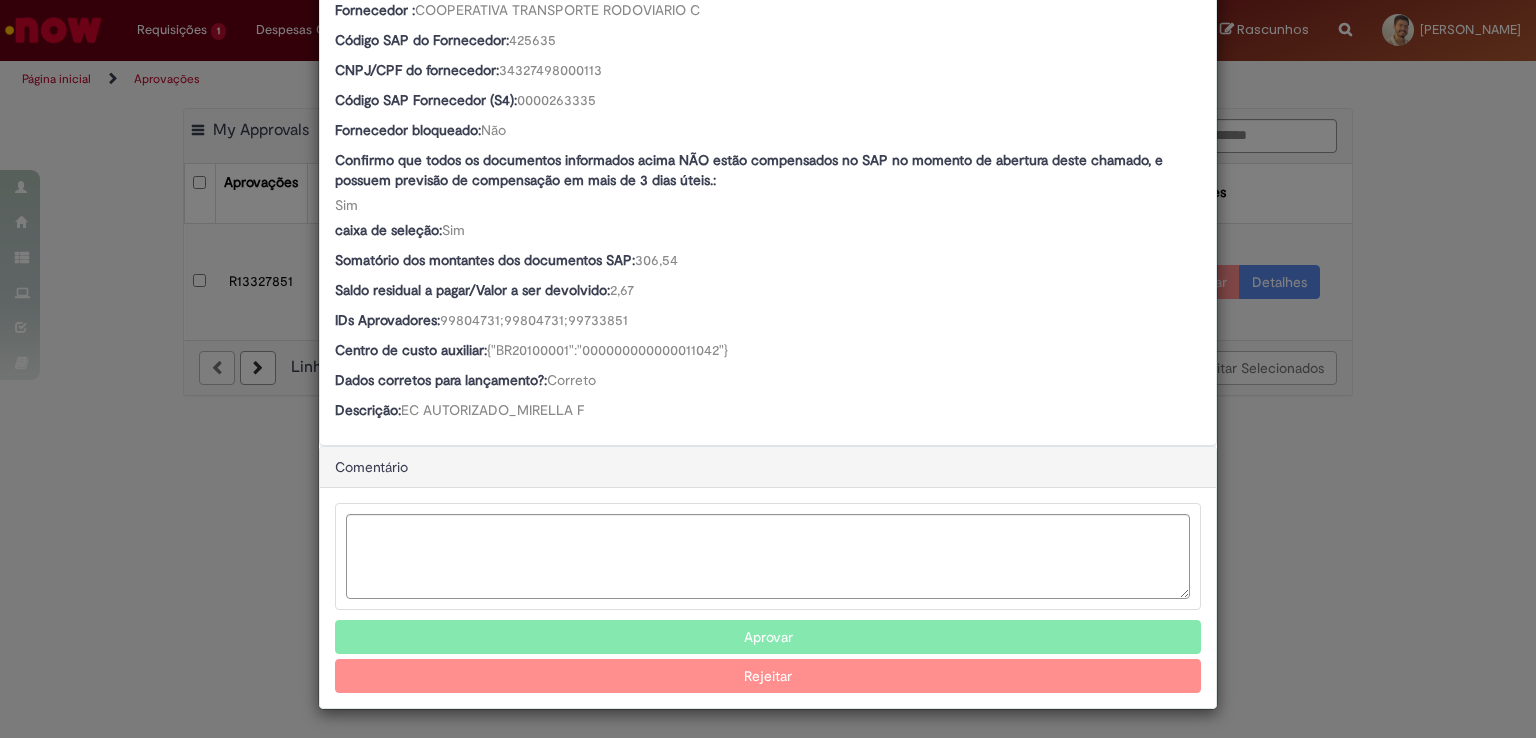 type 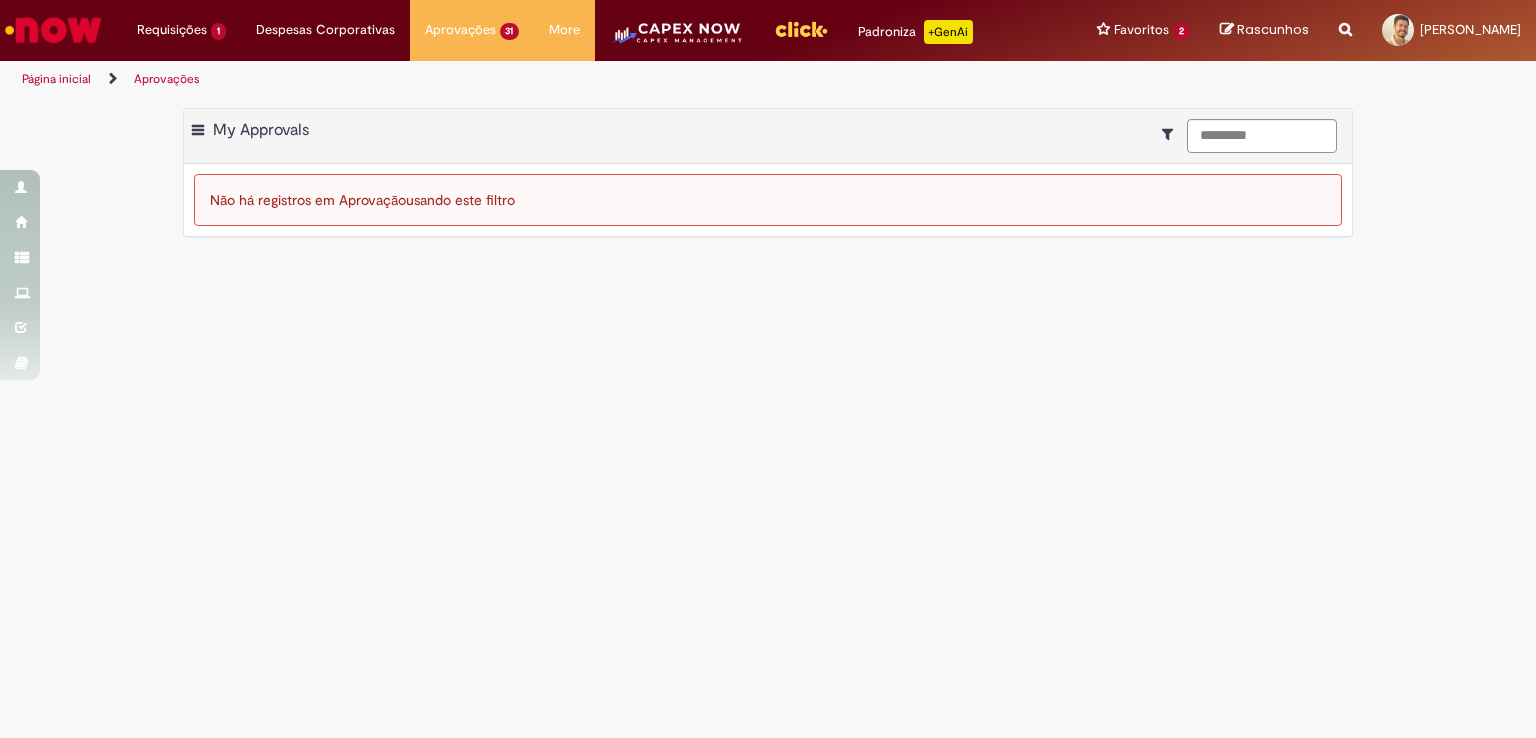 scroll, scrollTop: 662, scrollLeft: 0, axis: vertical 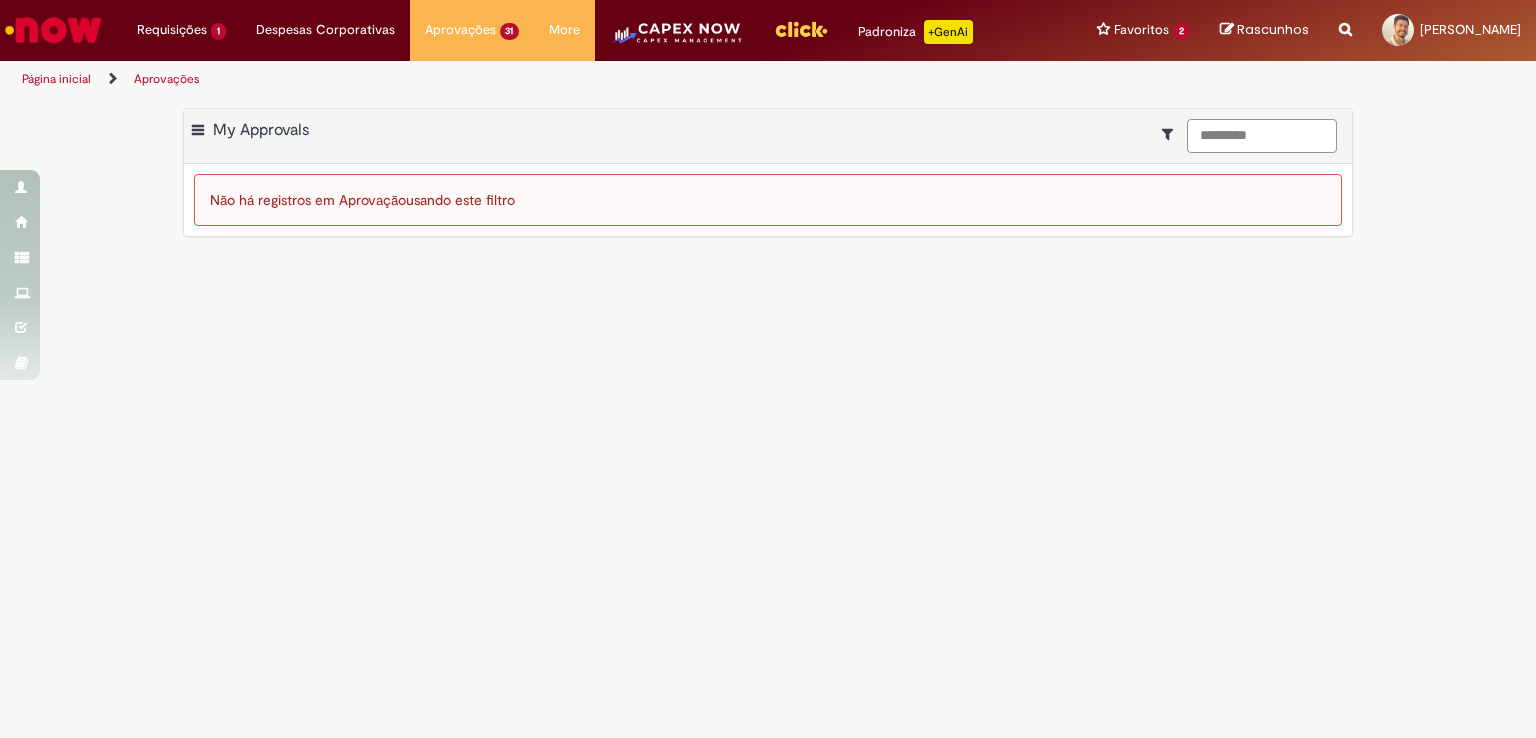 click on "*********" at bounding box center (1262, 136) 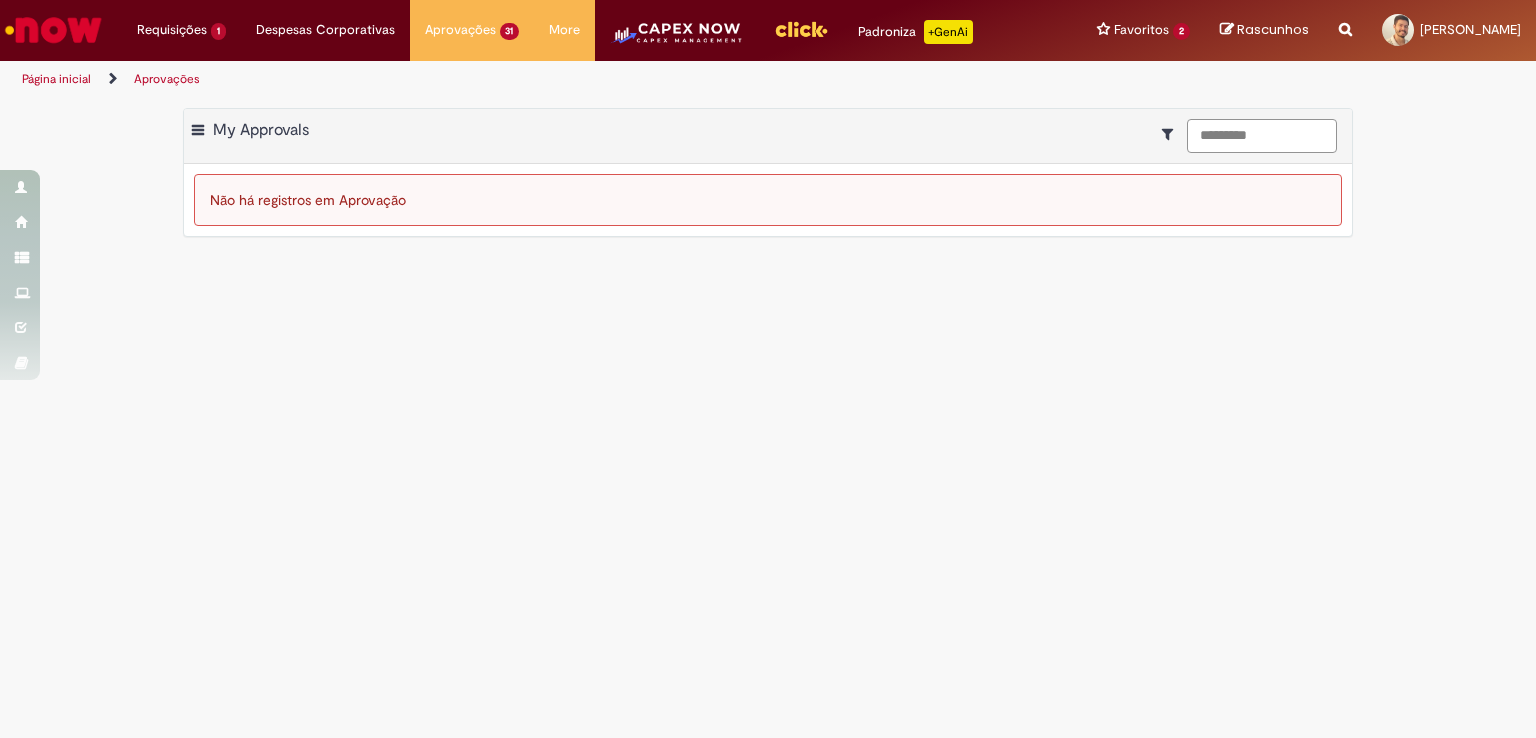 type on "*********" 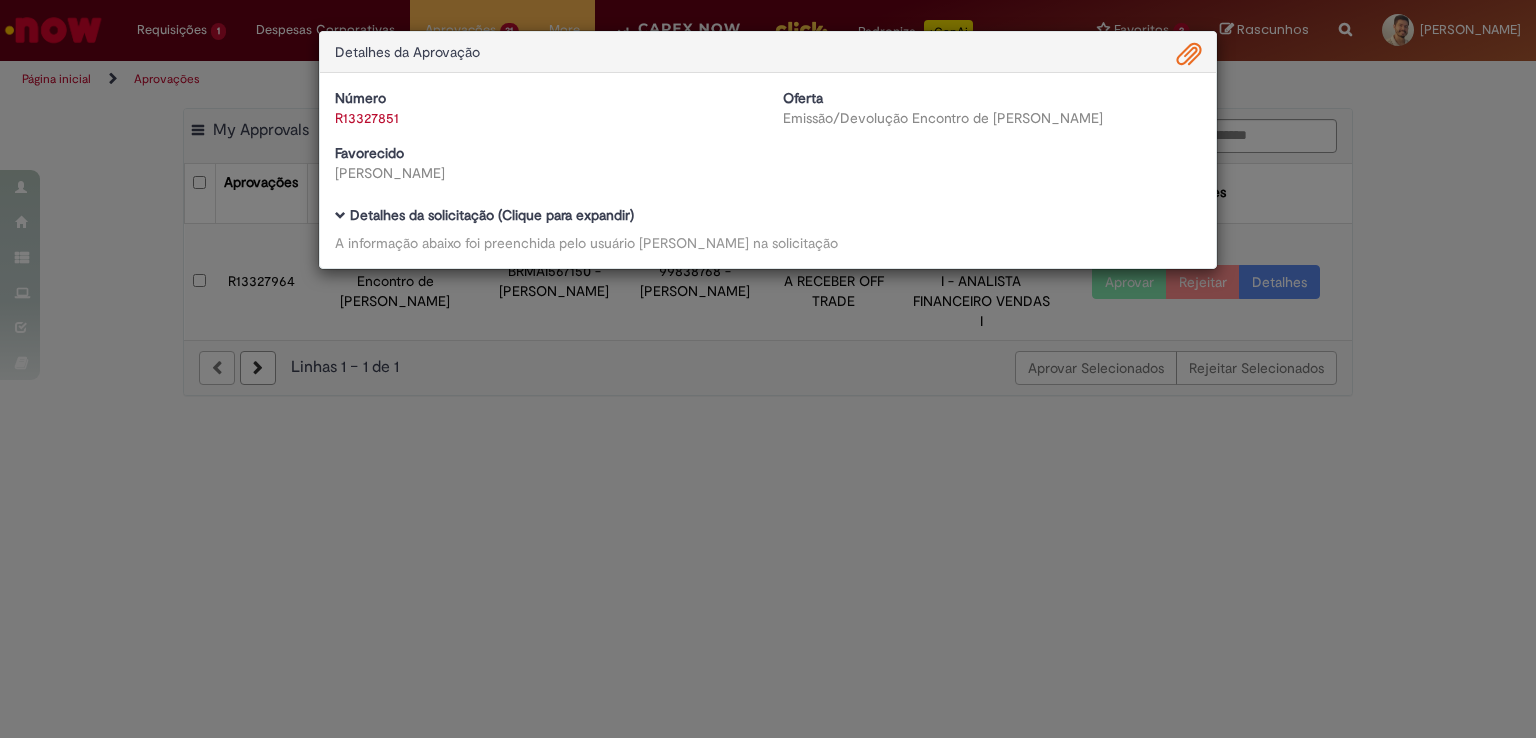 drag, startPoint x: 1181, startPoint y: 705, endPoint x: 1196, endPoint y: 664, distance: 43.65776 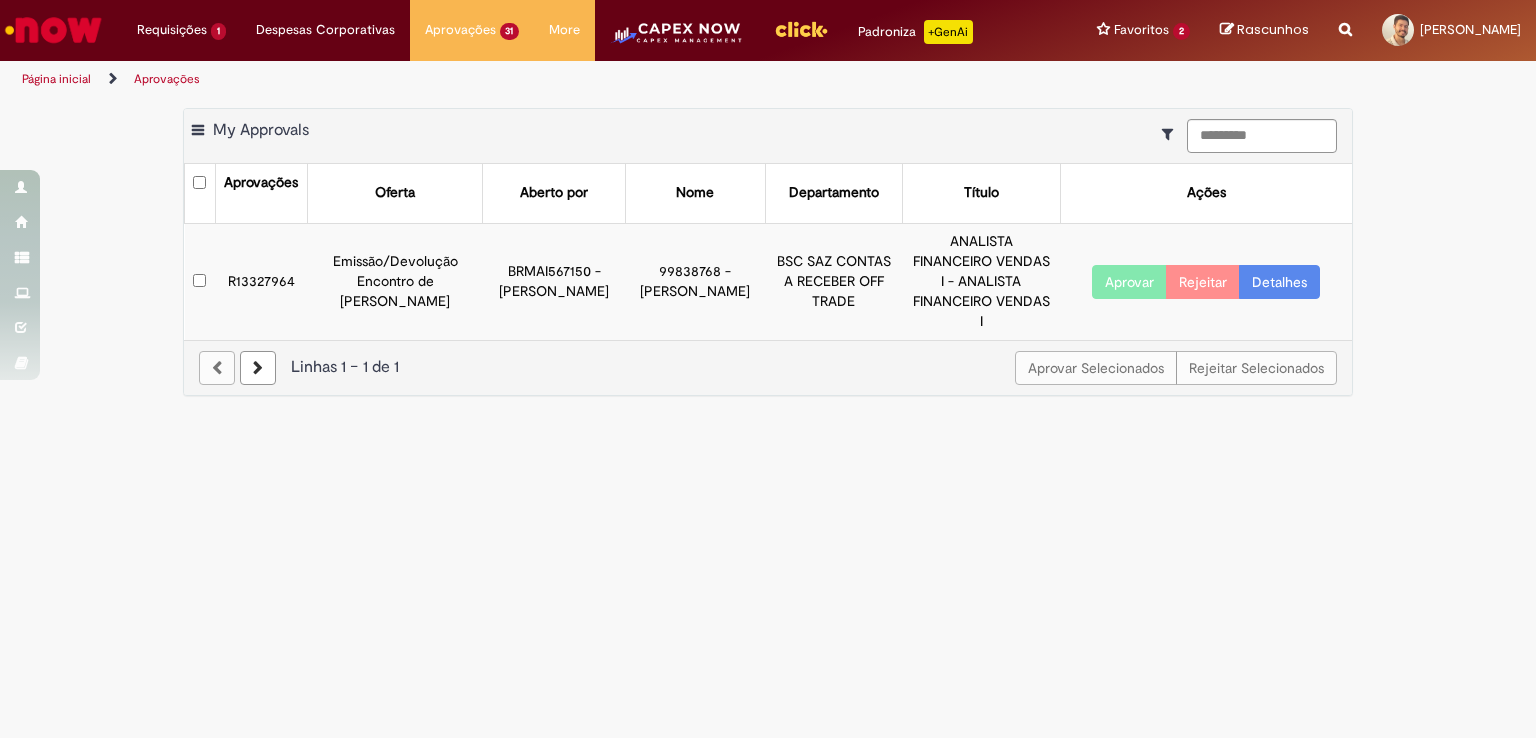 click on "Detalhes" at bounding box center [1279, 282] 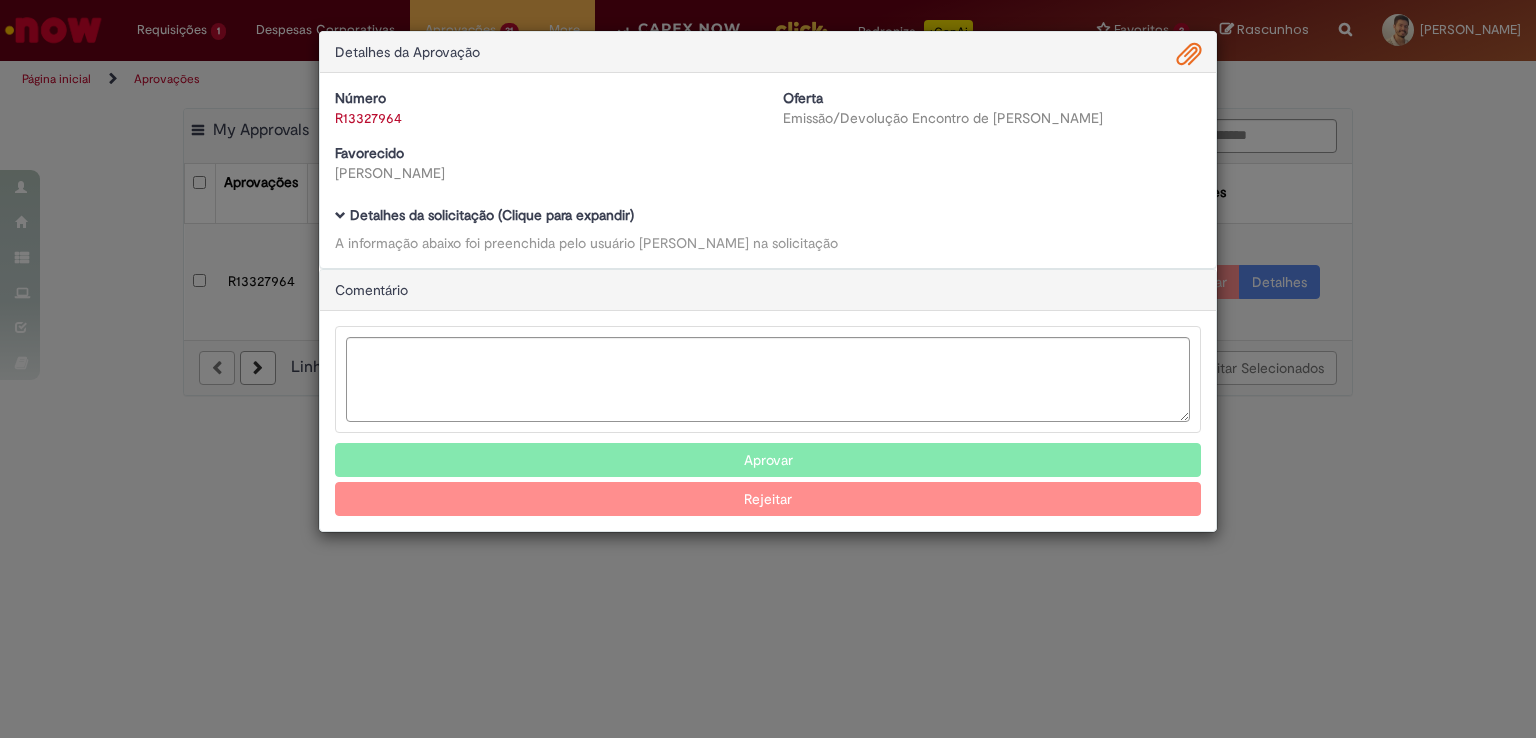 click on "Número
R13327964
Oferta
Emissão/Devolução Encontro de Contas Fornecedor
Favorecido
Thayanne Guerreiro Reichert
Baixar arquivos da requisição
Detalhes da solicitação (Clique para expandir)
A informação abaixo foi preenchida pelo usuário [PERSON_NAME] Rosa na solicitação" at bounding box center [768, 170] 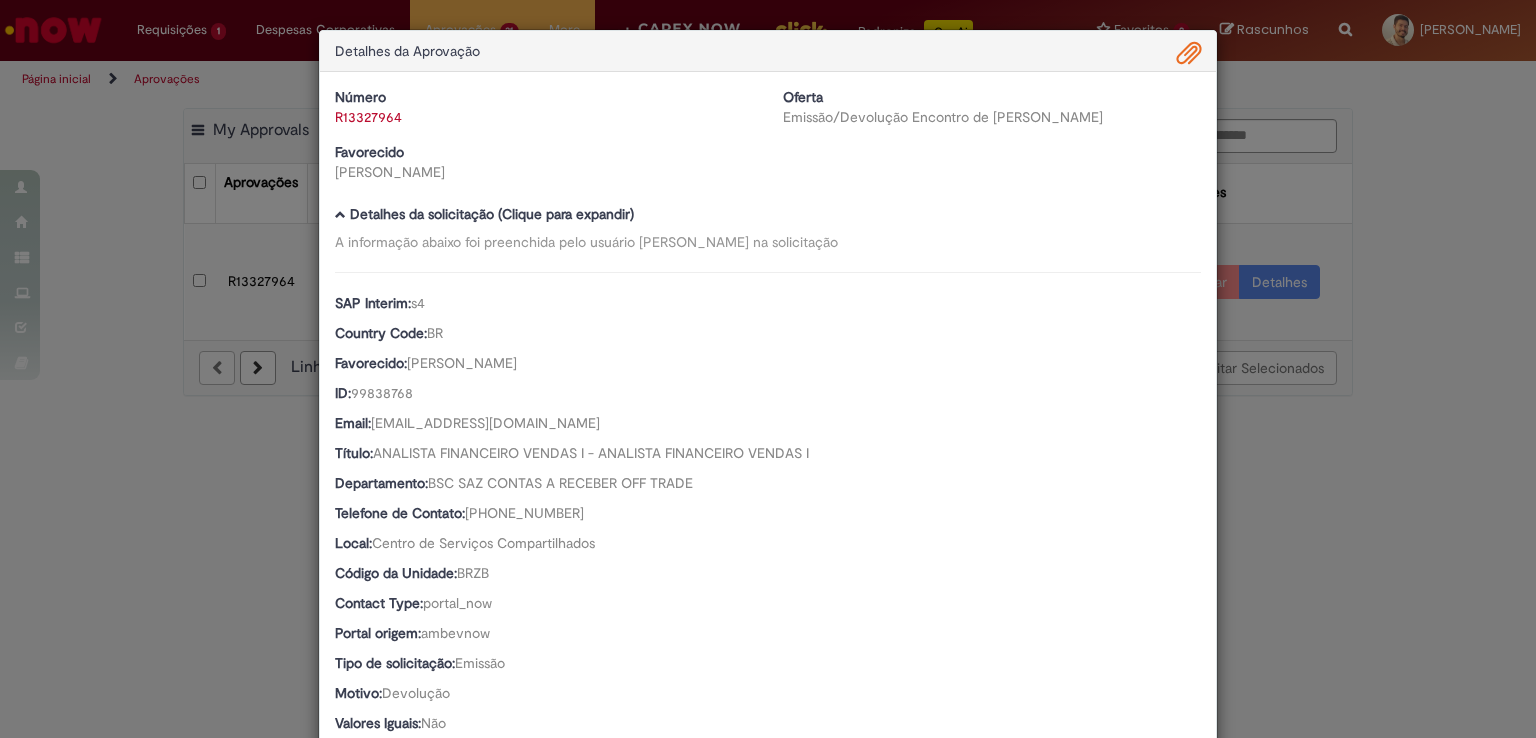 scroll, scrollTop: 0, scrollLeft: 0, axis: both 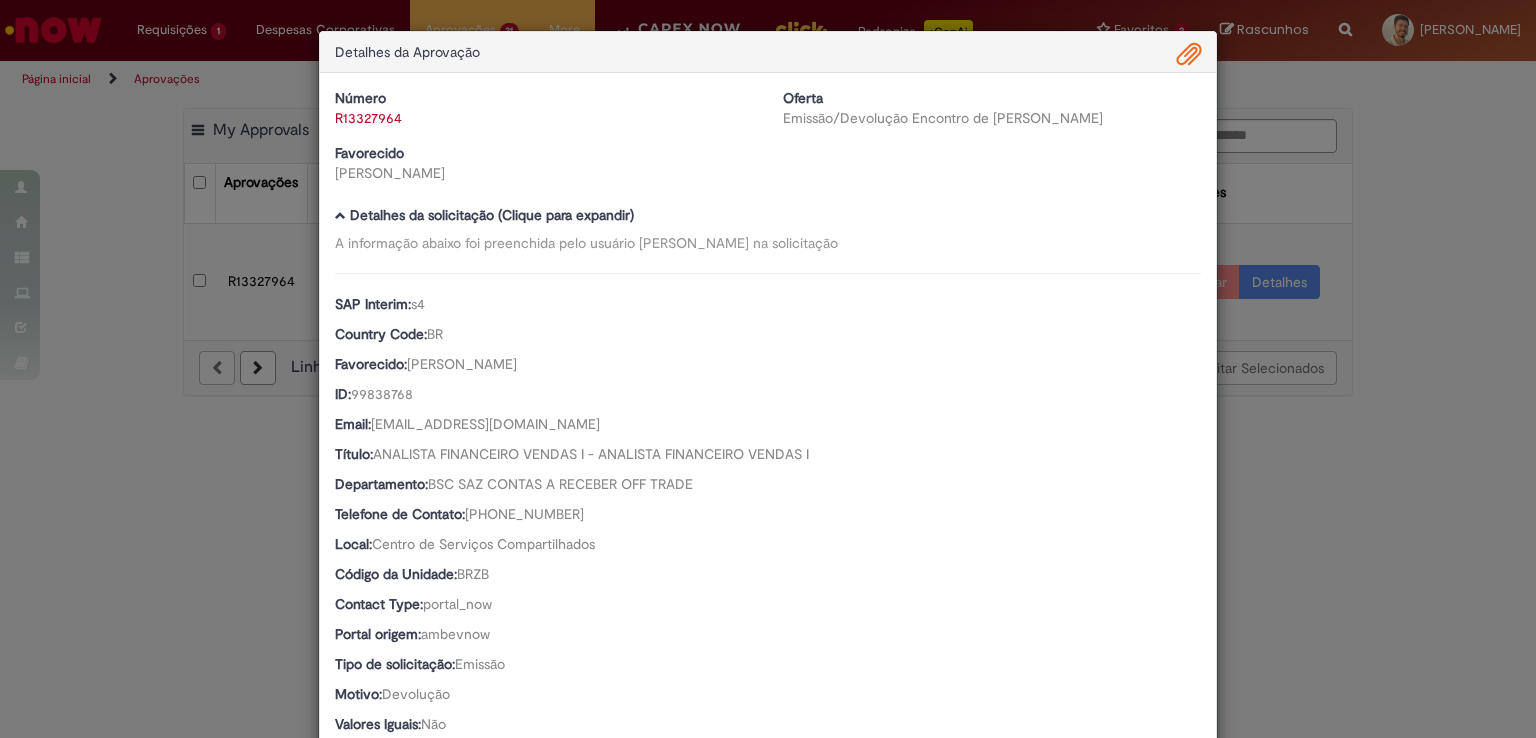 click at bounding box center [1189, 55] 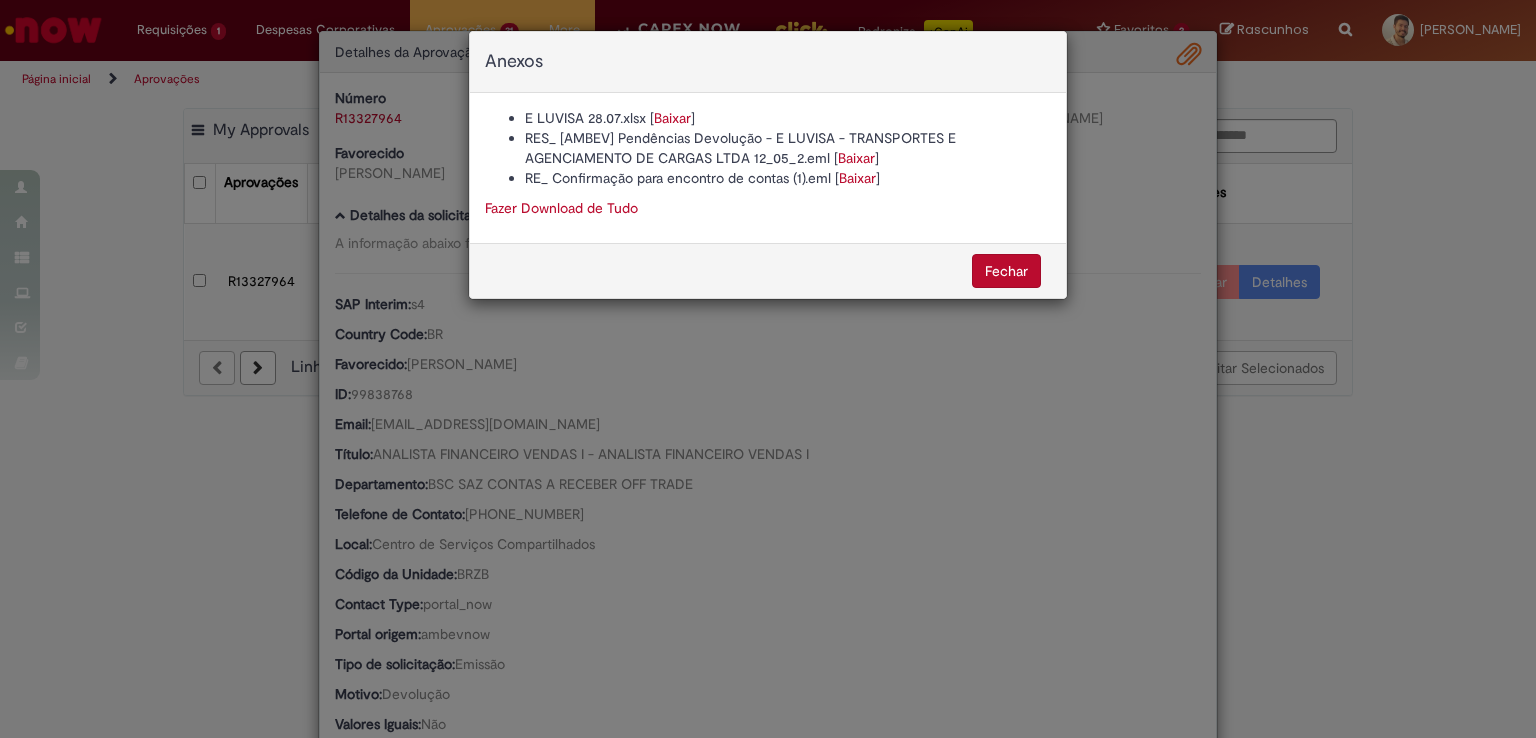 click on "Anexos
E LUVISA 28.07.xlsx [ Baixar ] RES_ [AMBEV] Pendências Devolução - E LUVISA - TRANSPORTES E AGENCIAMENTO DE CARGAS LTDA 12_05_2.eml [ Baixar ] RE_ Confirmação para encontro de contas (1).eml [ Baixar ]
Fazer Download de Tudo
[GEOGRAPHIC_DATA]" at bounding box center (768, 369) 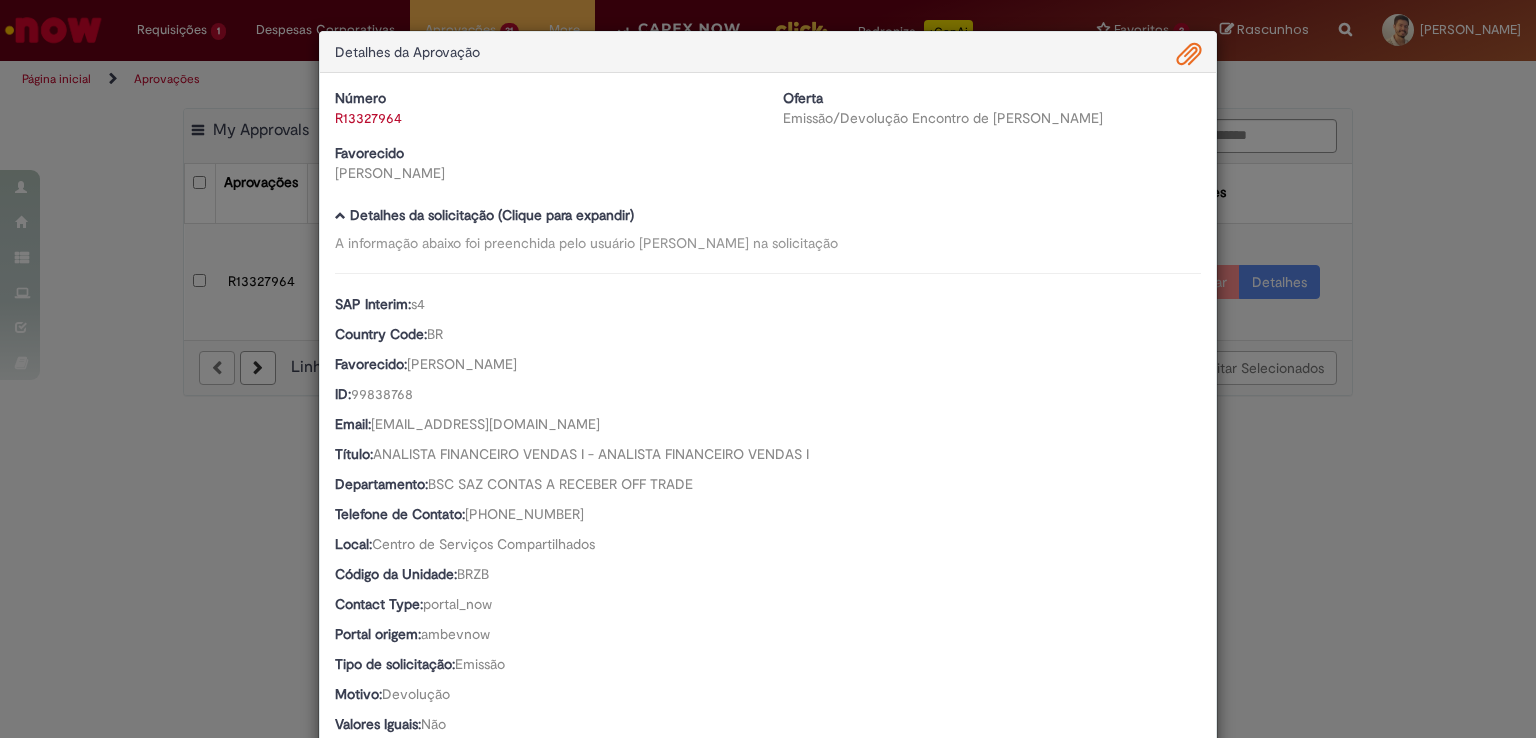 click on "Detalhes da Aprovação
Número
R13327964
Oferta
Emissão/Devolução Encontro de Contas Fornecedor
Favorecido
Thayanne Guerreiro Reichert
Baixar arquivos da requisição
Detalhes da solicitação (Clique para expandir)
A informação abaixo foi preenchida pelo usuário [PERSON_NAME] Rosa na solicitação
SAP Interim:  s4
Country Code:  BR
Favorecido:  [PERSON_NAME]
ID:  99838768
Email:  [EMAIL_ADDRESS][DOMAIN_NAME]
Título:  ANALISTA FINANCEIRO VENDAS I - ANALISTA FINANCEIRO VENDAS I
Departamento:  BSC SAZ CONTAS A RECEBER OFF TRADE
Telefone de Contato:  [PHONE_NUMBER]" at bounding box center (768, 369) 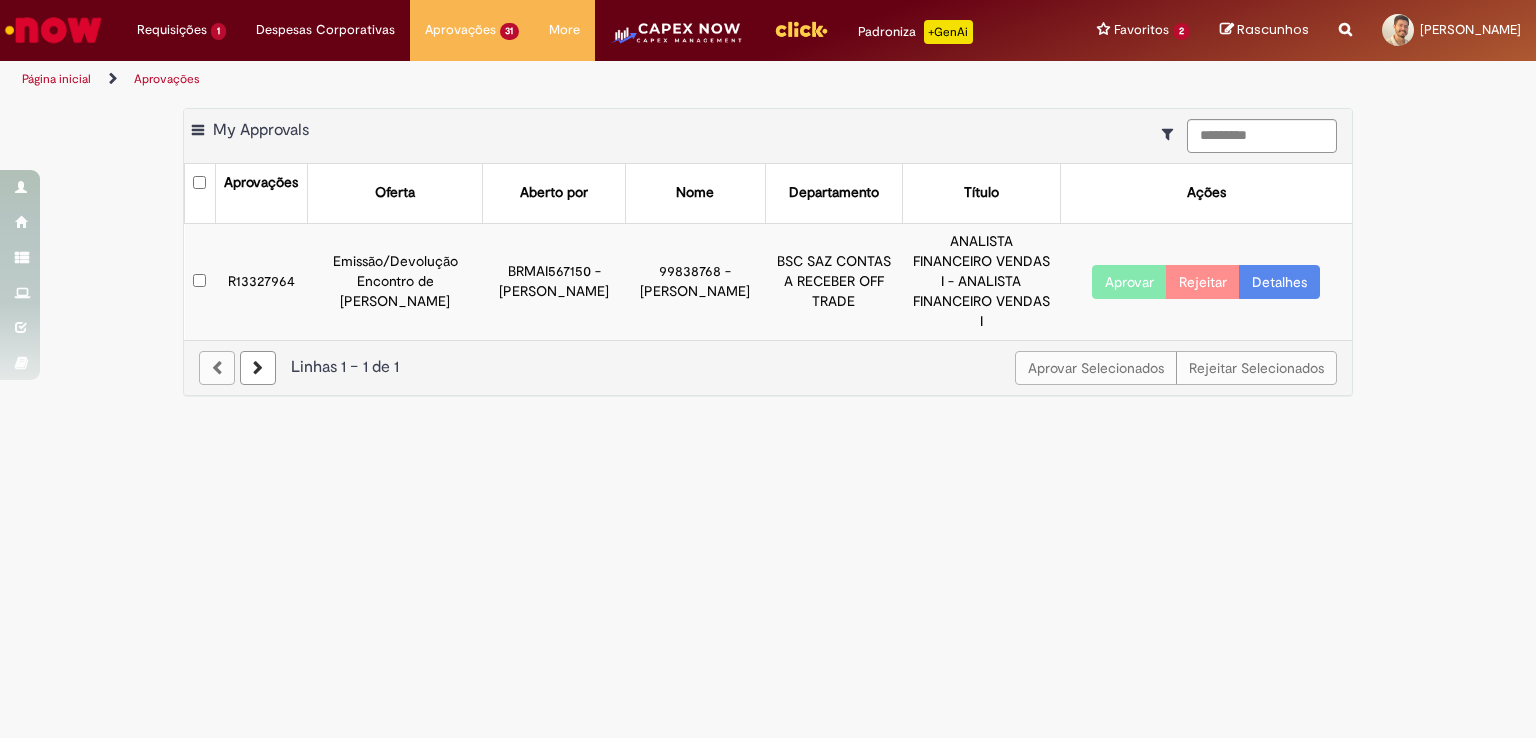click on "Aprovar     Rejeitar     Detalhes" at bounding box center [1206, 281] 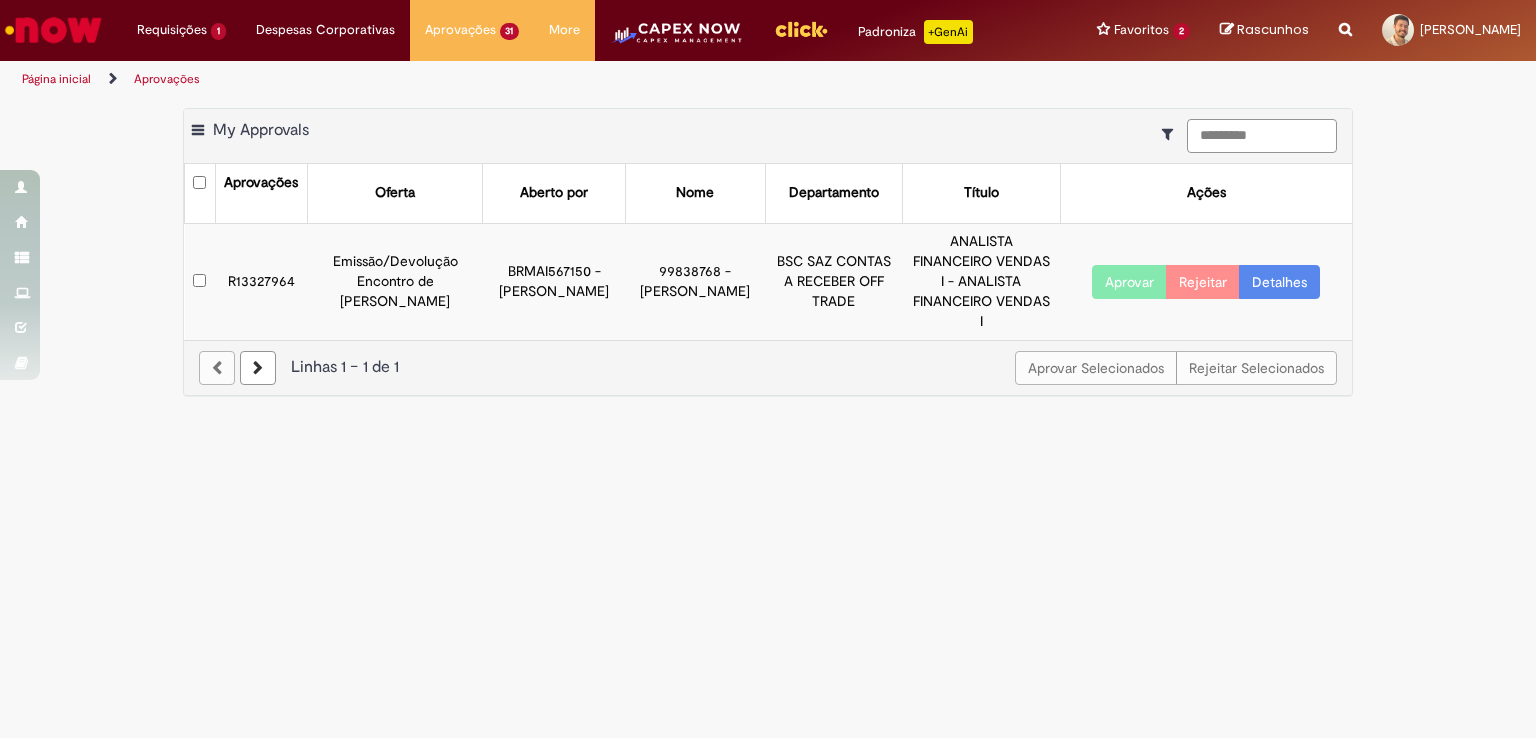 click on "*********" at bounding box center [1262, 136] 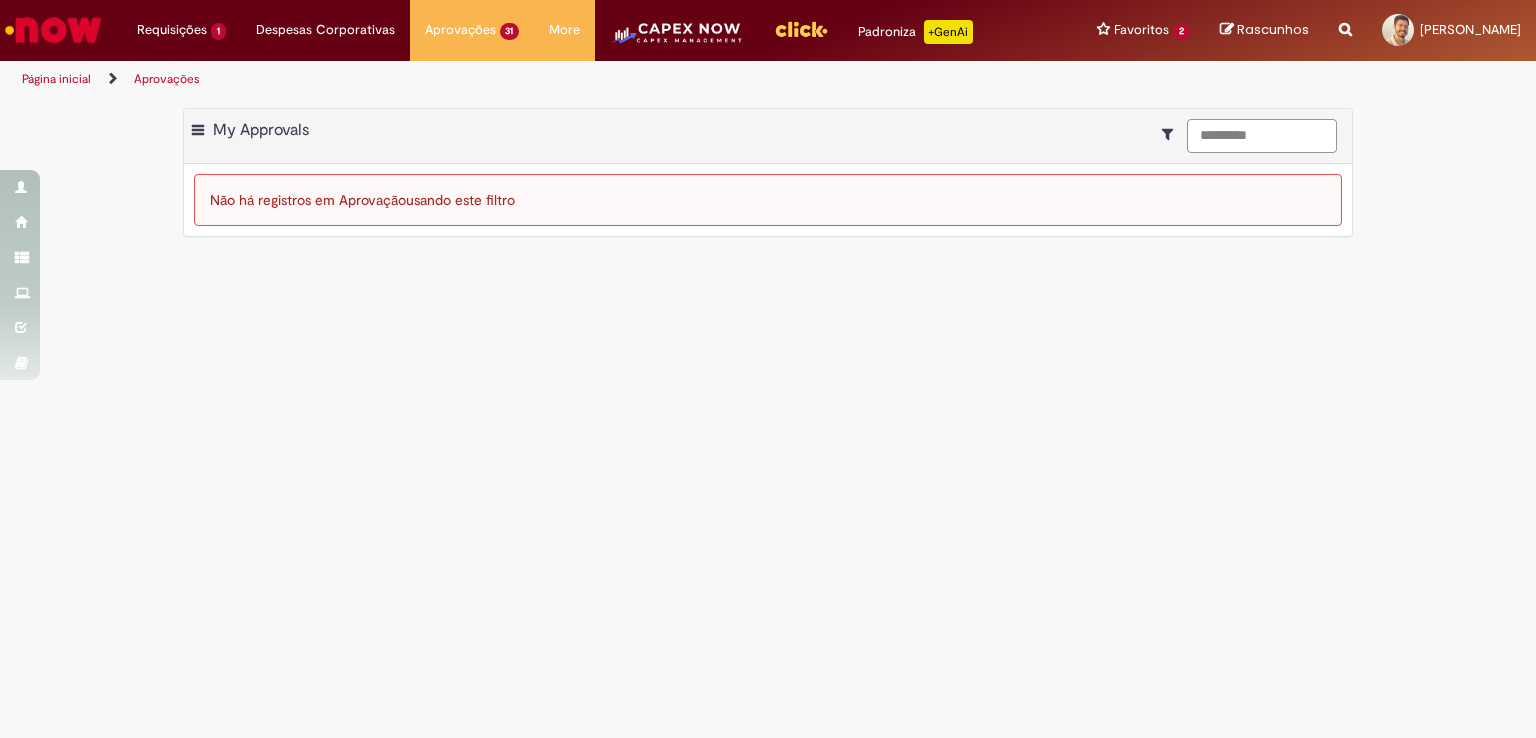 paste 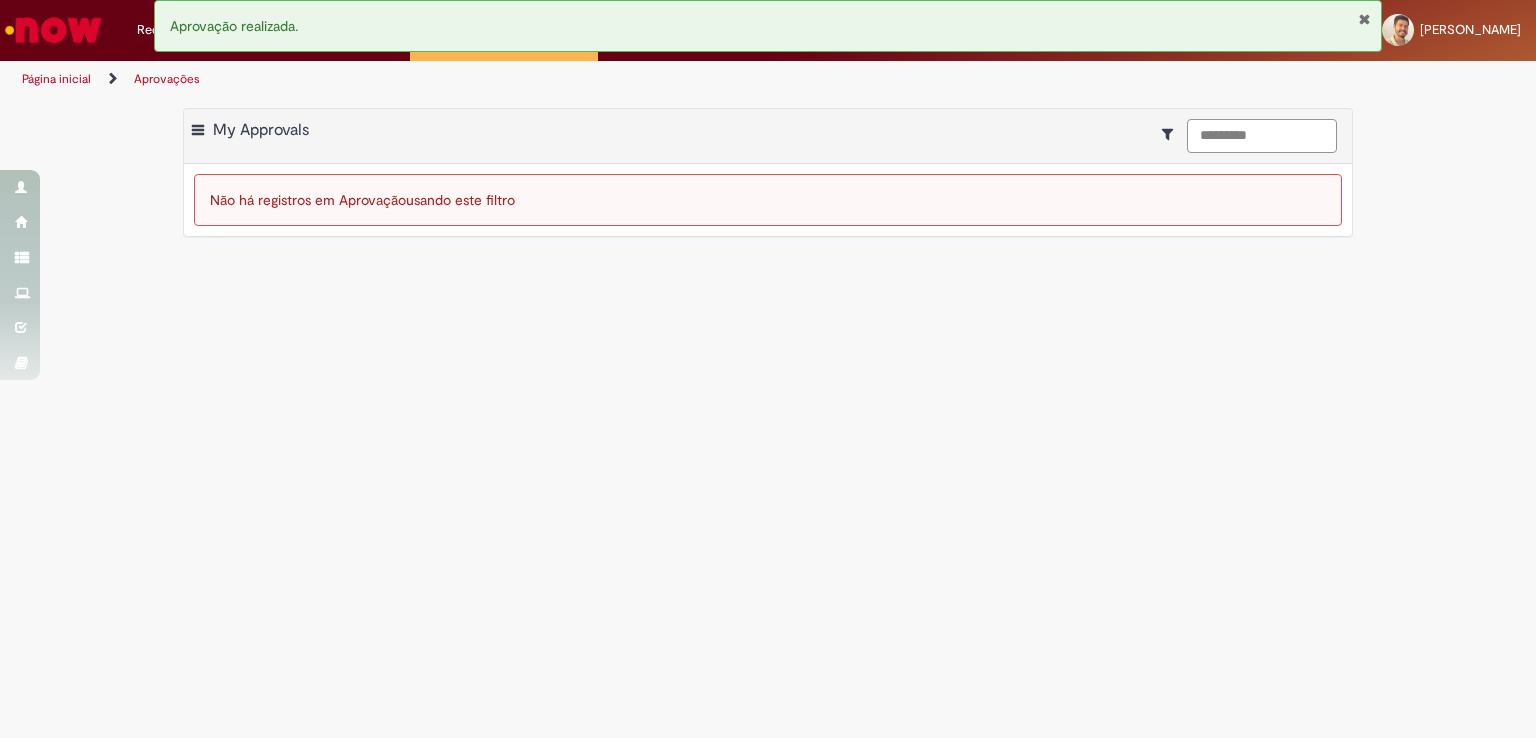 type on "*********" 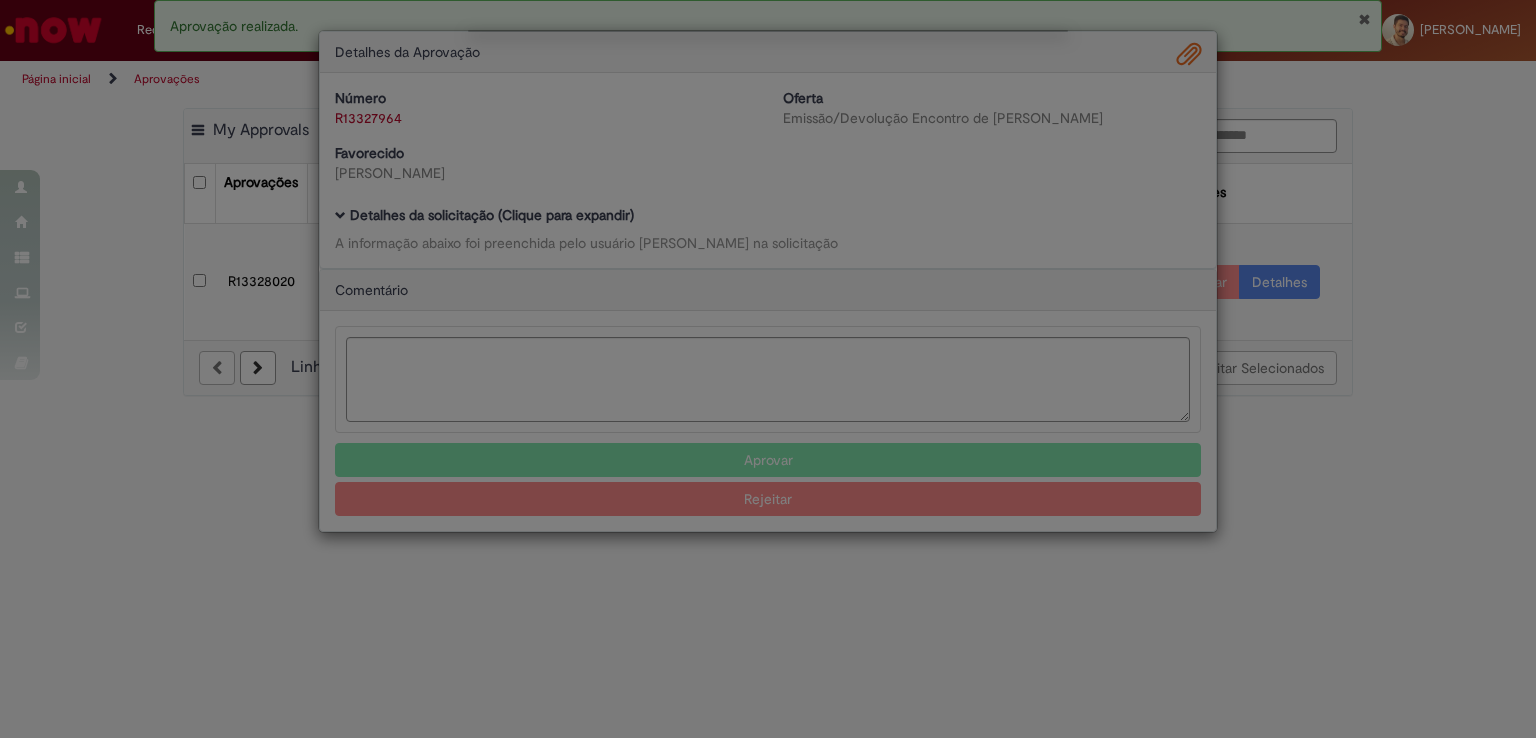 click at bounding box center (768, 369) 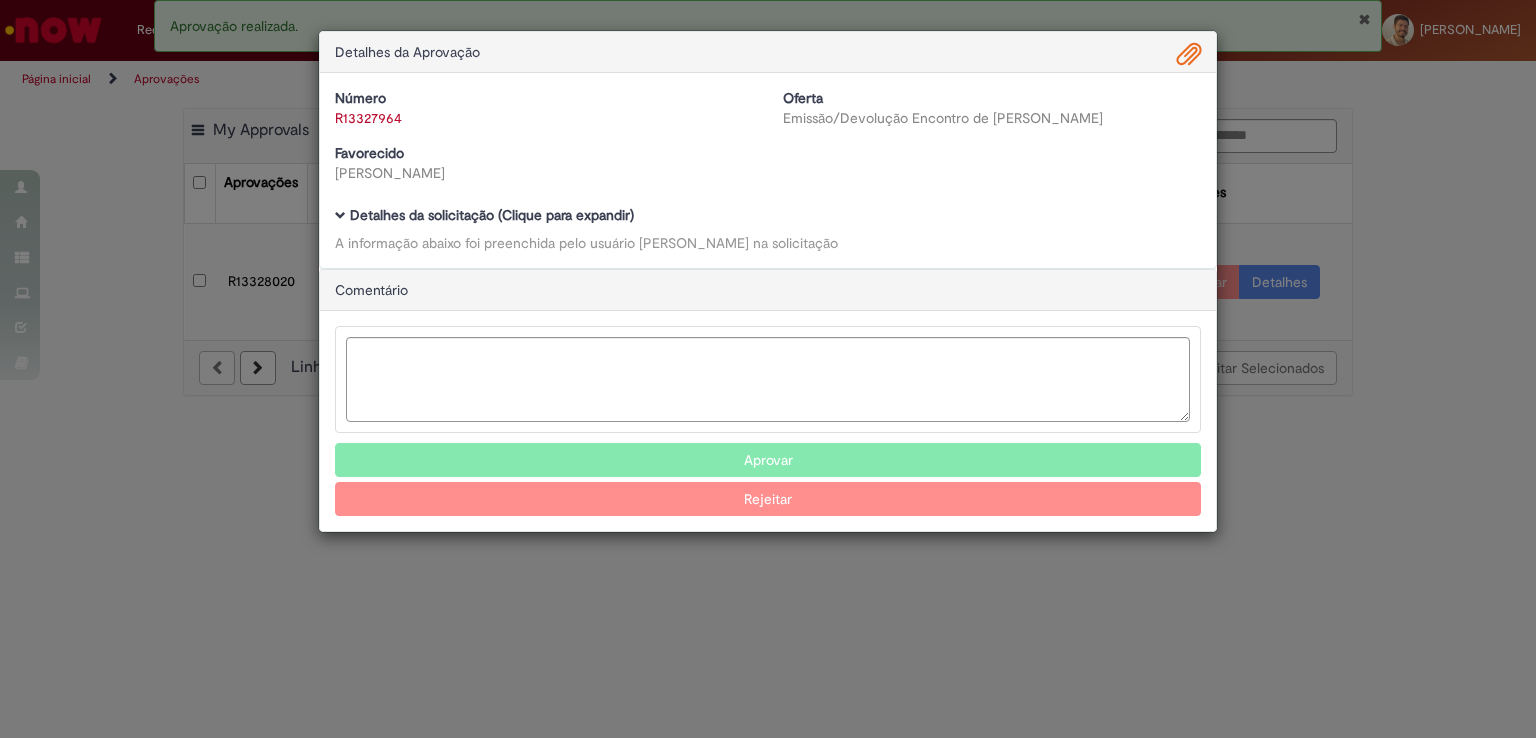 click on "Detalhes da Aprovação
Número
R13327964
Oferta
Emissão/Devolução Encontro de Contas Fornecedor
Favorecido
Thayanne Guerreiro Reichert
Baixar arquivos da requisição
Detalhes da solicitação (Clique para expandir)
A informação abaixo foi preenchida pelo usuário [PERSON_NAME] Rosa na solicitação
Comentário
Aprovar   Rejeitar" at bounding box center [768, 369] 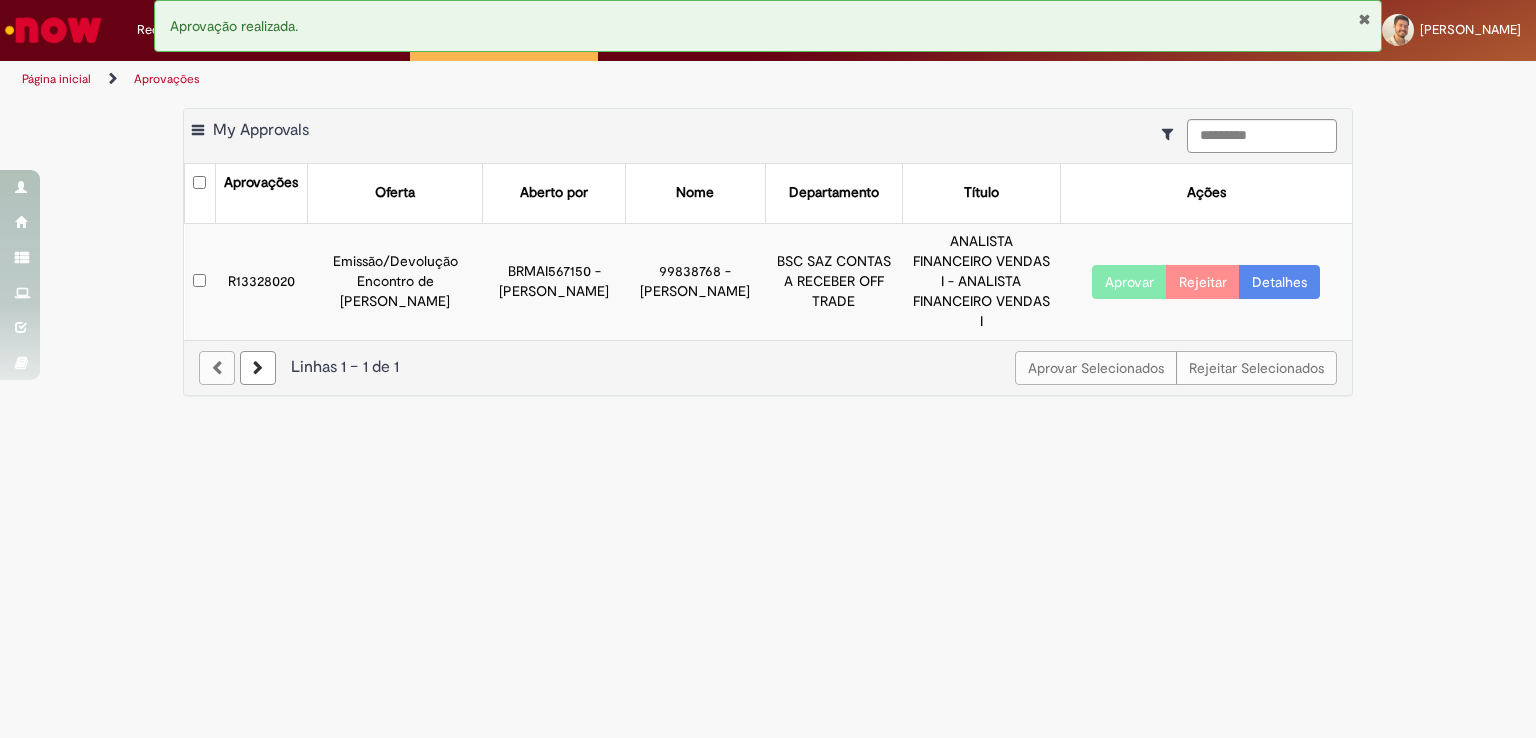 click on "Detalhes" at bounding box center [1279, 282] 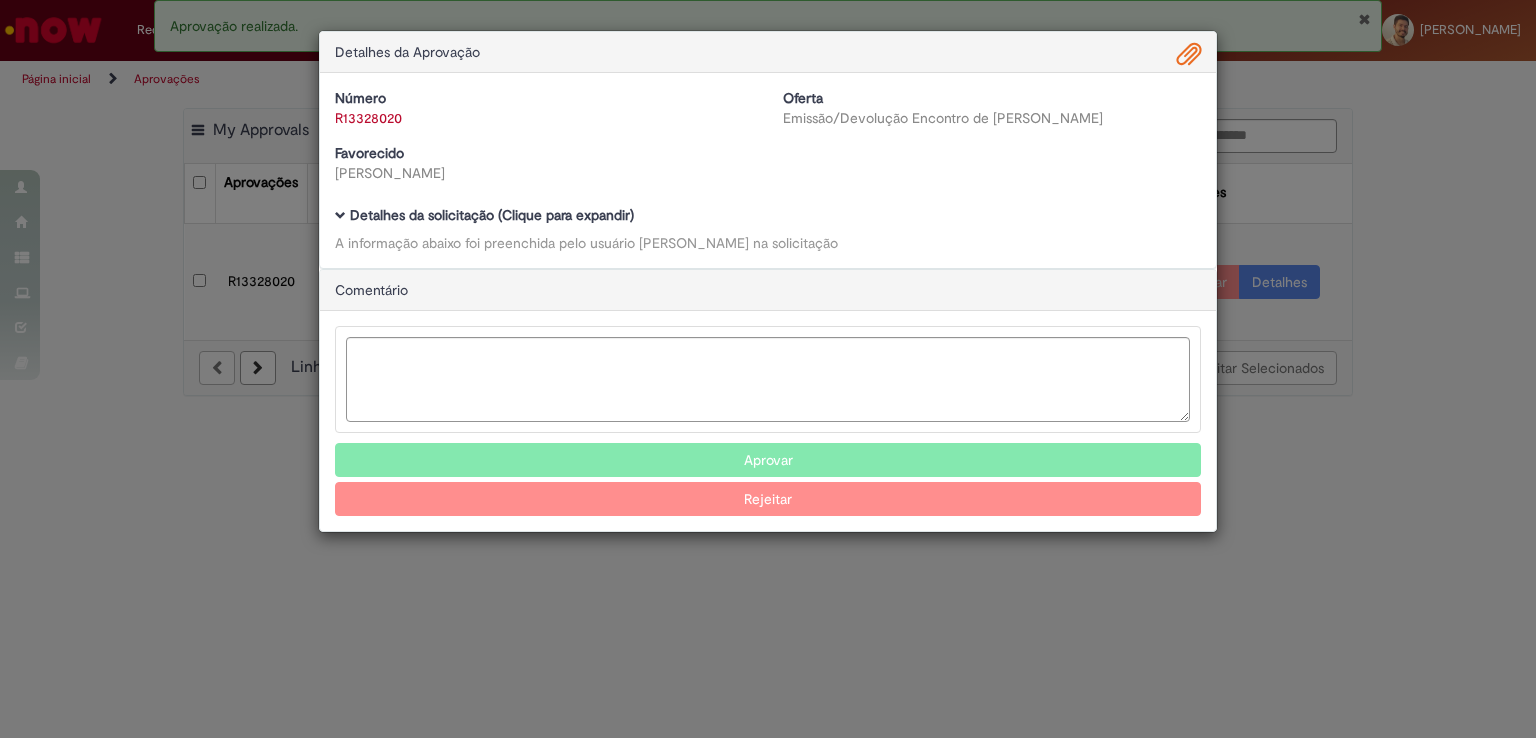 click on "Detalhes da solicitação (Clique para expandir)" at bounding box center [492, 215] 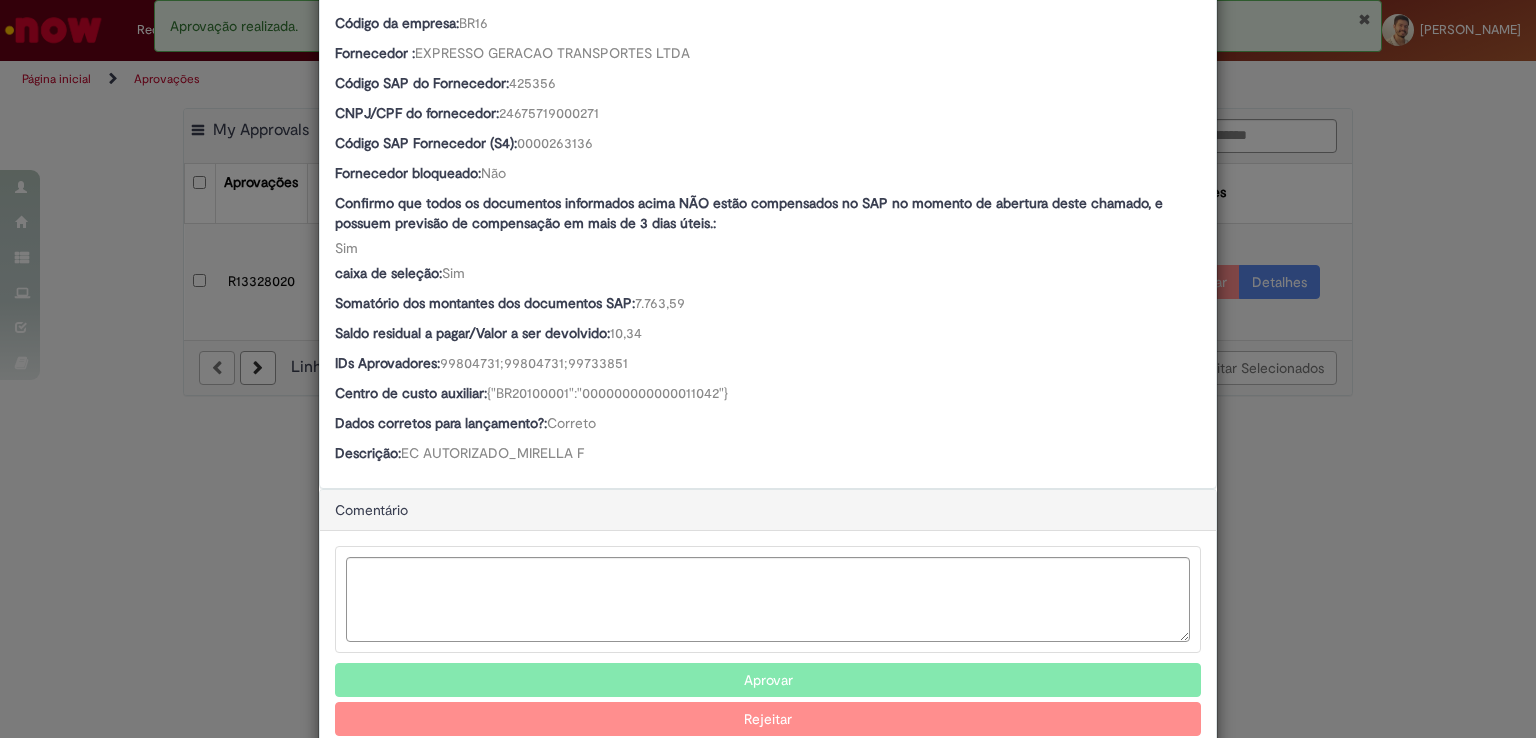 scroll, scrollTop: 925, scrollLeft: 0, axis: vertical 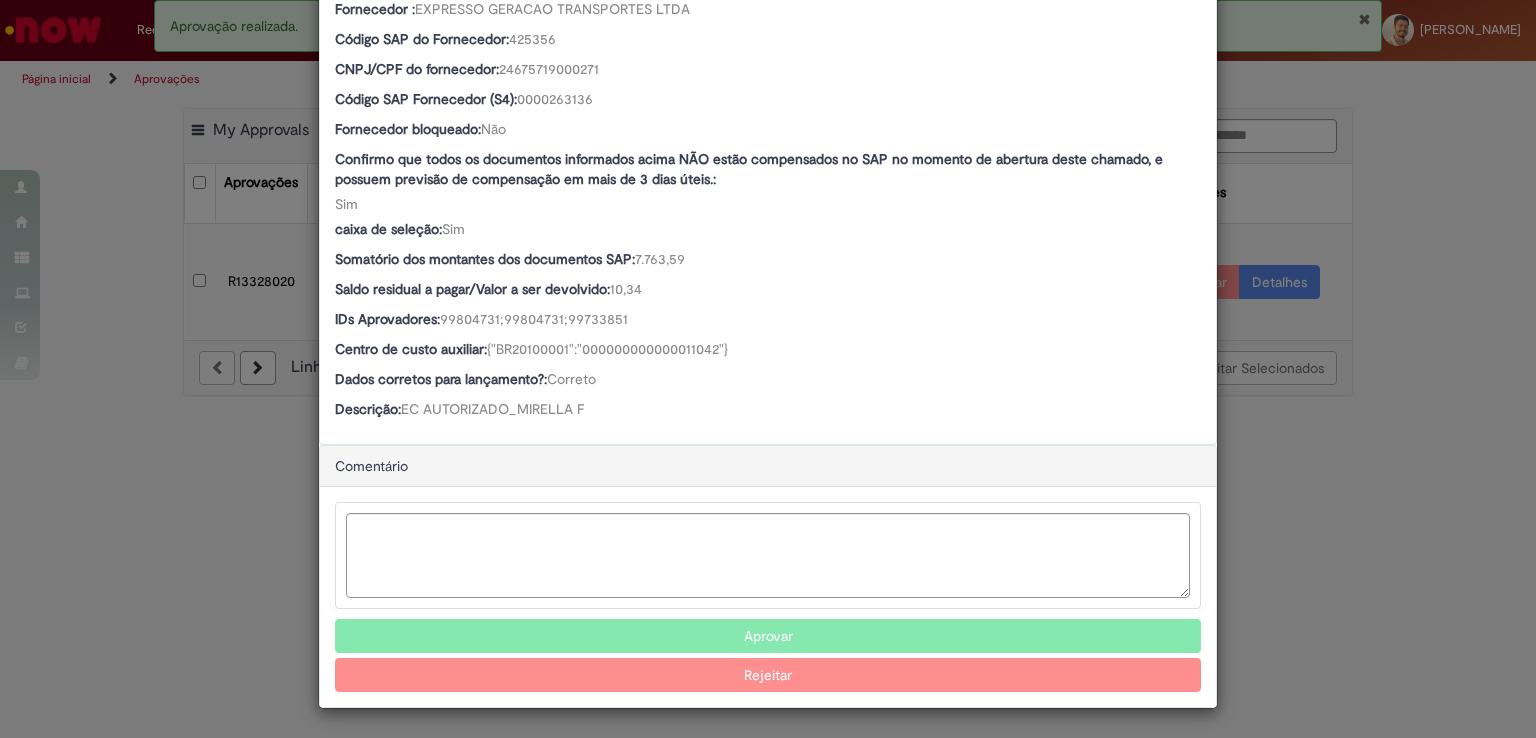 click on "Aprovar" at bounding box center [768, 636] 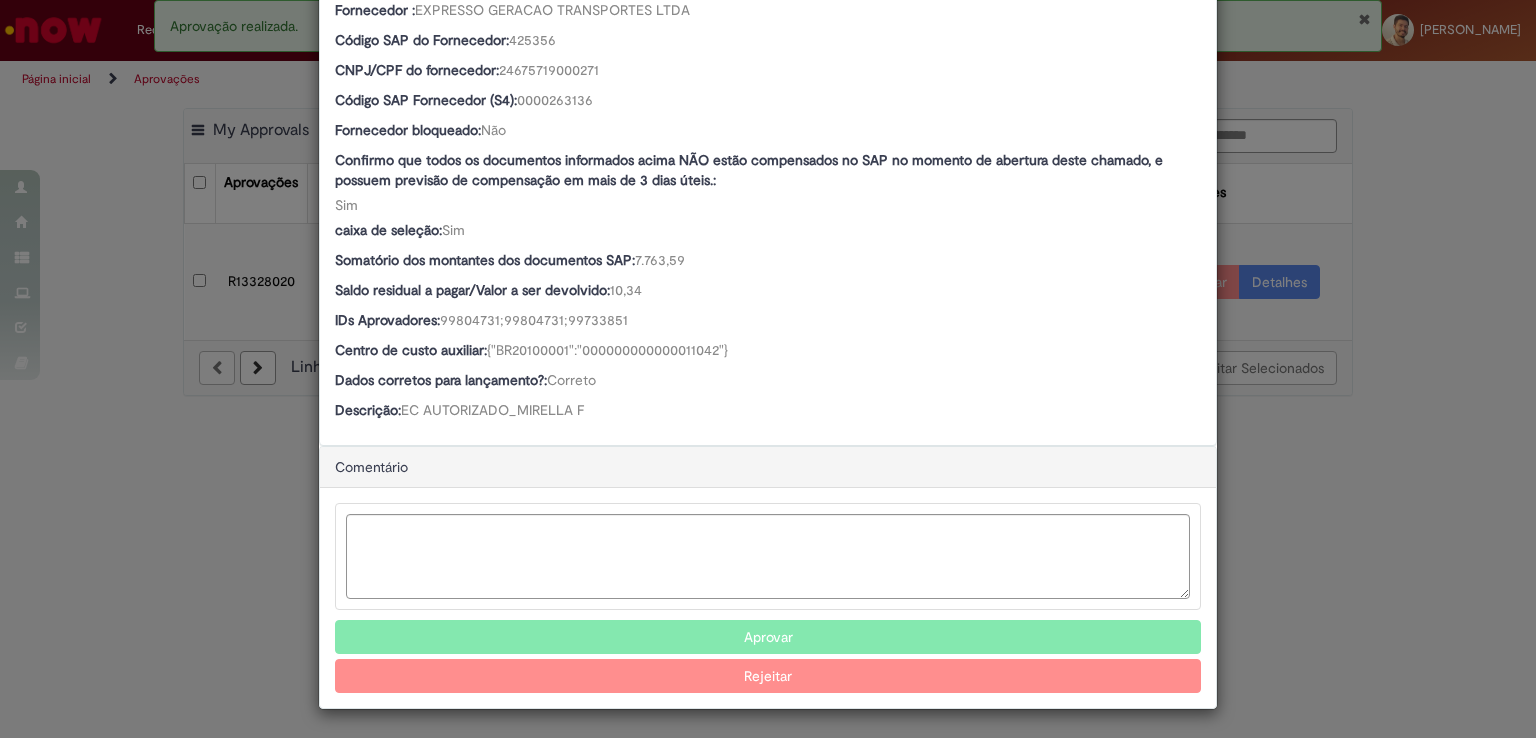 type 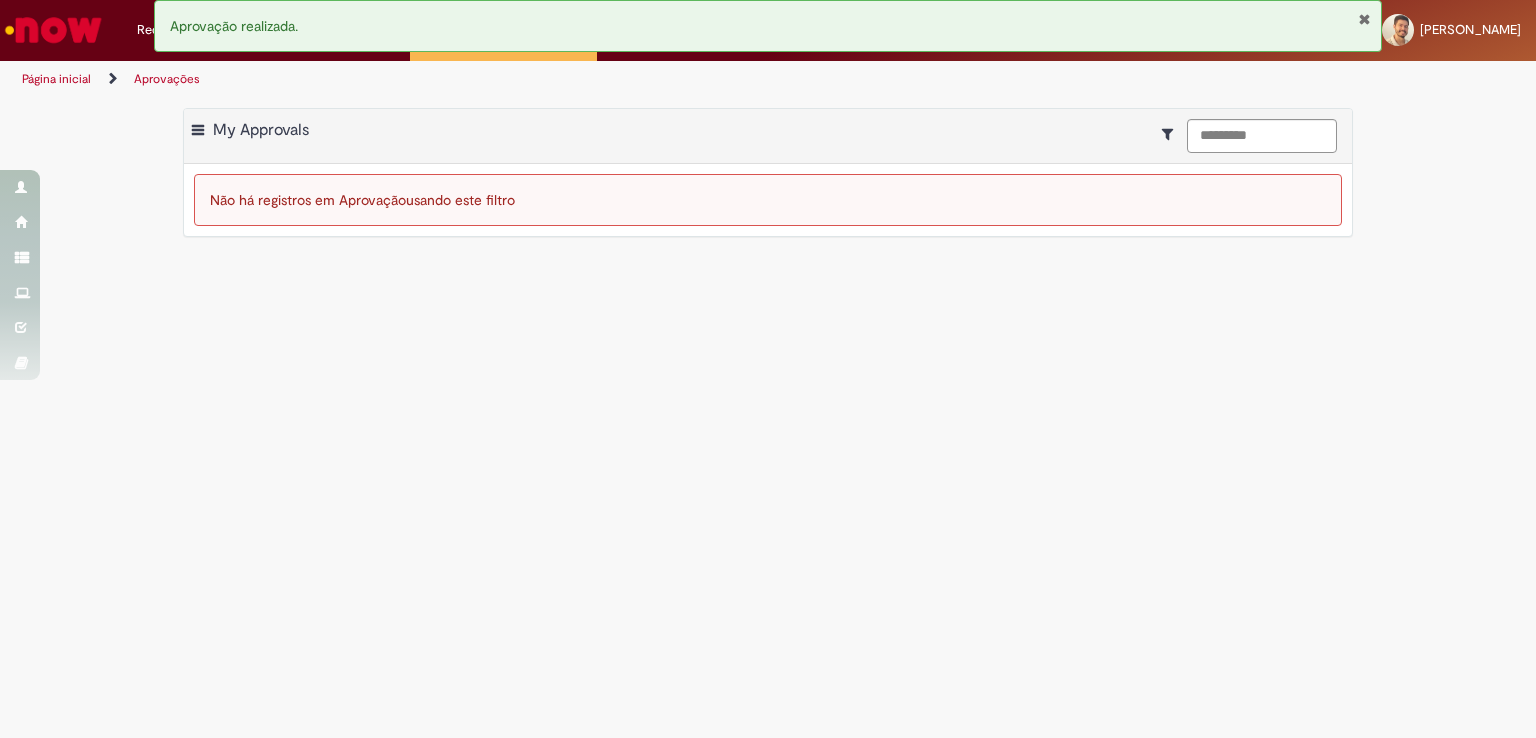 scroll, scrollTop: 662, scrollLeft: 0, axis: vertical 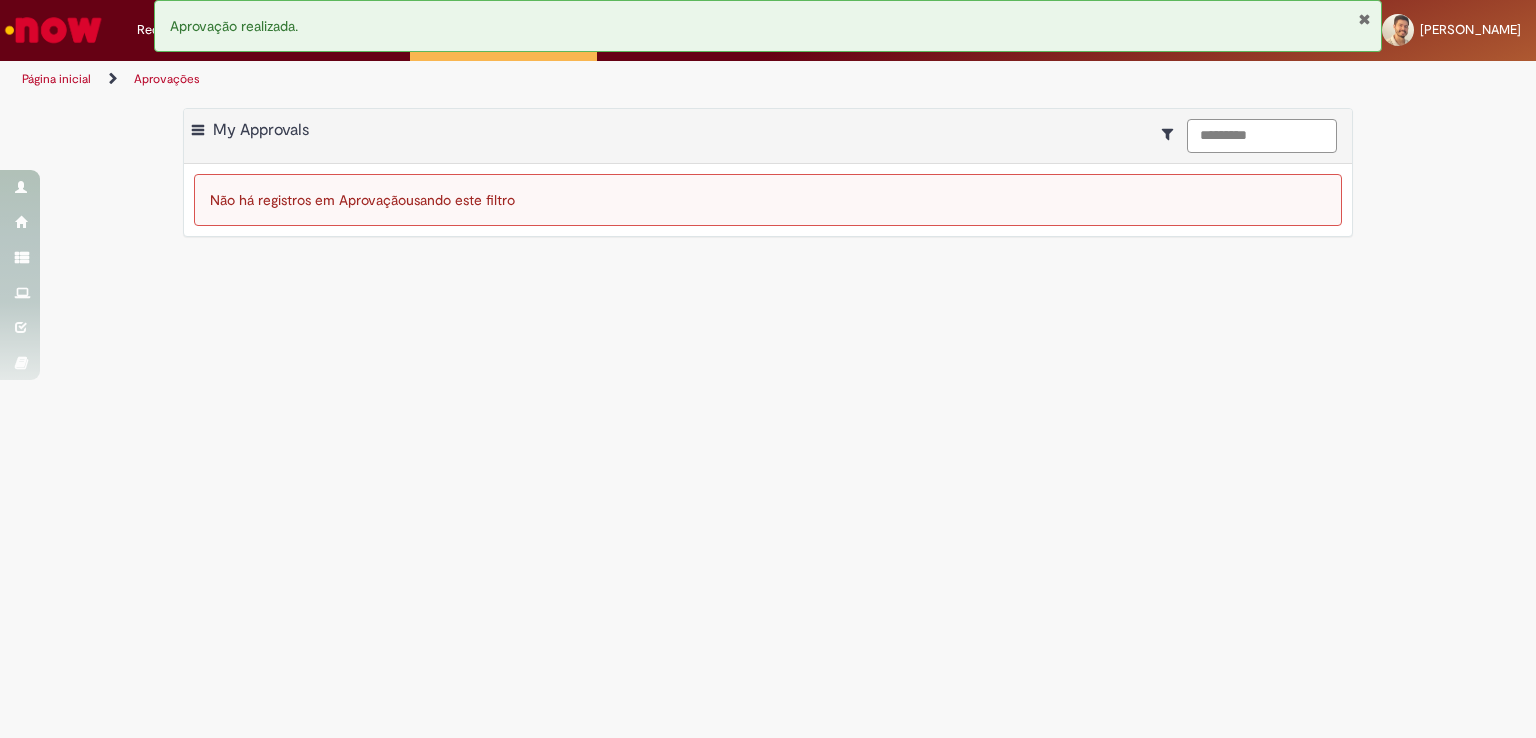 click on "*********" at bounding box center (1262, 136) 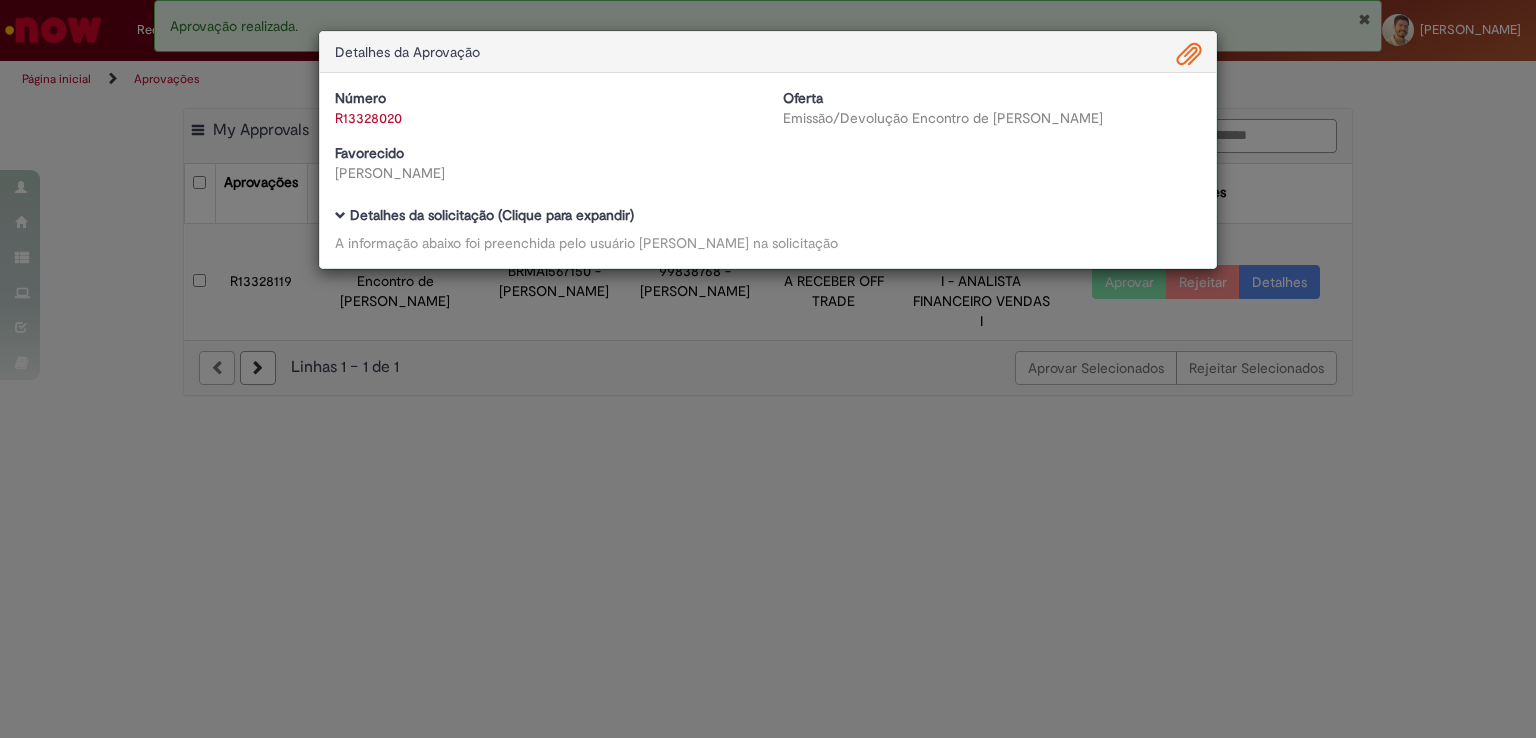 type on "*********" 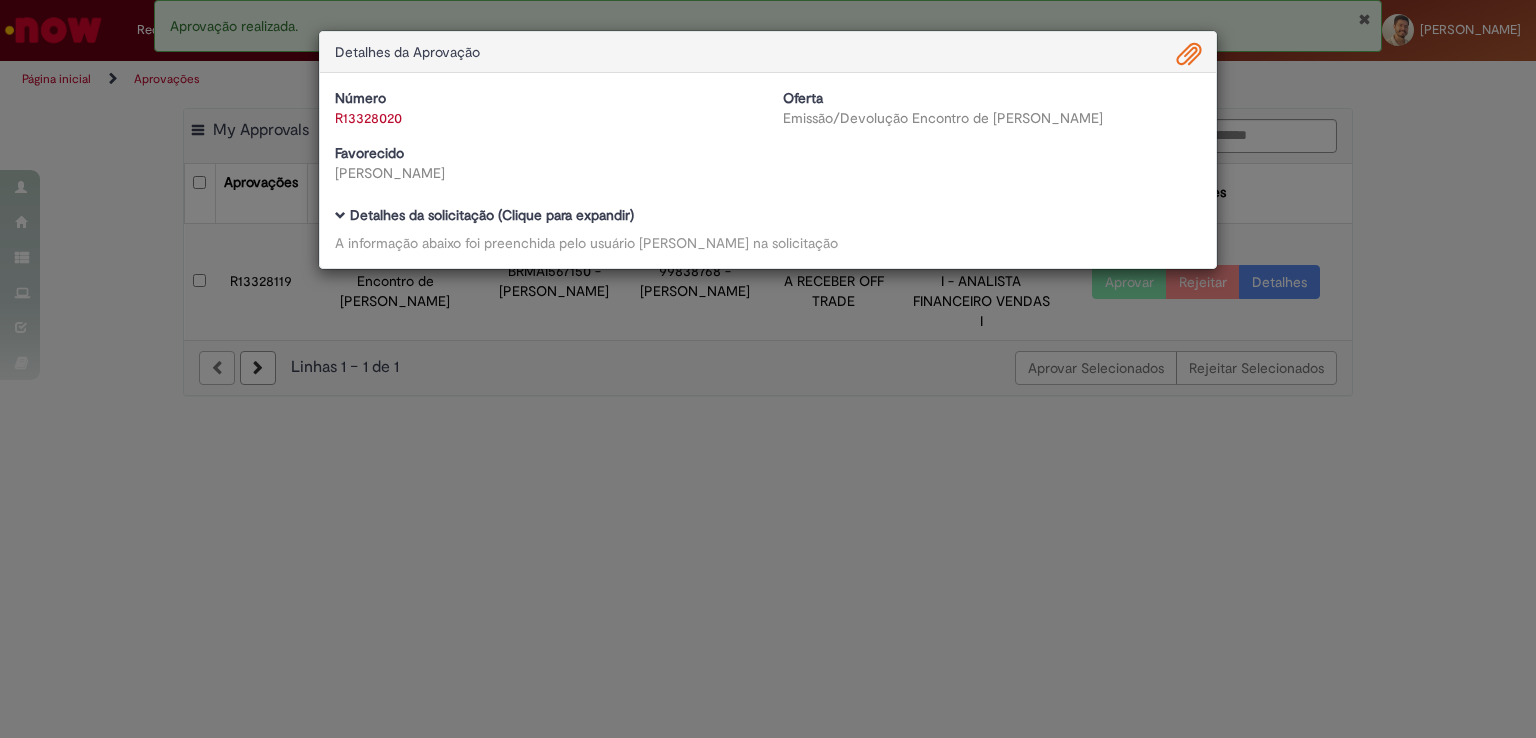 click on "Detalhes da Aprovação
Número
R13328020
Oferta
Emissão/Devolução Encontro de Contas Fornecedor
Favorecido
Thayanne Guerreiro Reichert
Baixar arquivos da requisição
Detalhes da solicitação (Clique para expandir)
A informação abaixo foi preenchida pelo usuário [PERSON_NAME] Rosa na solicitação" at bounding box center [768, 369] 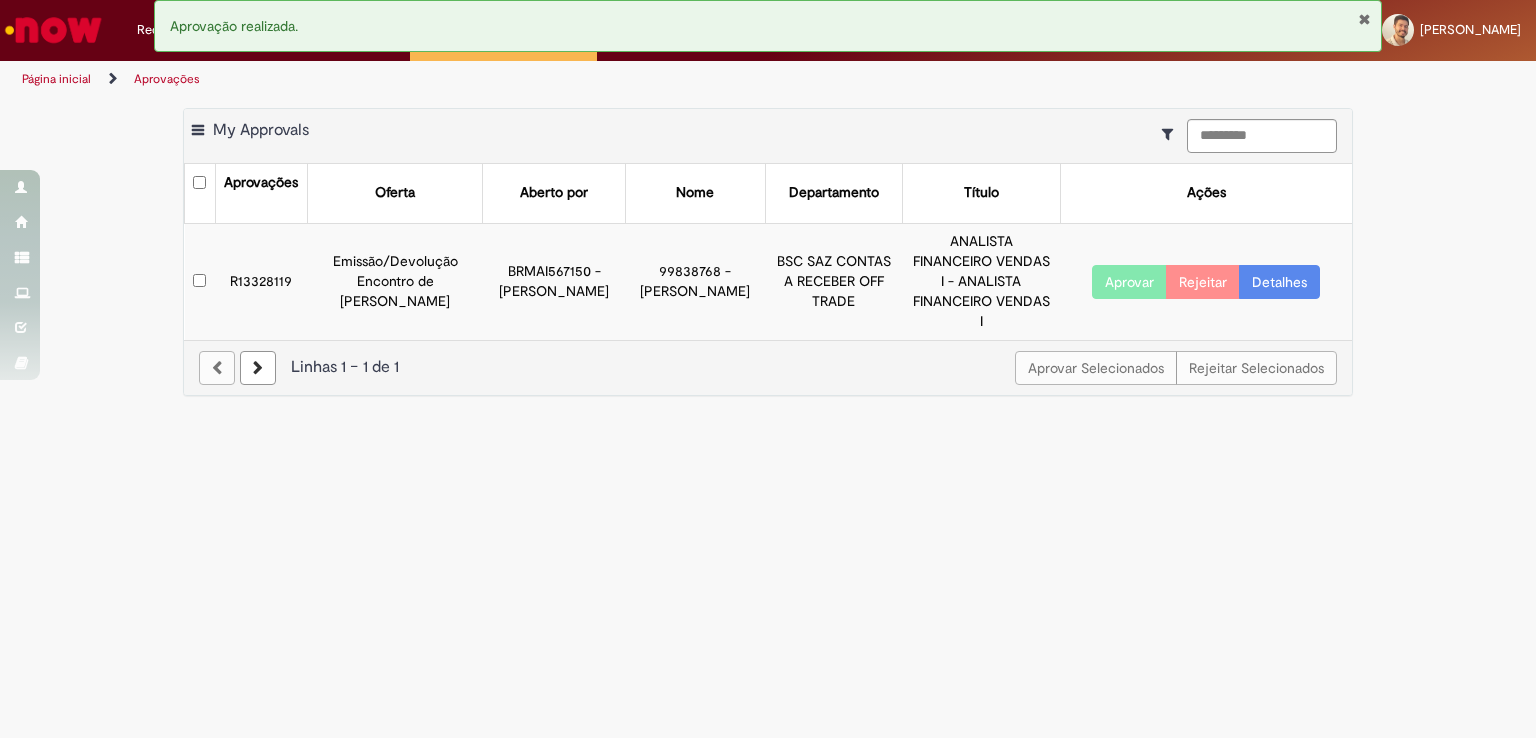 click on "Detalhes" at bounding box center (1279, 282) 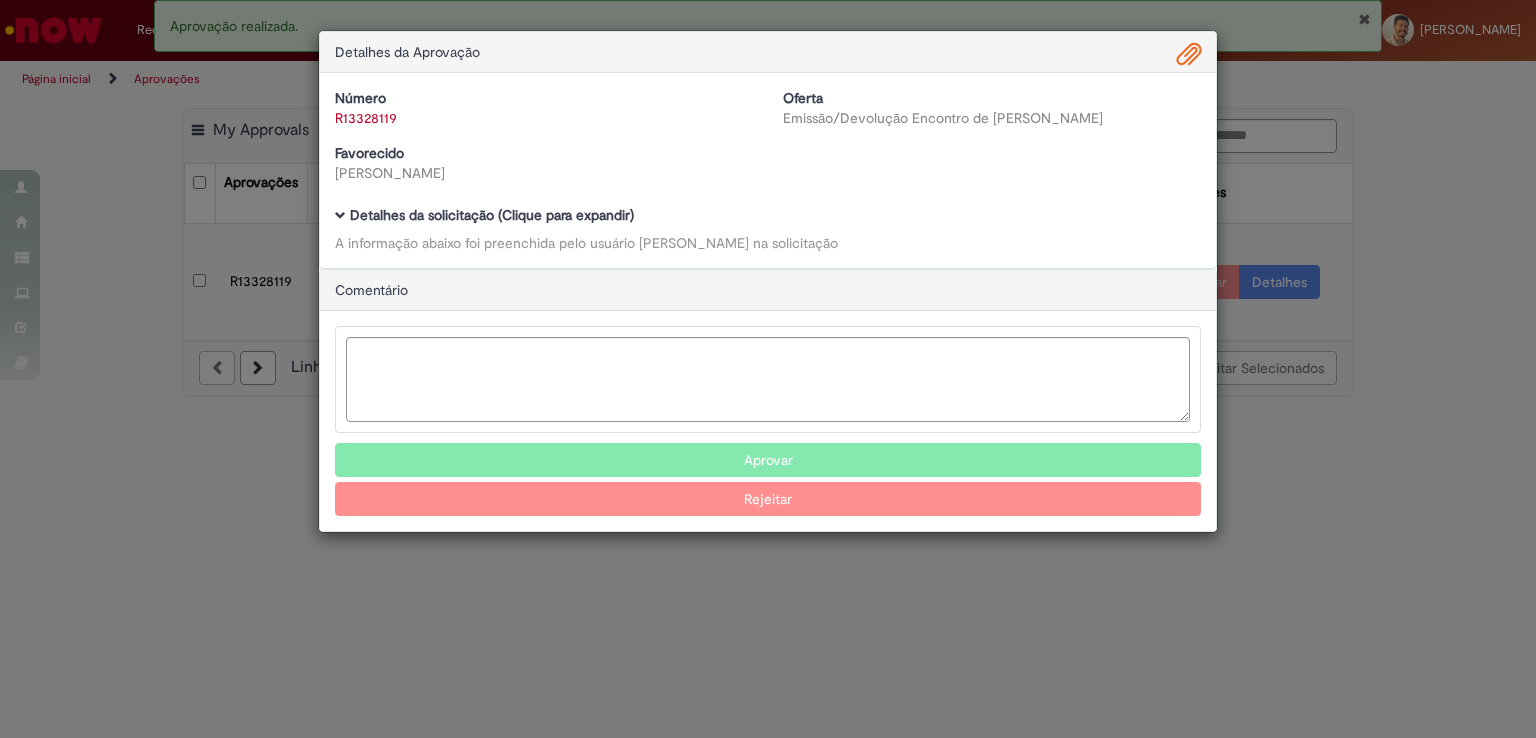 click on "Detalhes da solicitação (Clique para expandir)" at bounding box center (492, 215) 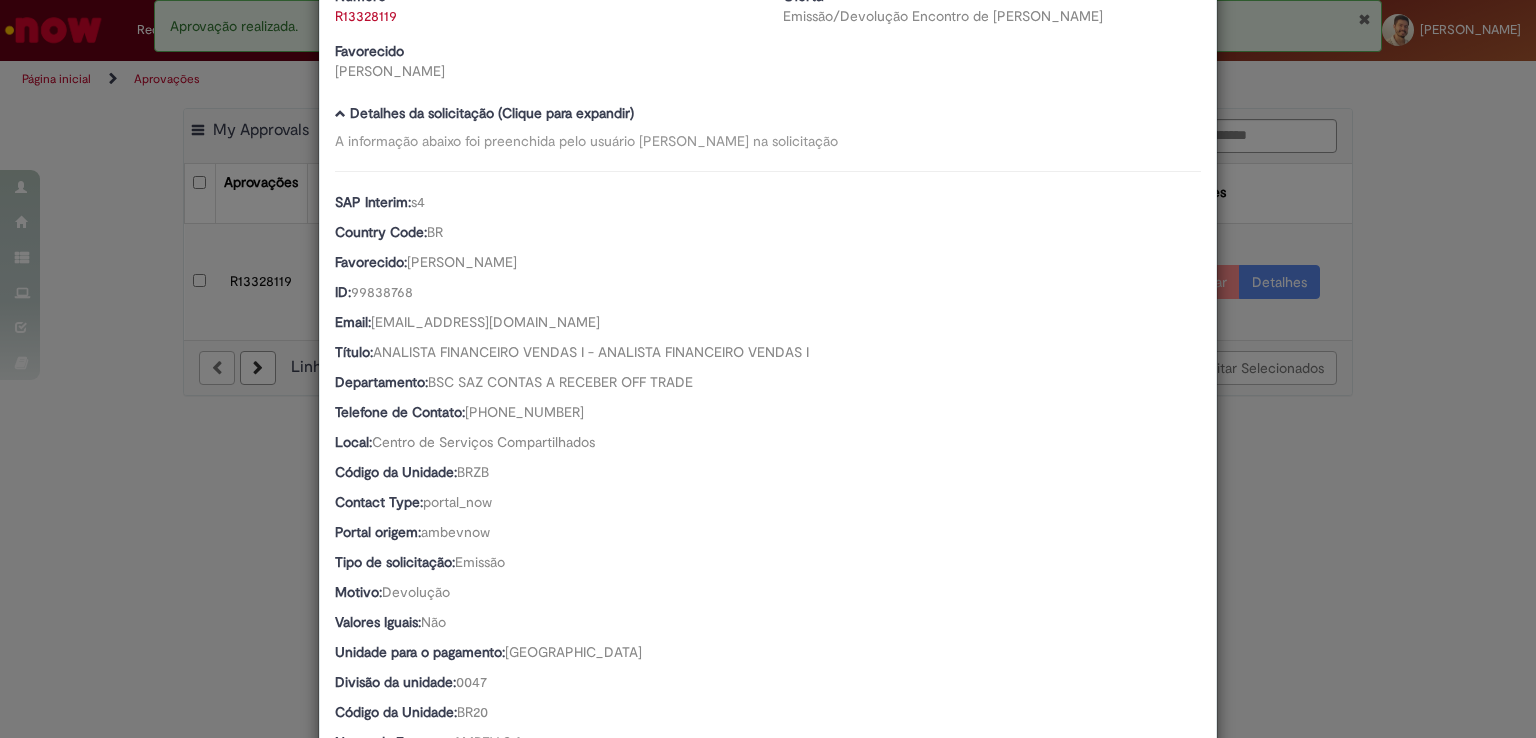 scroll, scrollTop: 0, scrollLeft: 0, axis: both 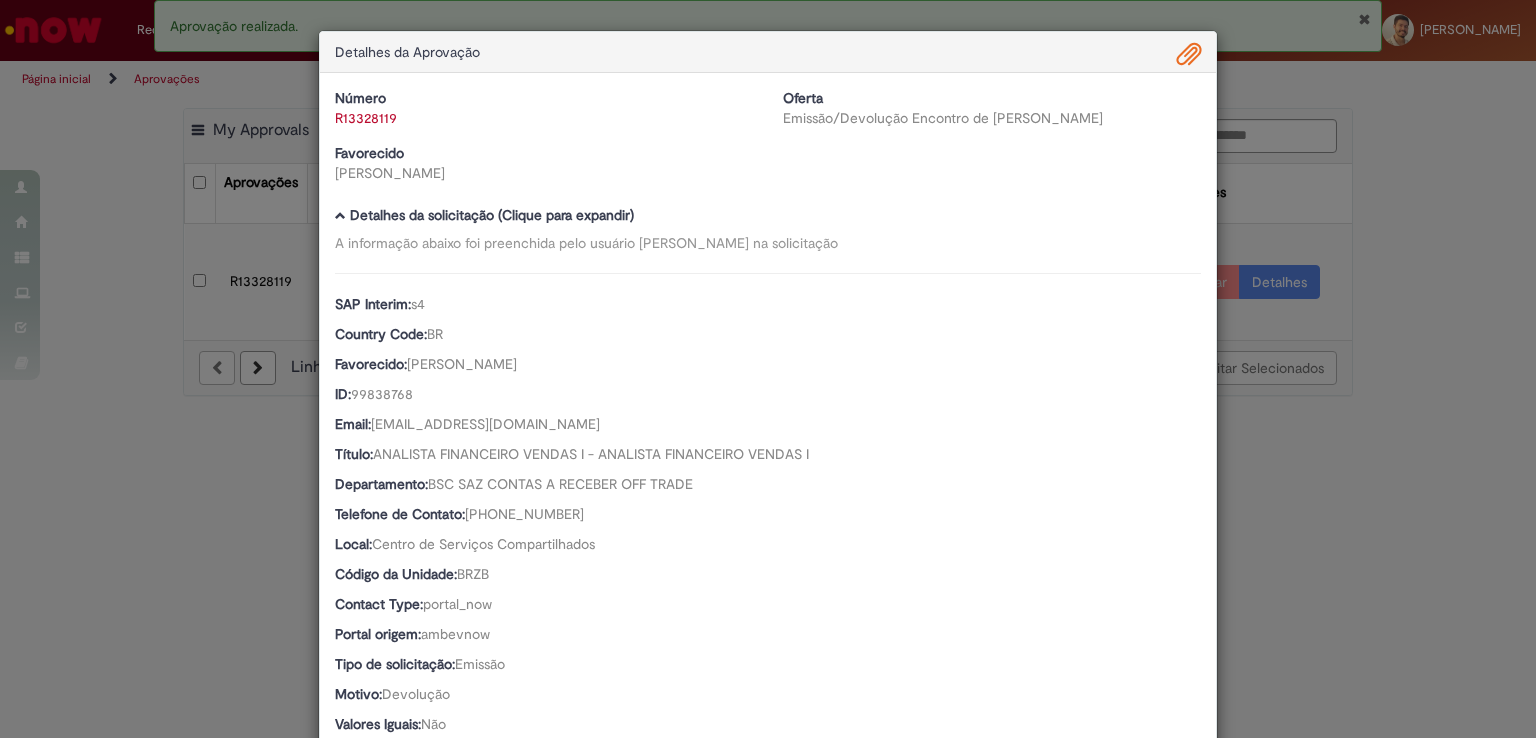 click at bounding box center (1189, 55) 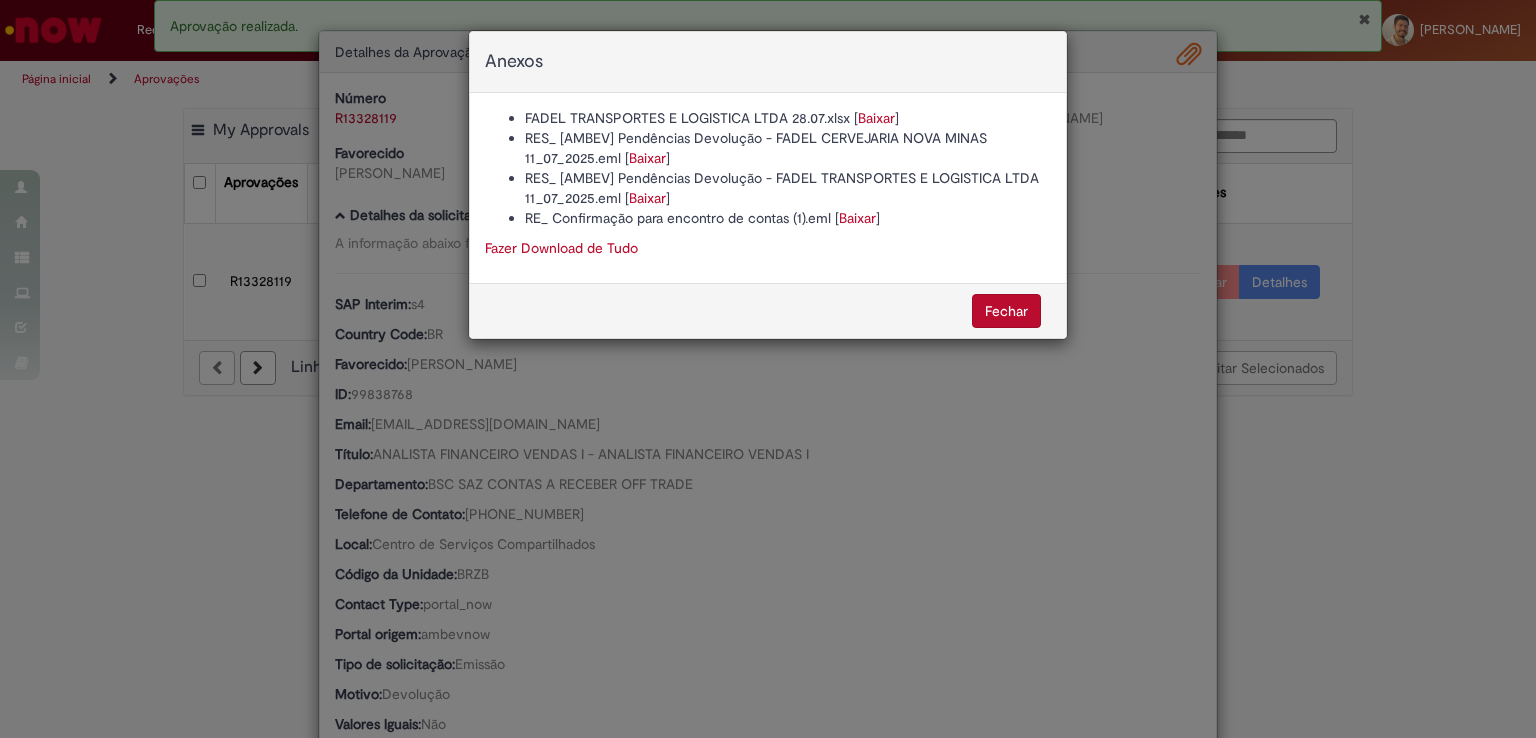 click on "Anexos
FADEL TRANSPORTES E LOGISTICA LTDA 28.07.xlsx [ Baixar ] RES_ [AMBEV] Pendências Devolução - FADEL CERVEJARIA NOVA MINAS 11_07_2025.eml [ Baixar ] RES_ [AMBEV] Pendências Devolução - FADEL TRANSPORTES E LOGISTICA LTDA 11_07_2025.eml [ Baixar ] RE_ Confirmação para encontro de contas (1).eml [ Baixar ]
Fazer Download de Tudo
[GEOGRAPHIC_DATA]" at bounding box center [768, 369] 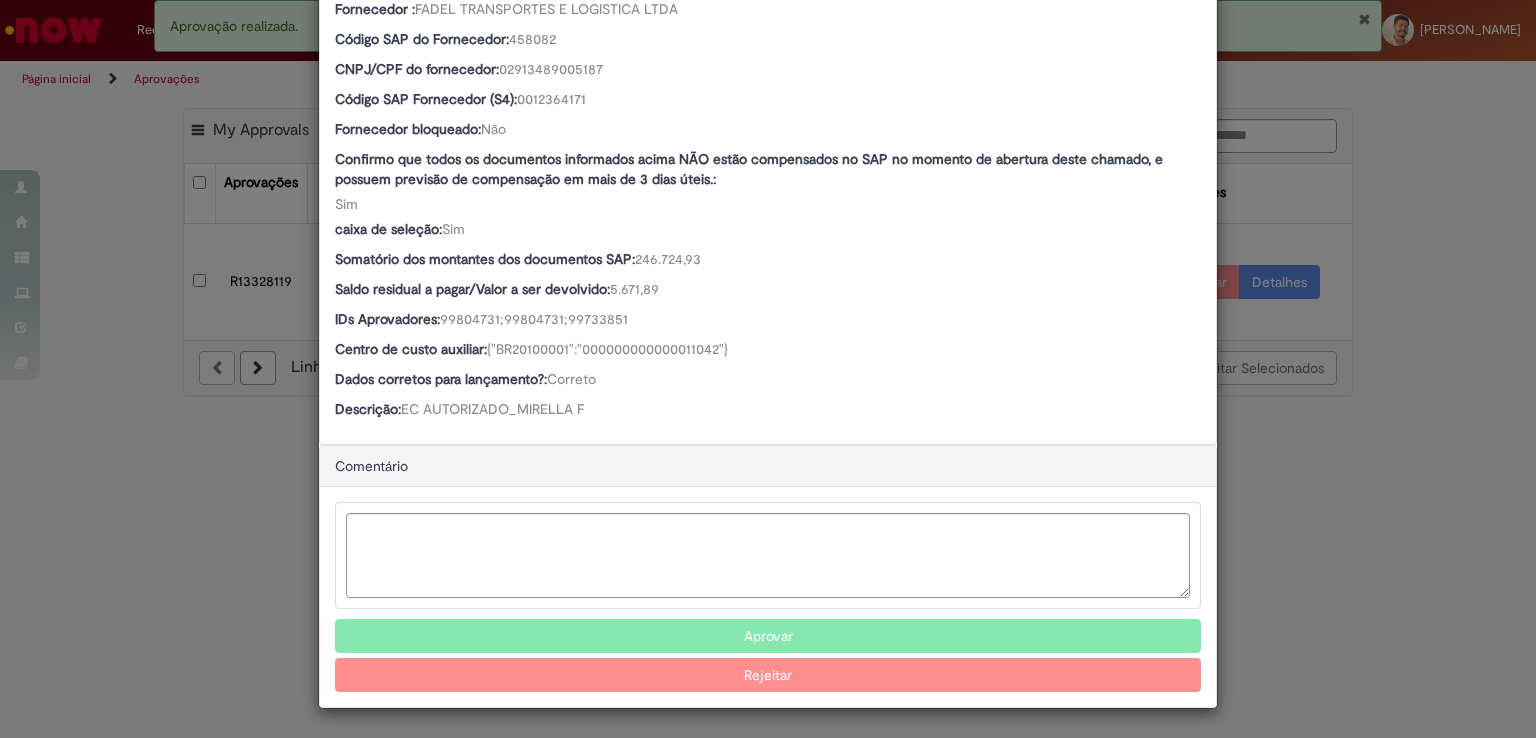 scroll, scrollTop: 924, scrollLeft: 0, axis: vertical 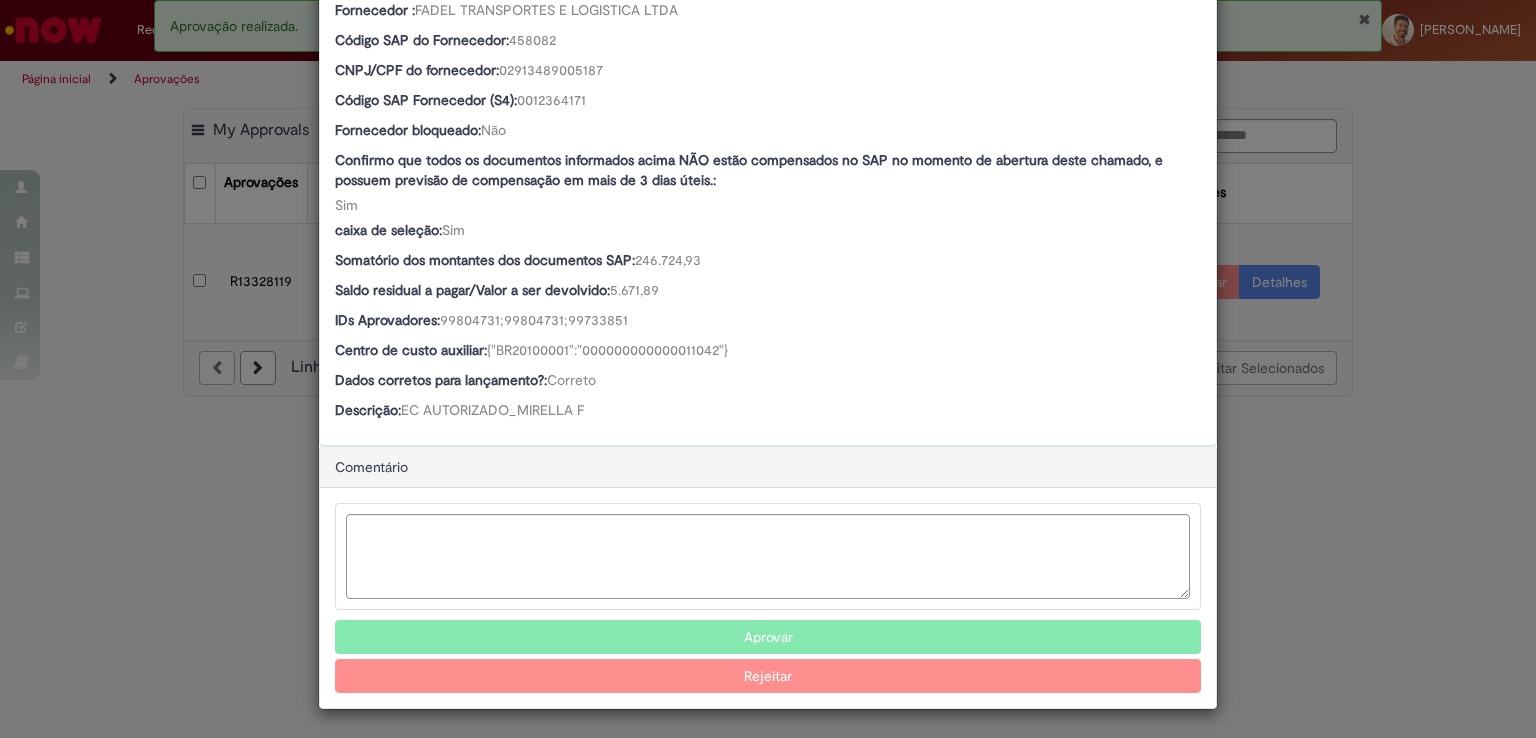 click on "Aprovar" at bounding box center [768, 637] 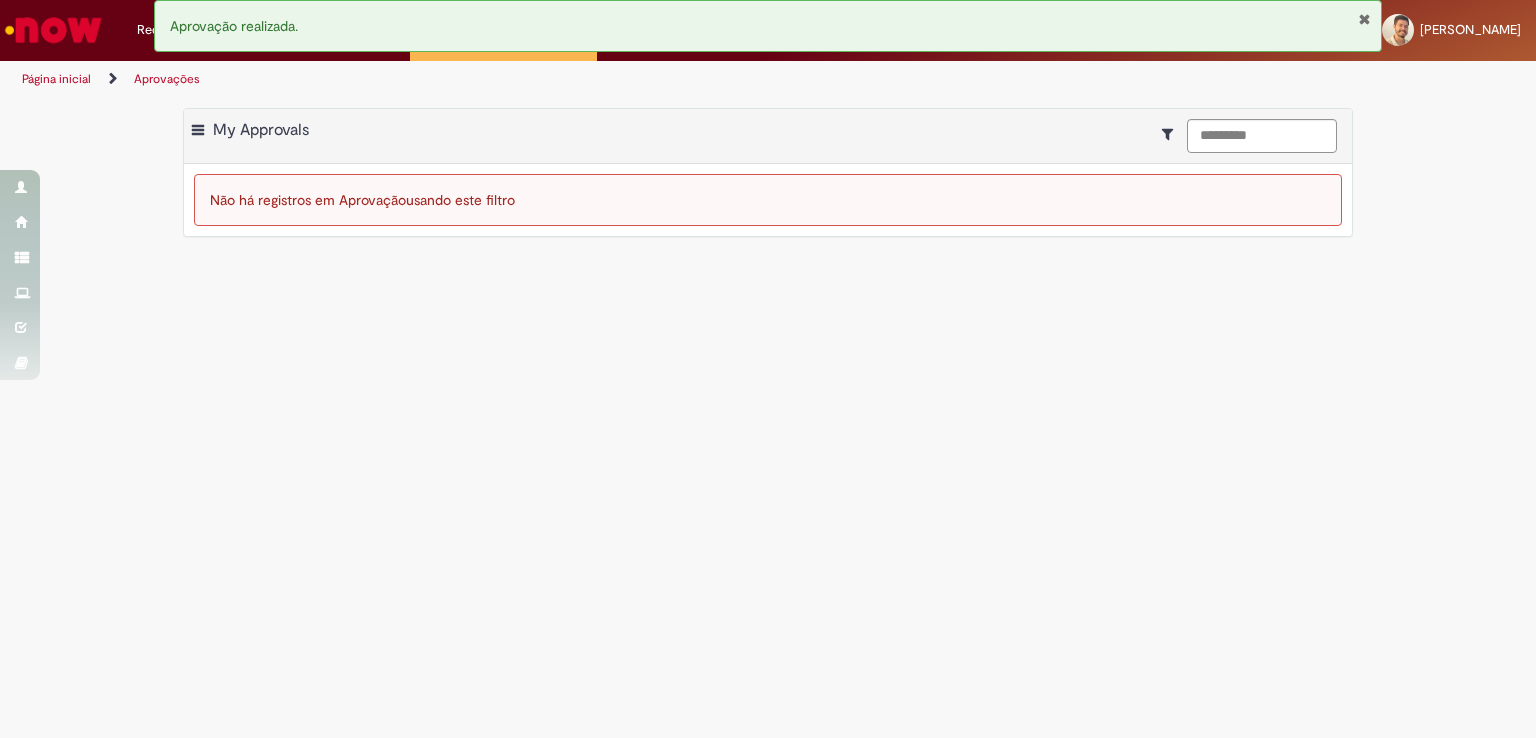 scroll, scrollTop: 662, scrollLeft: 0, axis: vertical 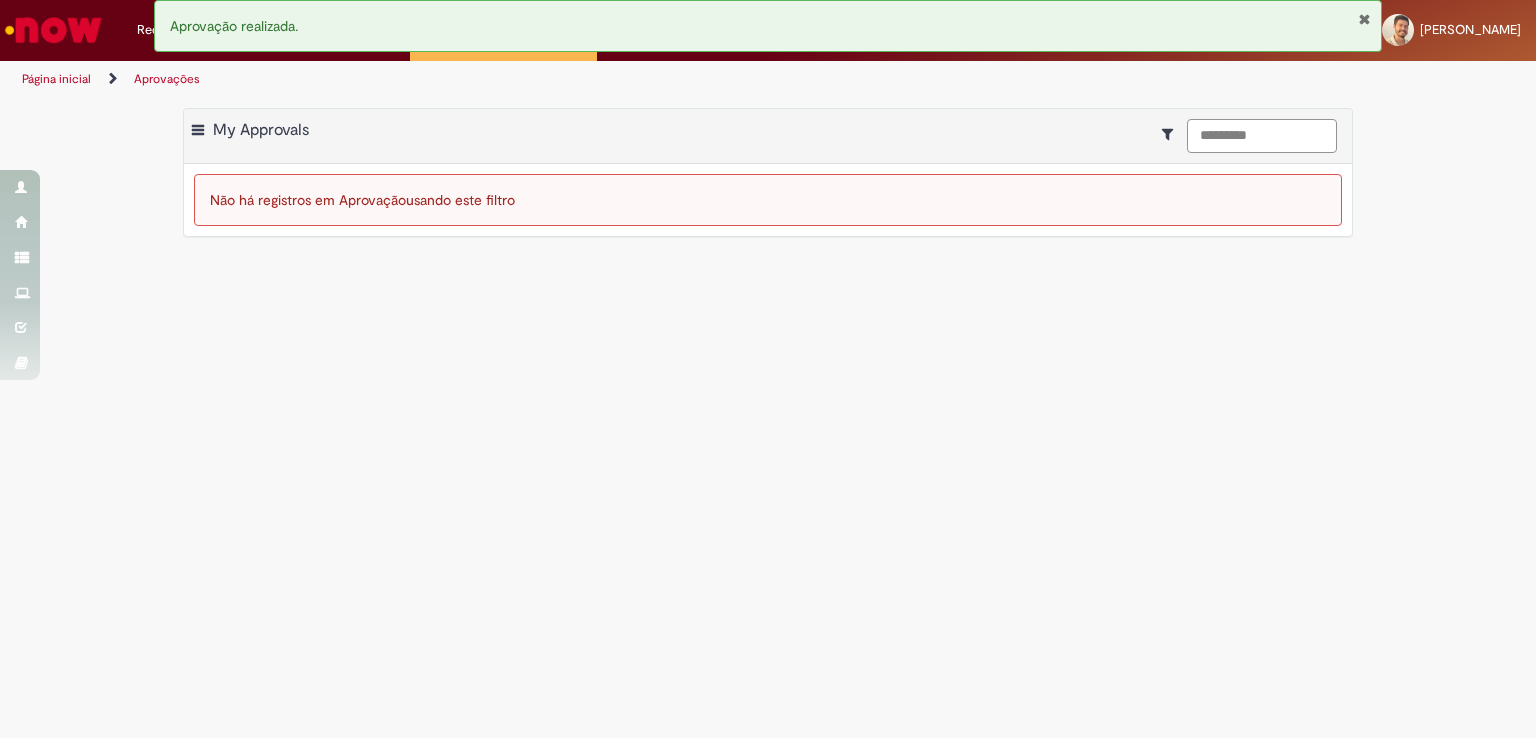 click on "*********" at bounding box center [1262, 136] 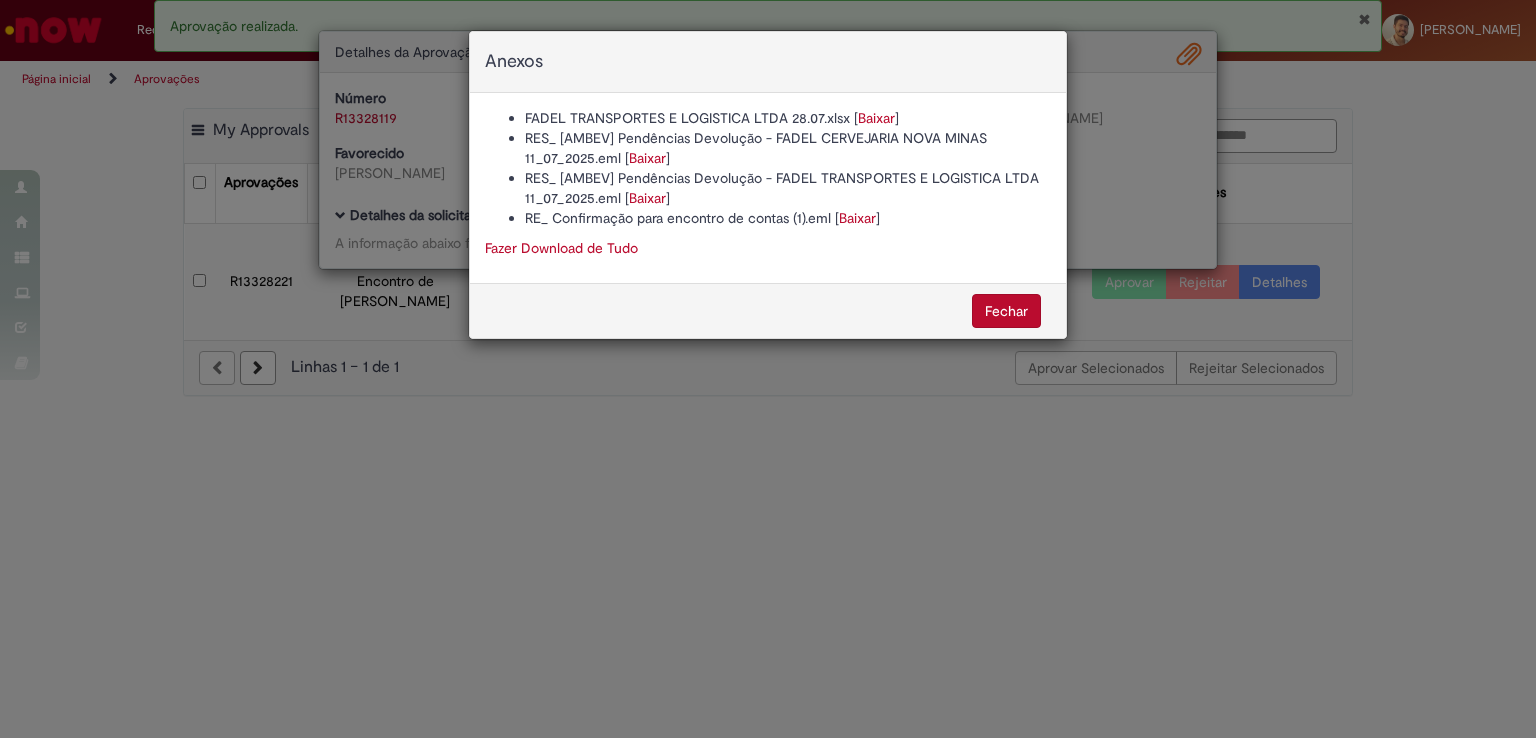 type on "*********" 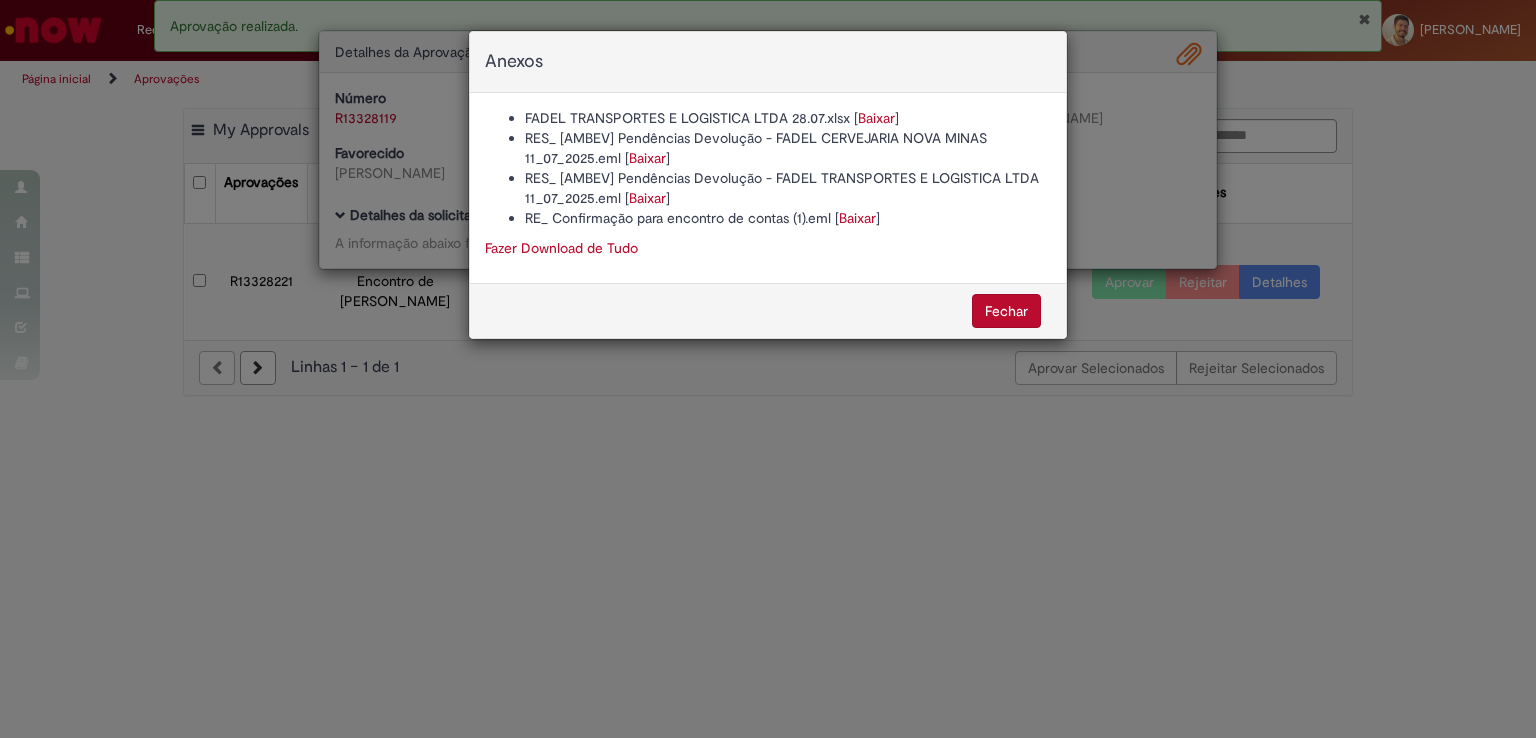 click on "Anexos
FADEL TRANSPORTES E LOGISTICA LTDA 28.07.xlsx [ Baixar ] RES_ [AMBEV] Pendências Devolução - FADEL CERVEJARIA NOVA MINAS 11_07_2025.eml [ Baixar ] RES_ [AMBEV] Pendências Devolução - FADEL TRANSPORTES E LOGISTICA LTDA 11_07_2025.eml [ Baixar ] RE_ Confirmação para encontro de contas (1).eml [ Baixar ]
Fazer Download de Tudo
[GEOGRAPHIC_DATA]" at bounding box center [768, 369] 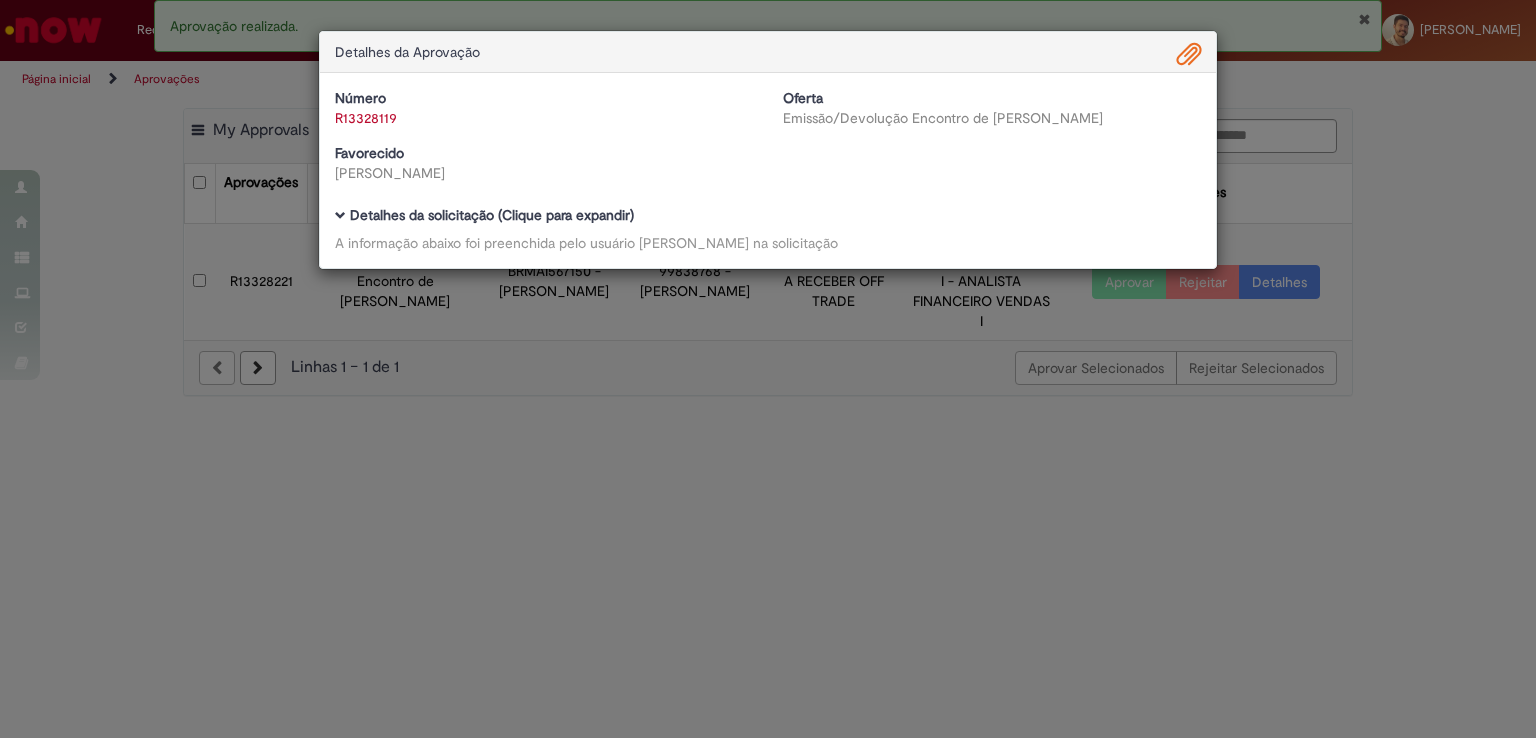 click on "Detalhes da Aprovação
Número
R13328119
Oferta
Emissão/Devolução Encontro de Contas Fornecedor
Favorecido
Thayanne Guerreiro Reichert
Baixar arquivos da requisição
Detalhes da solicitação (Clique para expandir)
A informação abaixo foi preenchida pelo usuário [PERSON_NAME] Rosa na solicitação" at bounding box center (768, 369) 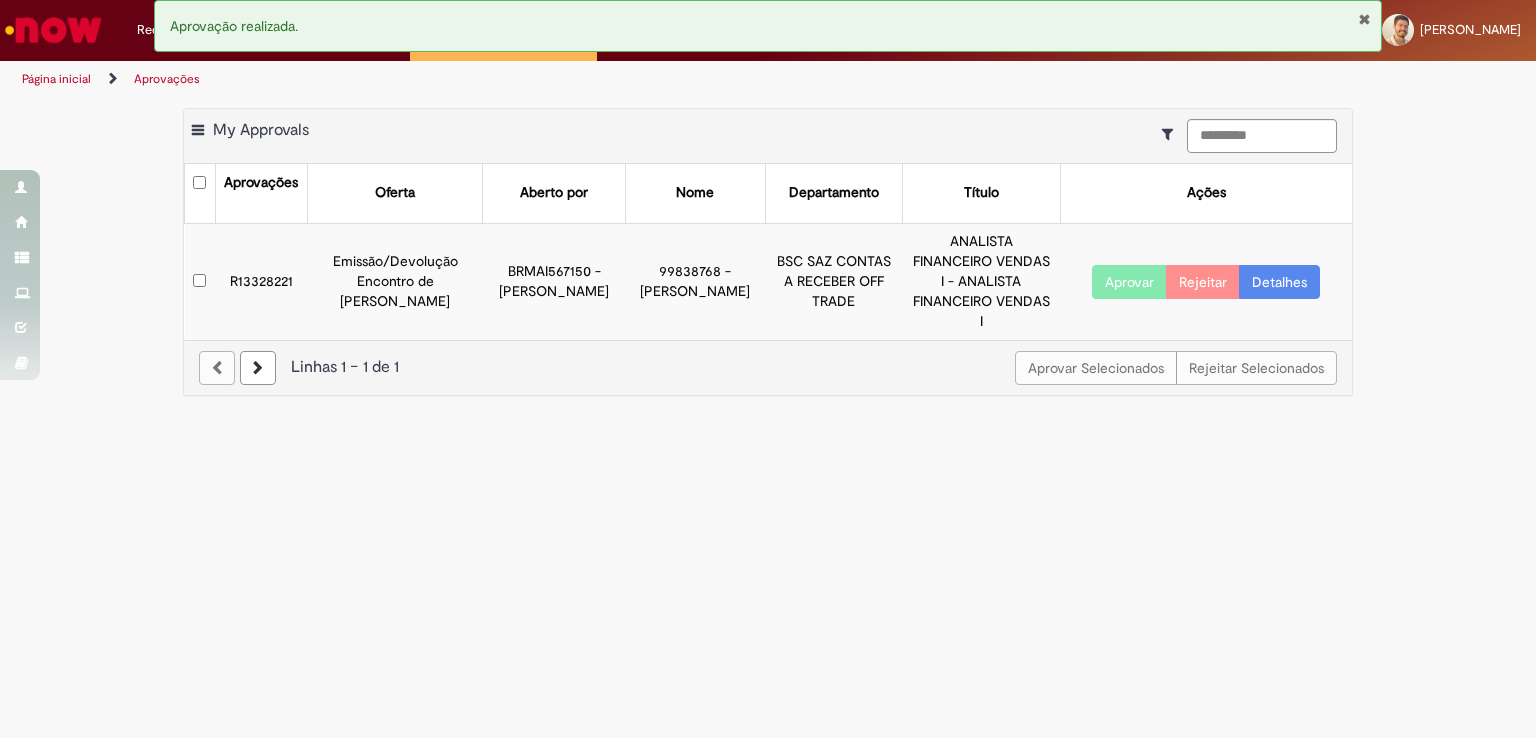 click on "Detalhes" at bounding box center [1279, 282] 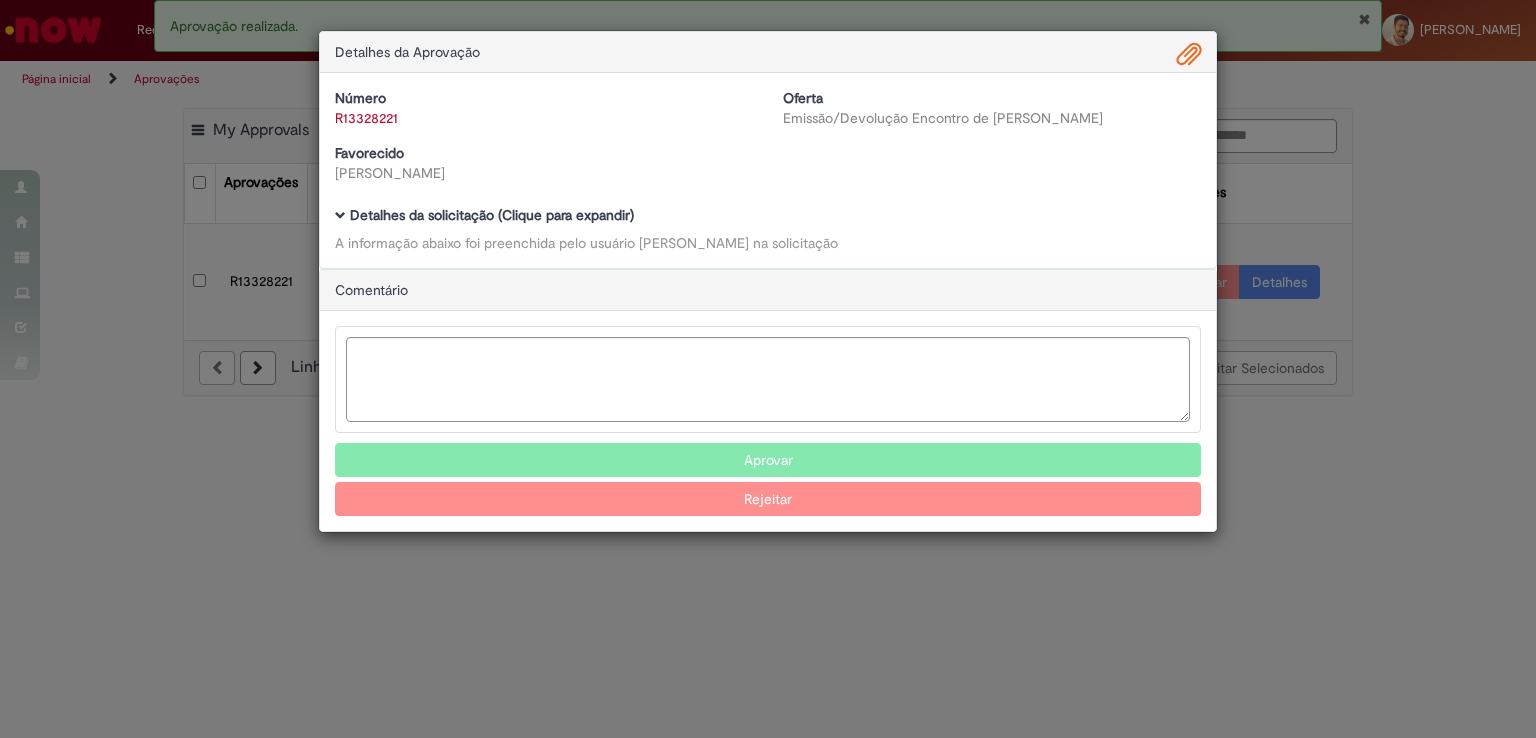 click on "Detalhes da solicitação (Clique para expandir)" at bounding box center [492, 215] 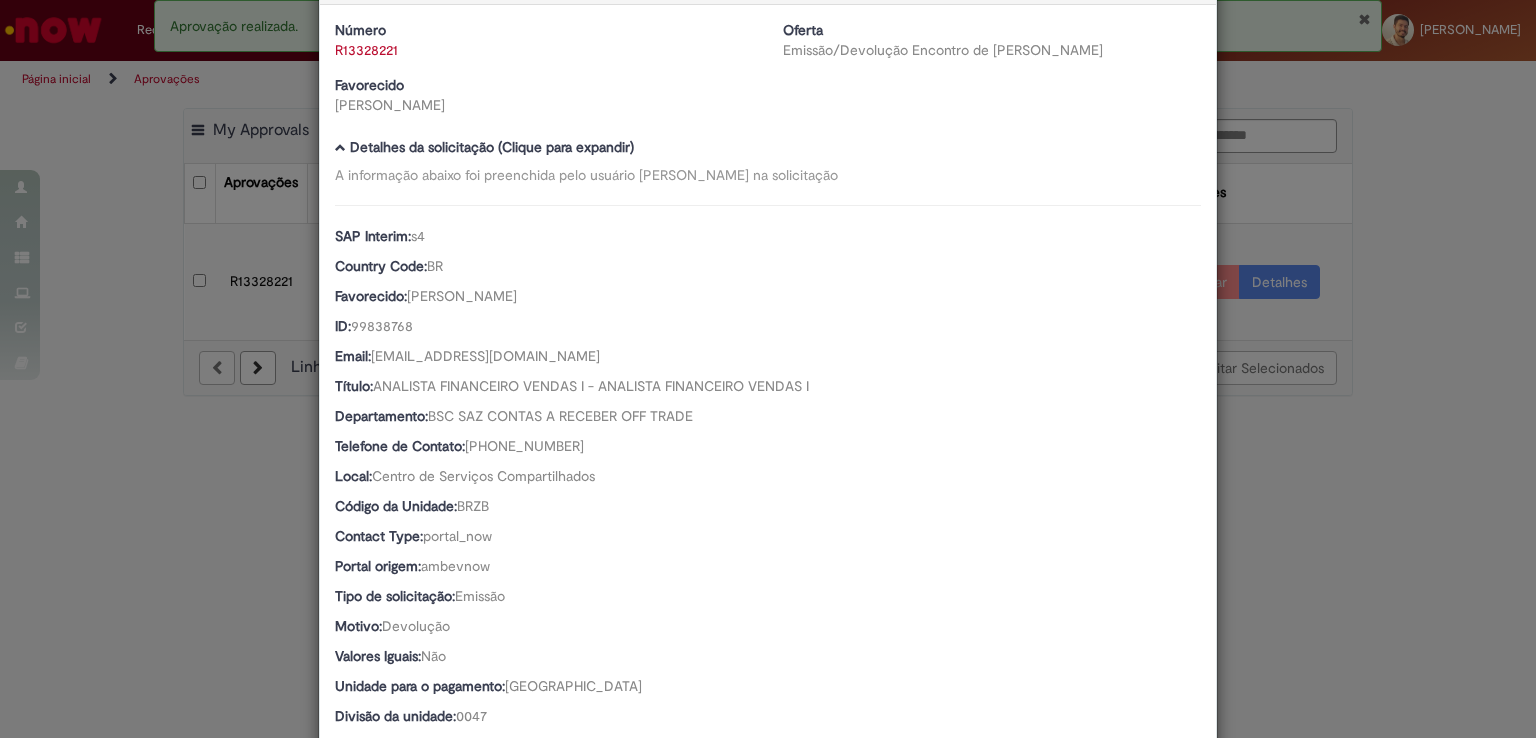 scroll, scrollTop: 0, scrollLeft: 0, axis: both 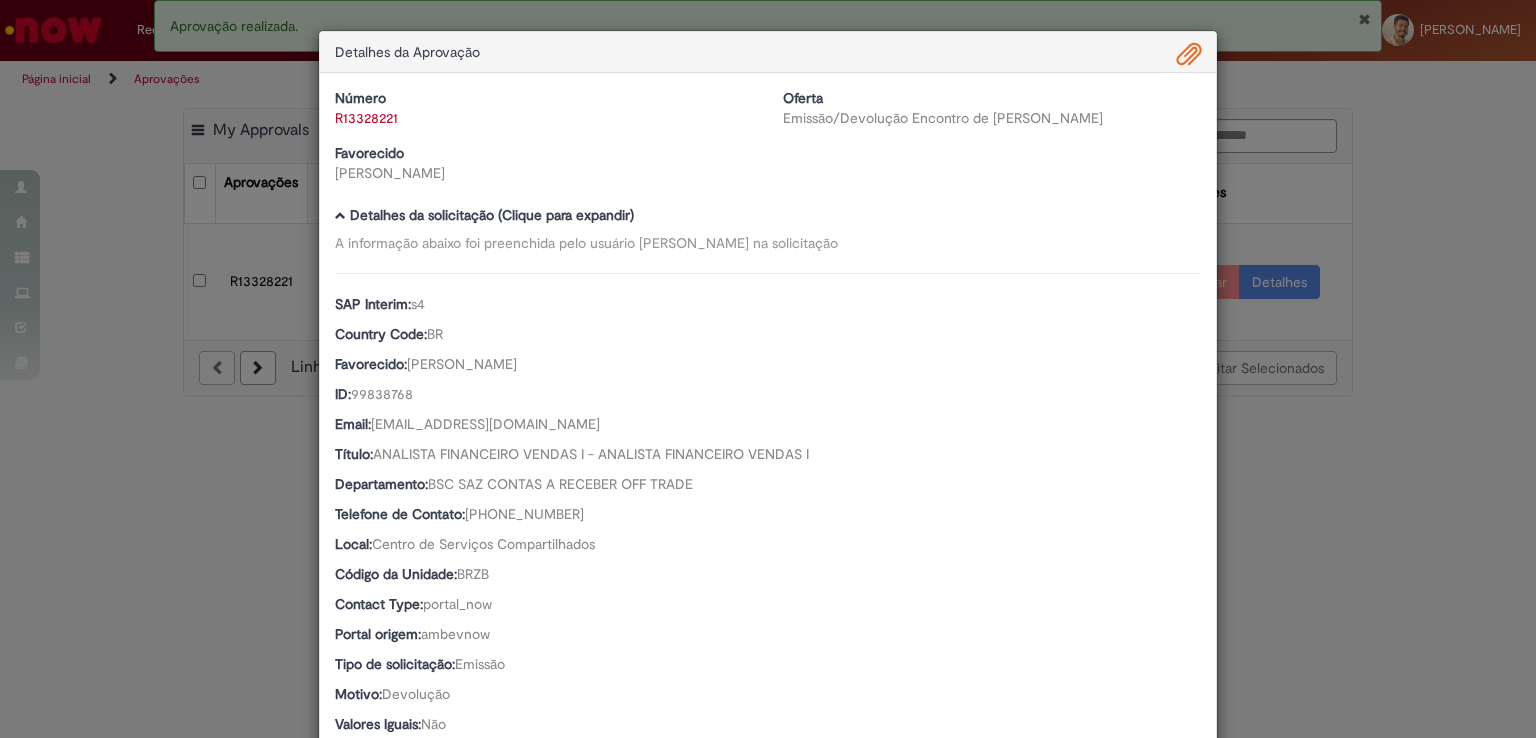 click at bounding box center [1189, 55] 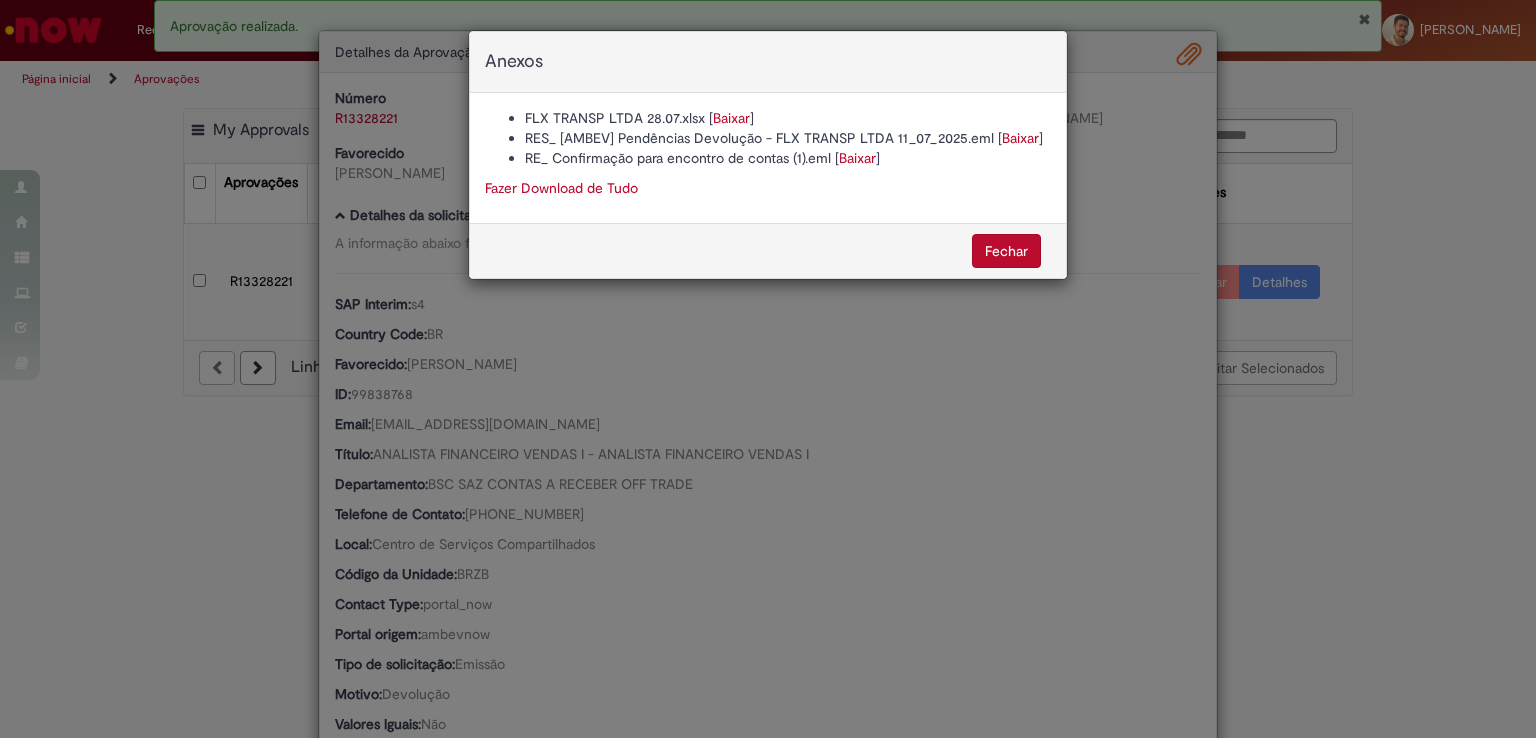 click on "Anexos
FLX TRANSP LTDA 28.07.xlsx [ Baixar ] RES_ [AMBEV] Pendências Devolução - FLX TRANSP LTDA 11_07_2025.eml [ Baixar ] RE_ Confirmação para encontro de contas (1).eml [ Baixar ]
Fazer Download de Tudo
[GEOGRAPHIC_DATA]" at bounding box center [768, 369] 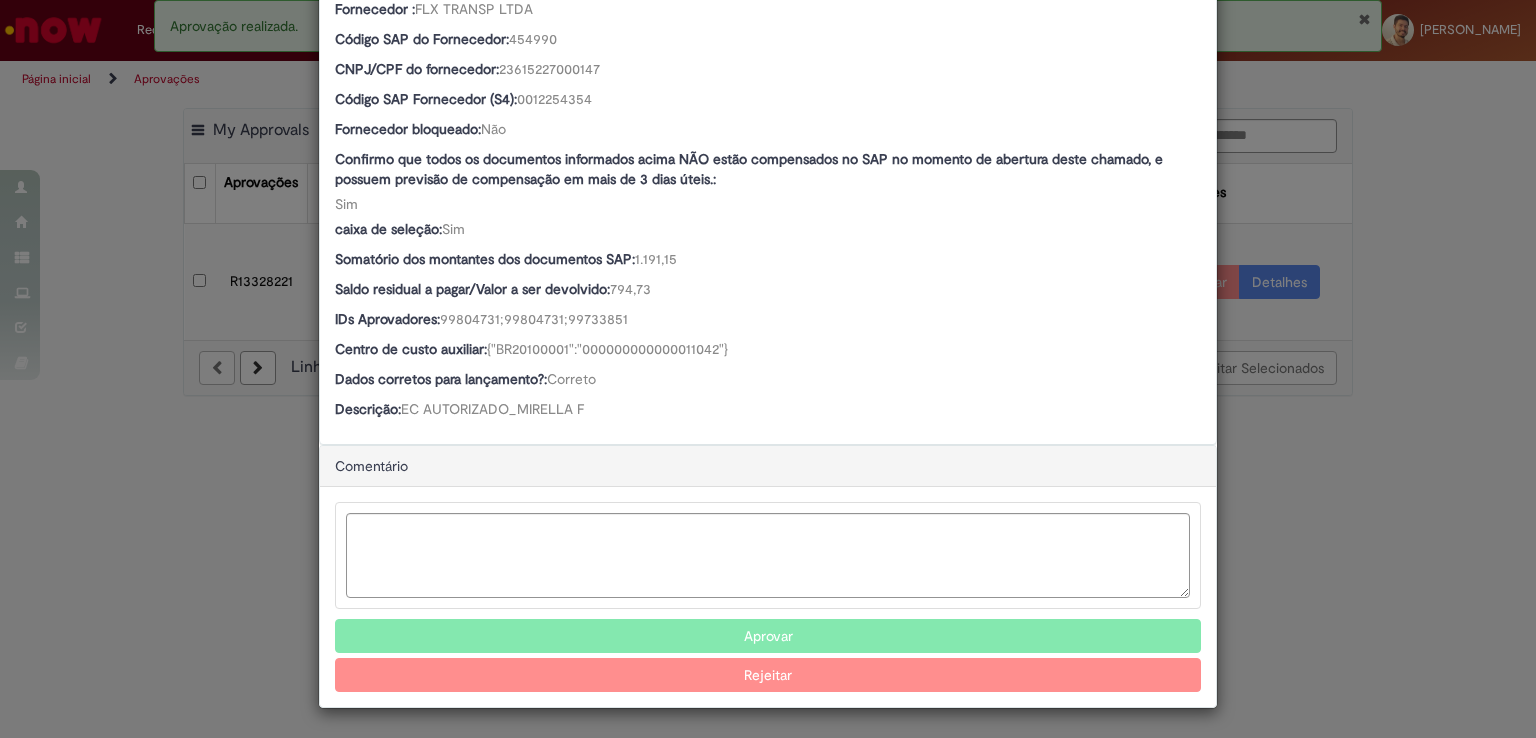scroll, scrollTop: 924, scrollLeft: 0, axis: vertical 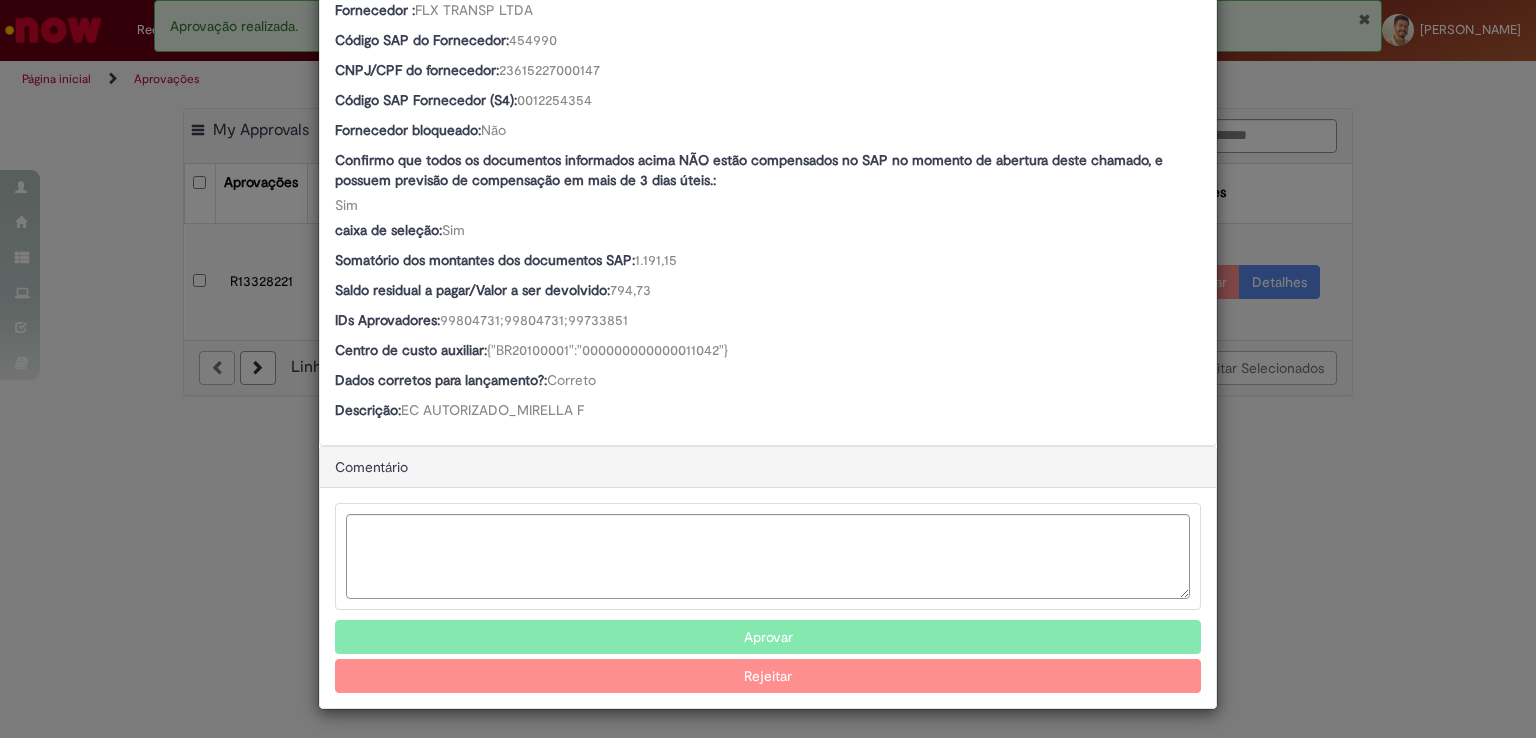 click on "Aprovar" at bounding box center [768, 637] 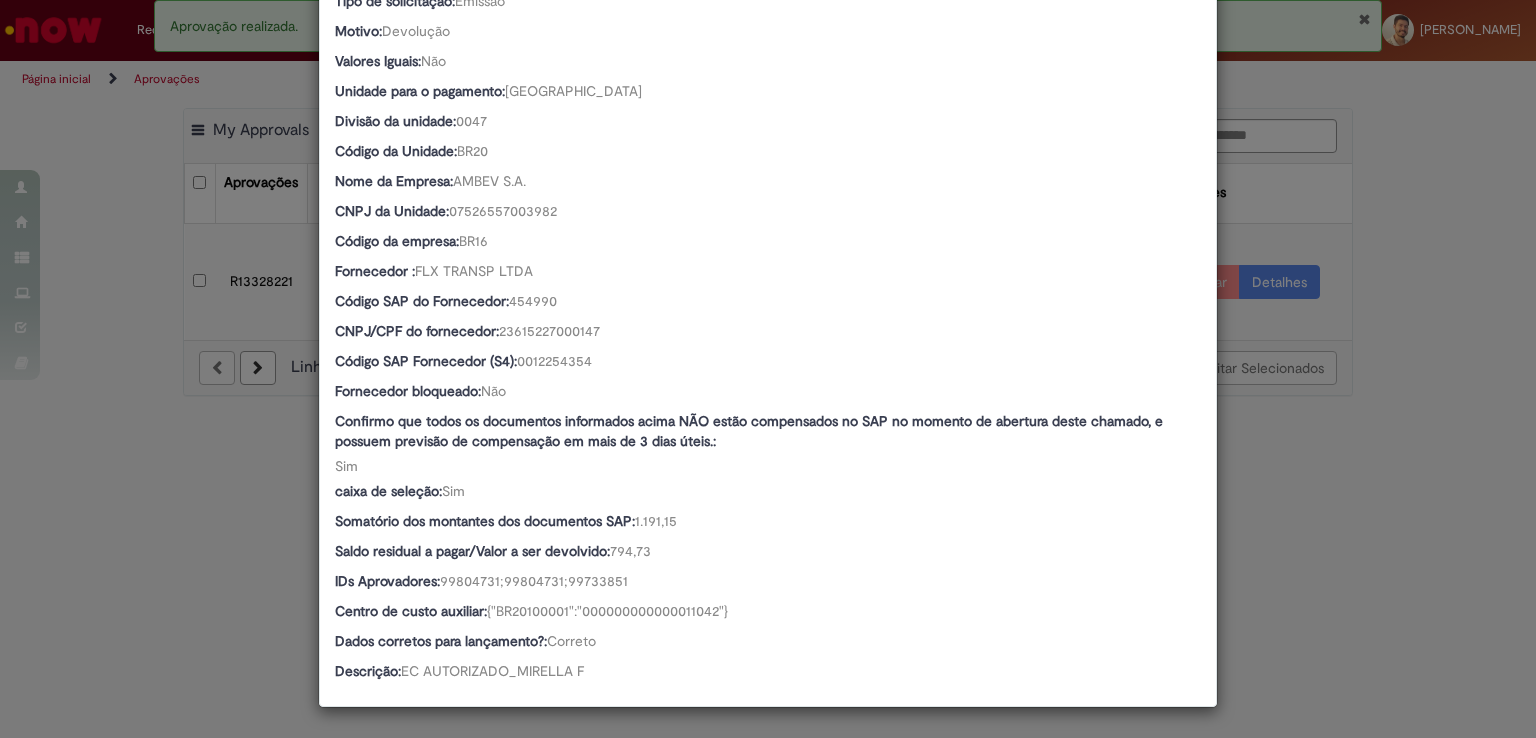 click on "Detalhes da Aprovação
Número
R13328221
Oferta
Emissão/Devolução Encontro de Contas Fornecedor
Favorecido
Thayanne Guerreiro Reichert
Baixar arquivos da requisição
Detalhes da solicitação (Clique para expandir)
A informação abaixo foi preenchida pelo usuário [PERSON_NAME] Rosa na solicitação
SAP Interim:  s4
Country Code:  BR
Favorecido:  [PERSON_NAME]
ID:  99838768
Email:  [EMAIL_ADDRESS][DOMAIN_NAME]
Título:  ANALISTA FINANCEIRO VENDAS I - ANALISTA FINANCEIRO VENDAS I
Departamento:  BSC SAZ CONTAS A RECEBER OFF TRADE
Telefone de Contato:  [PHONE_NUMBER]" at bounding box center [768, 369] 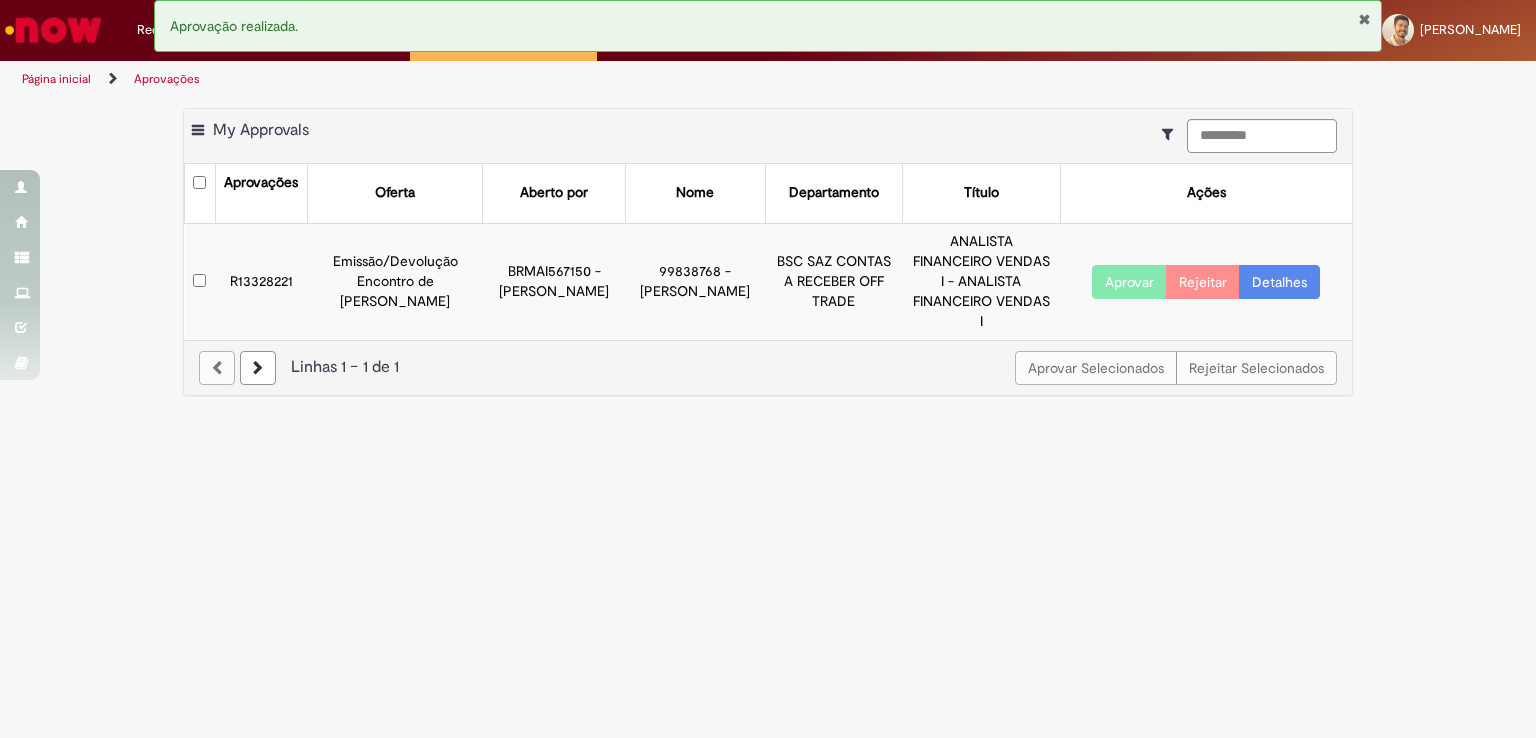 scroll, scrollTop: 662, scrollLeft: 0, axis: vertical 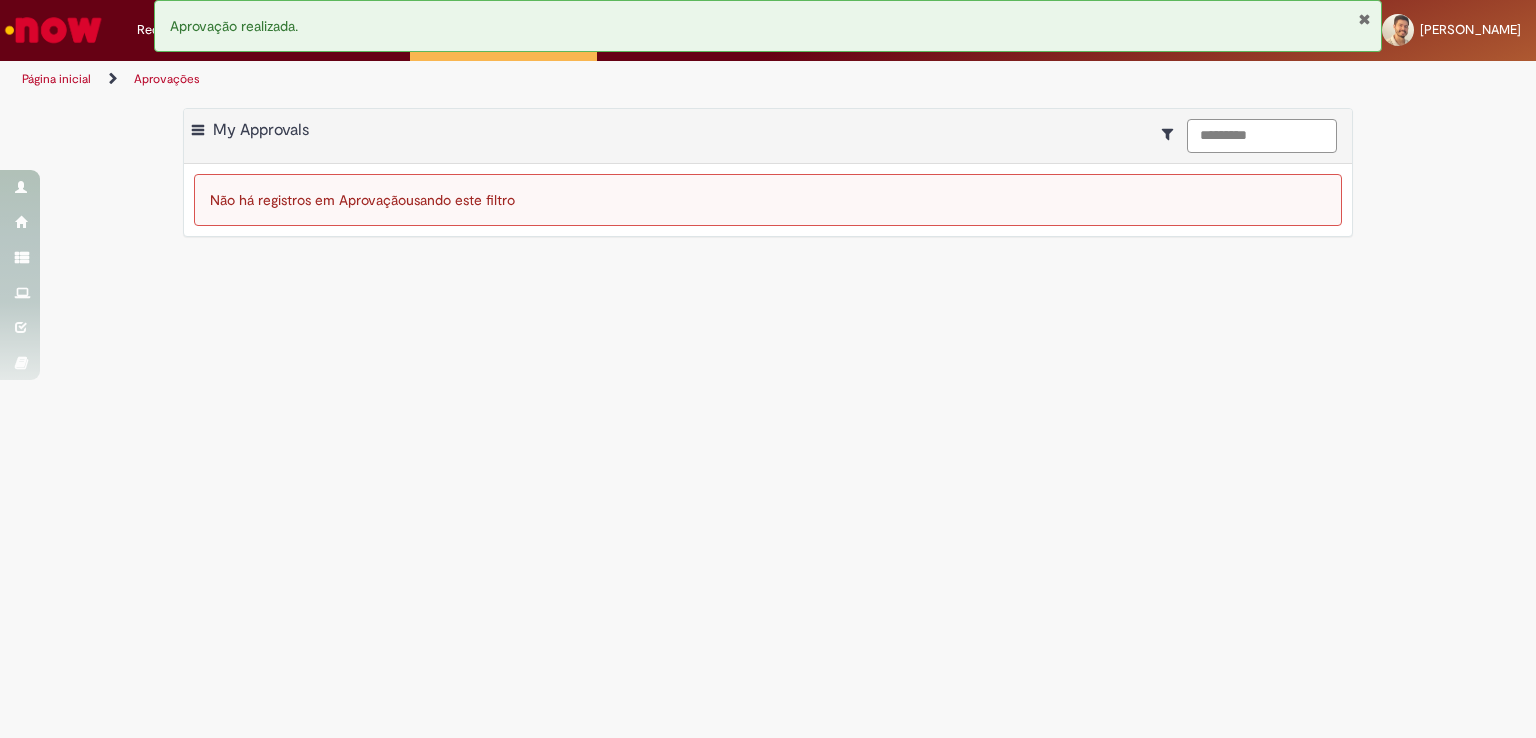click on "*********" at bounding box center (1262, 136) 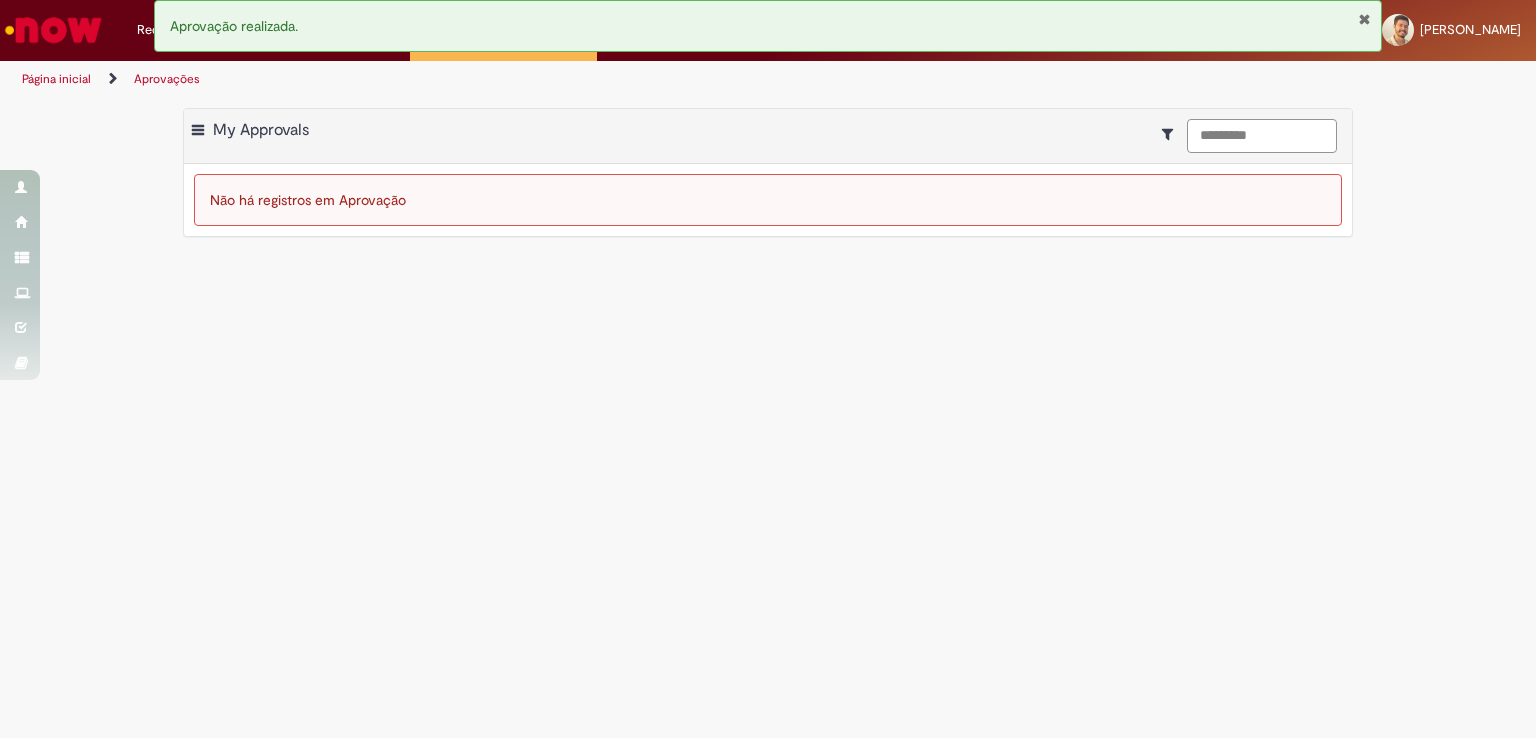 type on "*********" 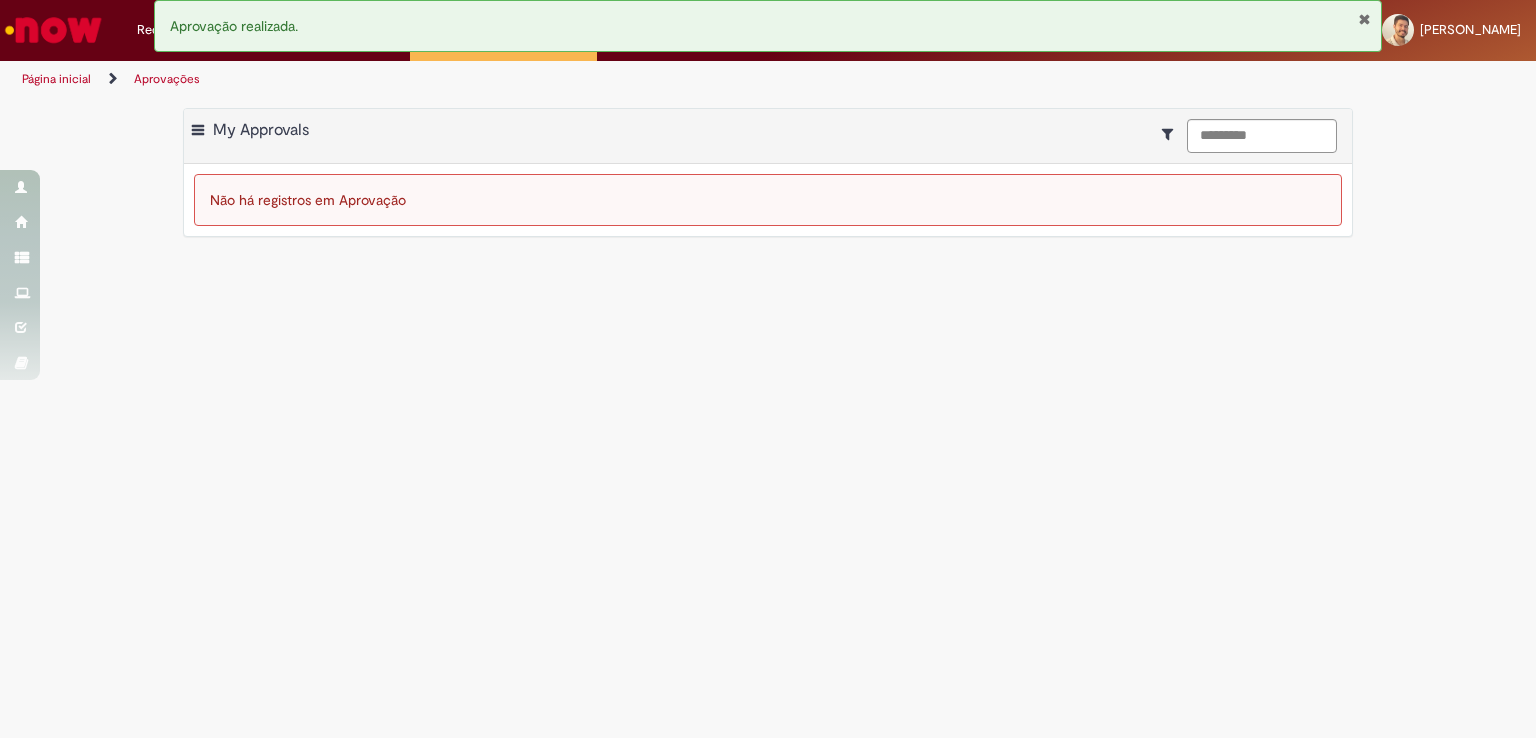 click on "Exportar como PDF Exportar como Excel Exportar como CSV
My Approvals
*********
Não há registros em Aprovação" at bounding box center [768, 182] 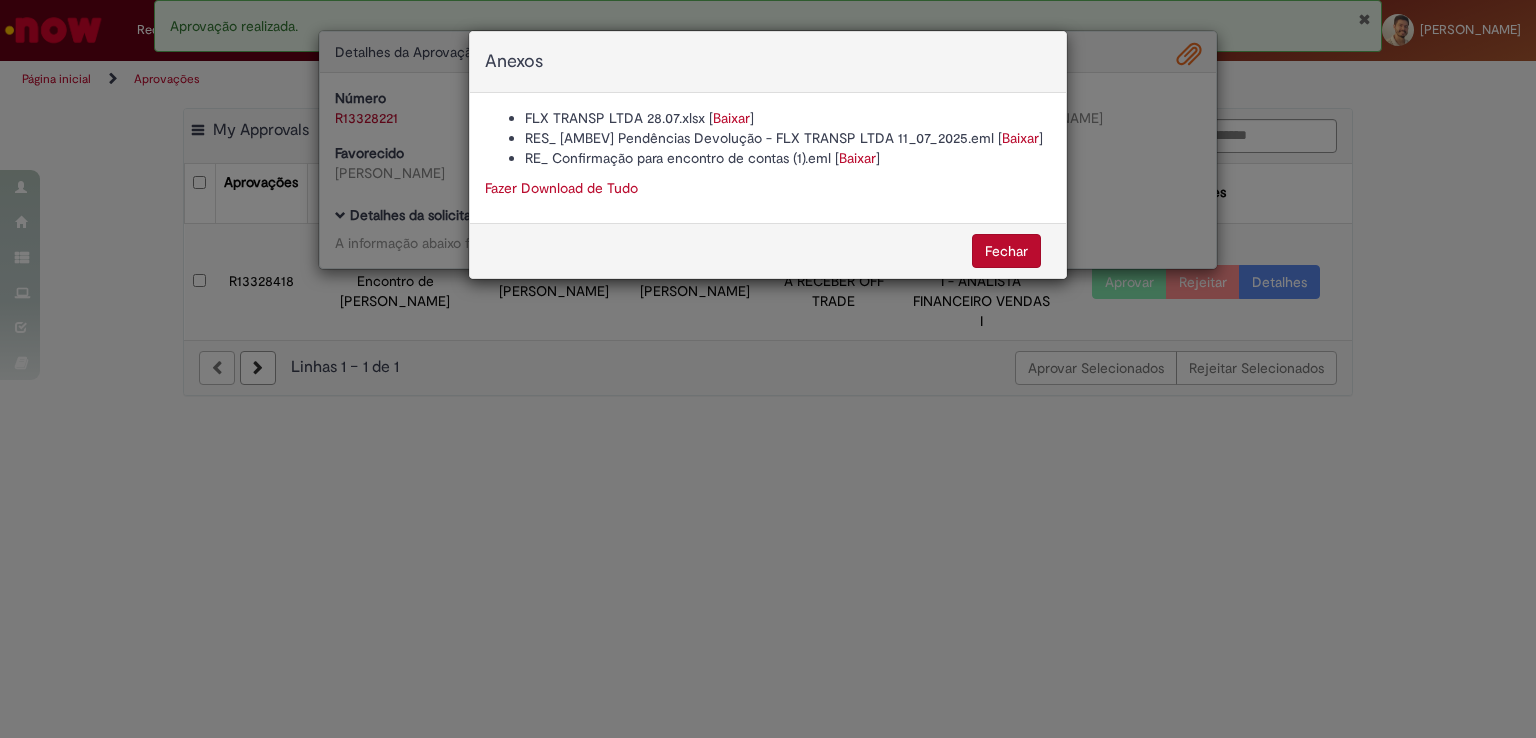click on "Fechar" at bounding box center (1006, 251) 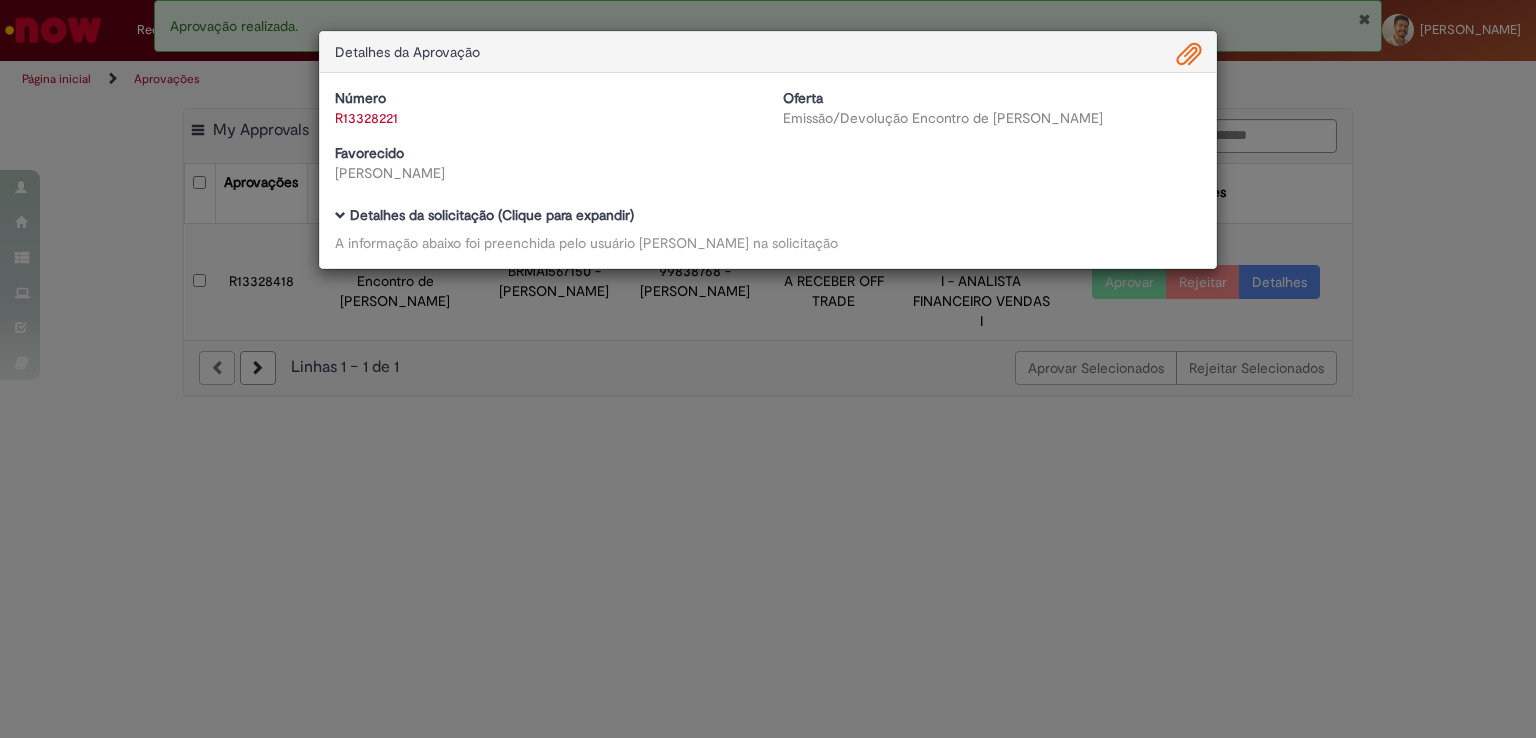 click on "Detalhes da Aprovação
Número
R13328221
Oferta
Emissão/Devolução Encontro de Contas Fornecedor
Favorecido
Thayanne Guerreiro Reichert
Baixar arquivos da requisição
Detalhes da solicitação (Clique para expandir)
A informação abaixo foi preenchida pelo usuário [PERSON_NAME] Rosa na solicitação" at bounding box center [768, 369] 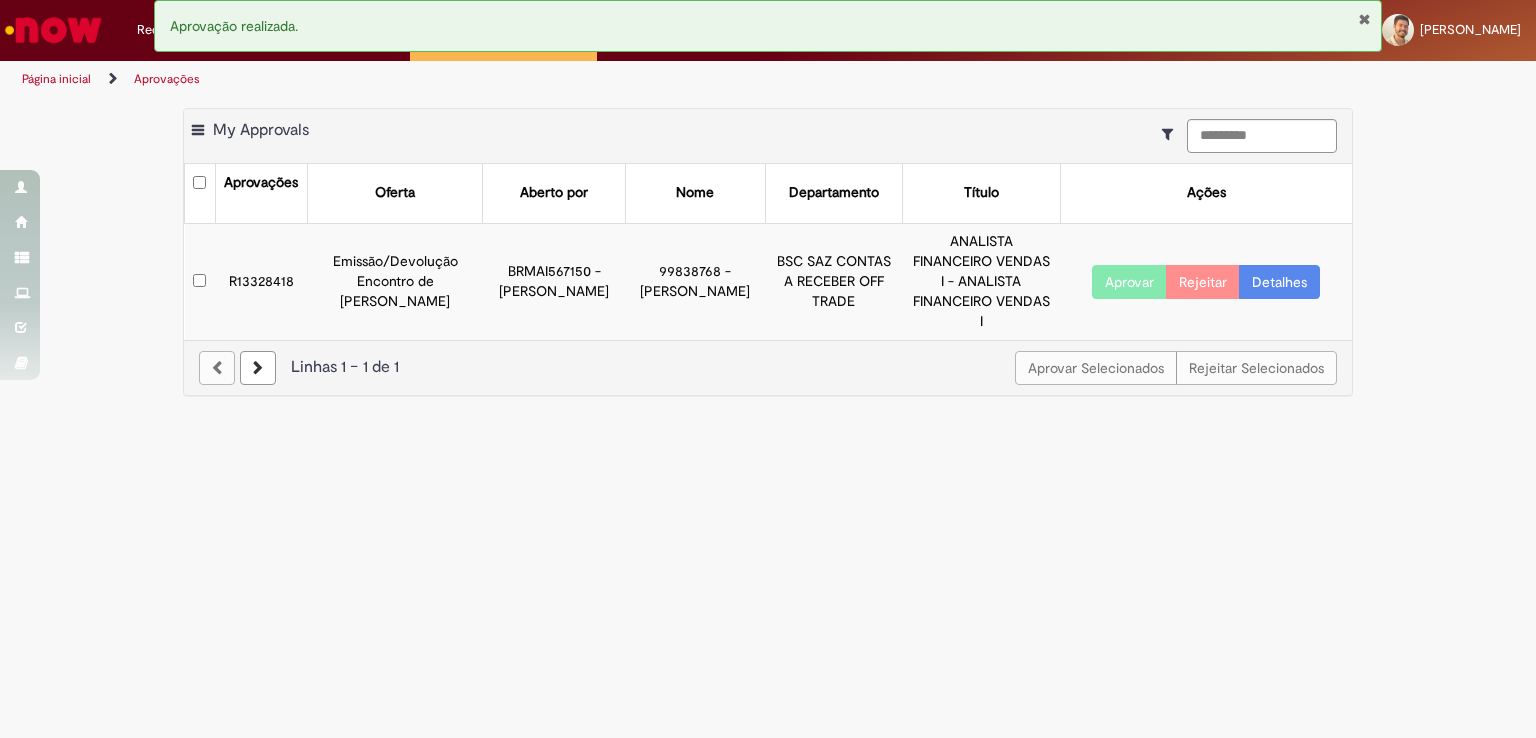 click on "Detalhes" at bounding box center [1279, 282] 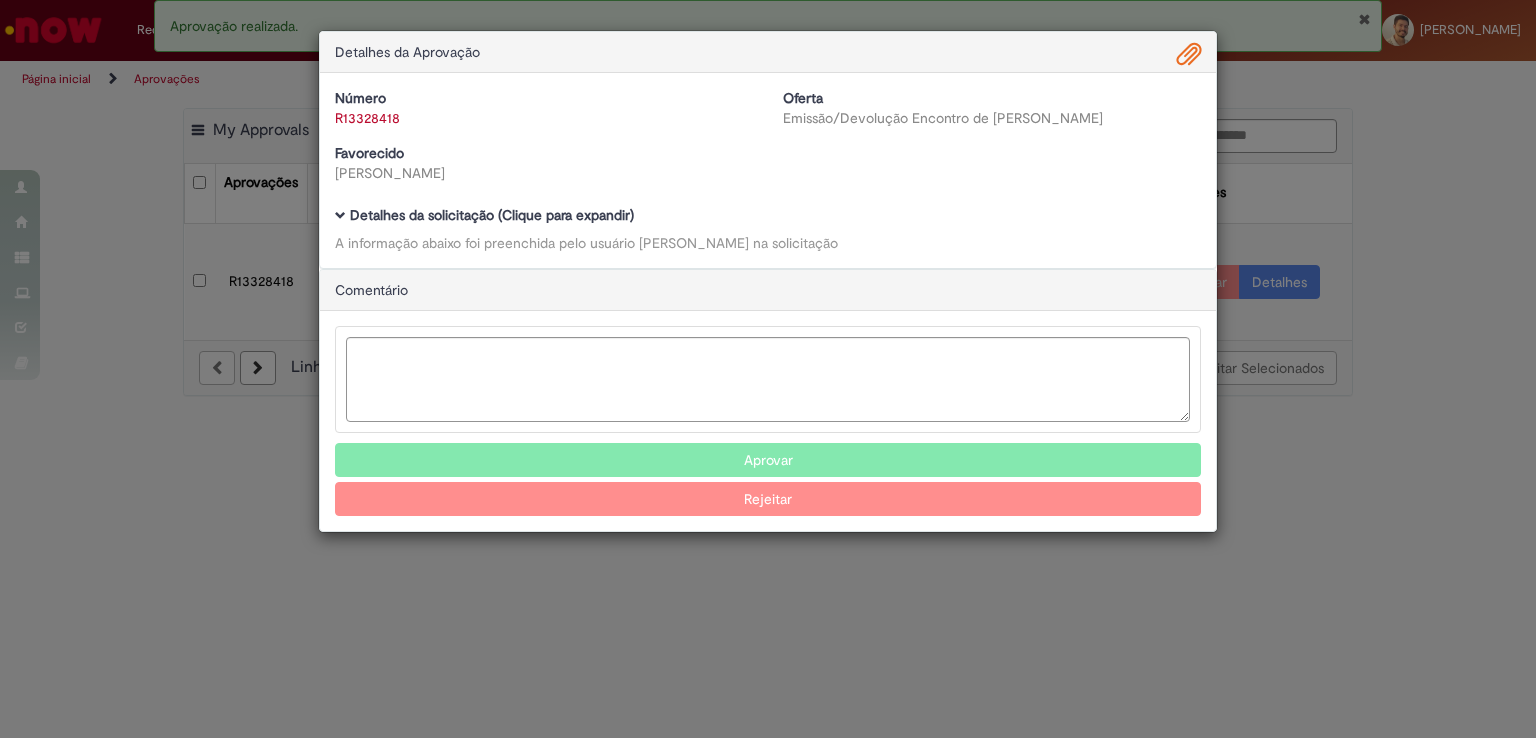 click on "Detalhes da solicitação (Clique para expandir)" at bounding box center [492, 215] 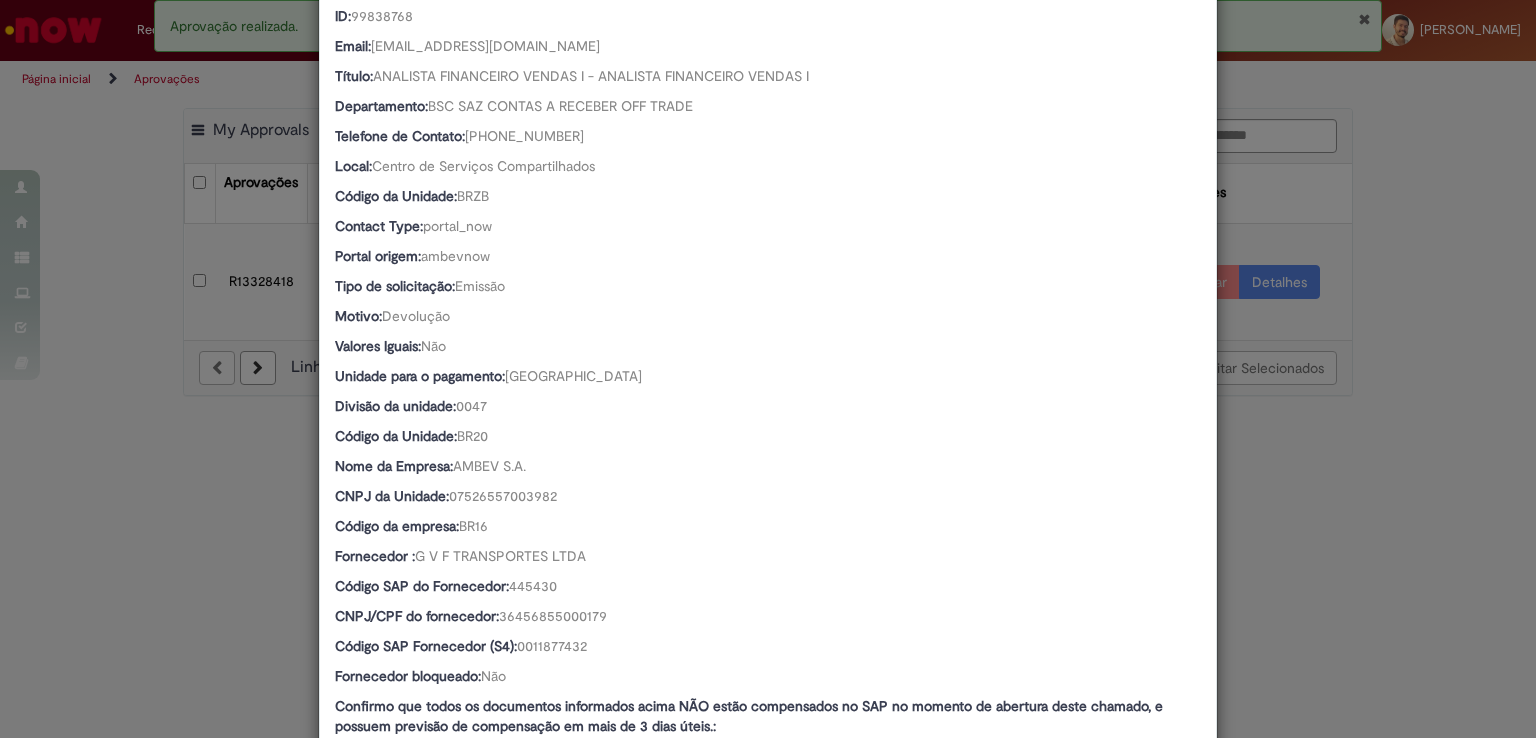 scroll, scrollTop: 0, scrollLeft: 0, axis: both 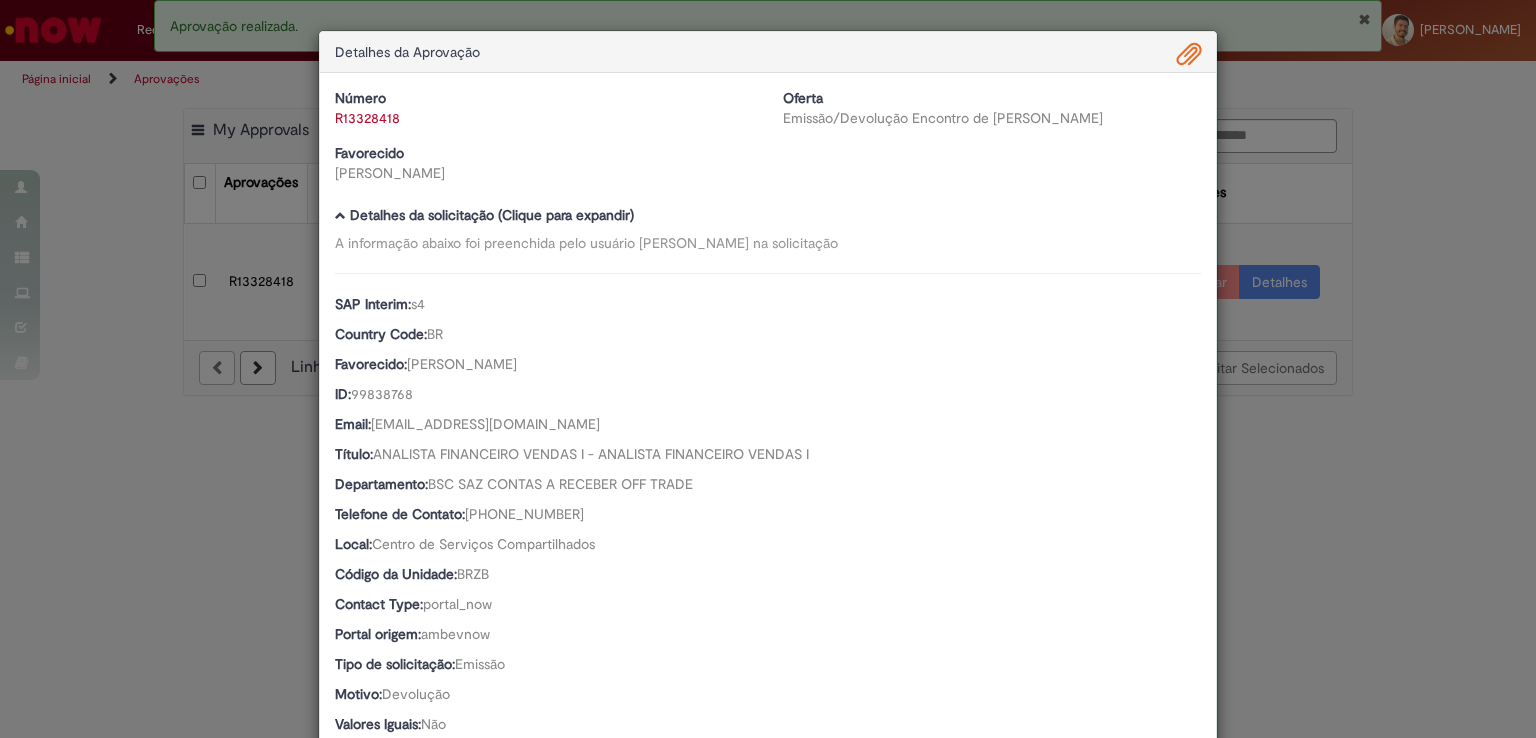 click at bounding box center [1189, 55] 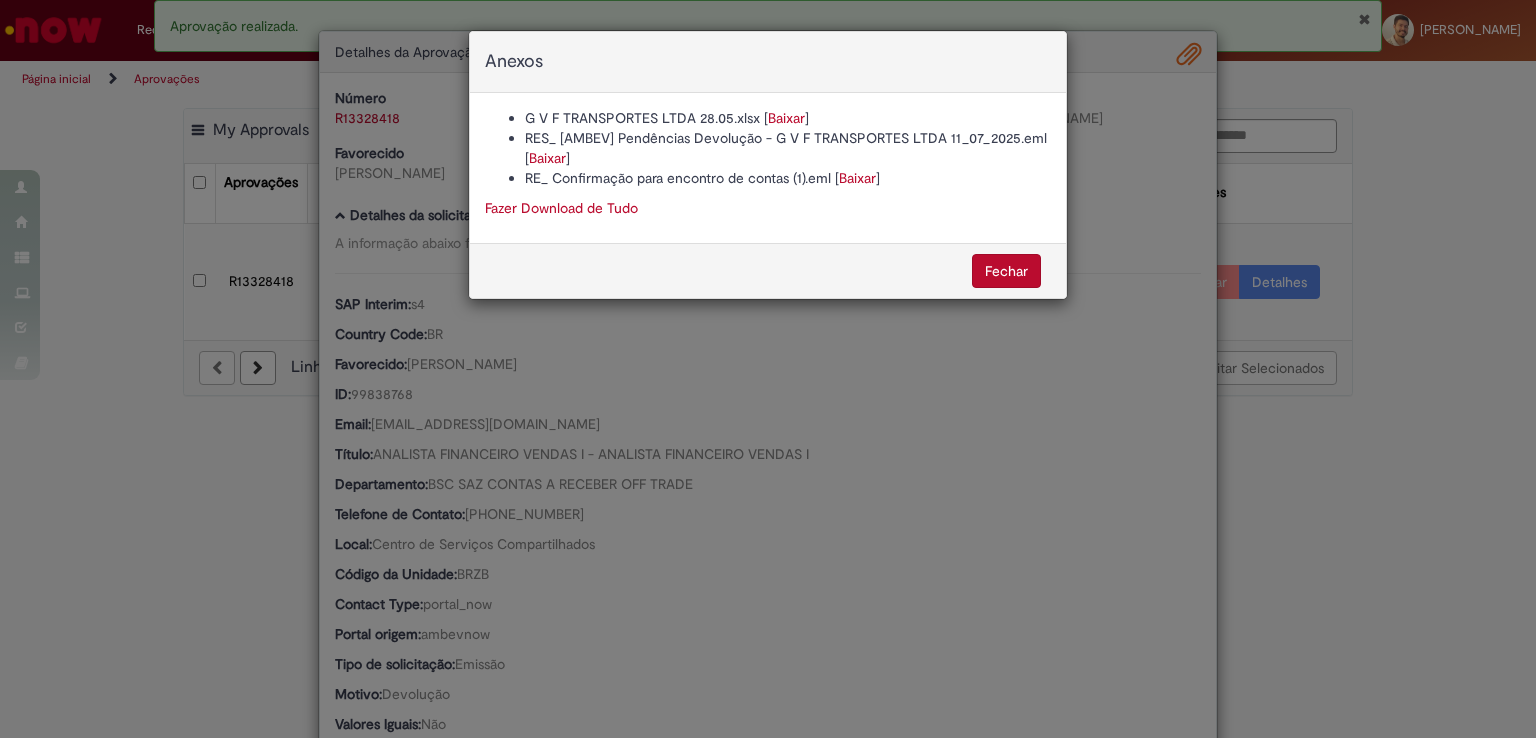 click on "Fechar" at bounding box center (768, 270) 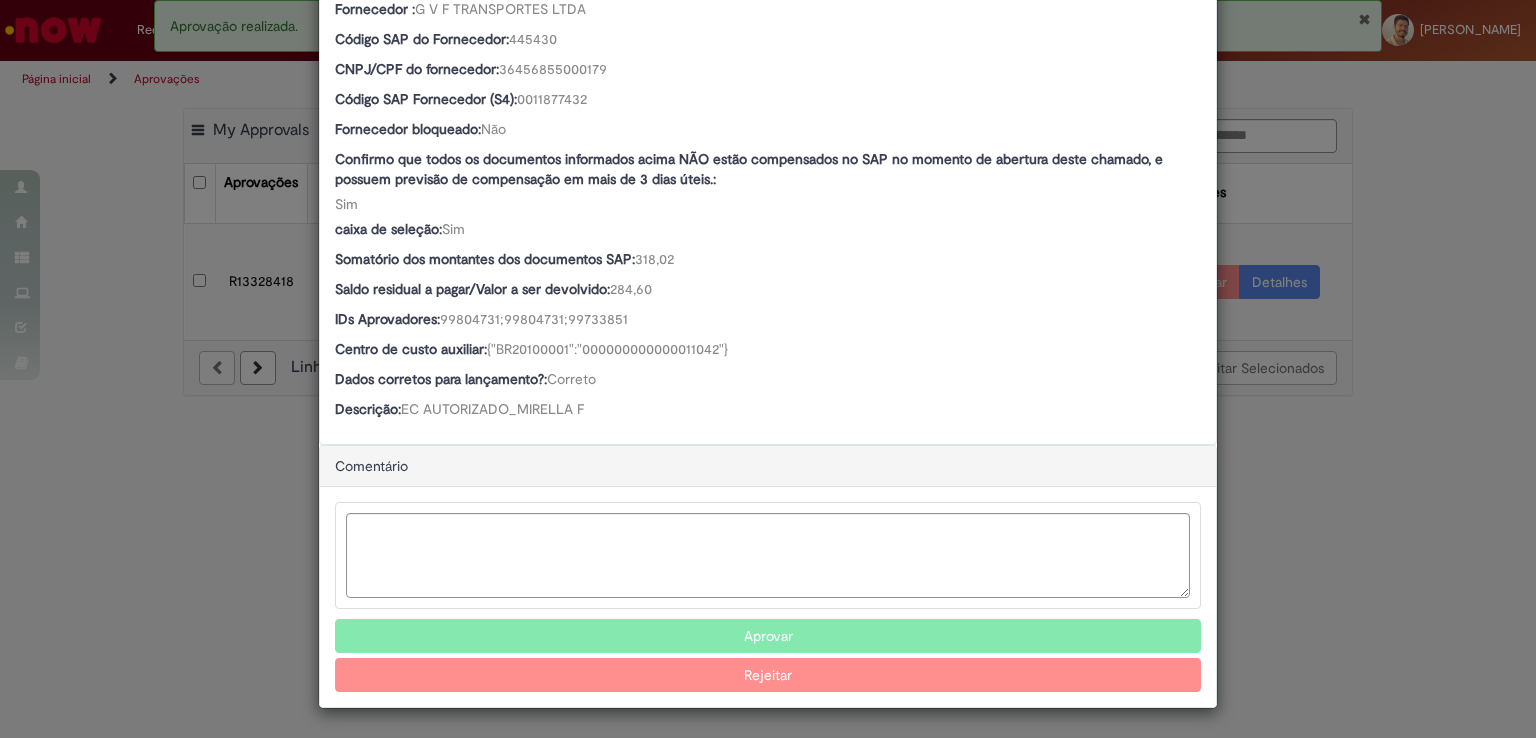click on "Aprovar" at bounding box center [768, 636] 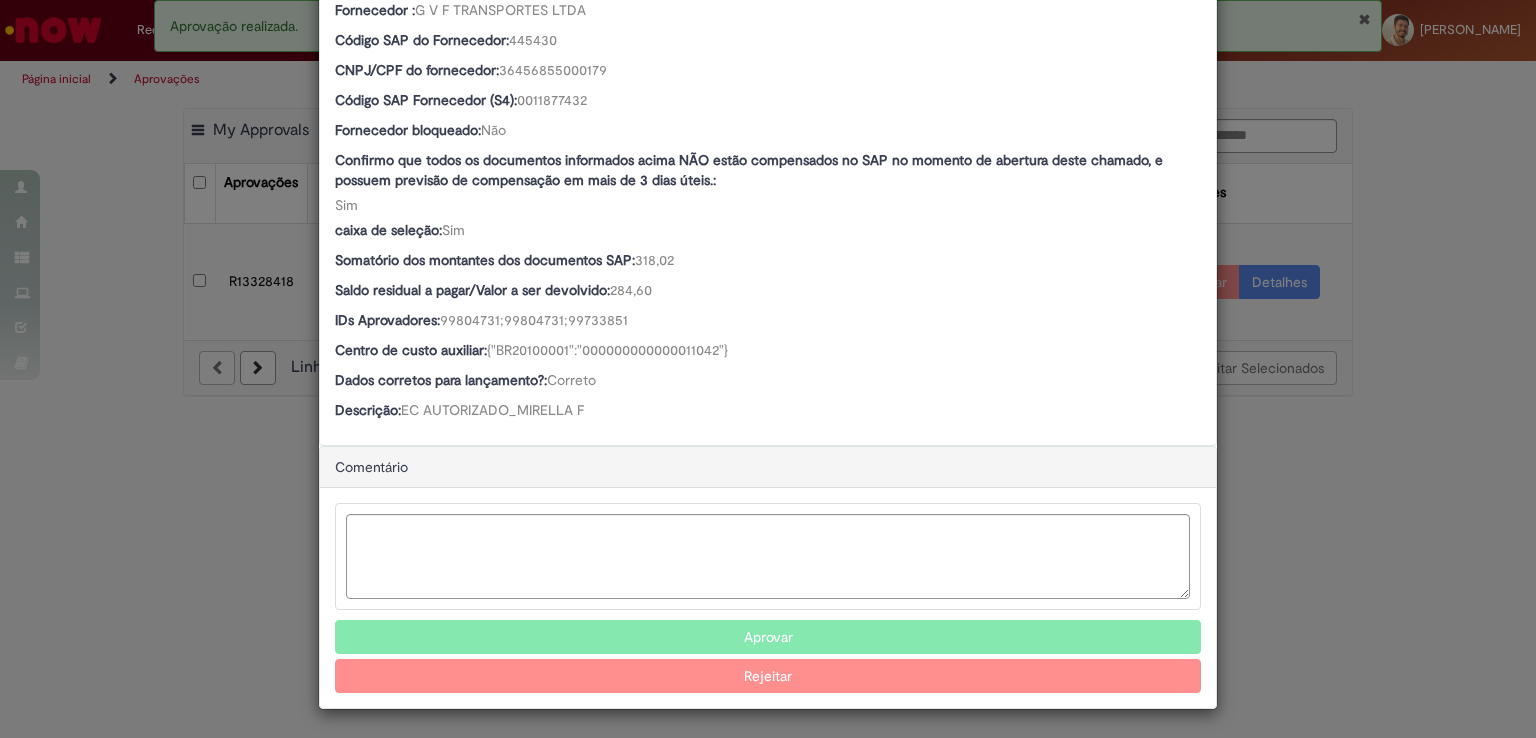 type 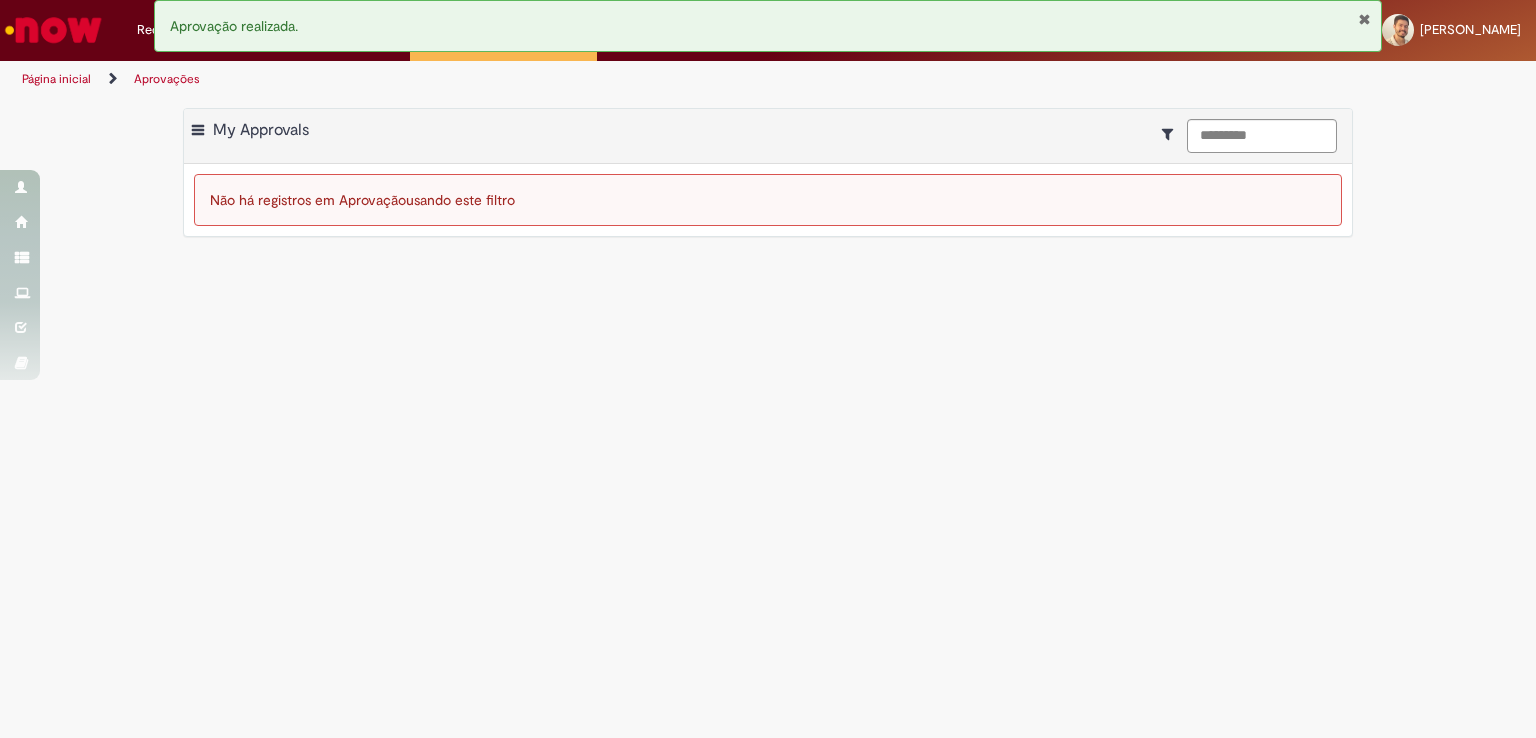 scroll, scrollTop: 662, scrollLeft: 0, axis: vertical 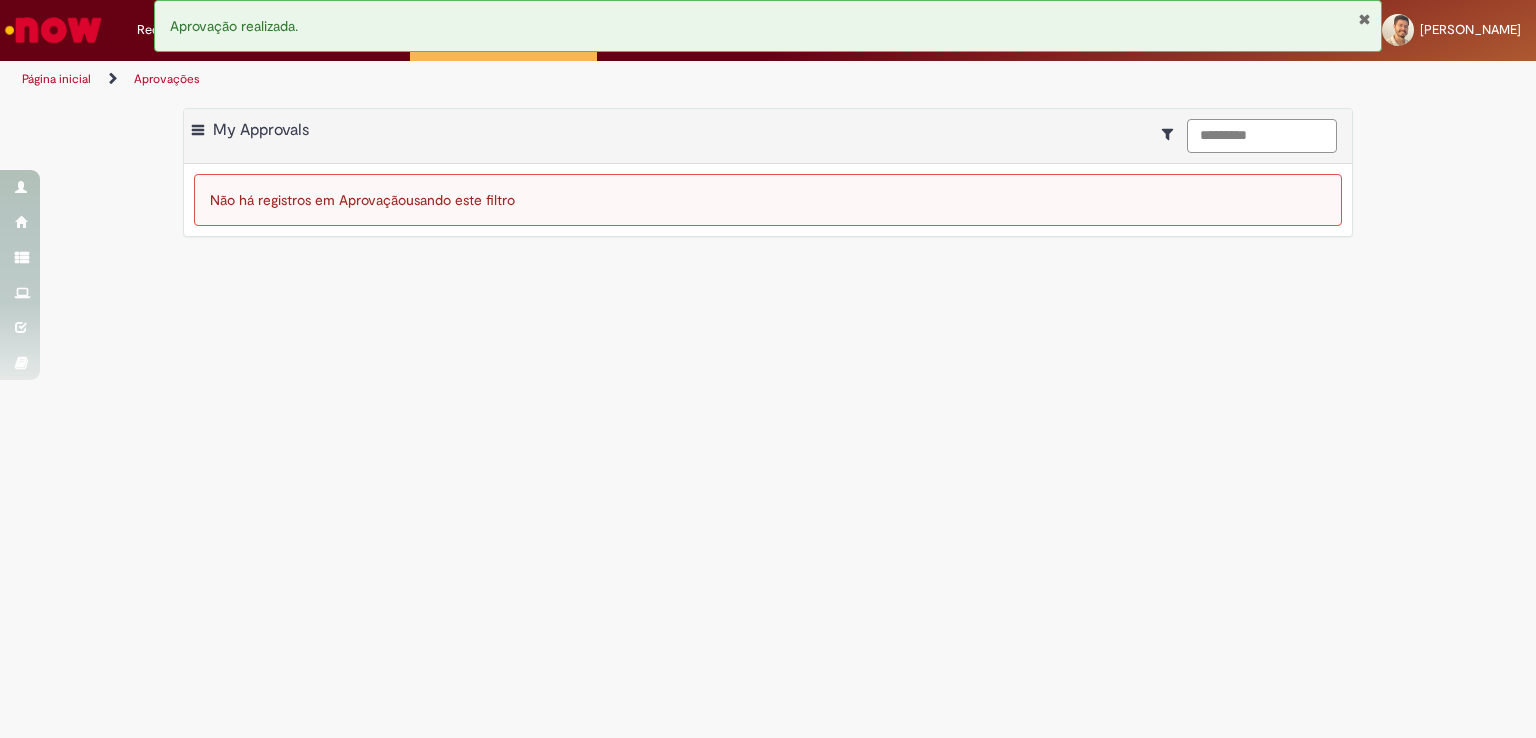 click on "*********" at bounding box center [1262, 136] 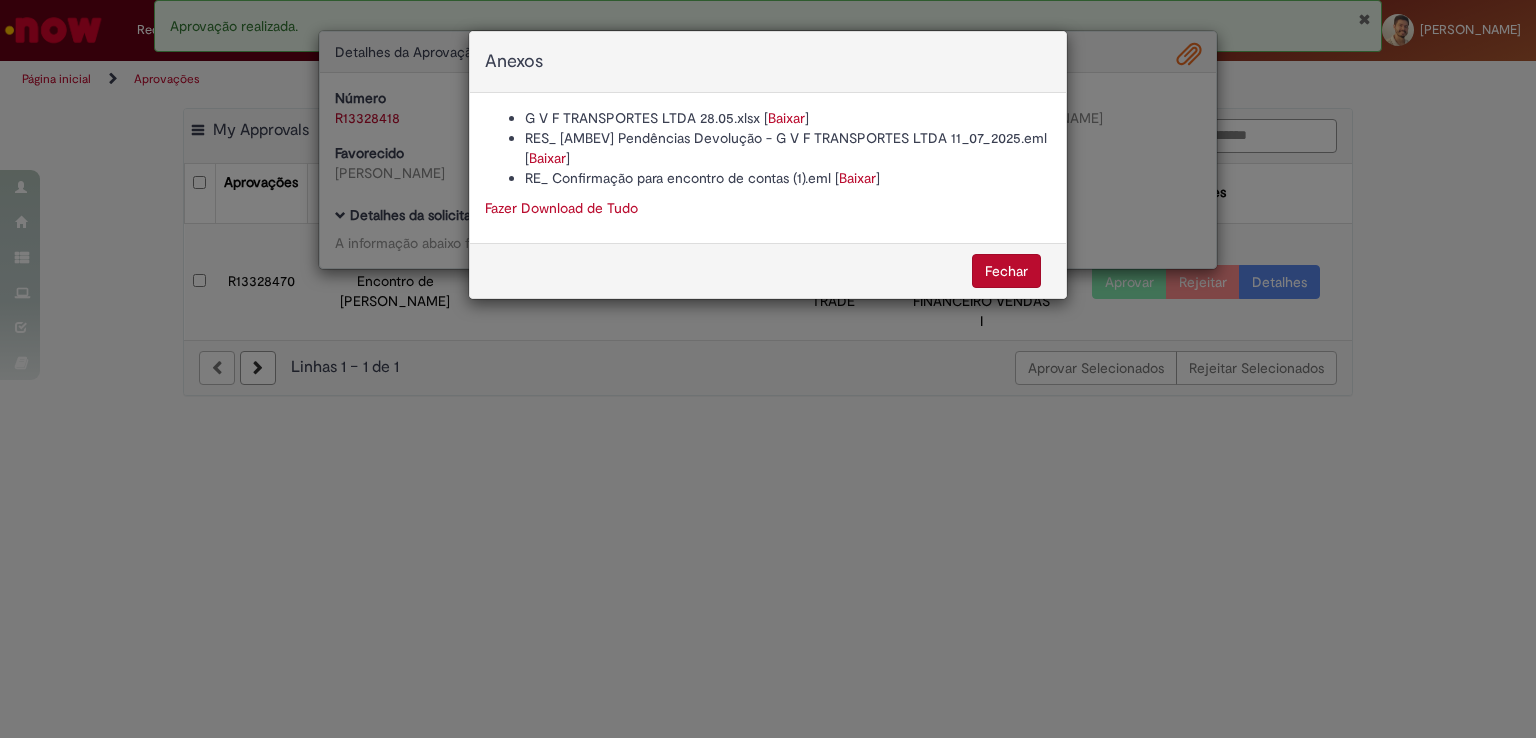 type on "*********" 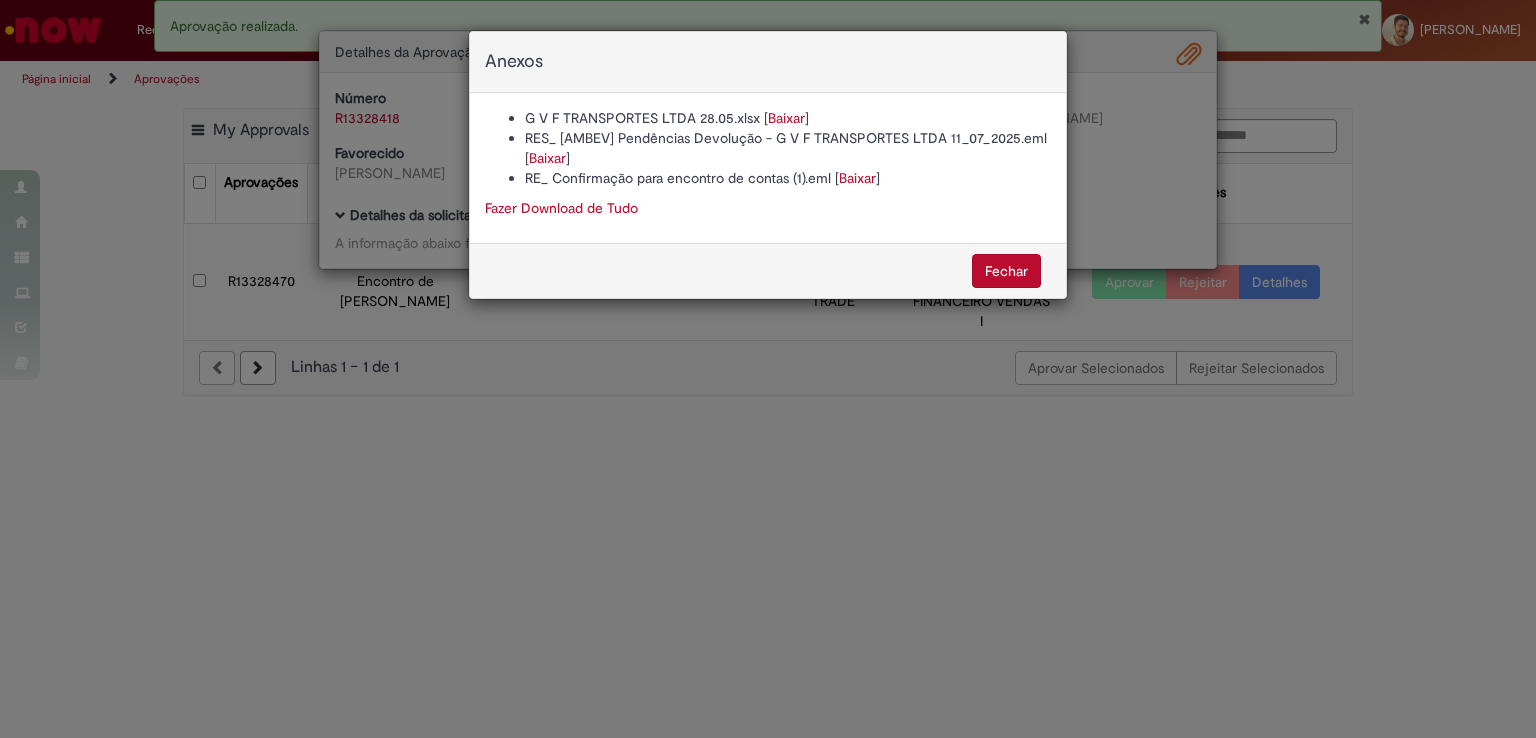 click on "Fechar" at bounding box center (1006, 271) 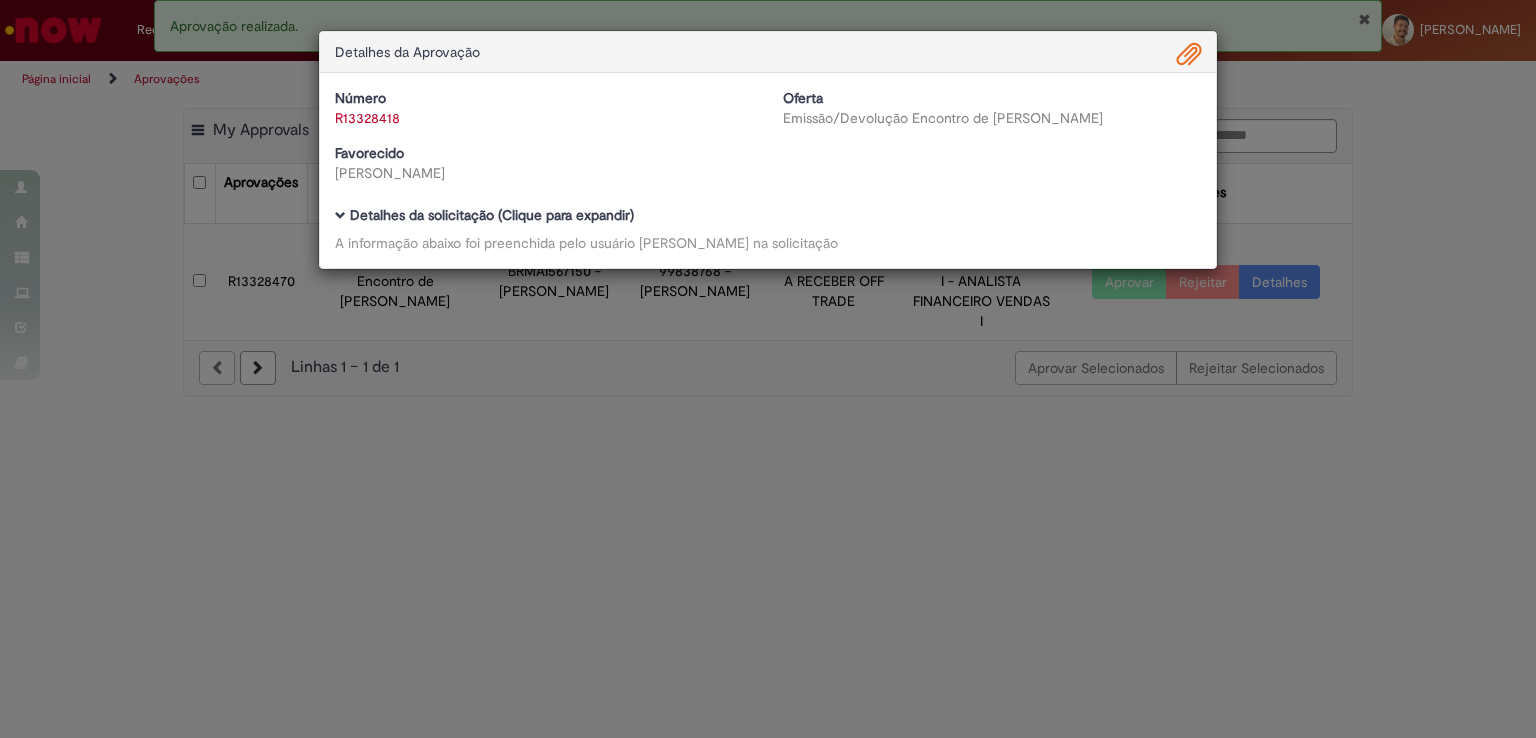 click on "Detalhes da Aprovação
Número
R13328418
Oferta
Emissão/Devolução Encontro de Contas Fornecedor
Favorecido
Thayanne Guerreiro Reichert
Baixar arquivos da requisição
Detalhes da solicitação (Clique para expandir)
A informação abaixo foi preenchida pelo usuário [PERSON_NAME] Rosa na solicitação" at bounding box center [768, 369] 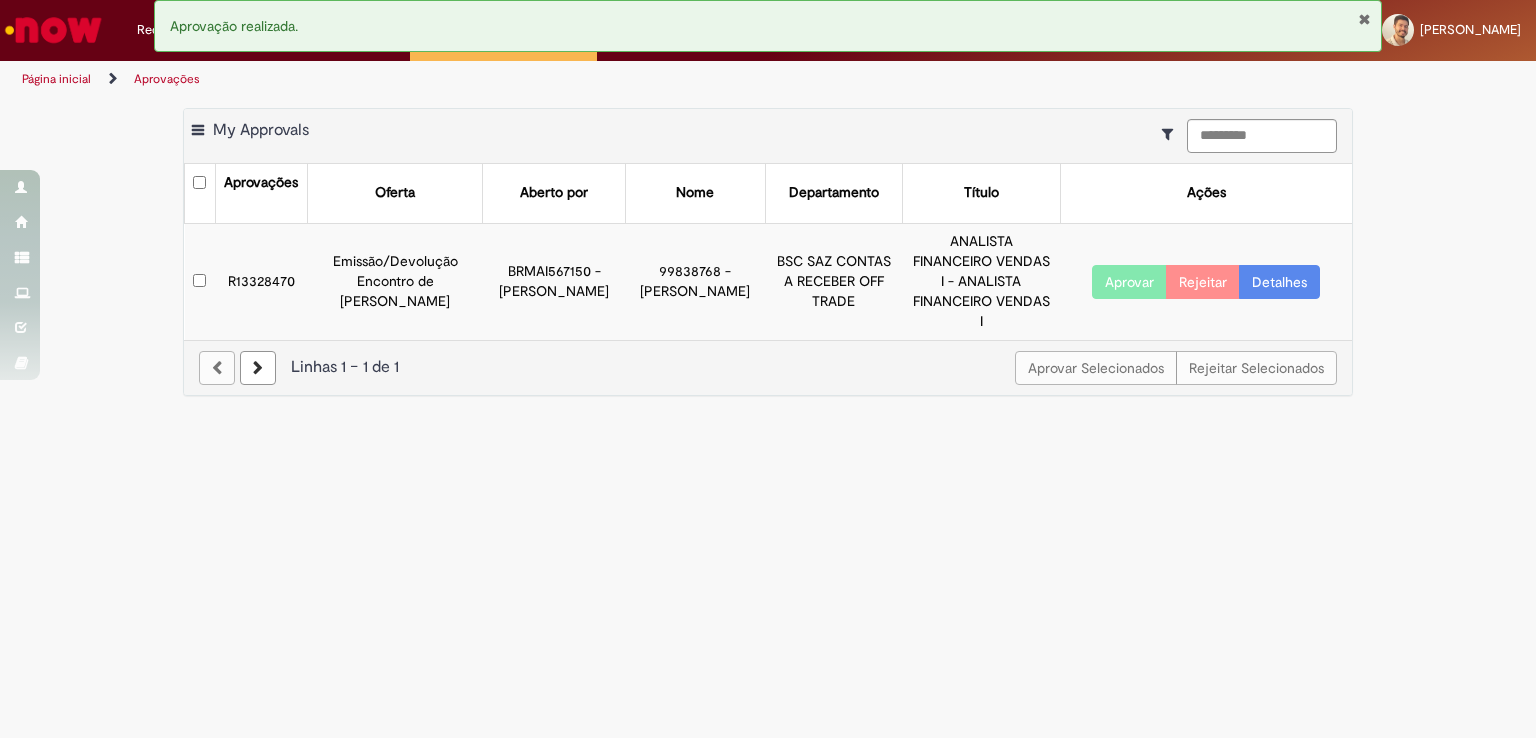 click on "Detalhes" at bounding box center [1279, 282] 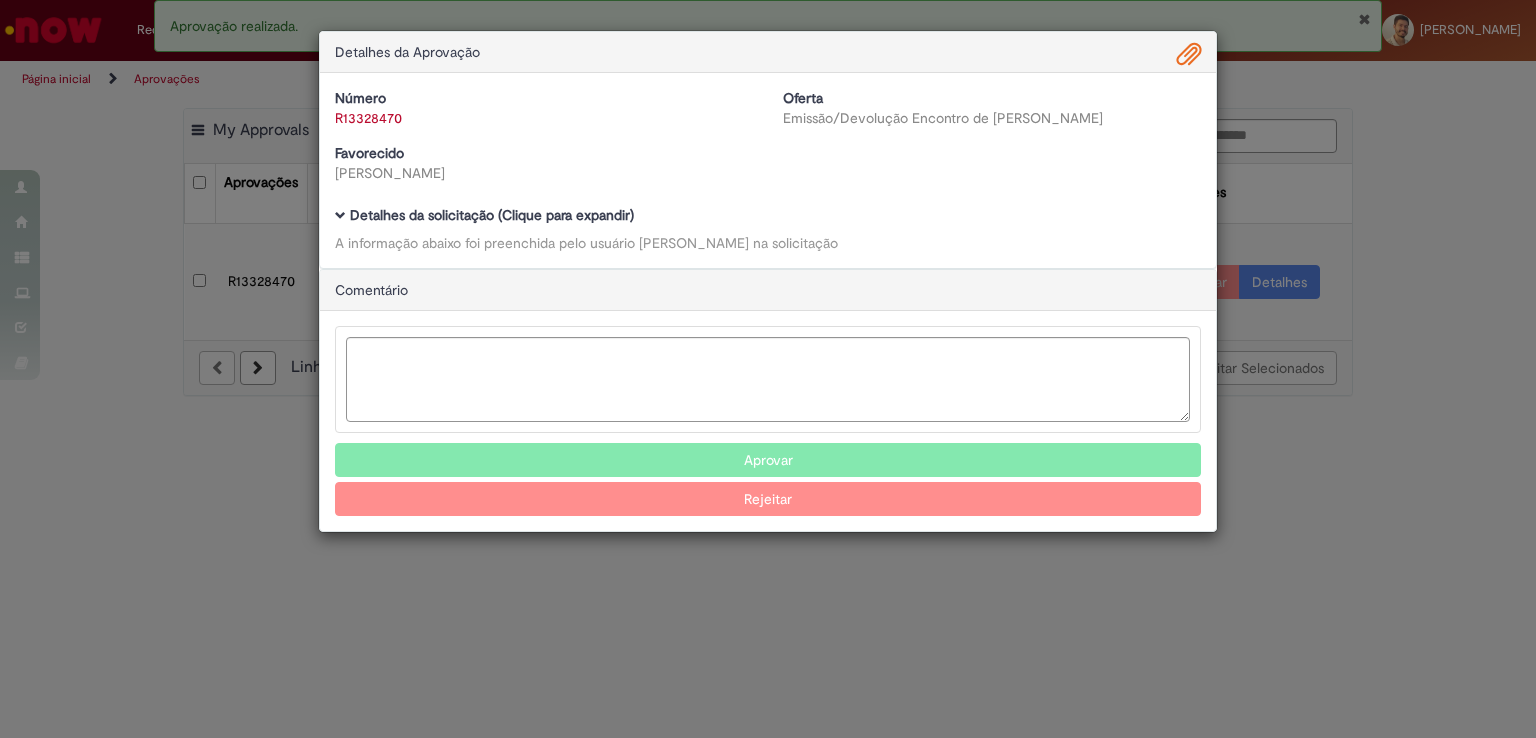 click at bounding box center (1189, 55) 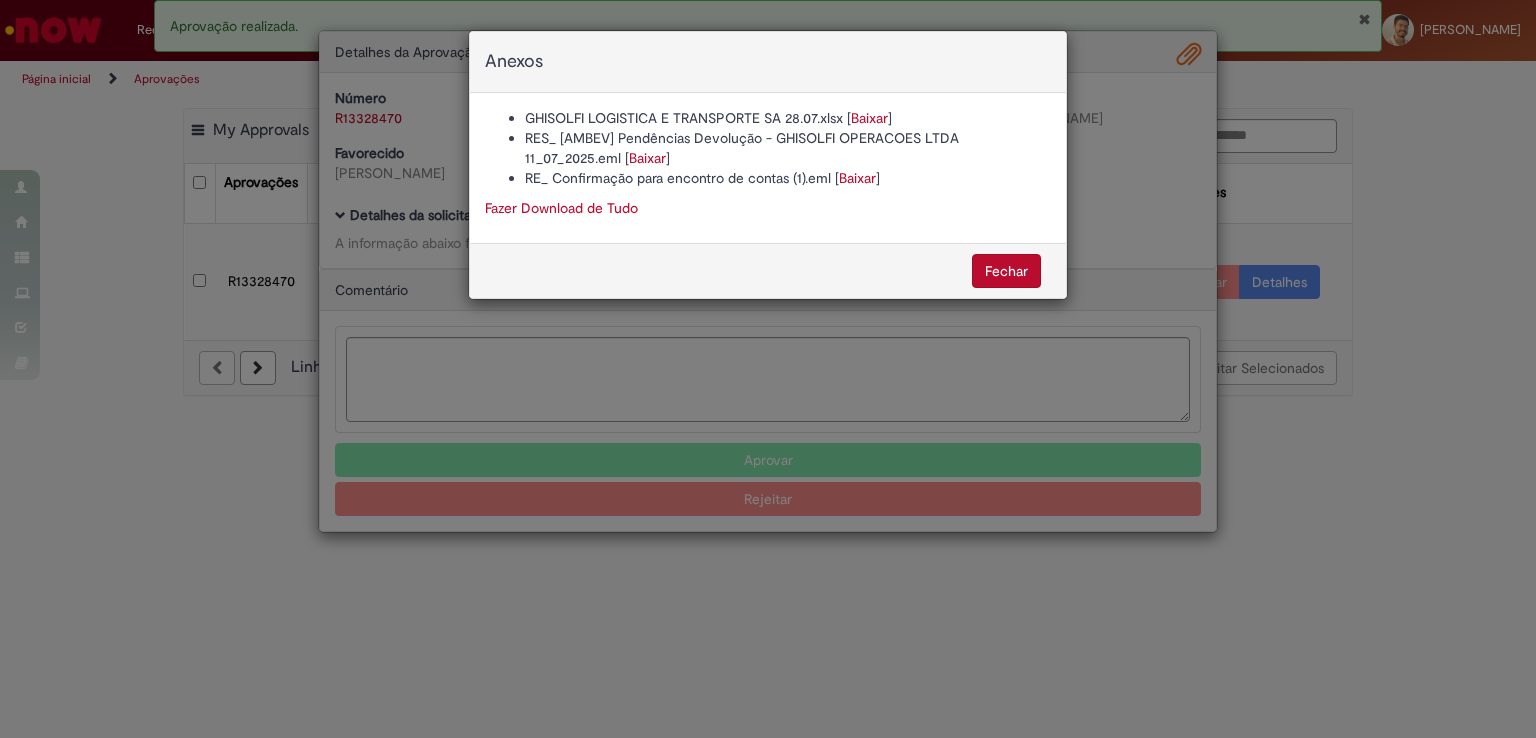 click on "Fechar" at bounding box center (768, 270) 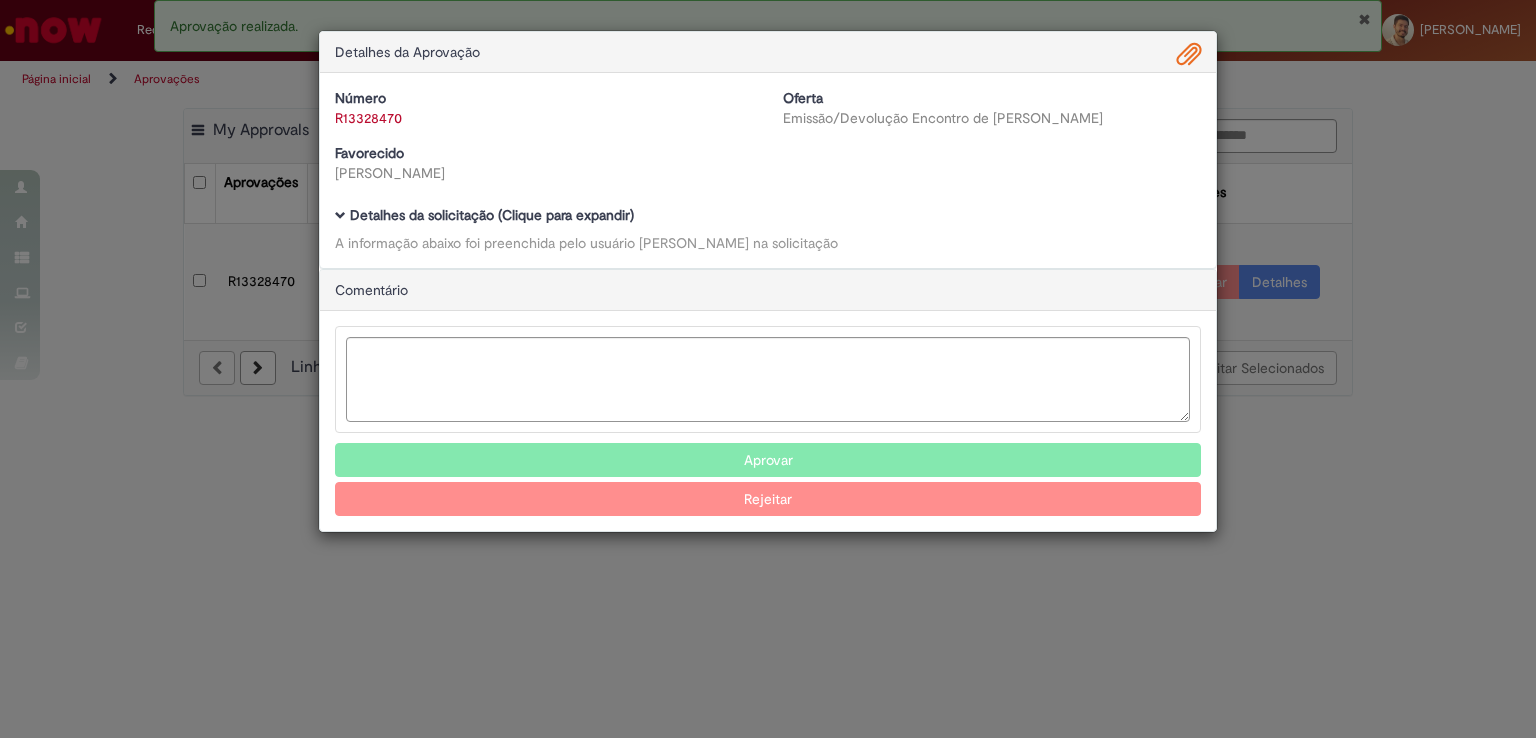 click on "Detalhes da solicitação (Clique para expandir)" at bounding box center [492, 215] 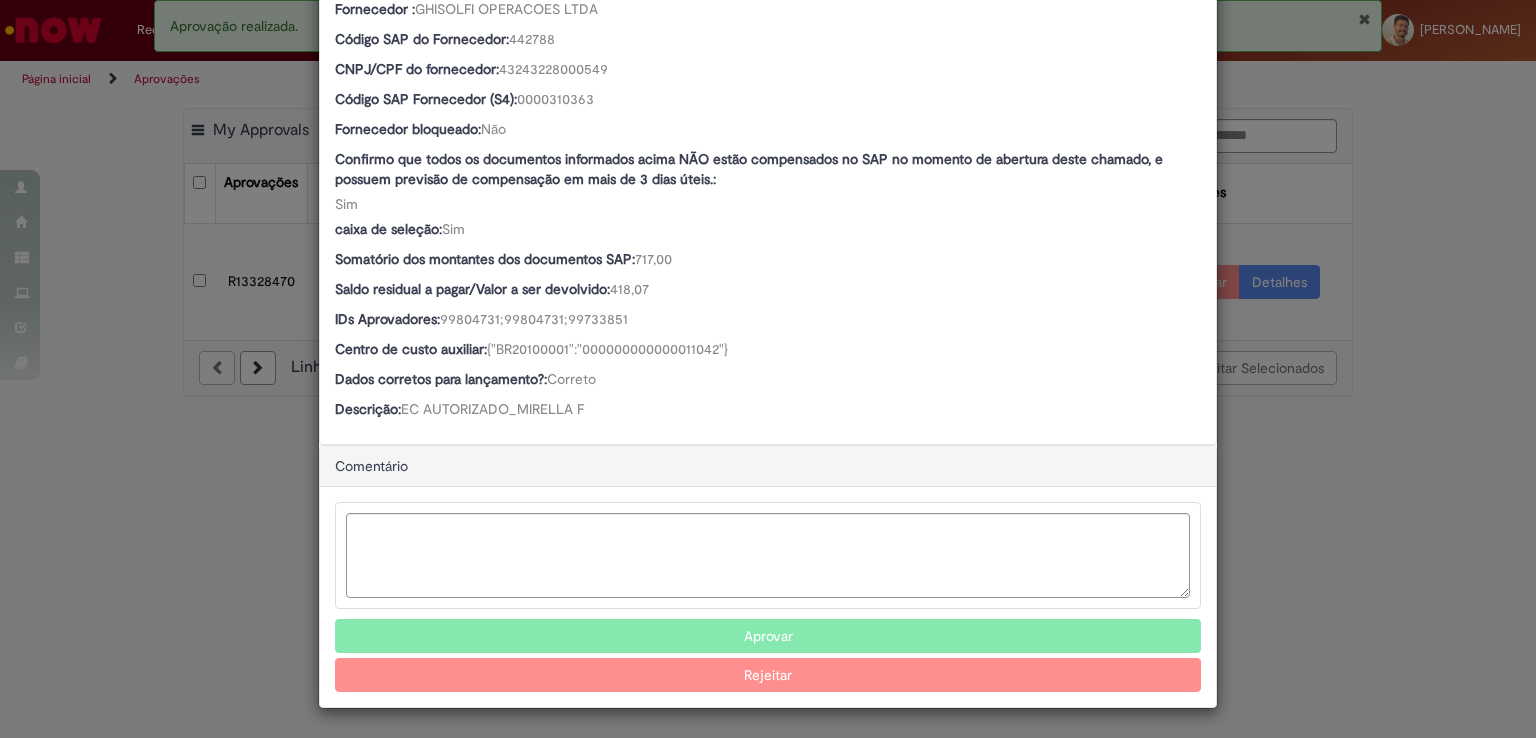 click on "Aprovar" at bounding box center (768, 636) 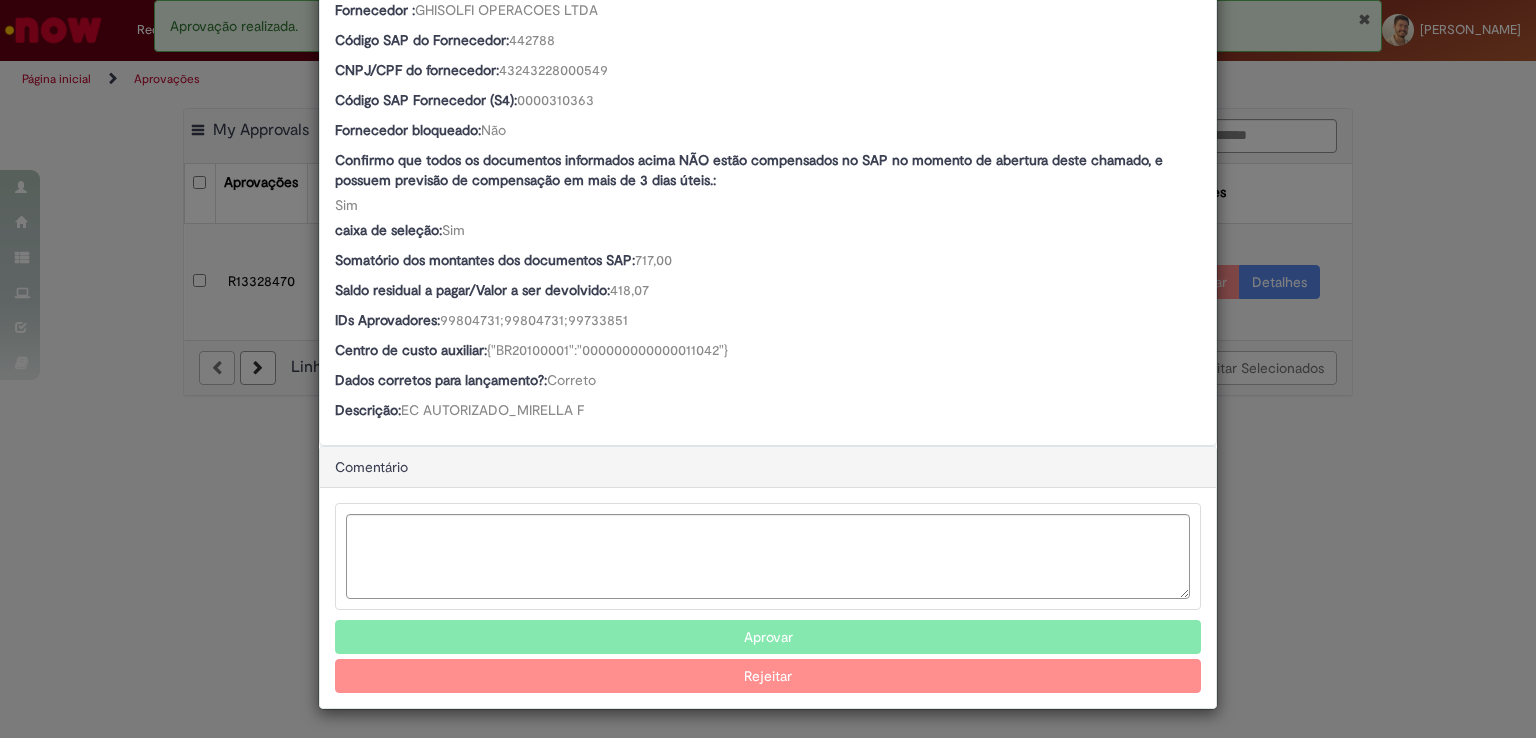 type 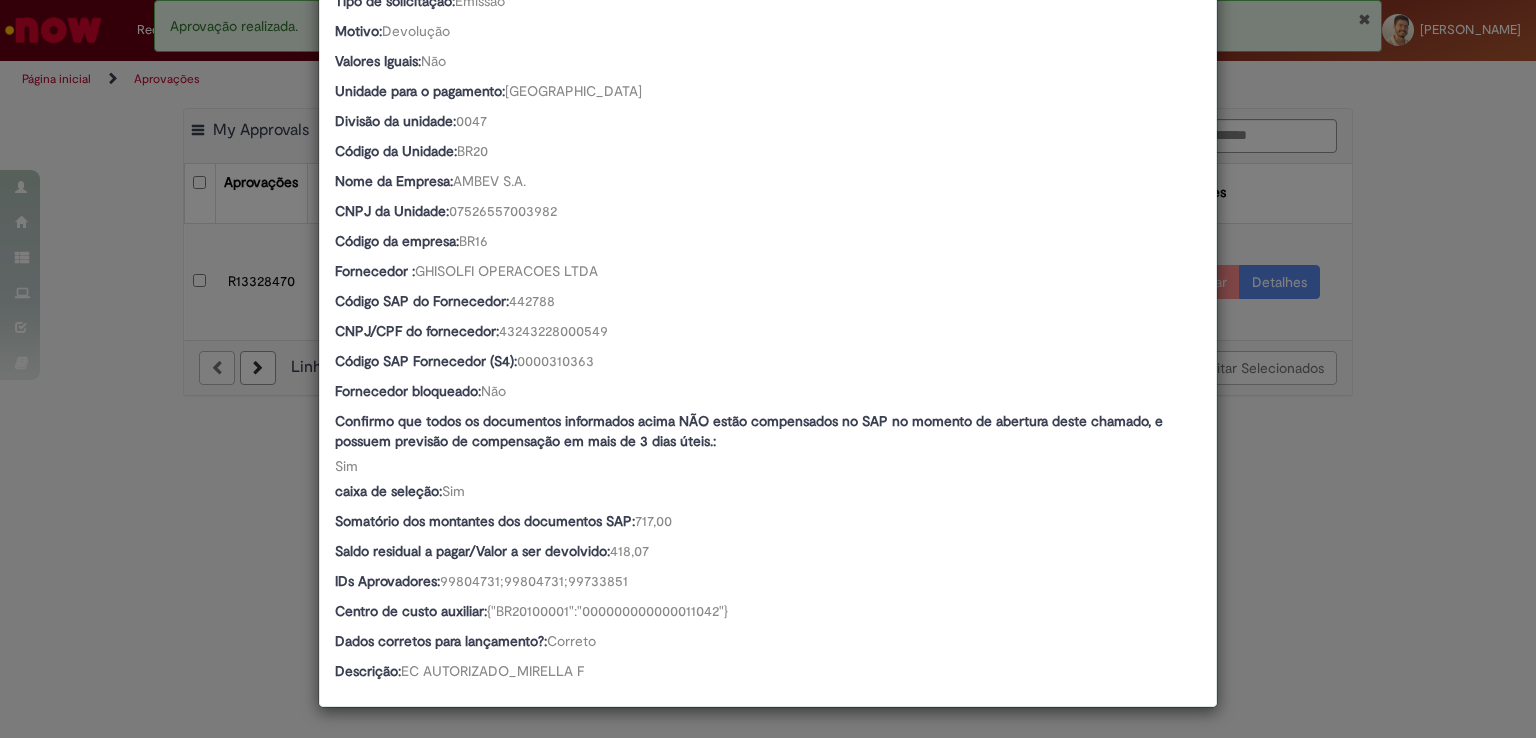 click on "Detalhes da Aprovação
Número
R13328470
Oferta
Emissão/Devolução Encontro de Contas Fornecedor
Favorecido
Thayanne Guerreiro Reichert
Baixar arquivos da requisição
Detalhes da solicitação (Clique para expandir)
A informação abaixo foi preenchida pelo usuário [PERSON_NAME] Rosa na solicitação
SAP Interim:  s4
Country Code:  BR
Favorecido:  [PERSON_NAME]
ID:  99838768
Email:  [EMAIL_ADDRESS][DOMAIN_NAME]
Título:  ANALISTA FINANCEIRO VENDAS I - ANALISTA FINANCEIRO VENDAS I
Departamento:  BSC SAZ CONTAS A RECEBER OFF TRADE
Telefone de Contato:  [PHONE_NUMBER]" at bounding box center [768, 369] 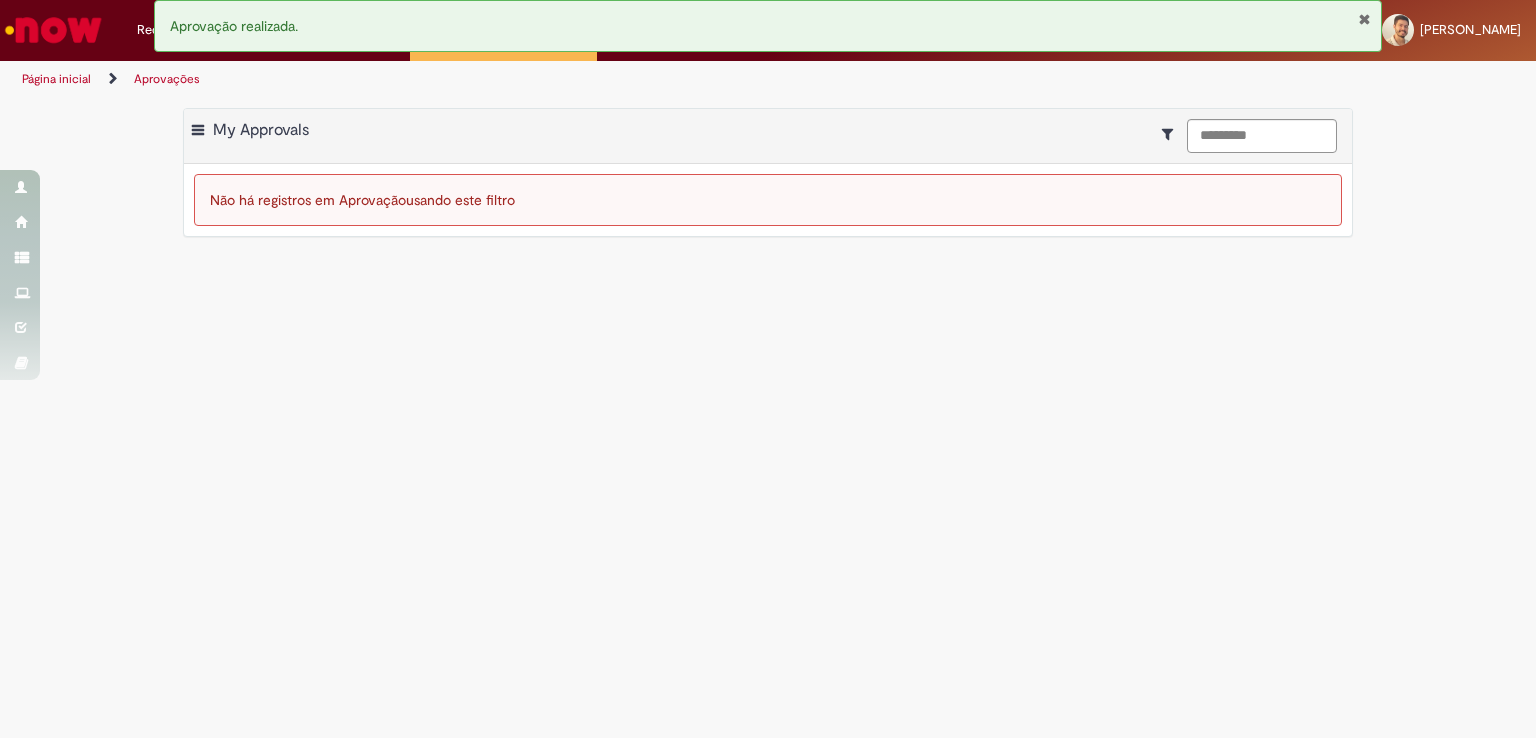 scroll, scrollTop: 0, scrollLeft: 0, axis: both 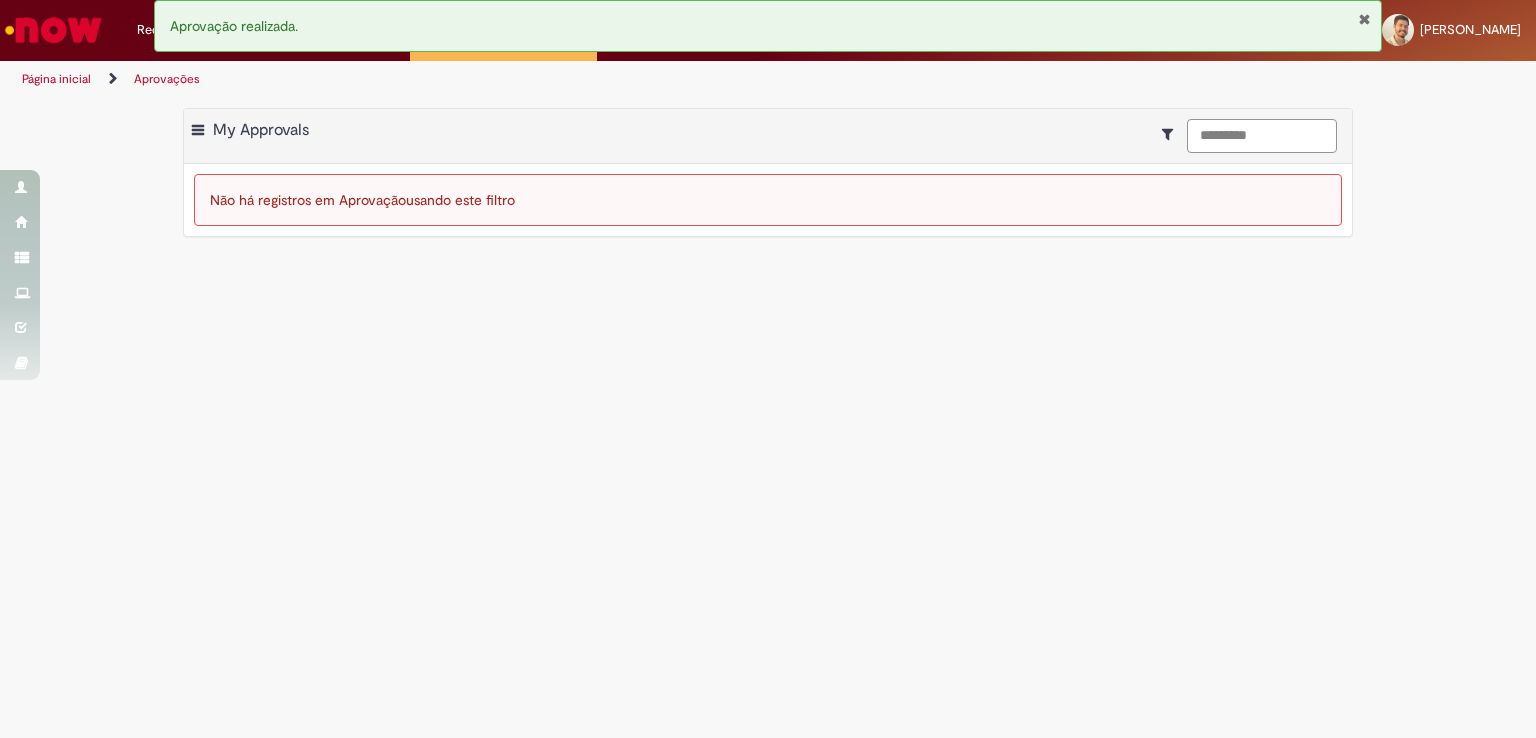 click on "*********" at bounding box center [1262, 136] 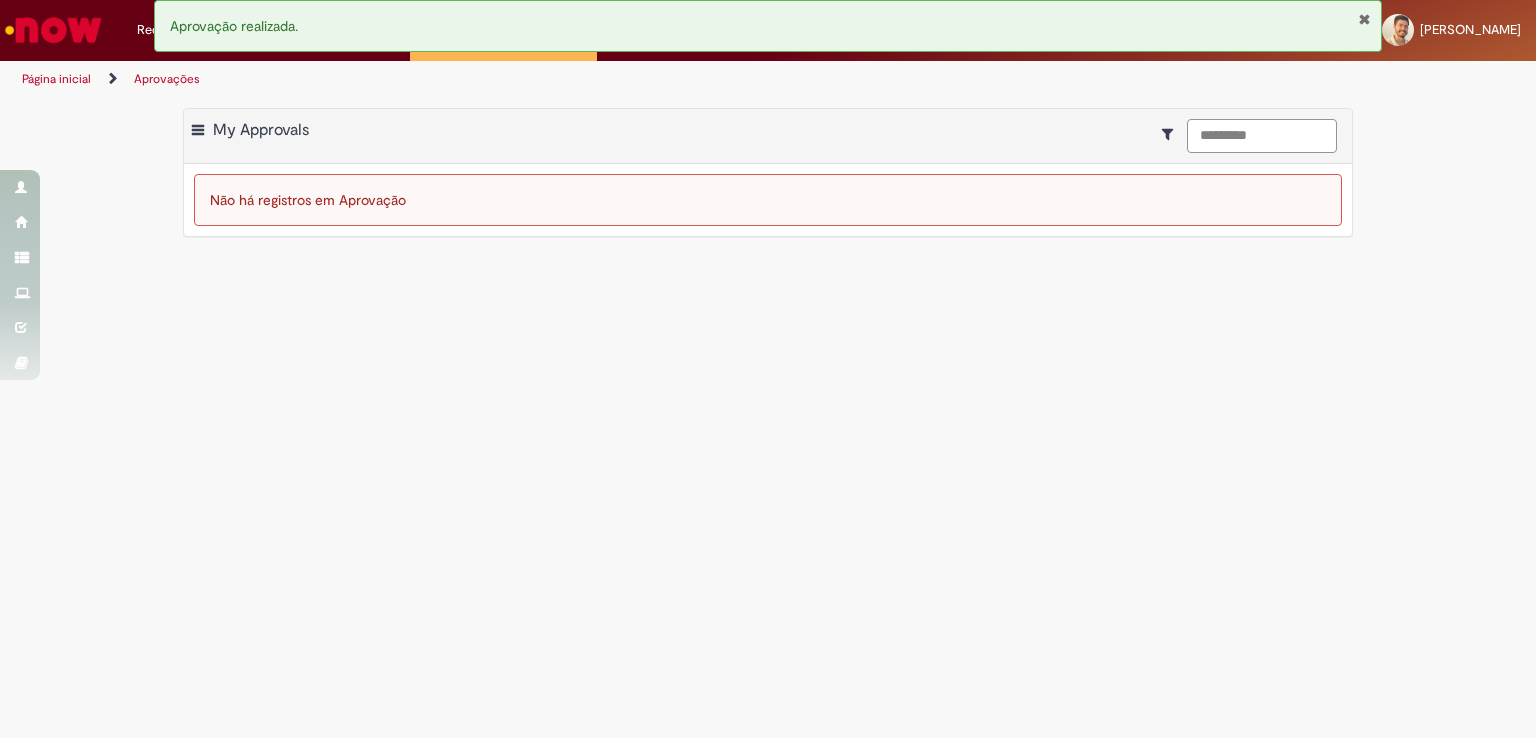 type on "*********" 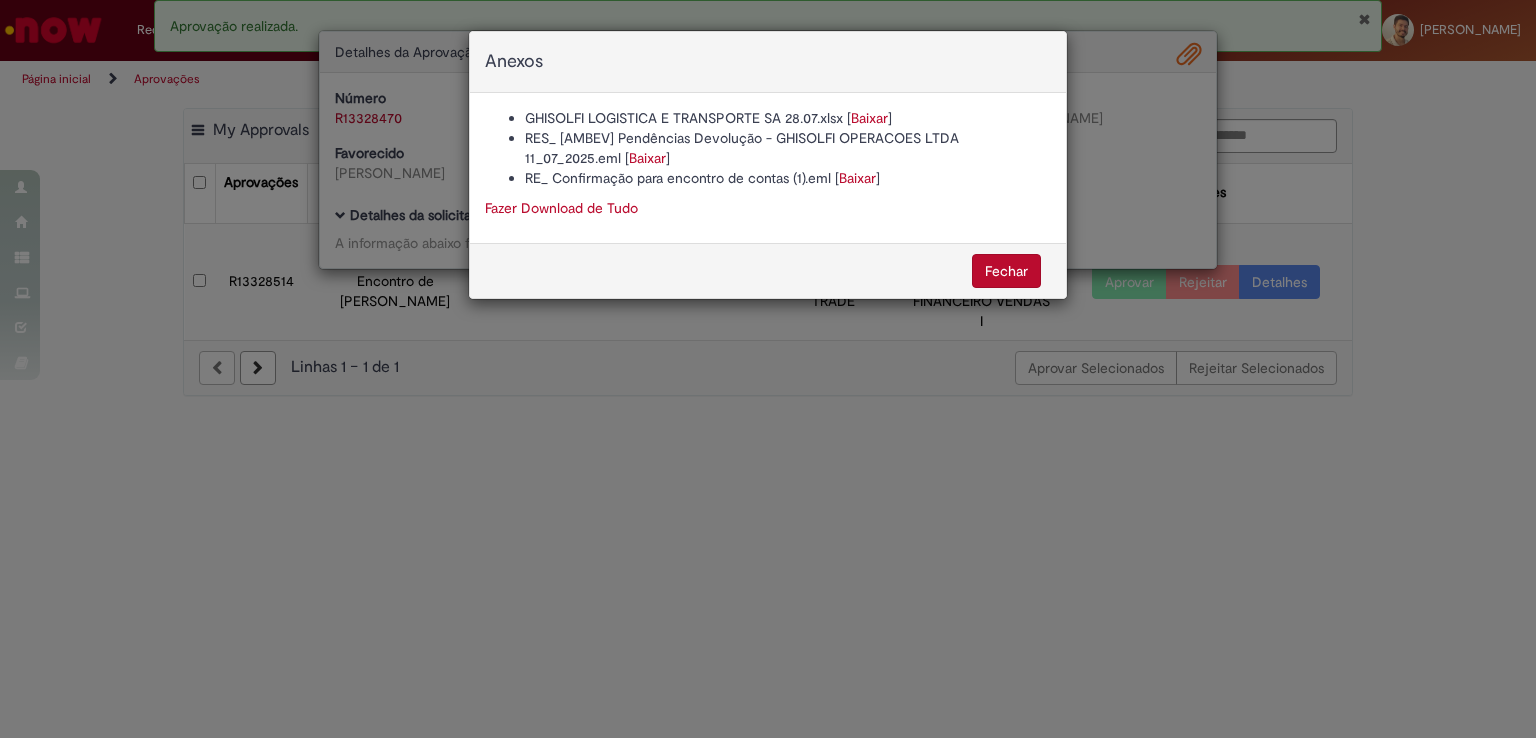 click on "Fechar" at bounding box center [1006, 271] 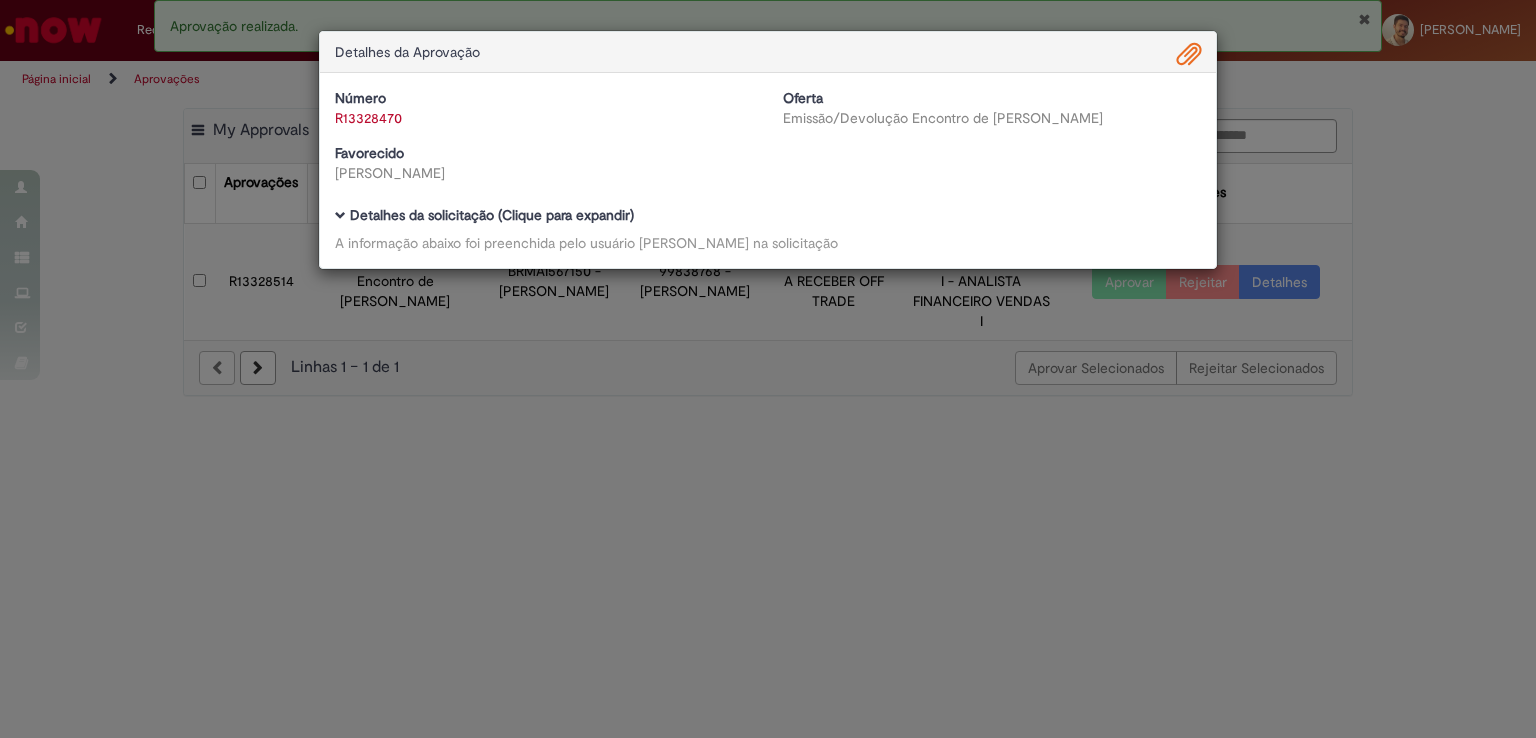 click on "Detalhes da Aprovação
Número
R13328470
Oferta
Emissão/Devolução Encontro de Contas Fornecedor
Favorecido
Thayanne Guerreiro Reichert
Baixar arquivos da requisição
Detalhes da solicitação (Clique para expandir)
A informação abaixo foi preenchida pelo usuário [PERSON_NAME] Rosa na solicitação" at bounding box center (768, 369) 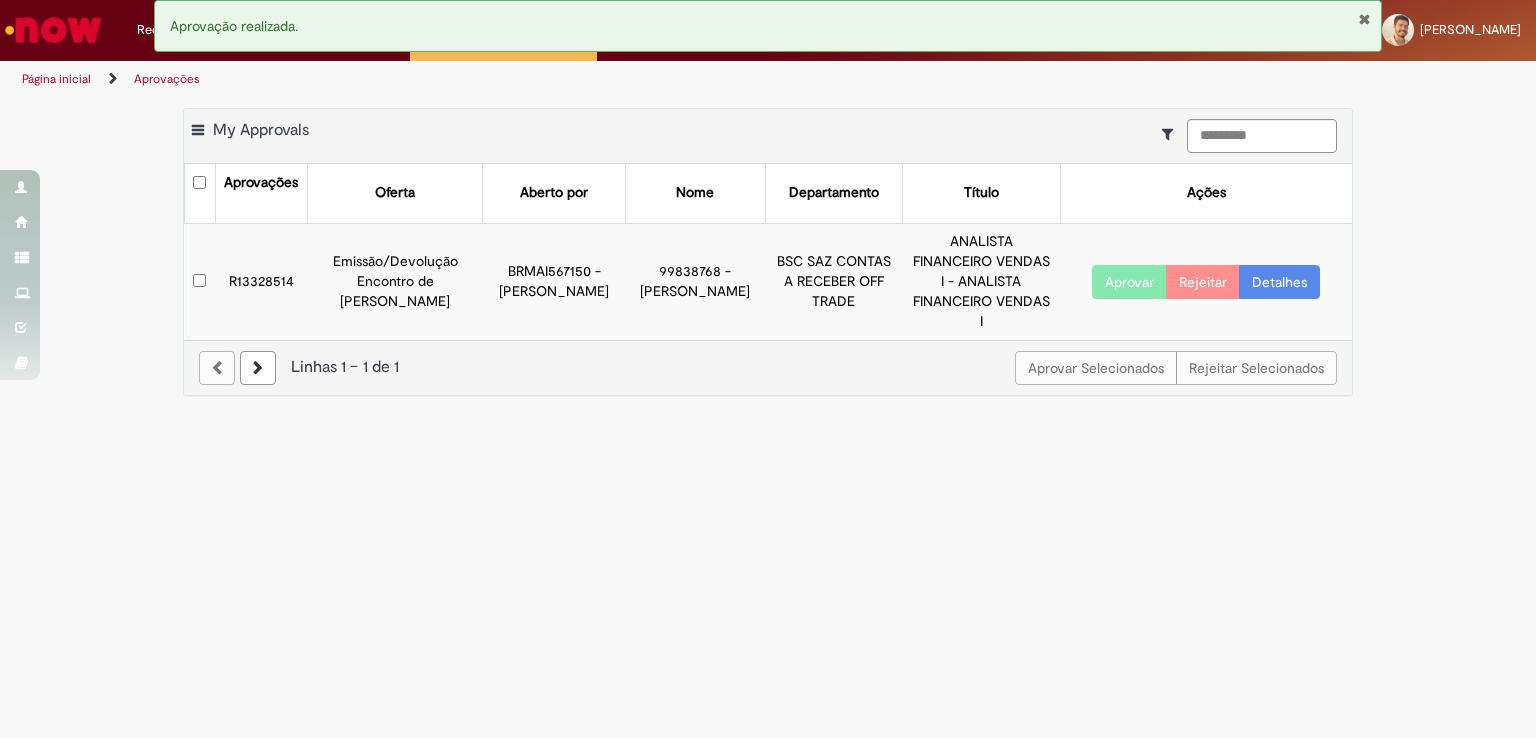 click on "Detalhes" at bounding box center (1279, 282) 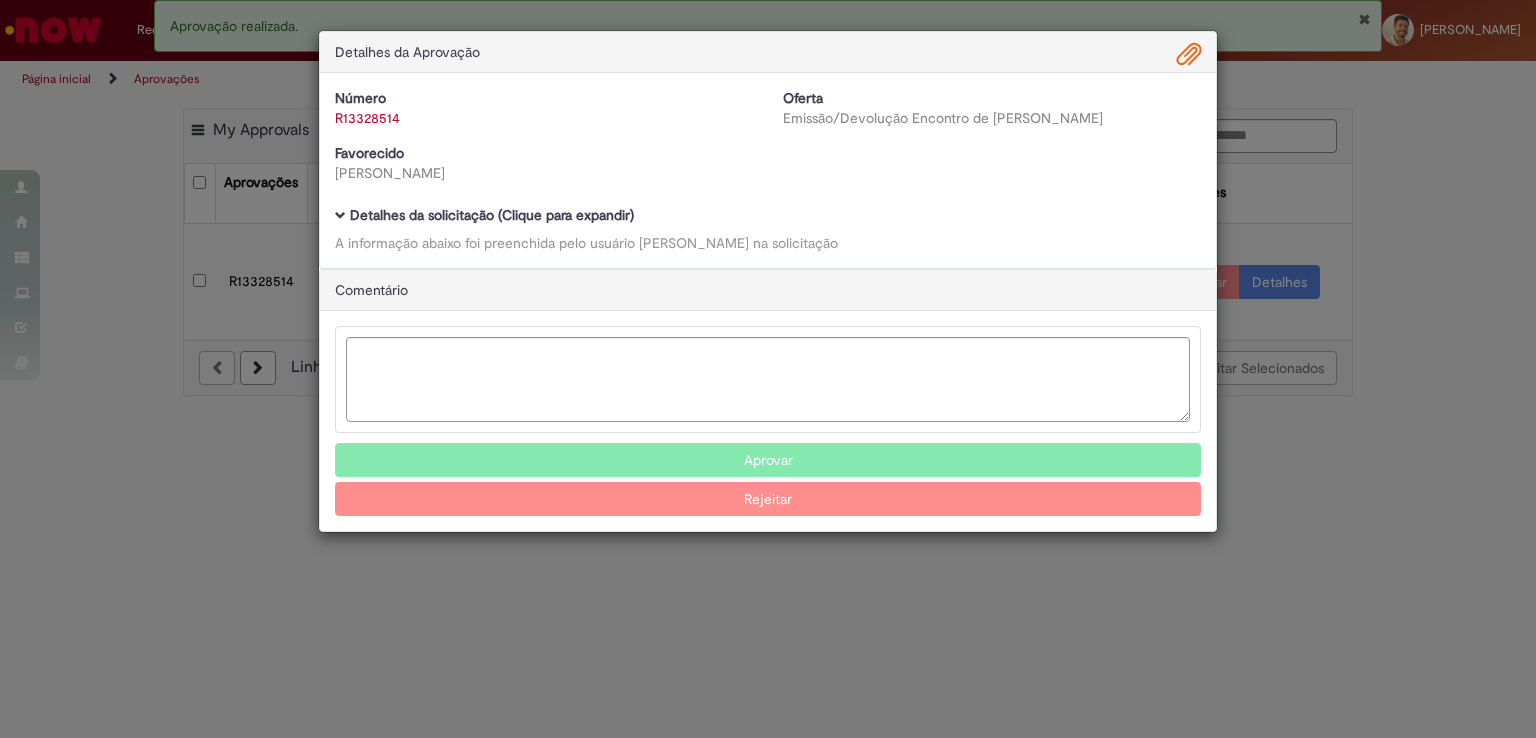 click on "Detalhes da solicitação (Clique para expandir)" at bounding box center [492, 215] 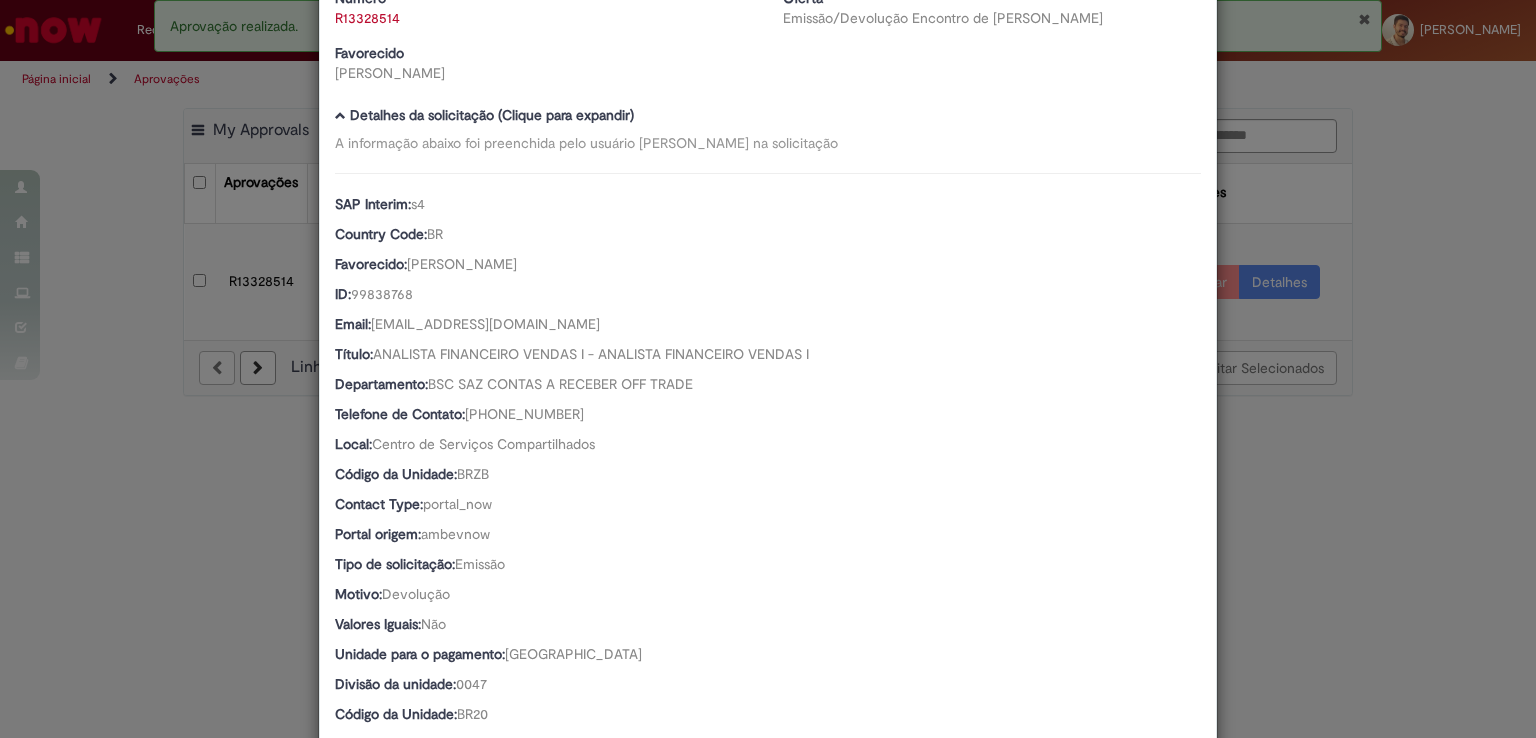 scroll, scrollTop: 0, scrollLeft: 0, axis: both 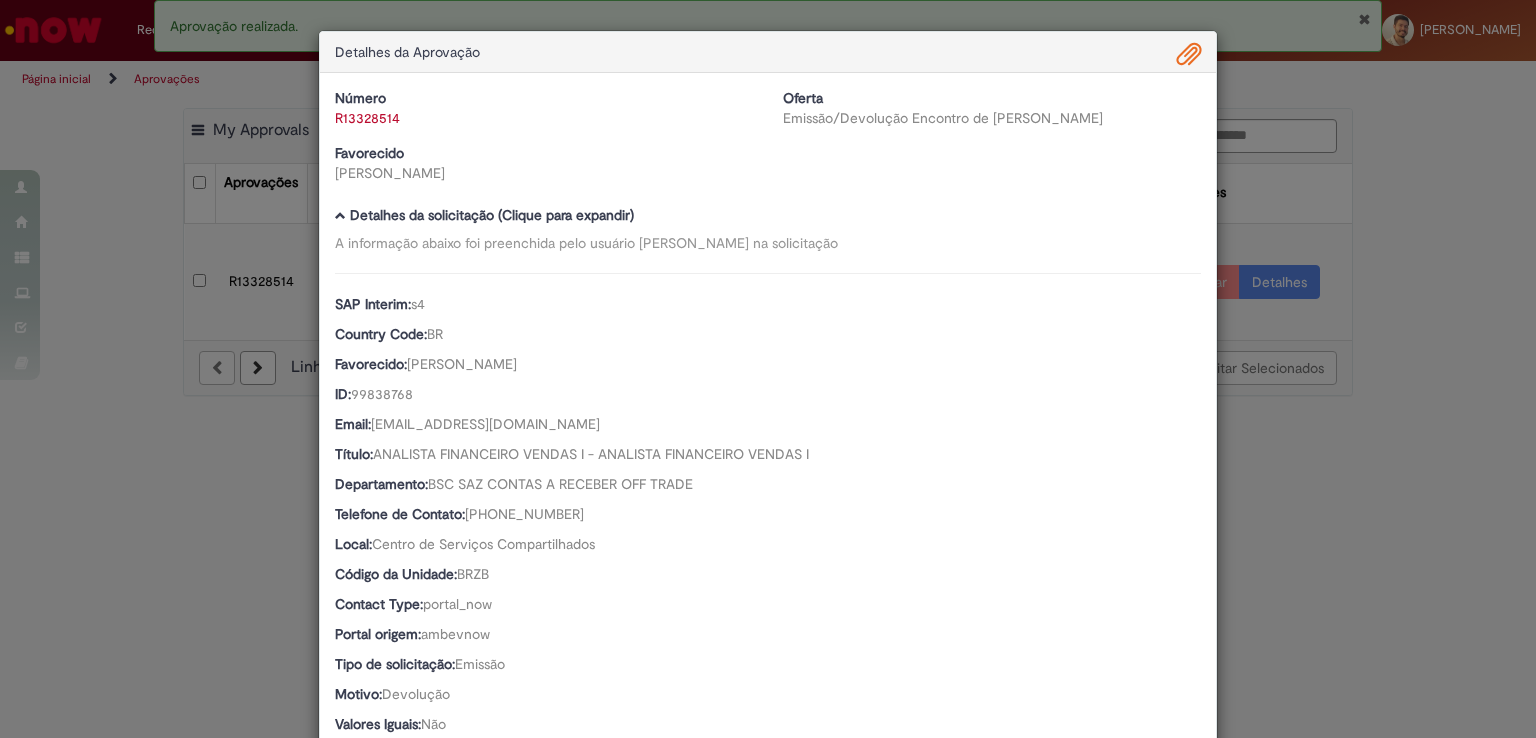 click at bounding box center [1189, 55] 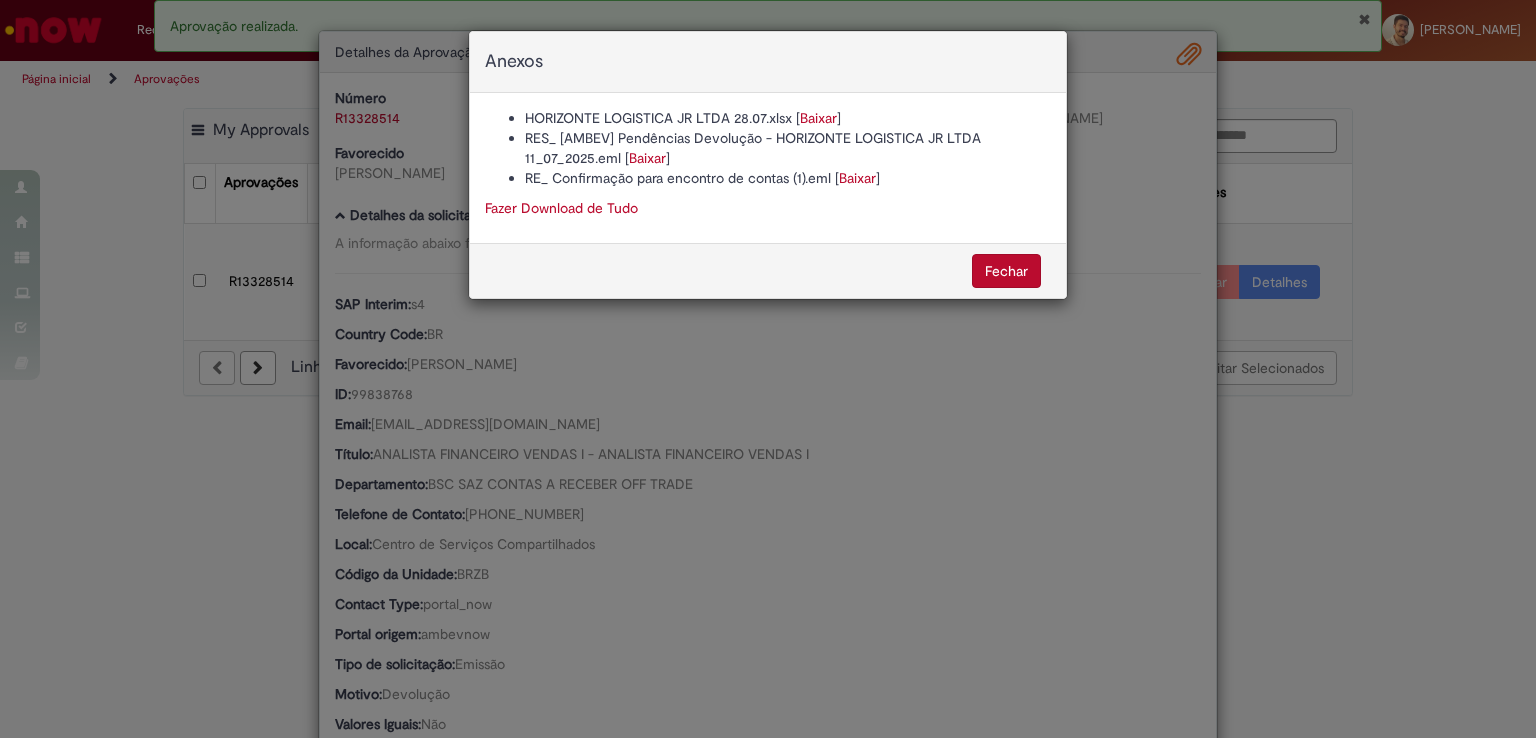 click on "Fechar" at bounding box center (1006, 271) 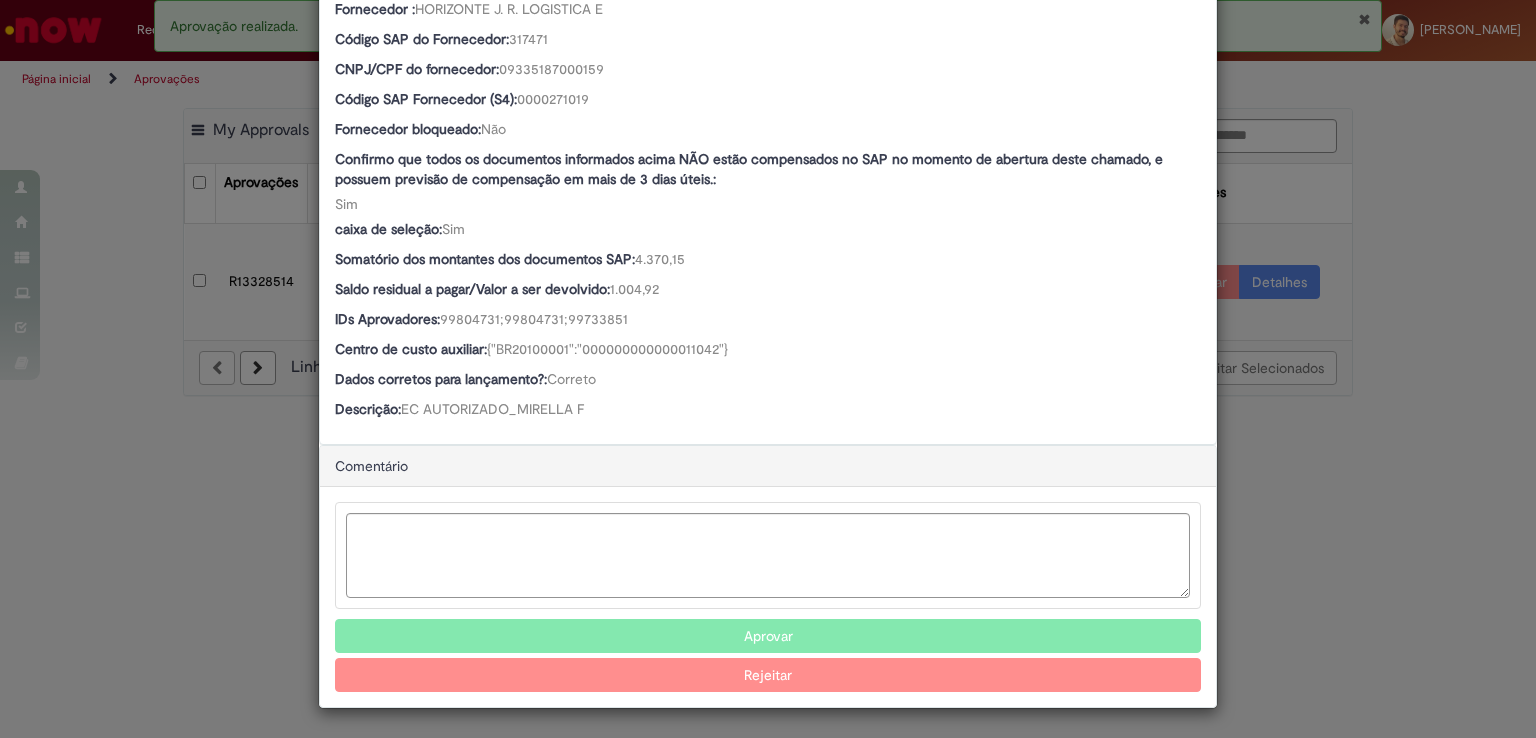 scroll, scrollTop: 924, scrollLeft: 0, axis: vertical 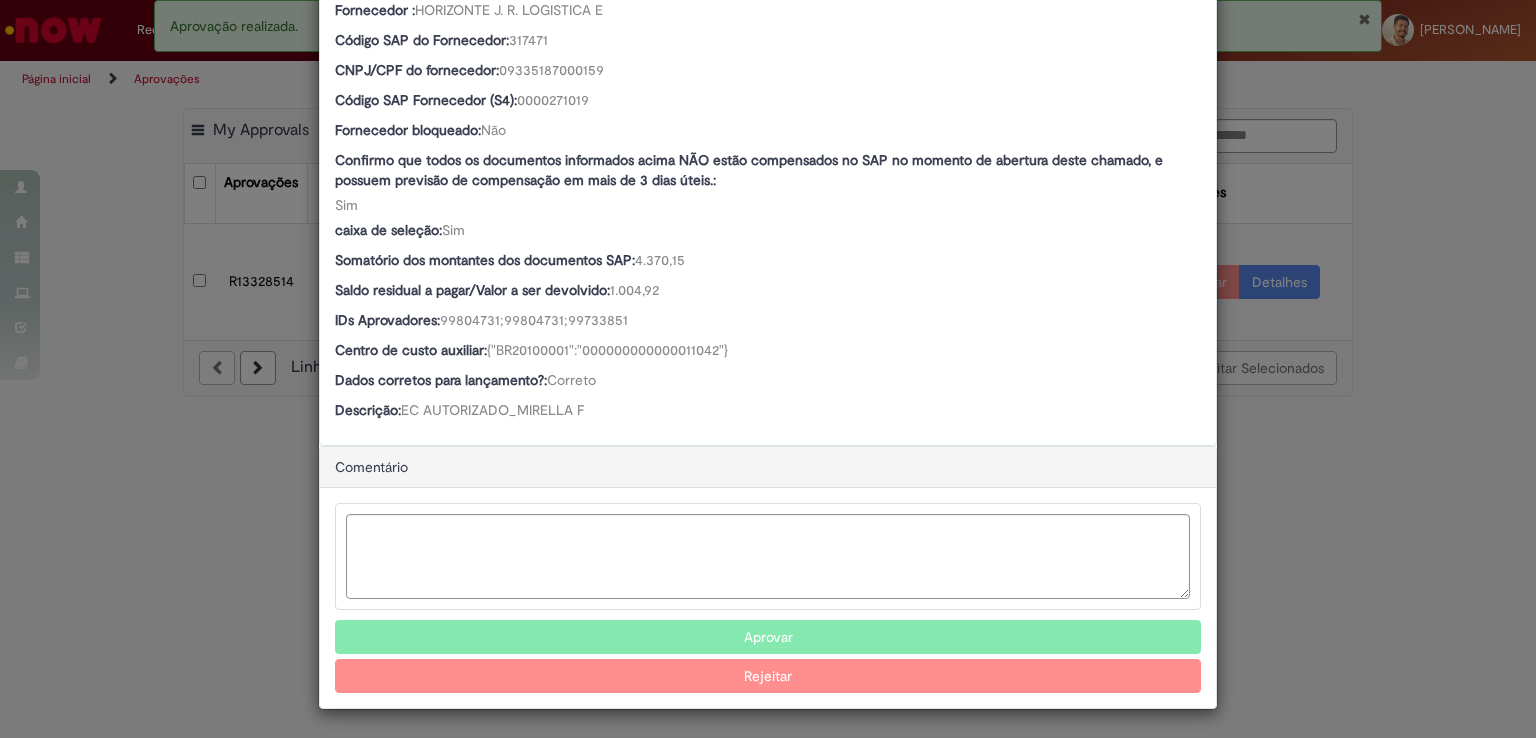 click on "Aprovar" at bounding box center [768, 637] 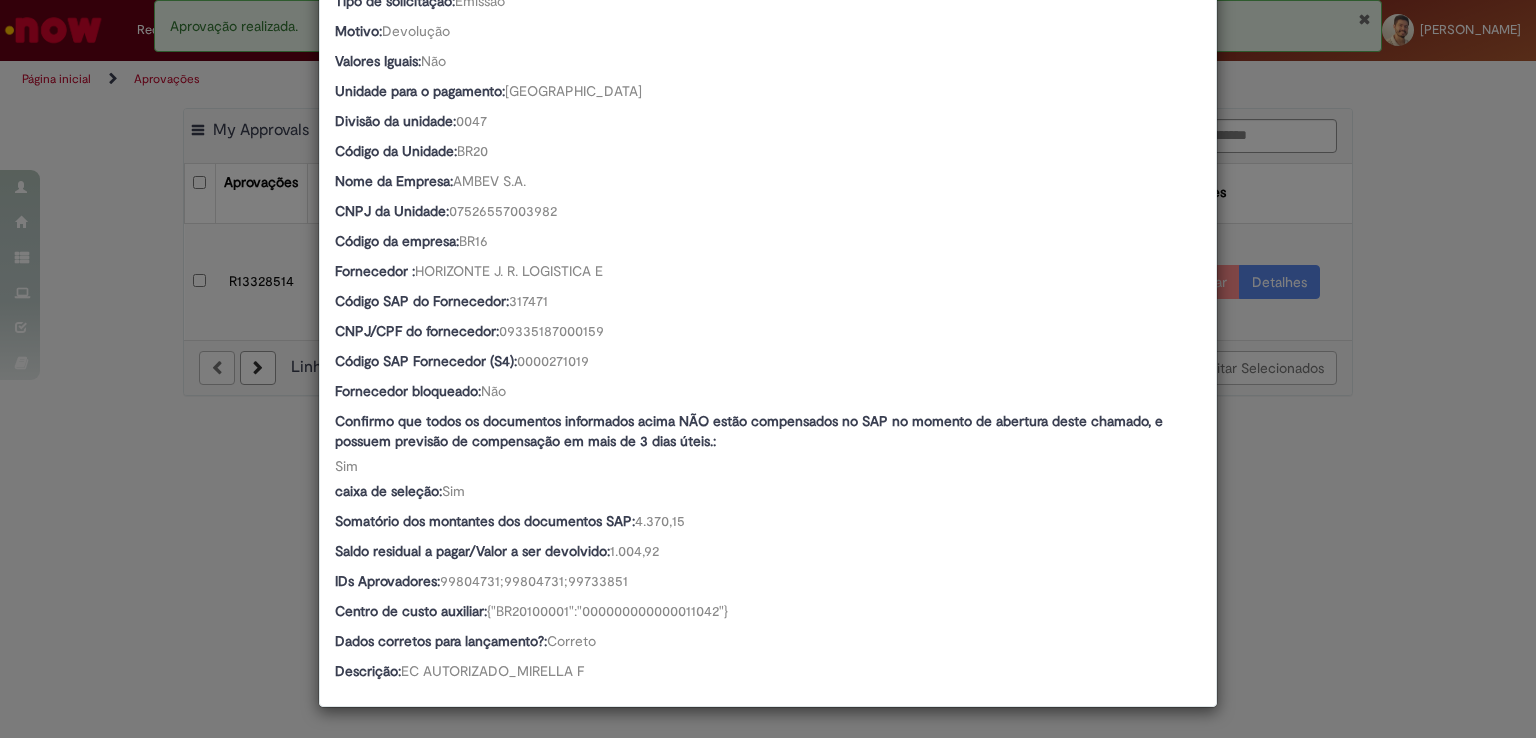 scroll, scrollTop: 662, scrollLeft: 0, axis: vertical 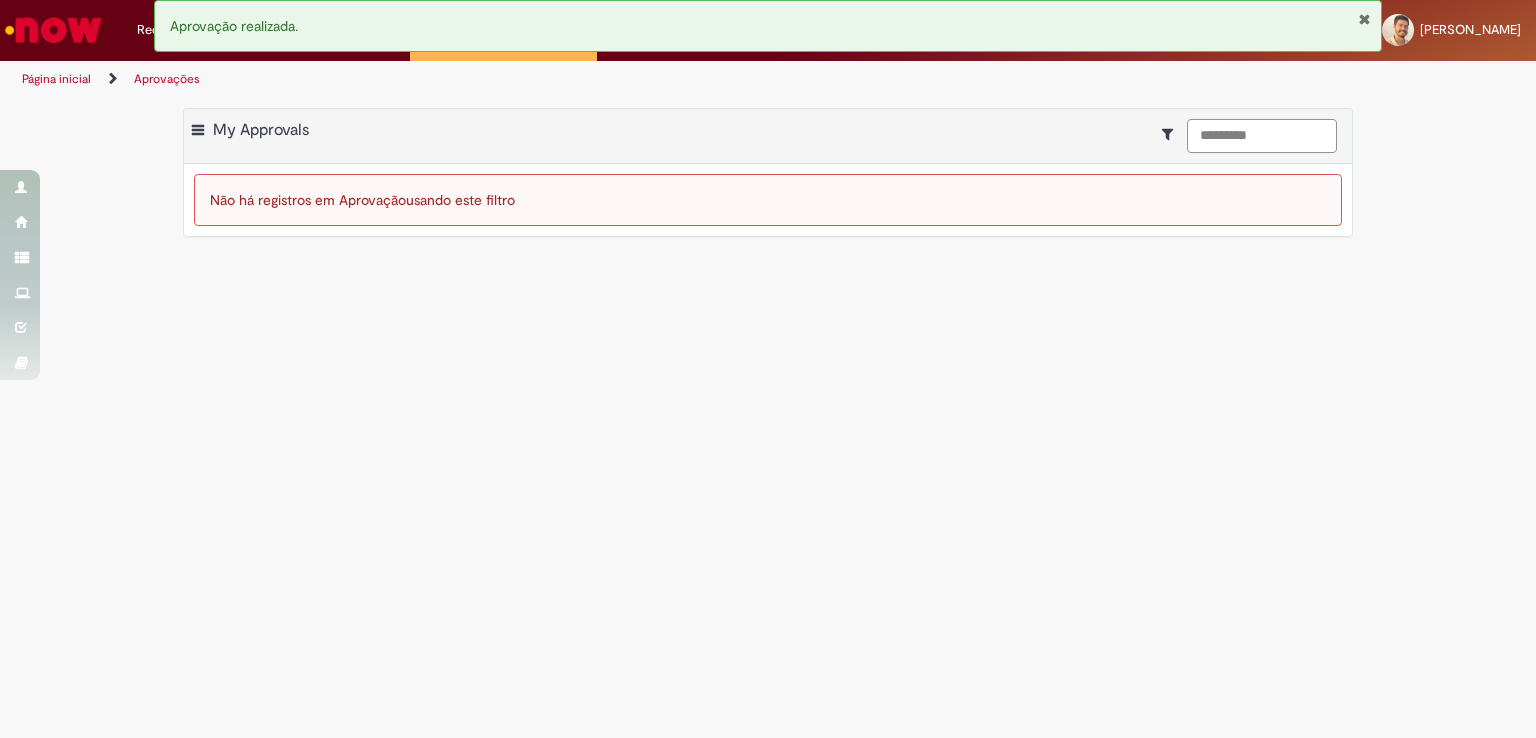 click on "*********" at bounding box center (1262, 136) 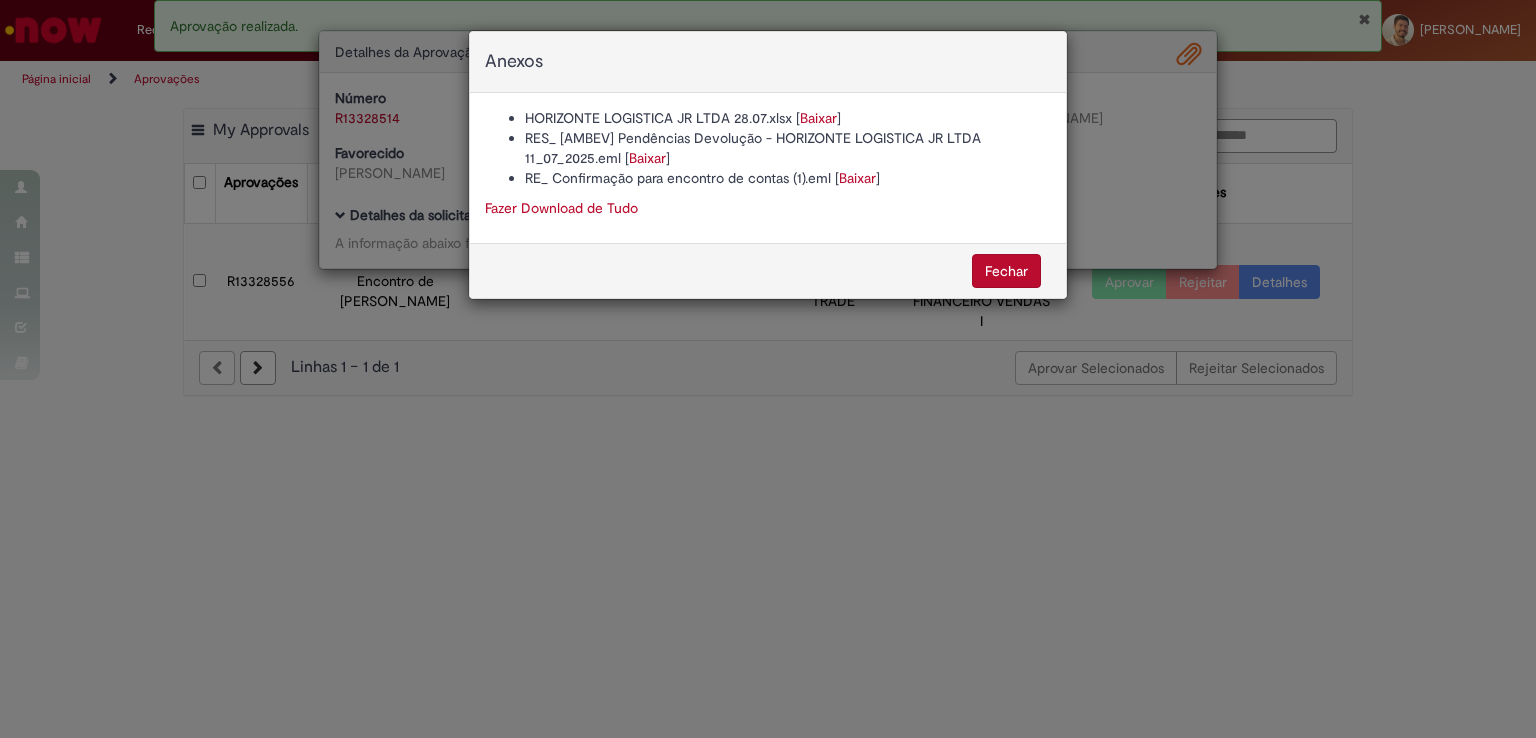 type on "*********" 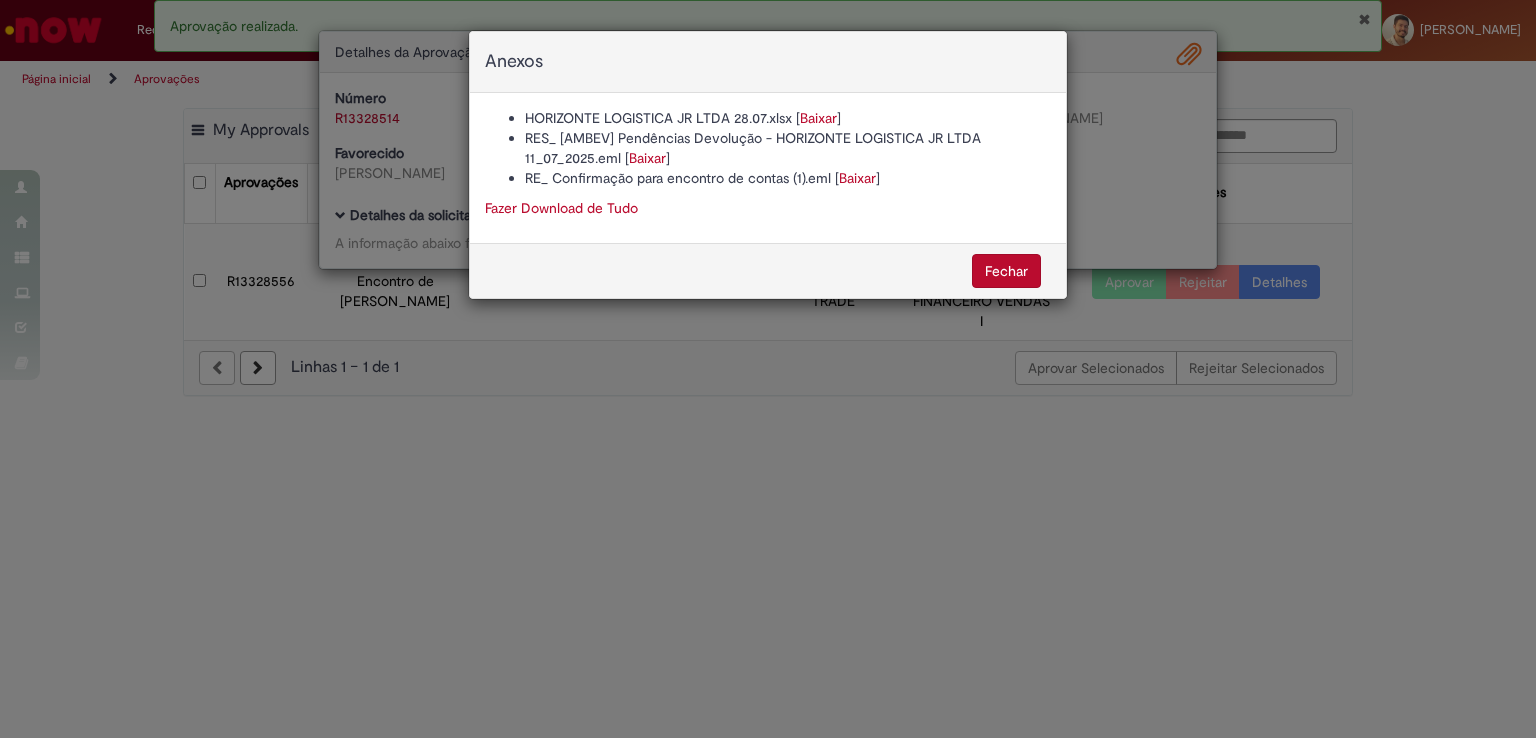 click on "Fechar" at bounding box center (768, 270) 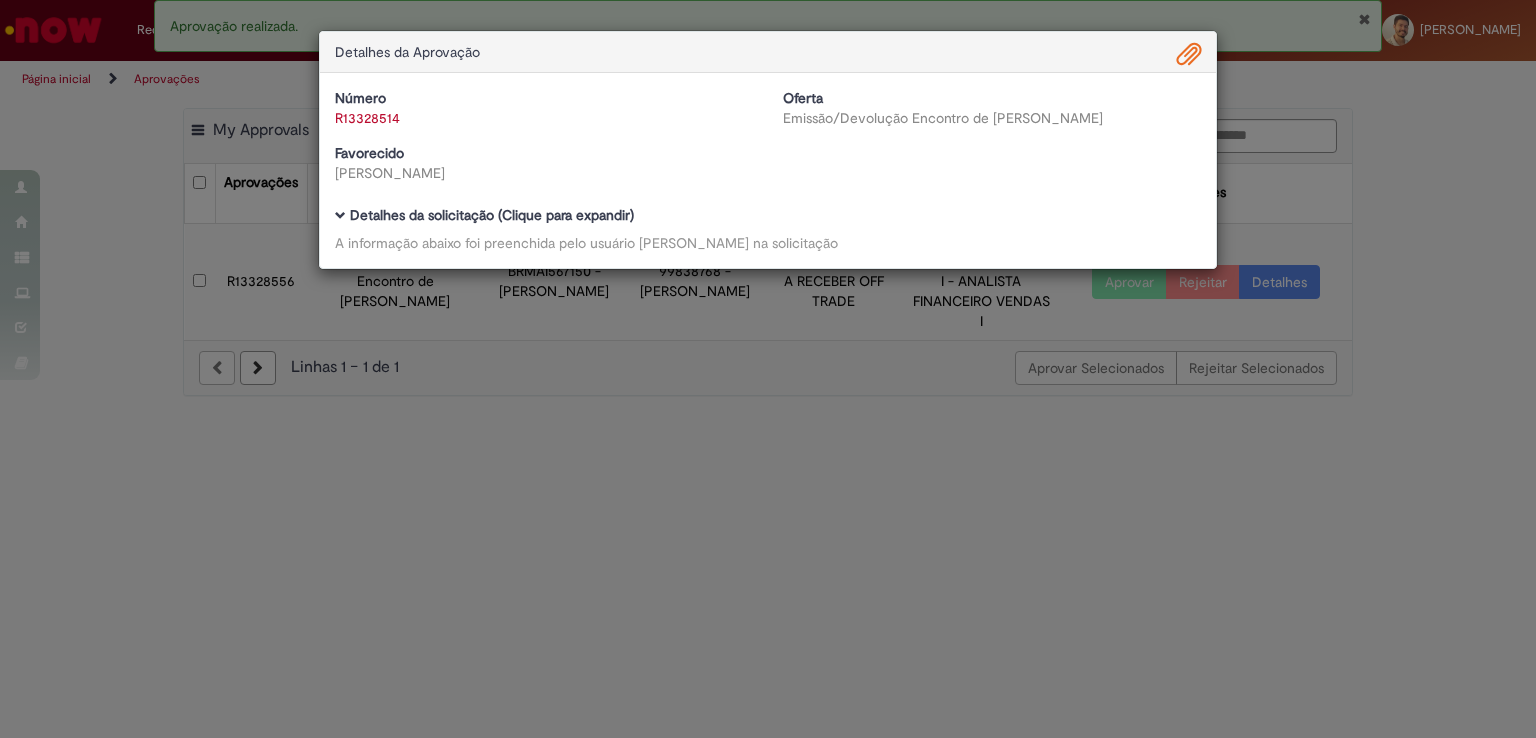 click on "Detalhes da Aprovação
Número
R13328514
Oferta
Emissão/Devolução Encontro de Contas Fornecedor
Favorecido
Thayanne Guerreiro Reichert
Baixar arquivos da requisição
Detalhes da solicitação (Clique para expandir)
A informação abaixo foi preenchida pelo usuário [PERSON_NAME] Rosa na solicitação" at bounding box center [768, 369] 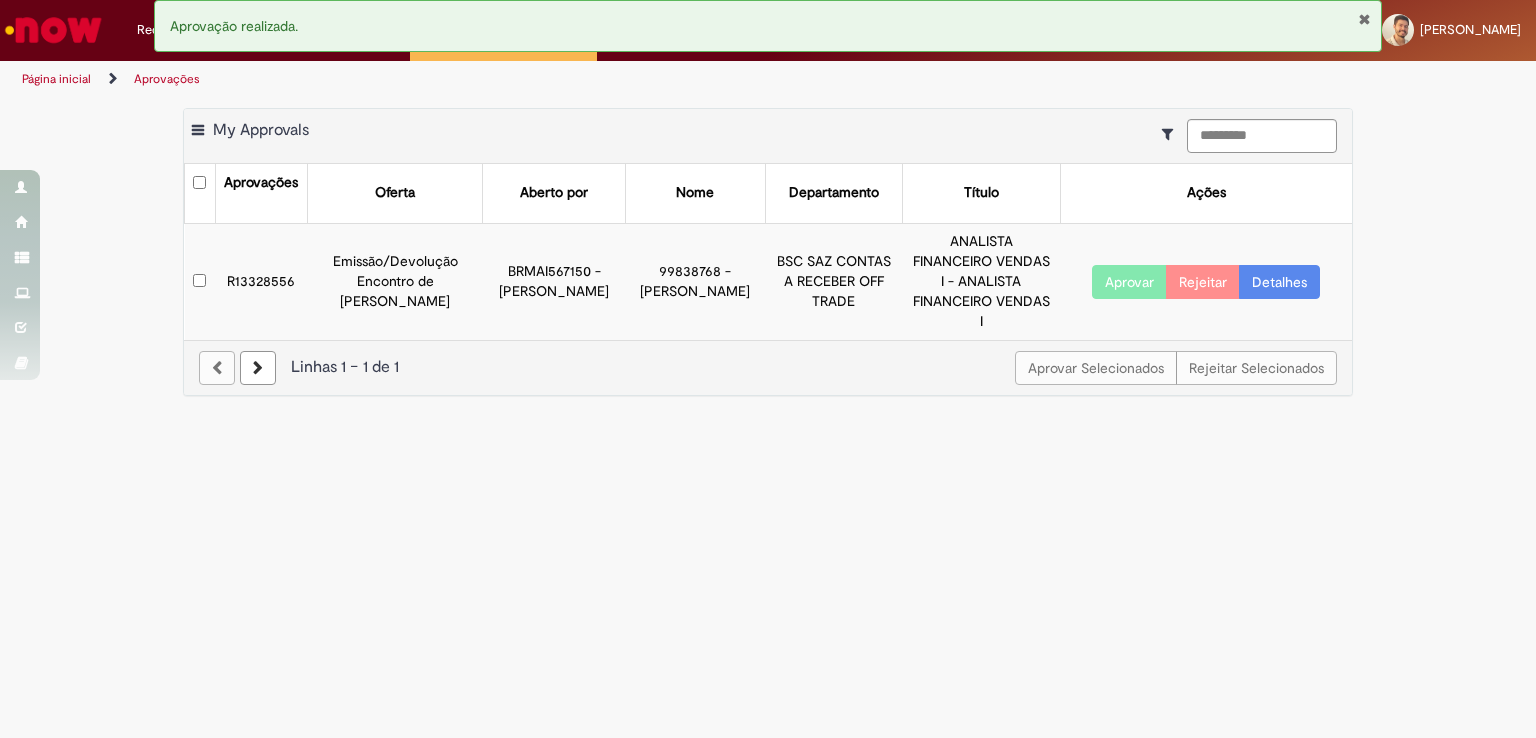 click on "Detalhes" at bounding box center [1279, 282] 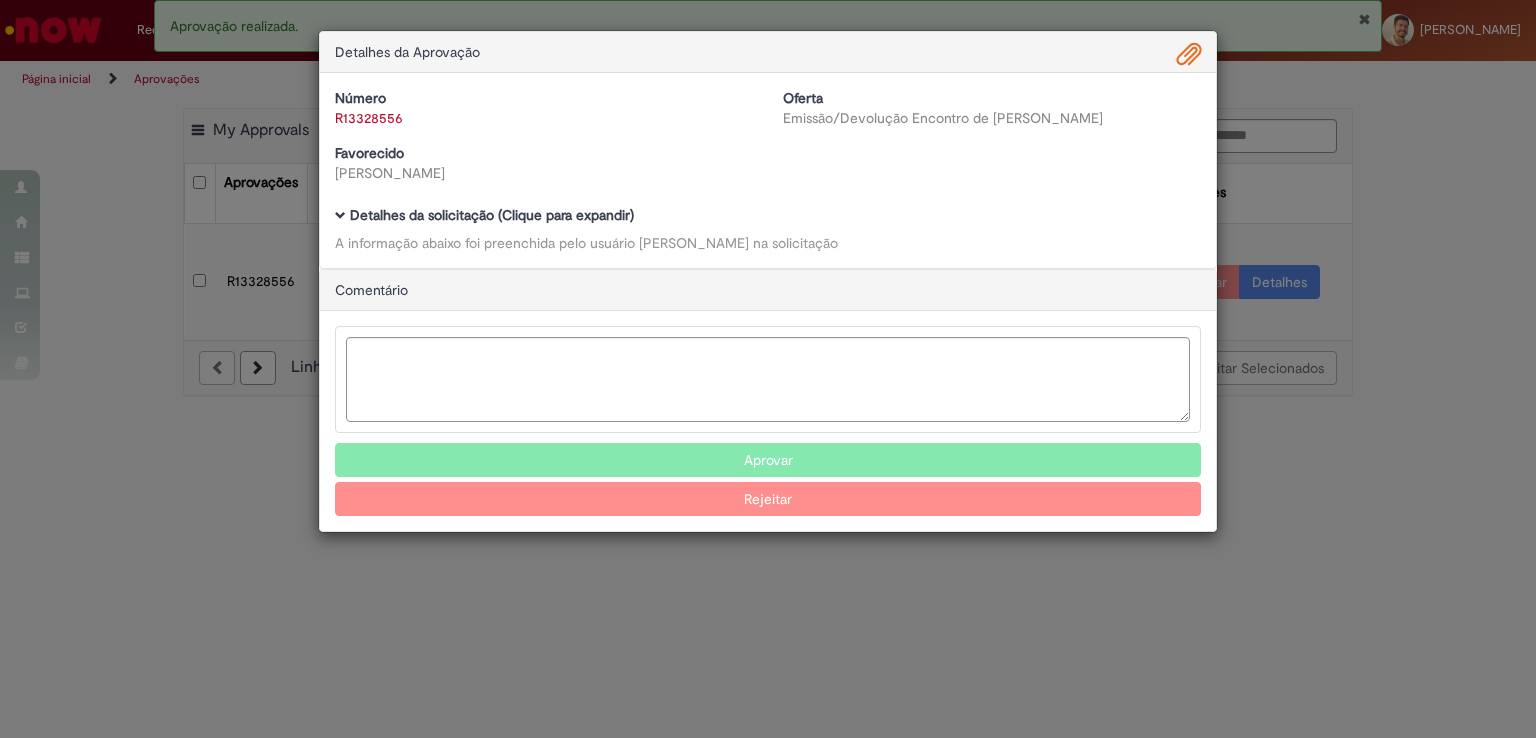 click on "Detalhes da solicitação (Clique para expandir)" at bounding box center [492, 215] 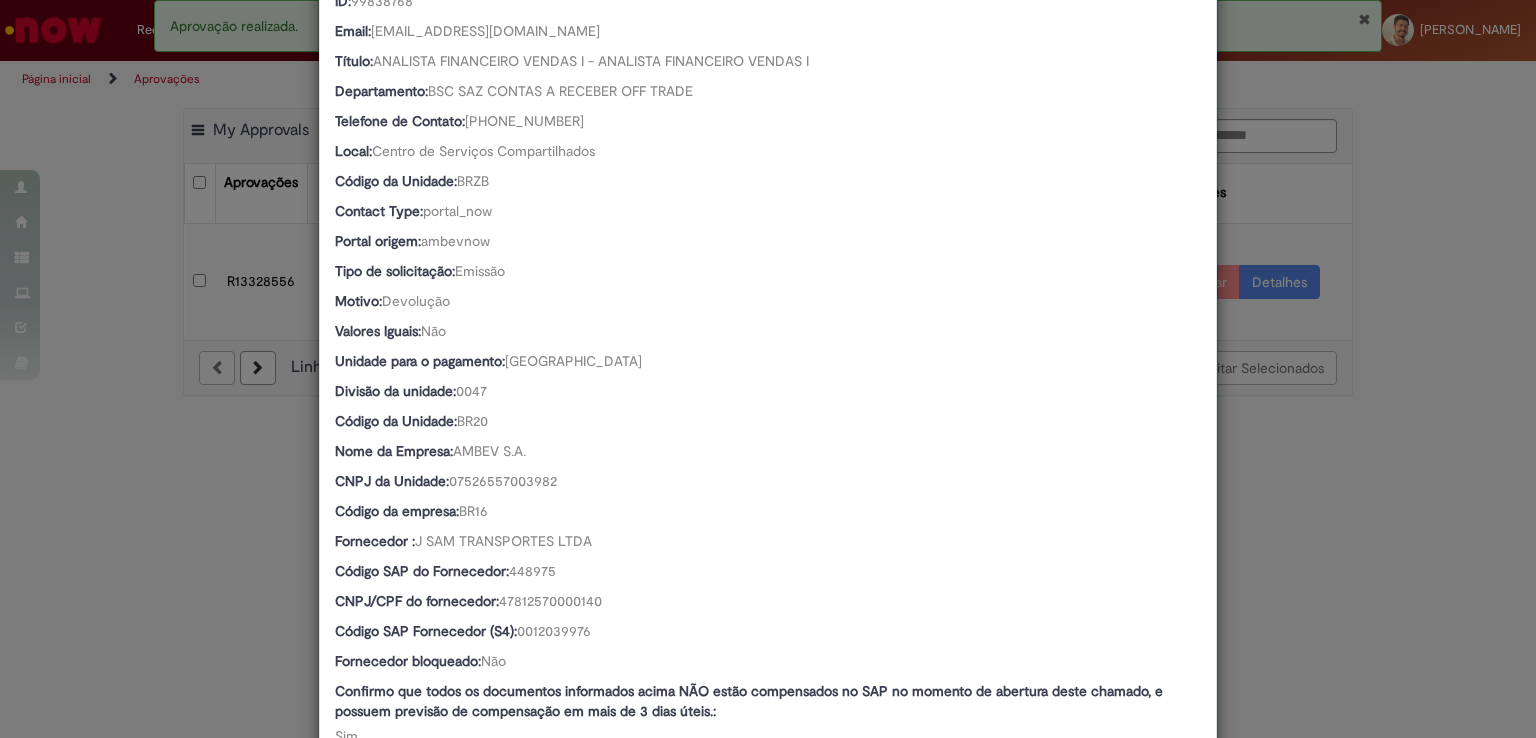 scroll, scrollTop: 0, scrollLeft: 0, axis: both 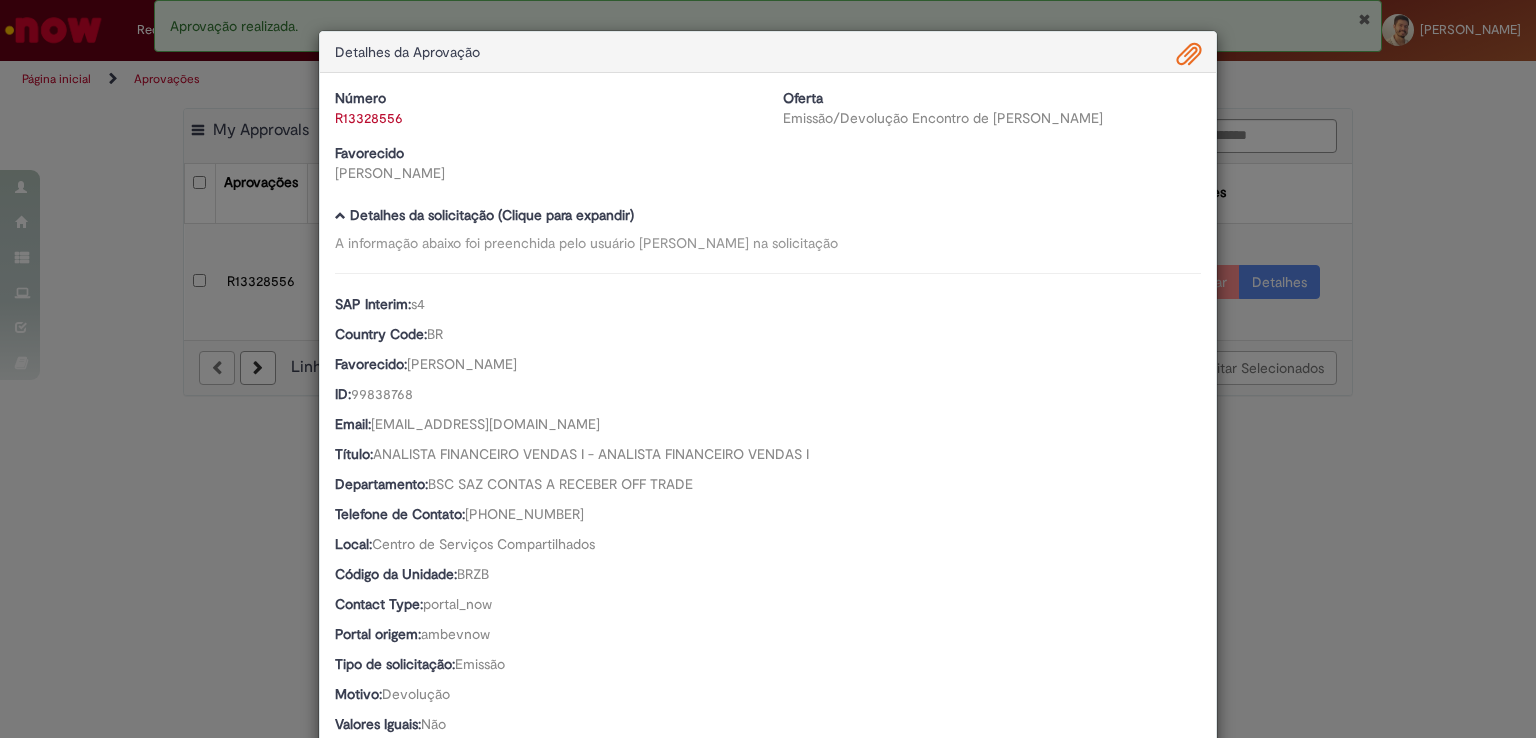 click at bounding box center (1189, 55) 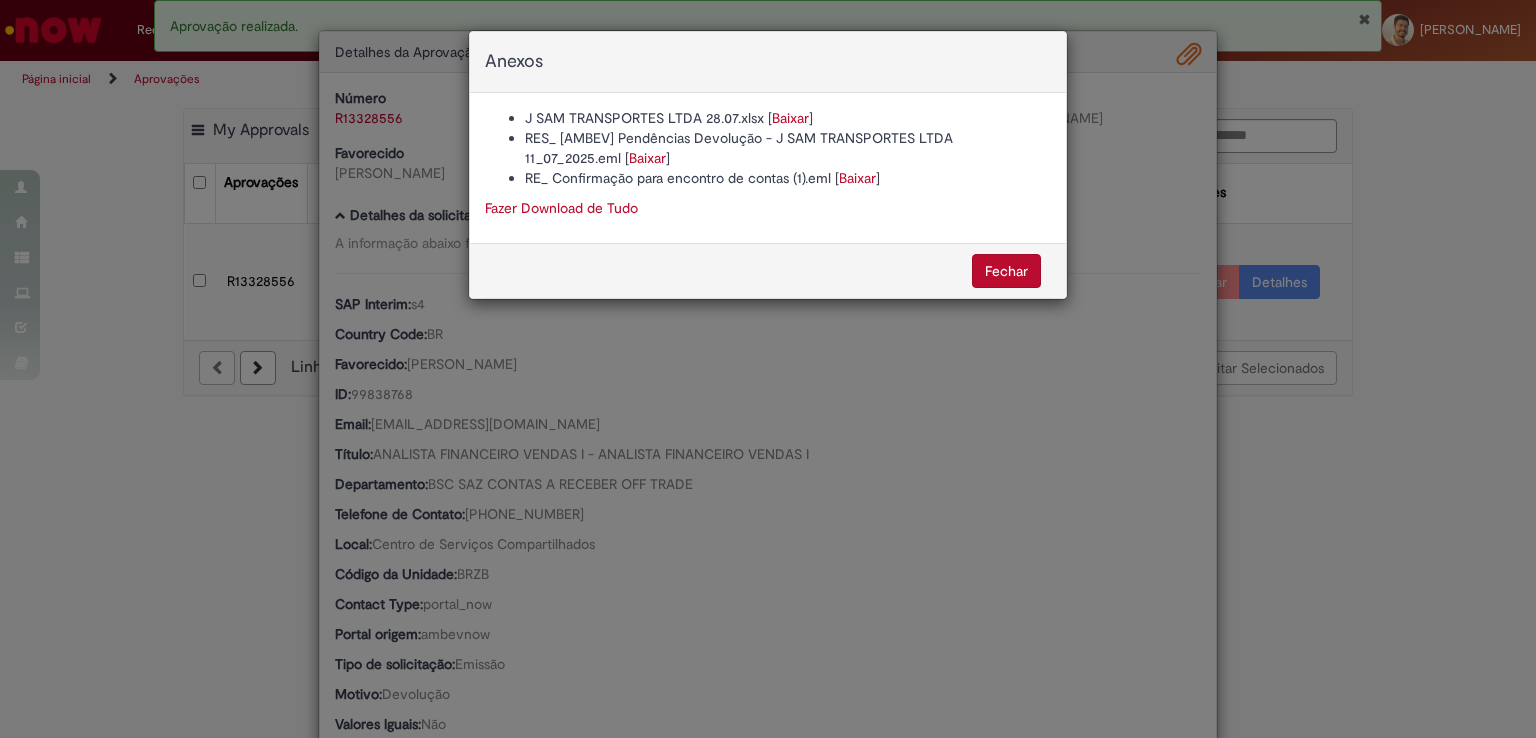click on "Fechar" at bounding box center [1006, 271] 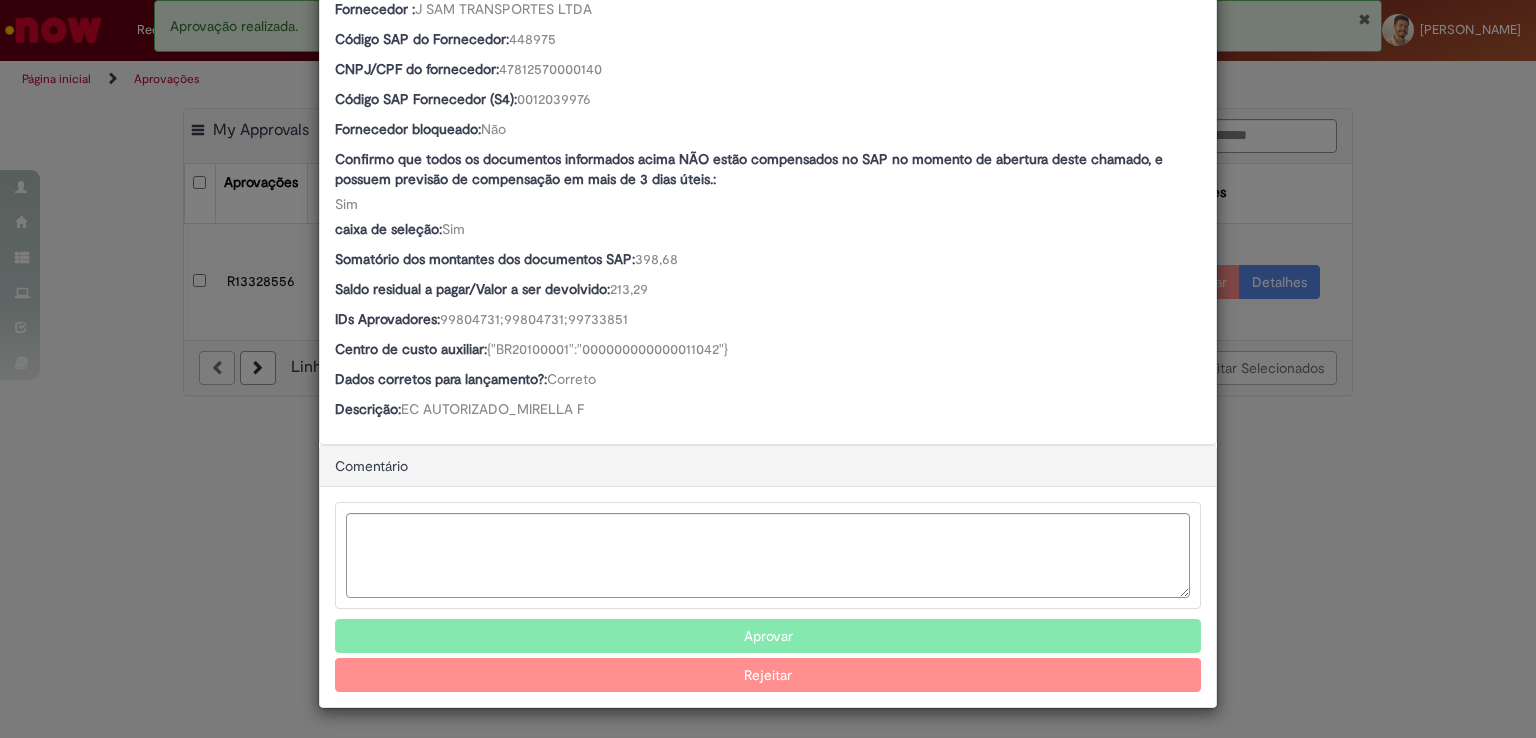 scroll, scrollTop: 924, scrollLeft: 0, axis: vertical 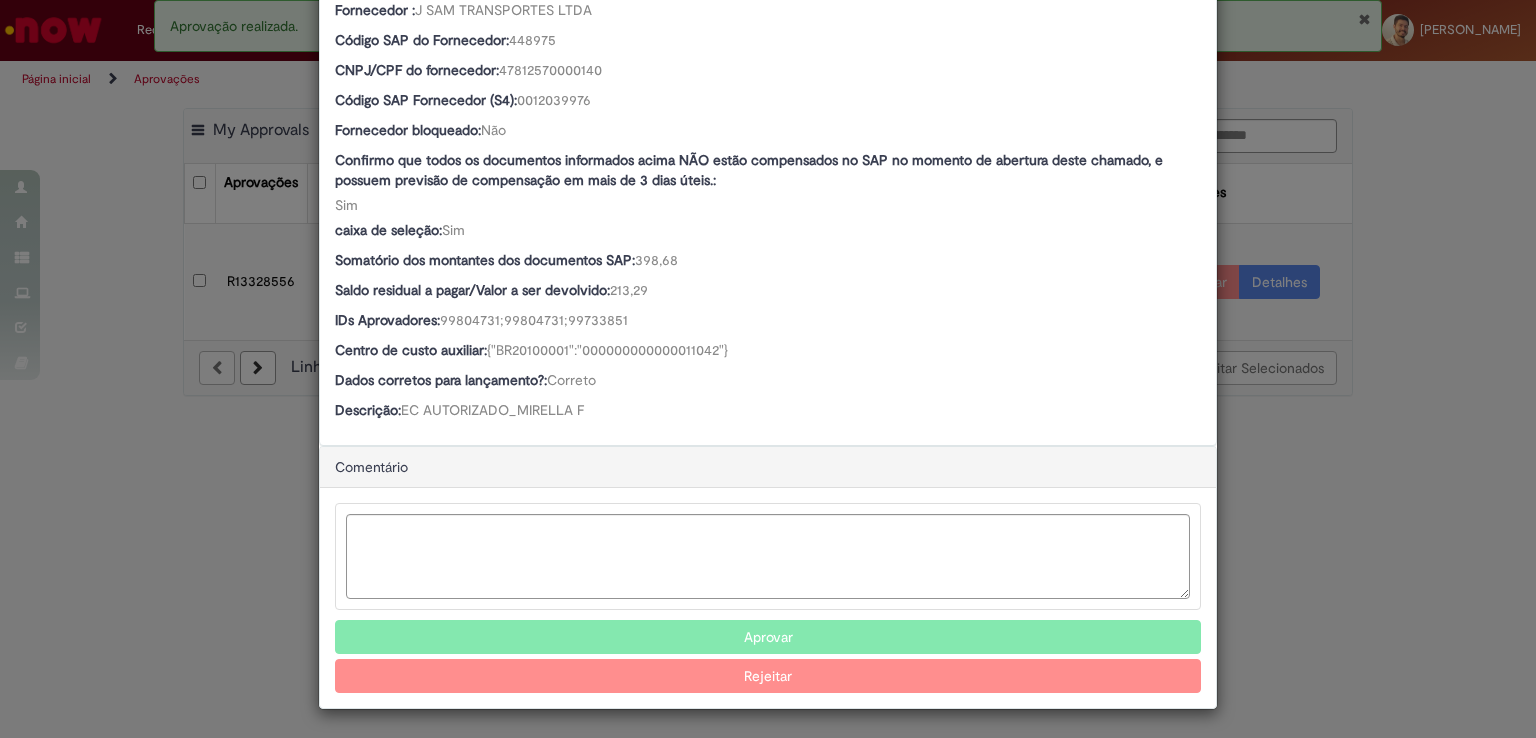 click on "Aprovar" at bounding box center (768, 637) 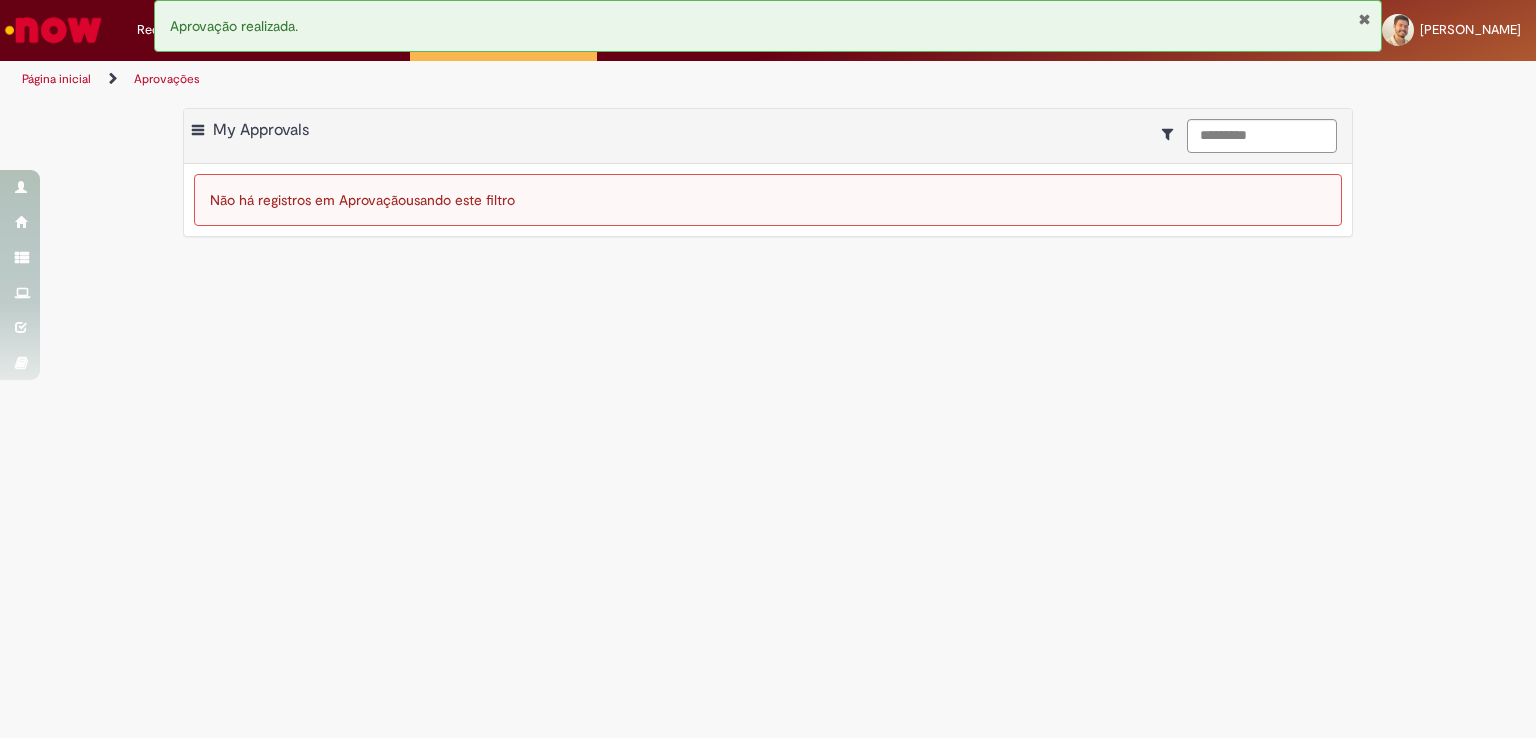 scroll, scrollTop: 662, scrollLeft: 0, axis: vertical 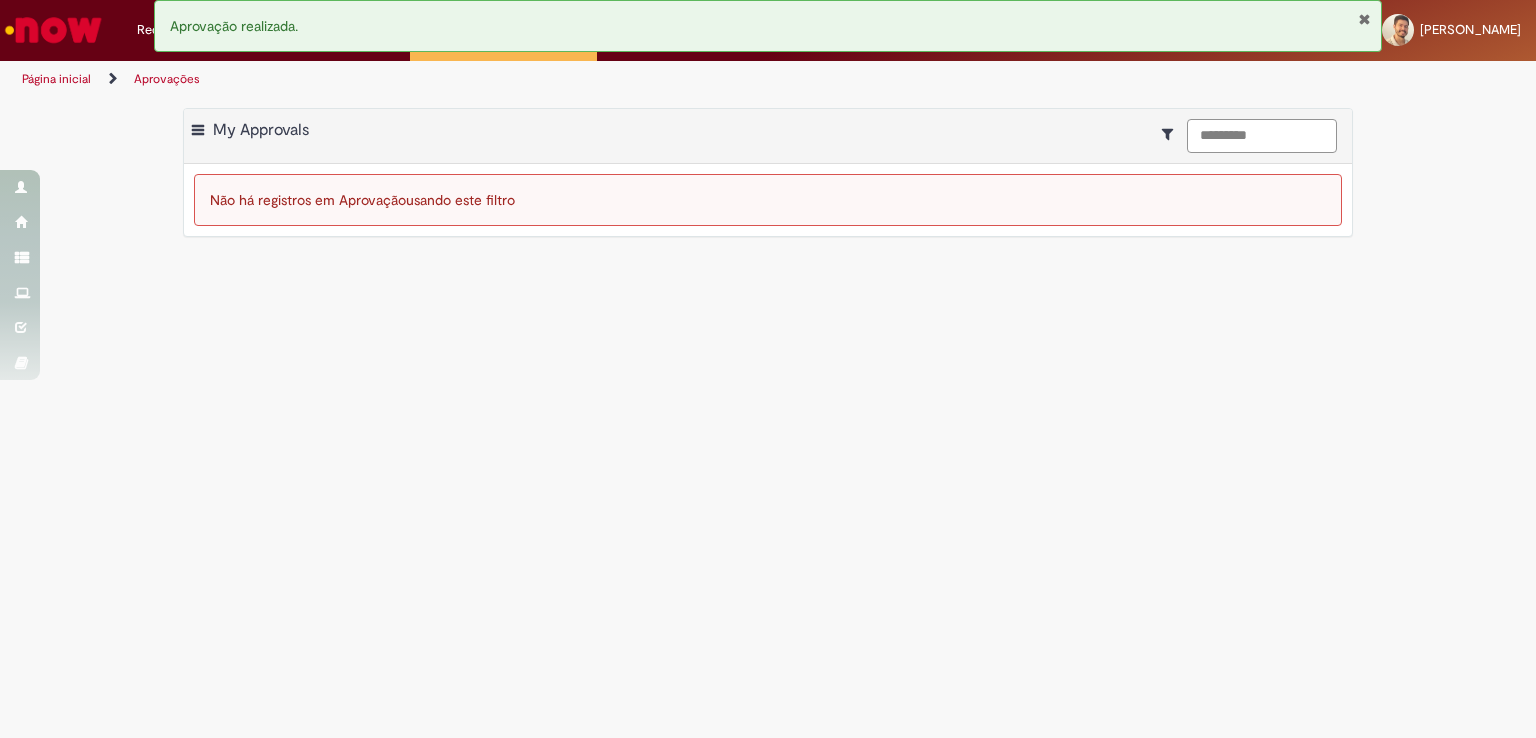 click on "*********" at bounding box center [1262, 136] 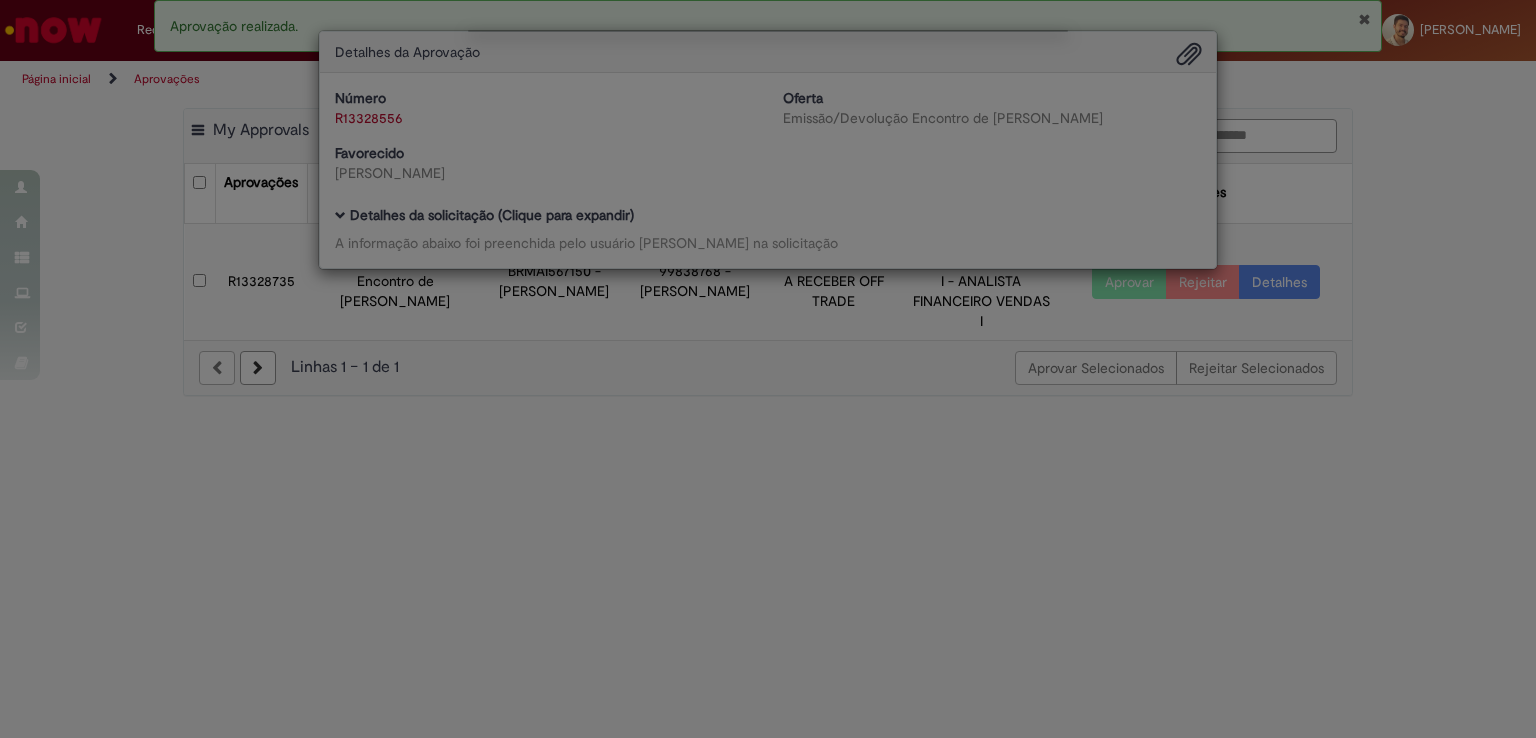 type on "*********" 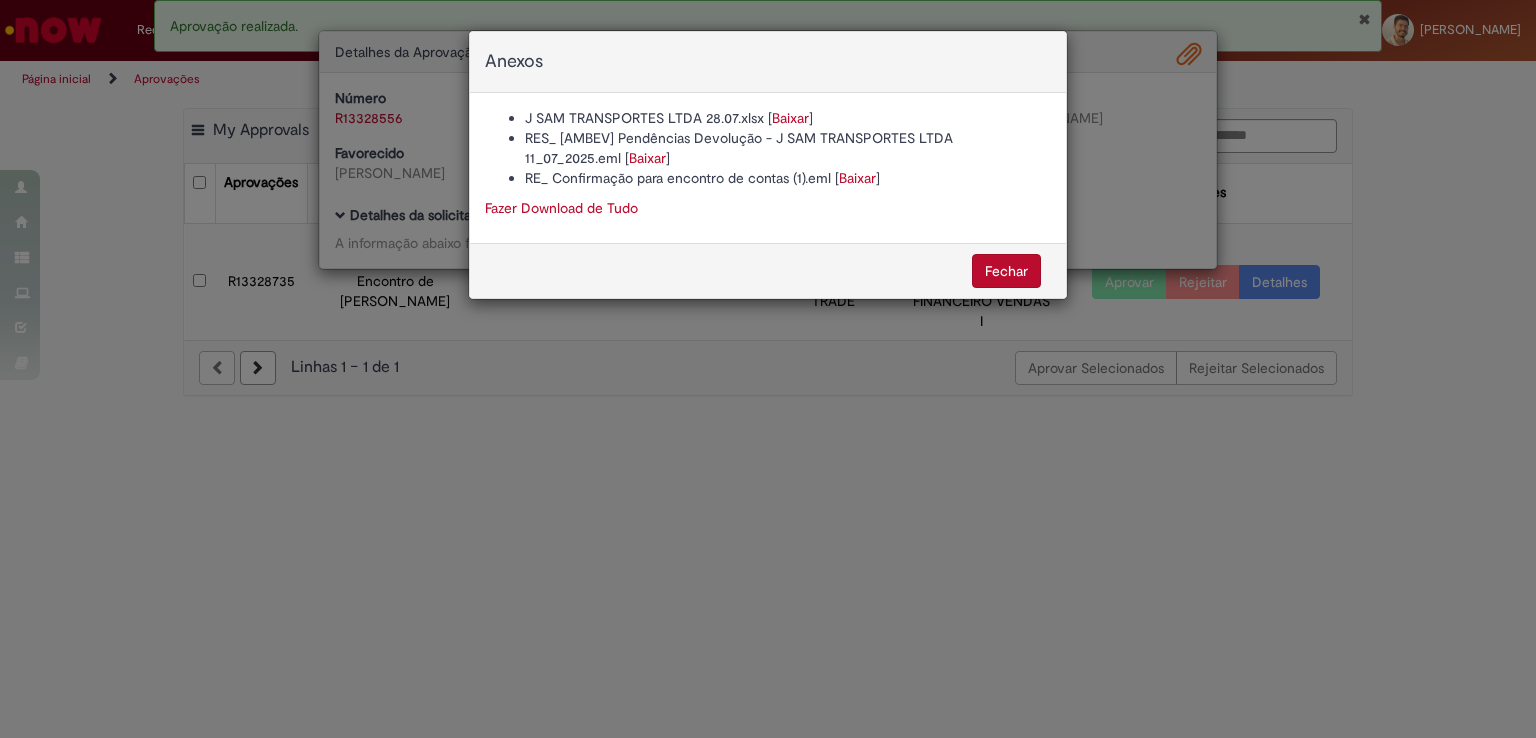 click on "Anexos
J SAM TRANSPORTES LTDA 28.07.xlsx [ Baixar ] RES_ [AMBEV] Pendências Devolução - J SAM TRANSPORTES LTDA 11_07_2025.eml [ Baixar ] RE_ Confirmação para encontro de contas (1).eml [ Baixar ]
Fazer Download de Tudo
[GEOGRAPHIC_DATA]" at bounding box center [768, 369] 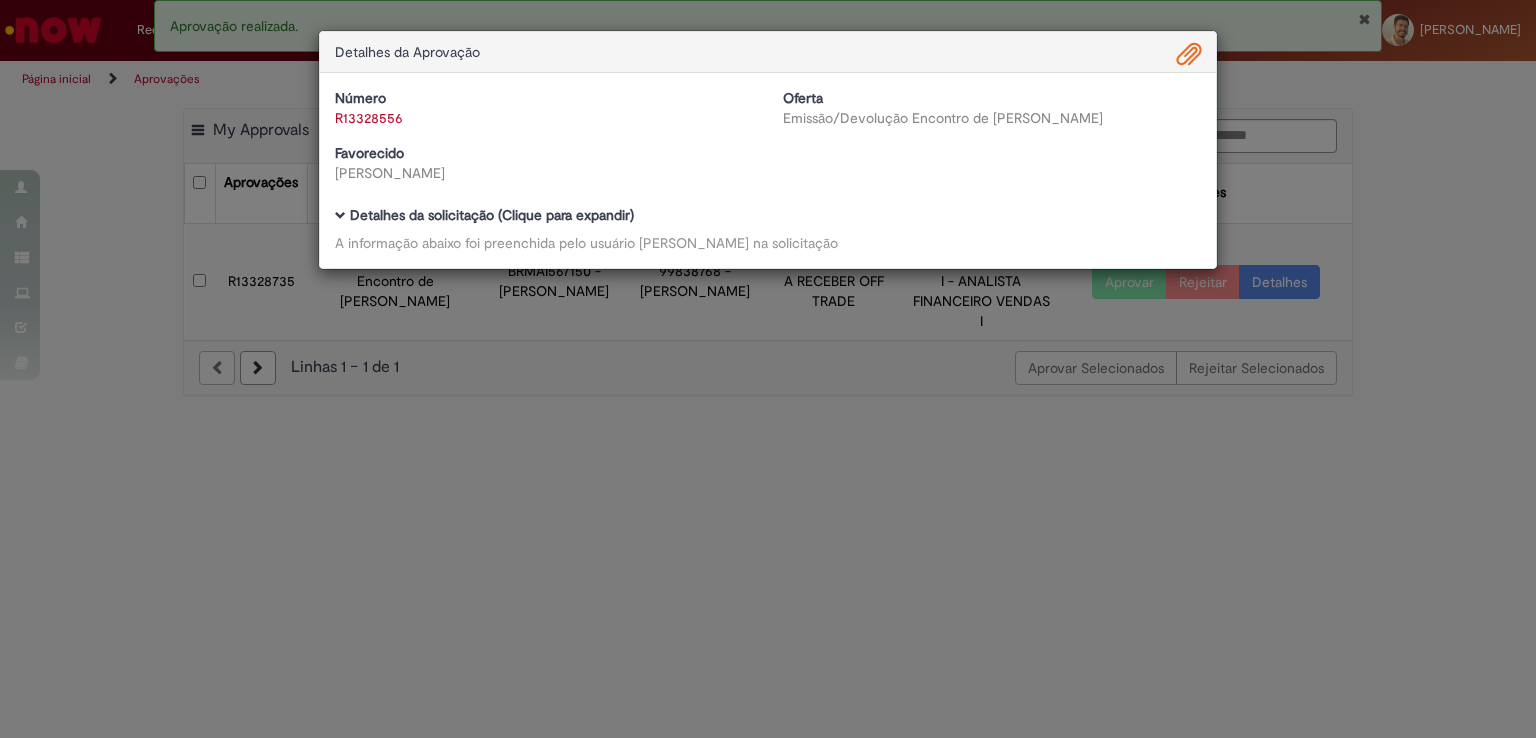 click on "Anexos
J SAM TRANSPORTES LTDA 28.07.xlsx [ Baixar ] RES_ [AMBEV] Pendências Devolução - J SAM TRANSPORTES LTDA 11_07_2025.eml [ Baixar ] RE_ Confirmação para encontro de contas (1).eml [ Baixar ]
Fazer Download de Tudo
[GEOGRAPHIC_DATA]" at bounding box center (768, 369) 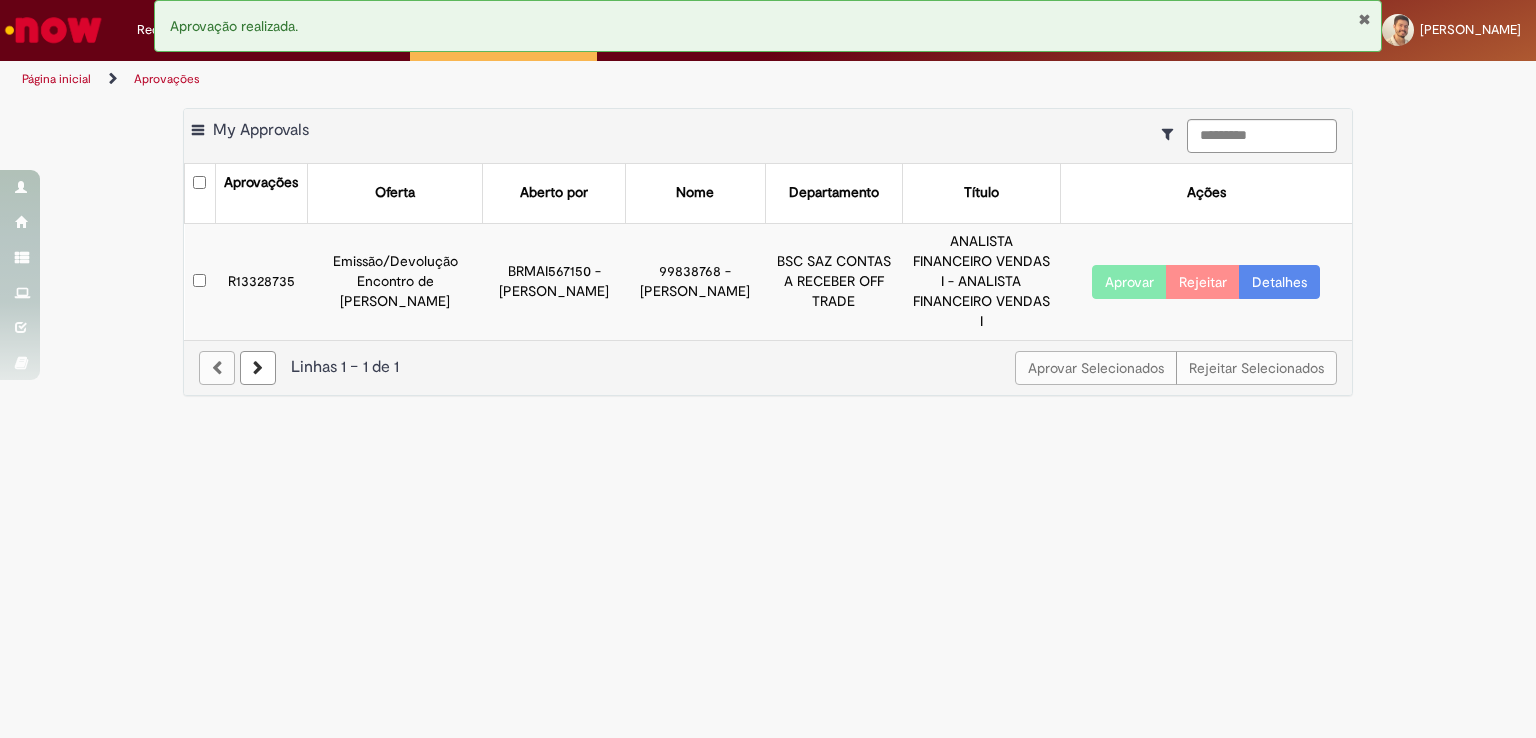 click on "Detalhes" at bounding box center (1279, 282) 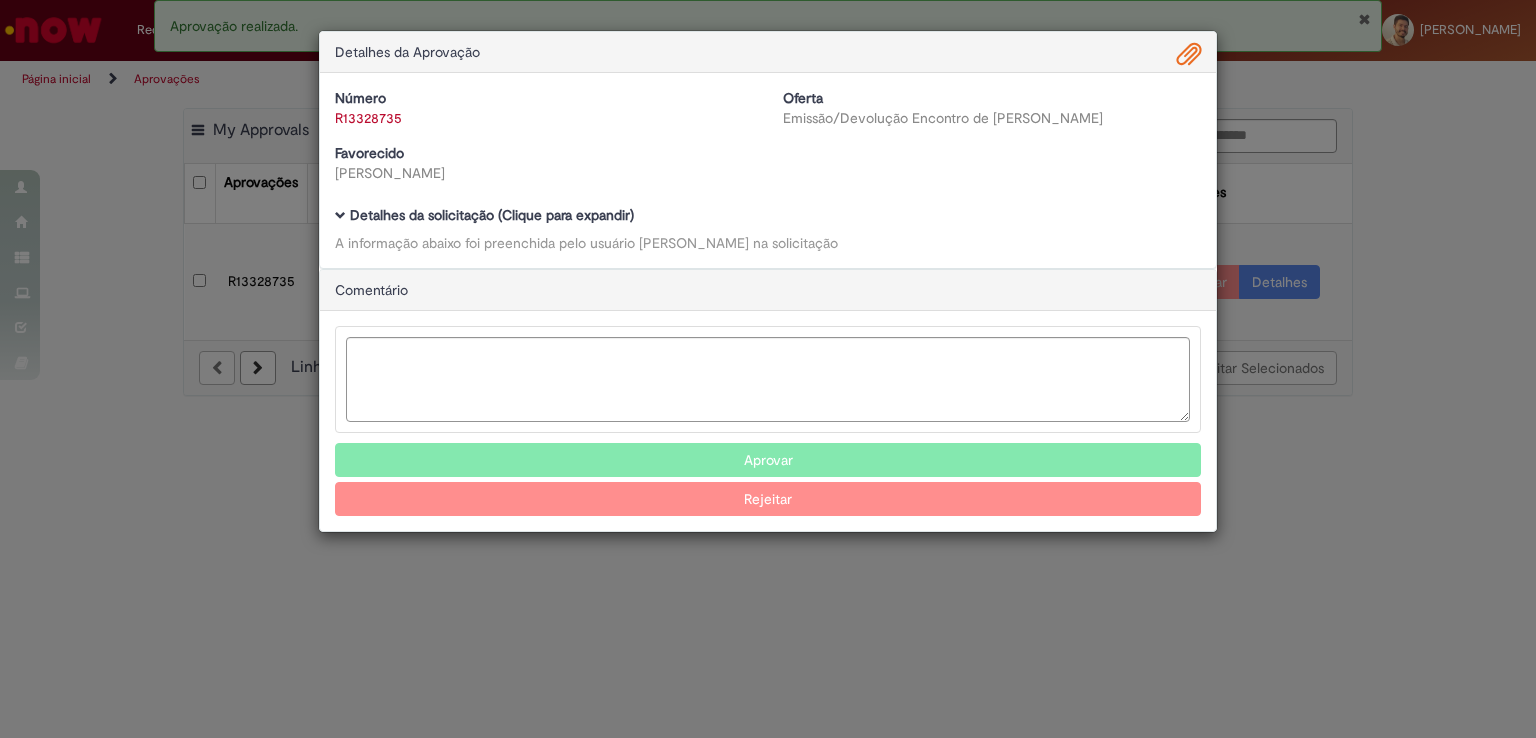 click at bounding box center [1189, 55] 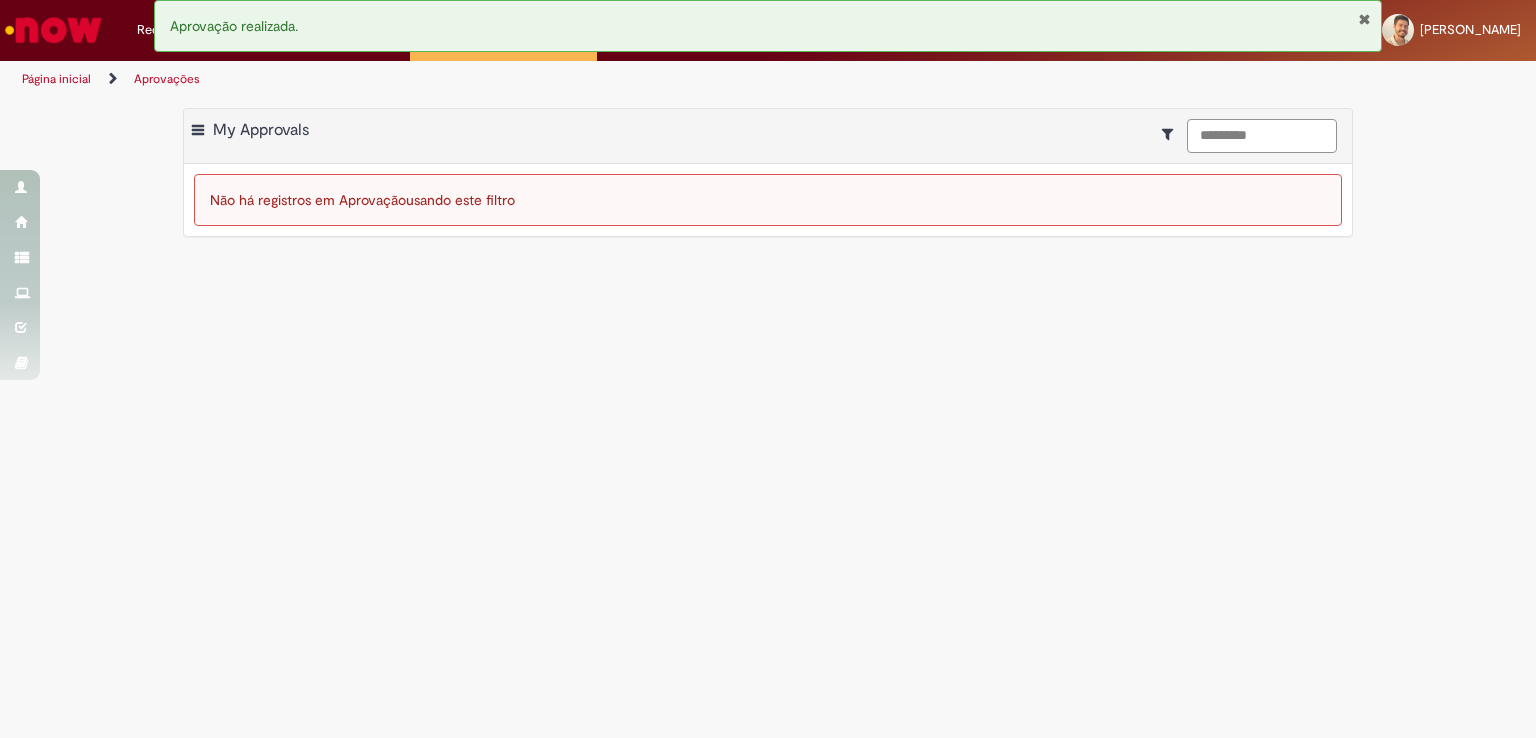 click on "*********" at bounding box center [1262, 136] 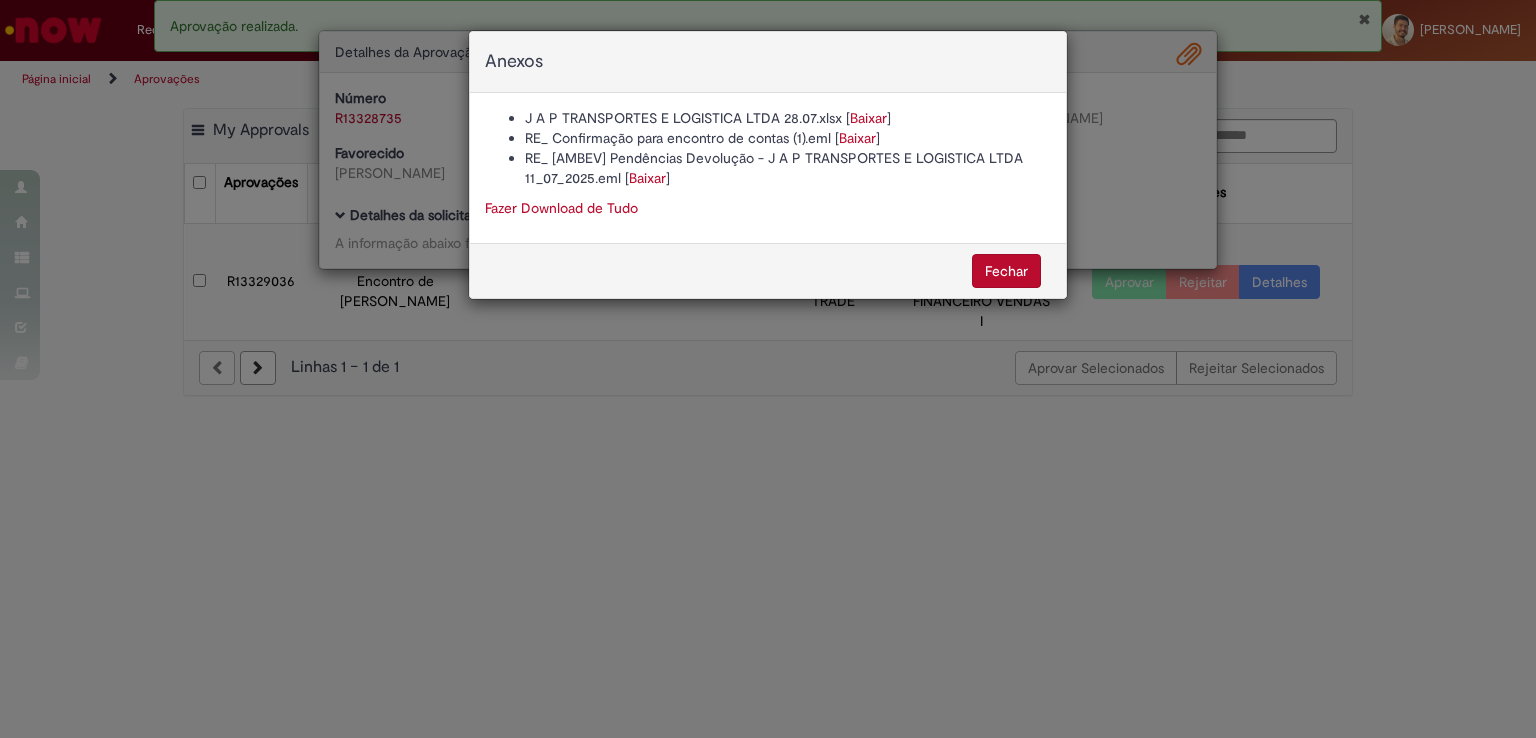 click on "Anexos
J A P TRANSPORTES E LOGISTICA LTDA 28.07.xlsx [ Baixar ] RE_ Confirmação para encontro de contas (1).eml [ Baixar ] RE_ [AMBEV] Pendências Devolução - J A P TRANSPORTES E LOGISTICA LTDA 11_07_2025.eml [ Baixar ]
Fazer Download de Tudo
[GEOGRAPHIC_DATA]" at bounding box center [768, 369] 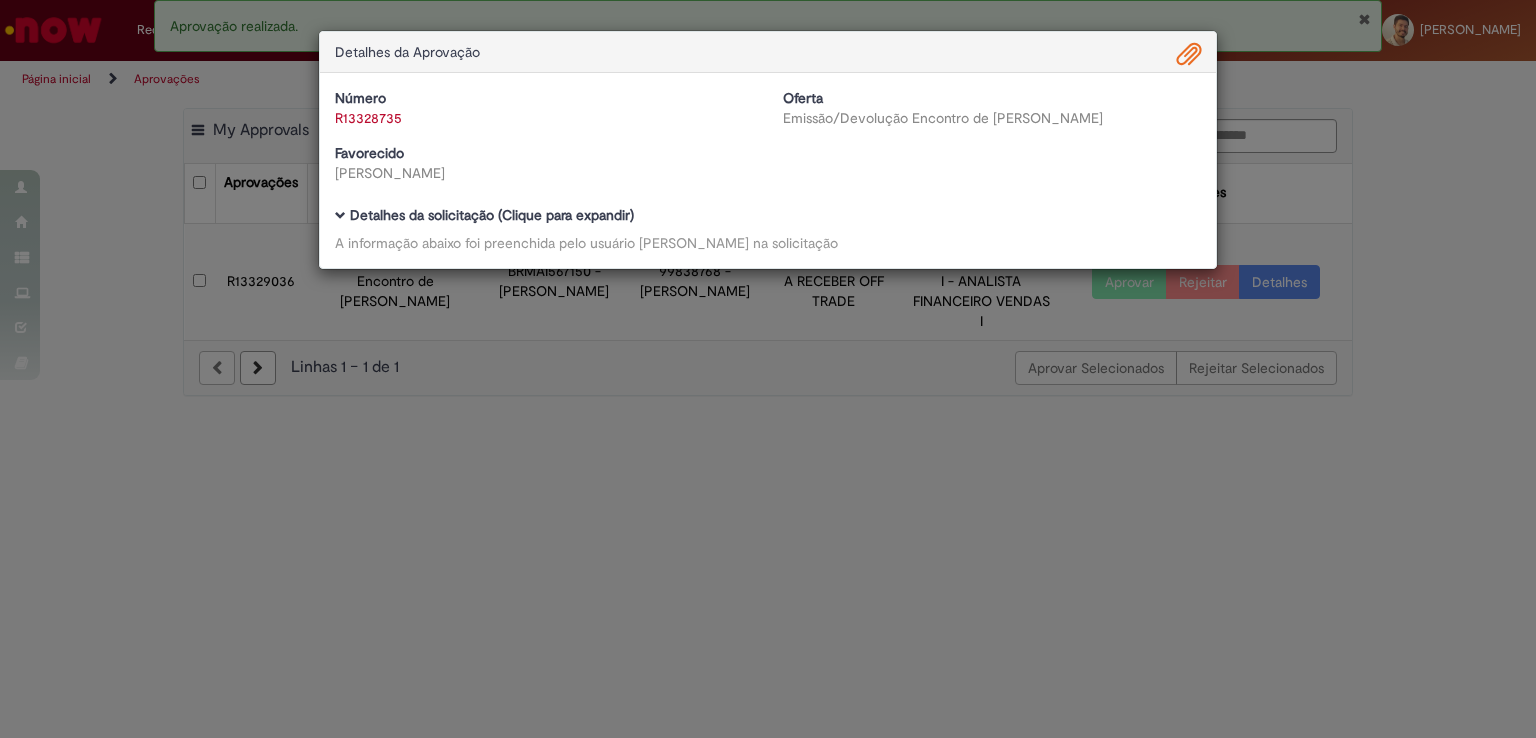 click on "Detalhes da solicitação (Clique para expandir)" at bounding box center (492, 215) 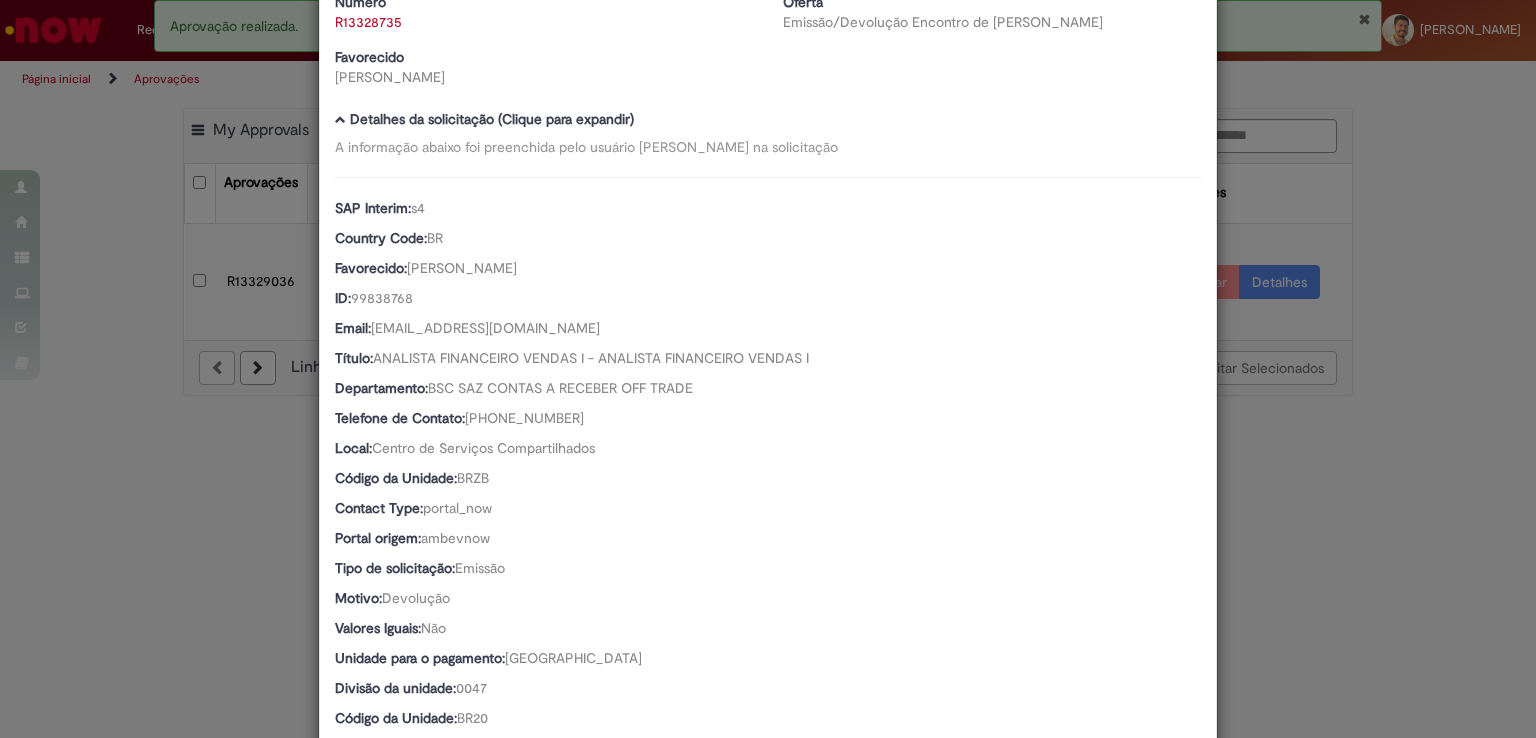scroll, scrollTop: 0, scrollLeft: 0, axis: both 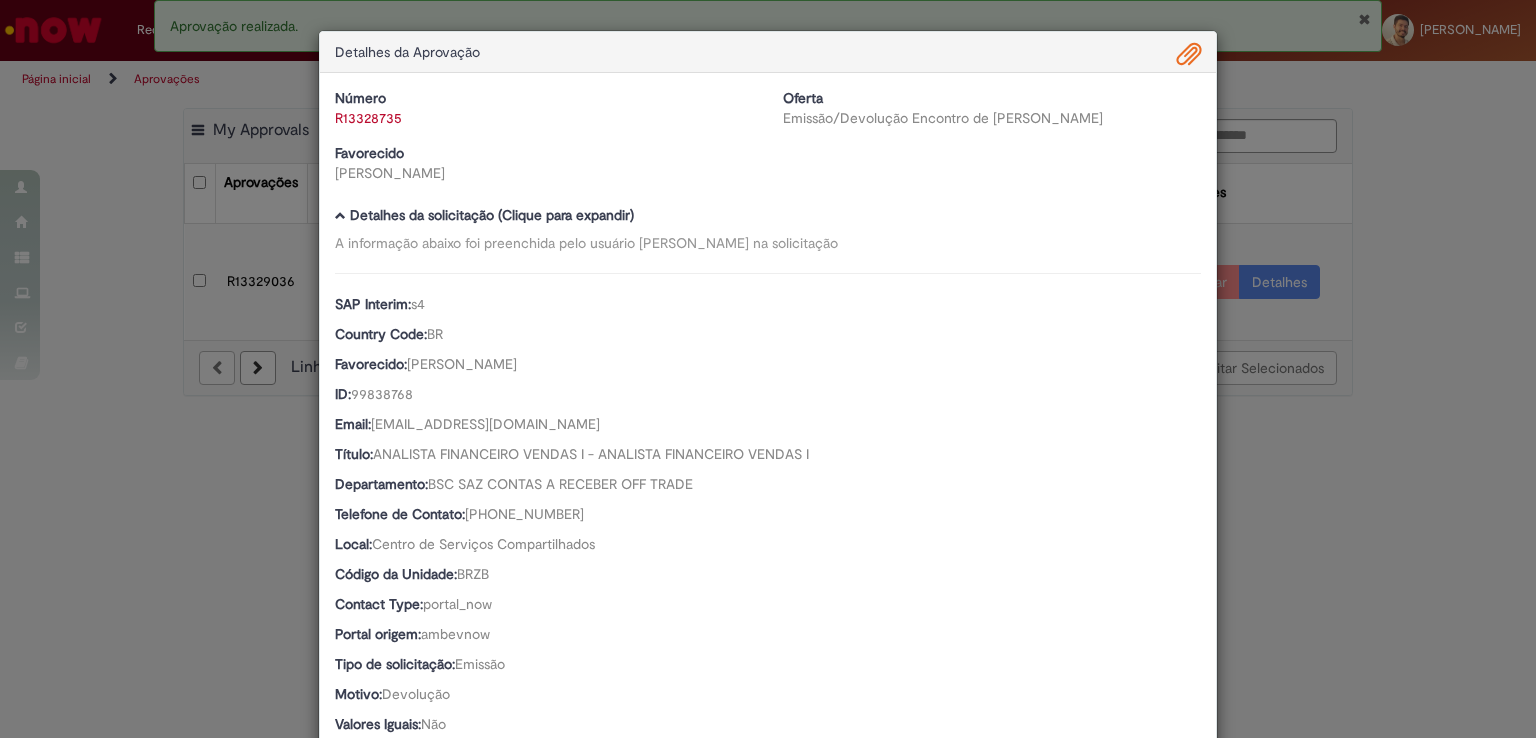 click on "Detalhes da Aprovação
Número
R13328735
Oferta
Emissão/Devolução Encontro de Contas Fornecedor
Favorecido
Thayanne Guerreiro Reichert
Baixar arquivos da requisição
Detalhes da solicitação (Clique para expandir)
A informação abaixo foi preenchida pelo usuário [PERSON_NAME] Rosa na solicitação
SAP Interim:  s4
Country Code:  BR
Favorecido:  [PERSON_NAME]
ID:  99838768
Email:  [EMAIL_ADDRESS][DOMAIN_NAME]
Título:  ANALISTA FINANCEIRO VENDAS I - ANALISTA FINANCEIRO VENDAS I
Departamento:  BSC SAZ CONTAS A RECEBER OFF TRADE
Telefone de Contato:  [PHONE_NUMBER]" at bounding box center [768, 369] 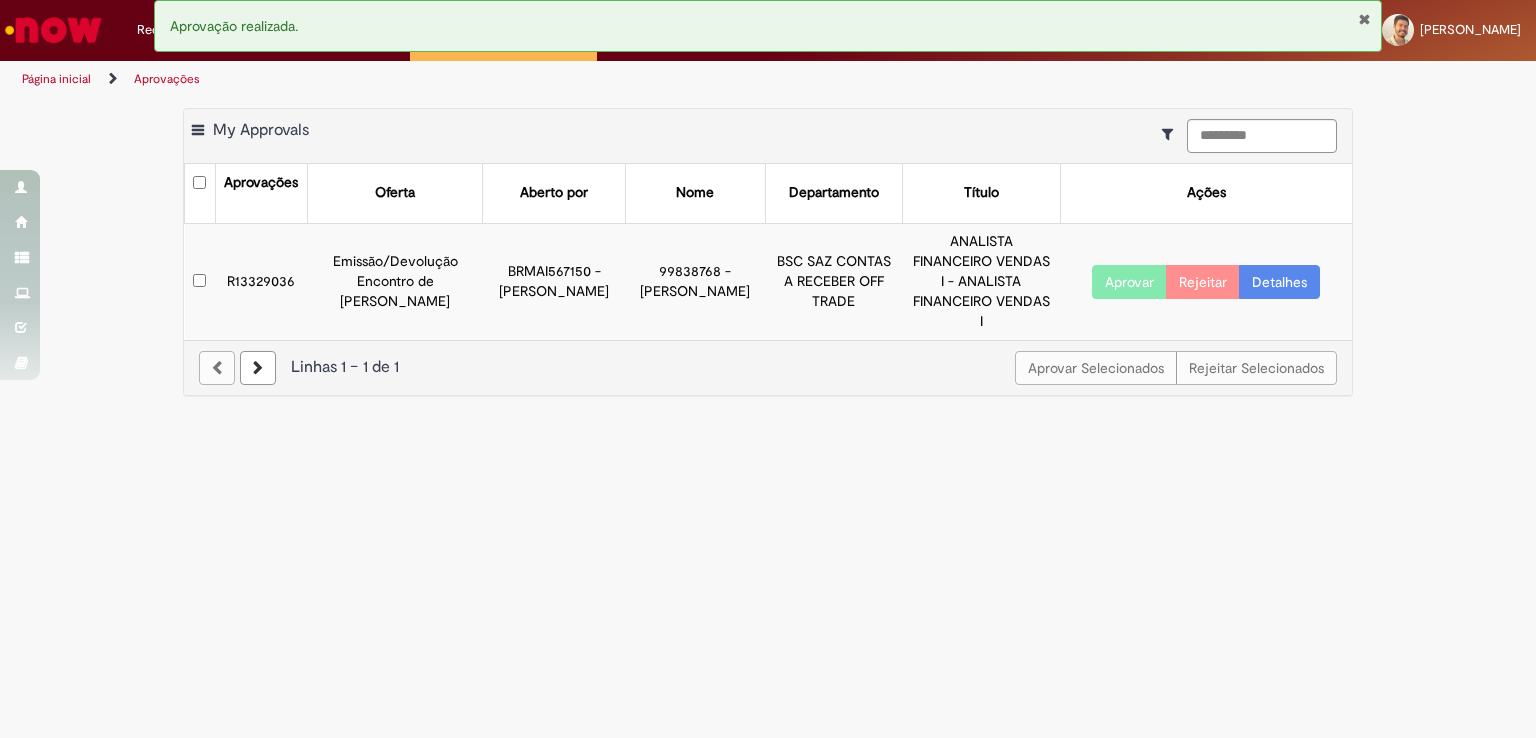 click on "Aprovar" at bounding box center (1129, 282) 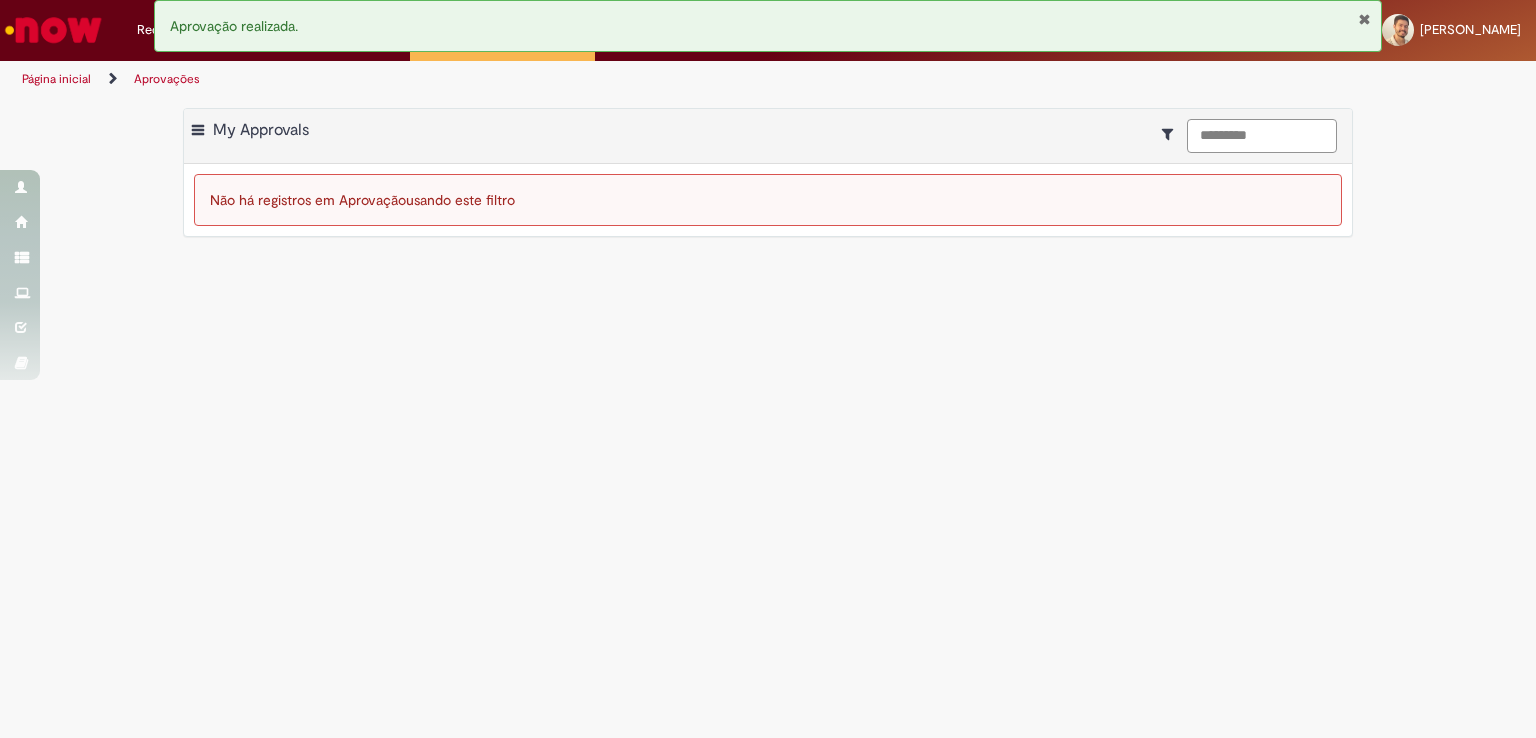 click on "*********" at bounding box center [1262, 136] 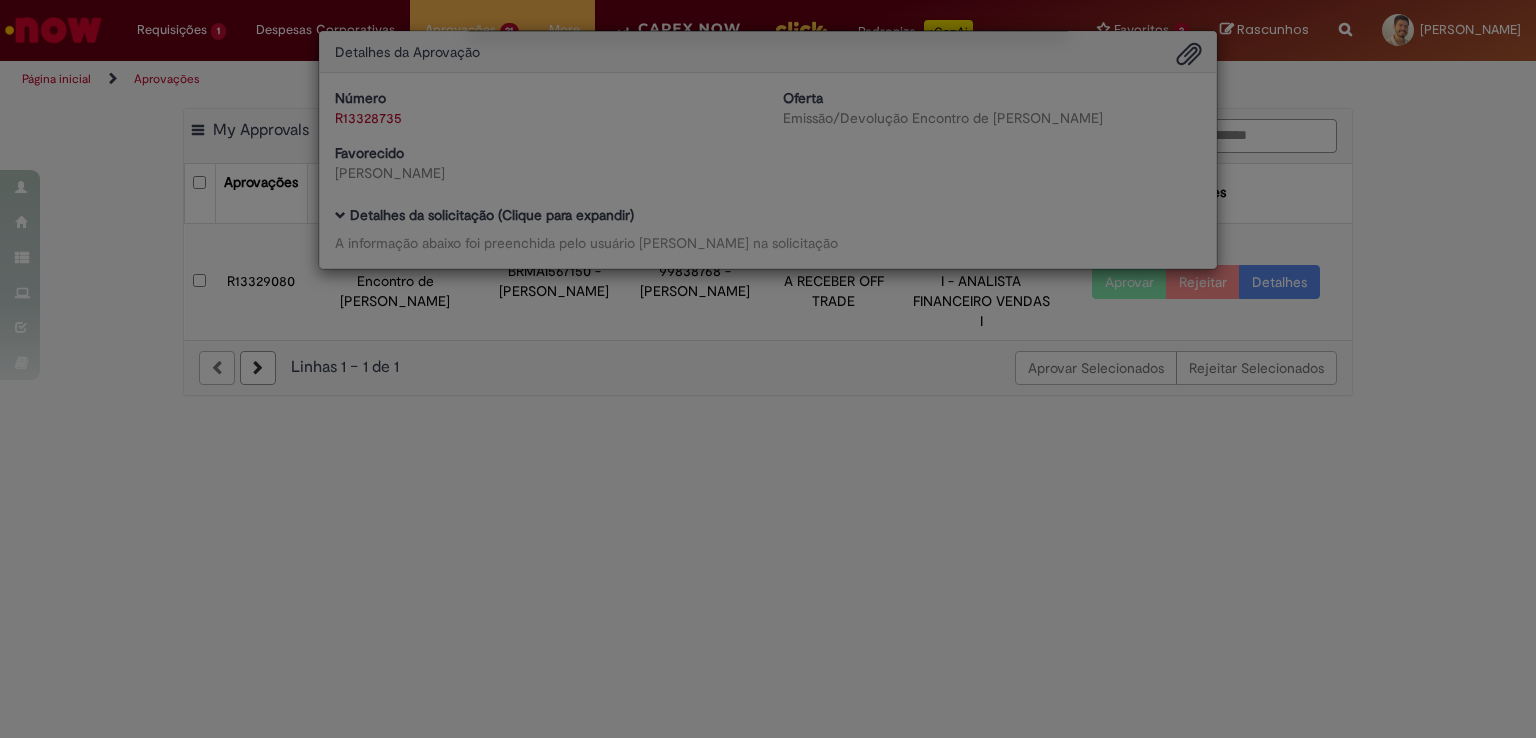 type on "*********" 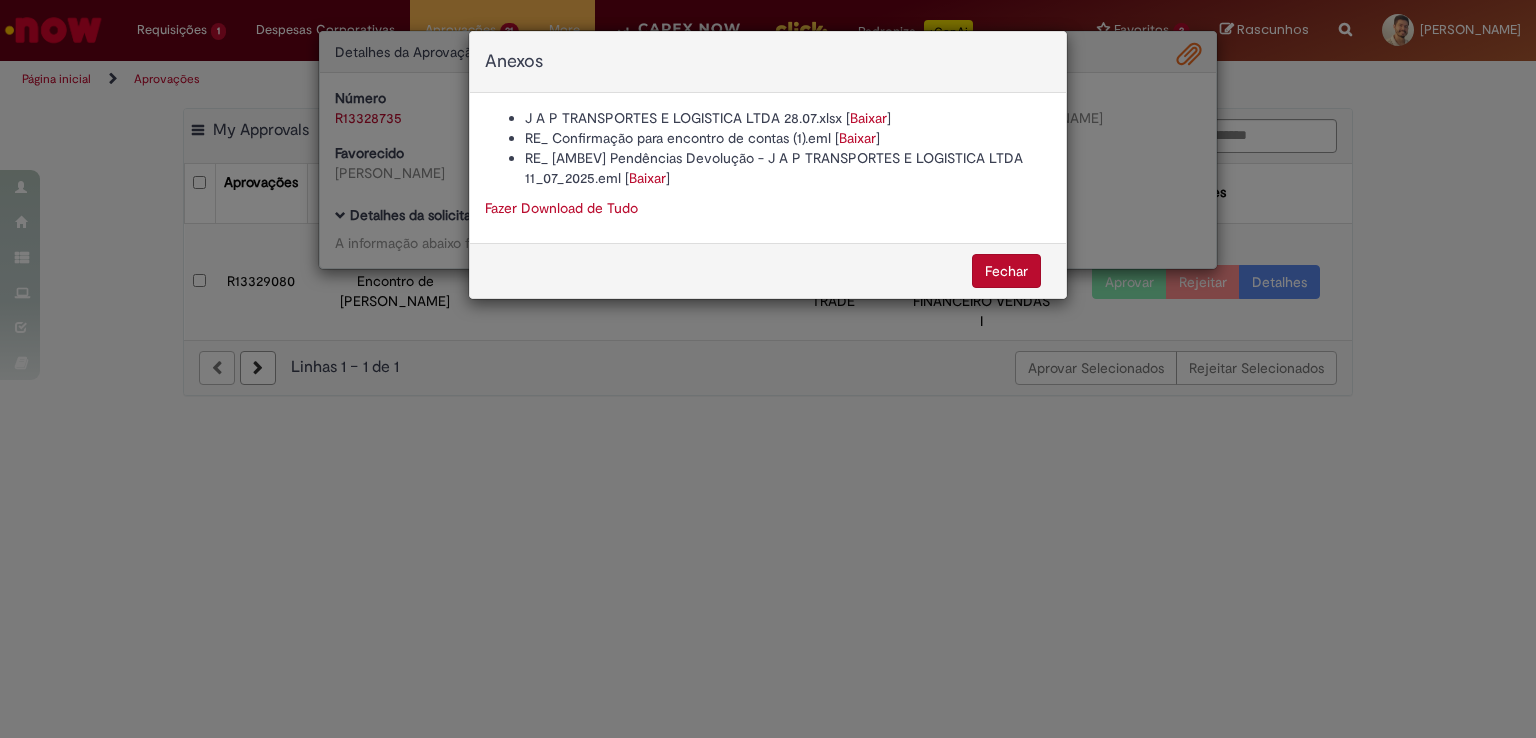 click on "Anexos
J A P TRANSPORTES E LOGISTICA LTDA 28.07.xlsx [ Baixar ] RE_ Confirmação para encontro de contas (1).eml [ Baixar ] RE_ [AMBEV] Pendências Devolução - J A P TRANSPORTES E LOGISTICA LTDA 11_07_2025.eml [ Baixar ]
Fazer Download de Tudo
[GEOGRAPHIC_DATA]" at bounding box center (768, 369) 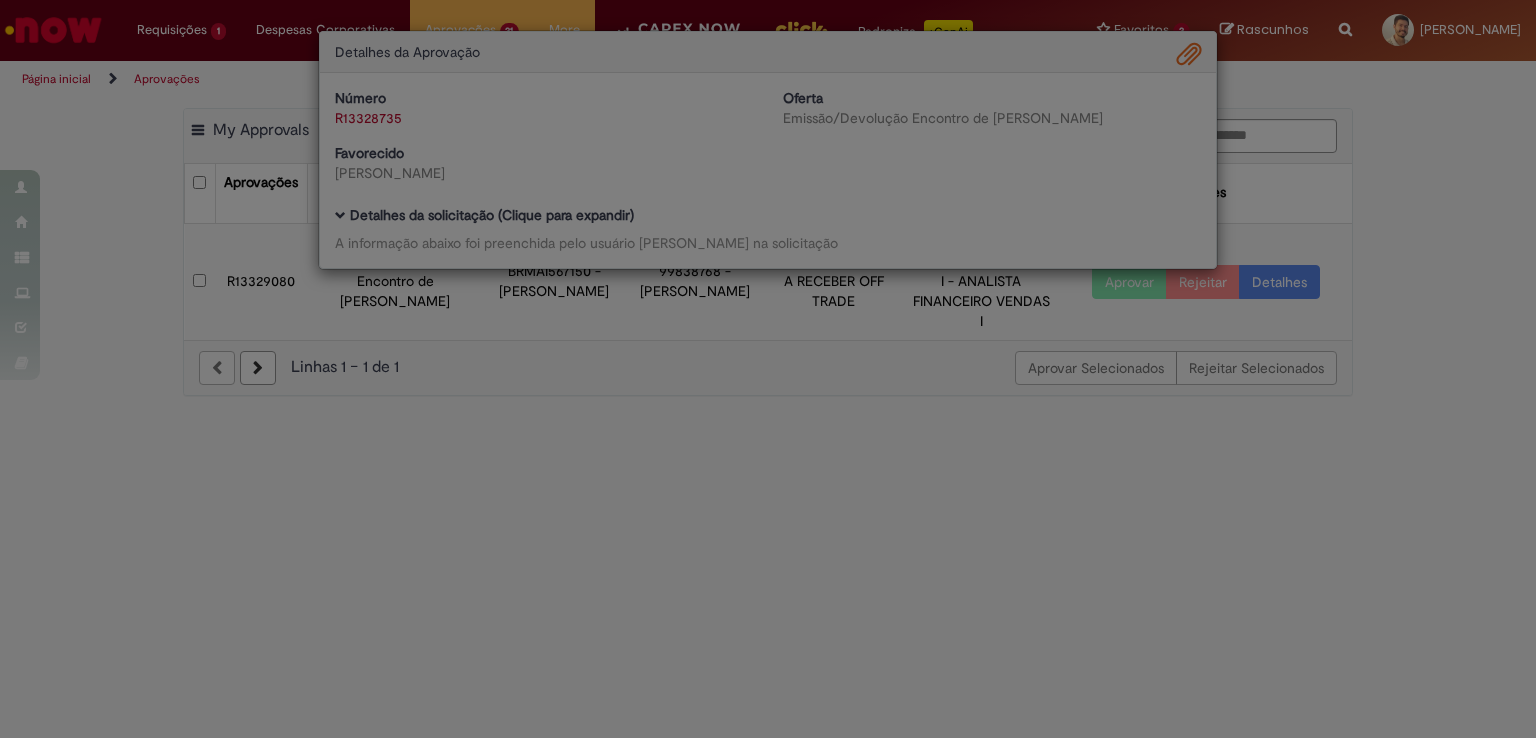 drag, startPoint x: 1398, startPoint y: 163, endPoint x: 1385, endPoint y: 173, distance: 16.40122 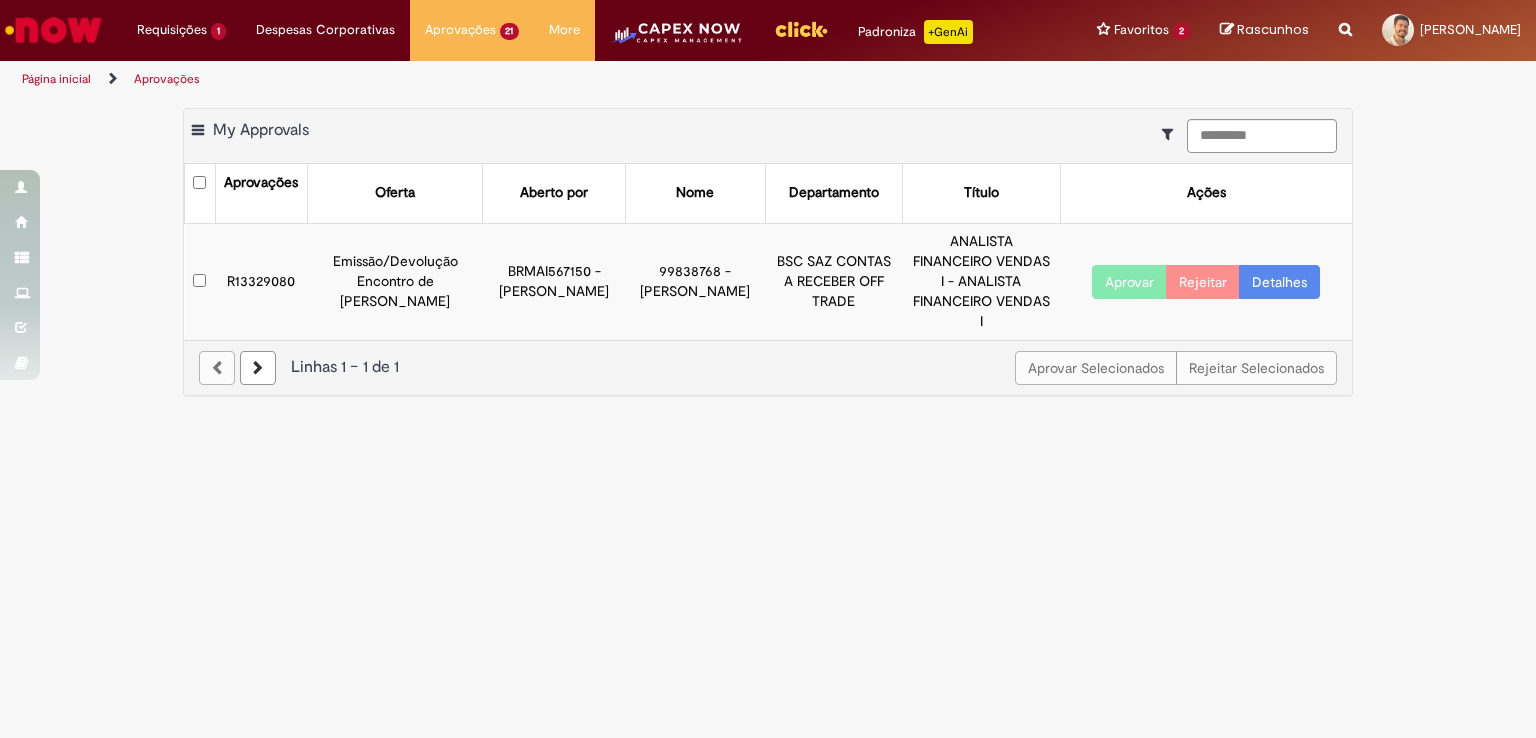 click on "Aprovar" at bounding box center (1129, 282) 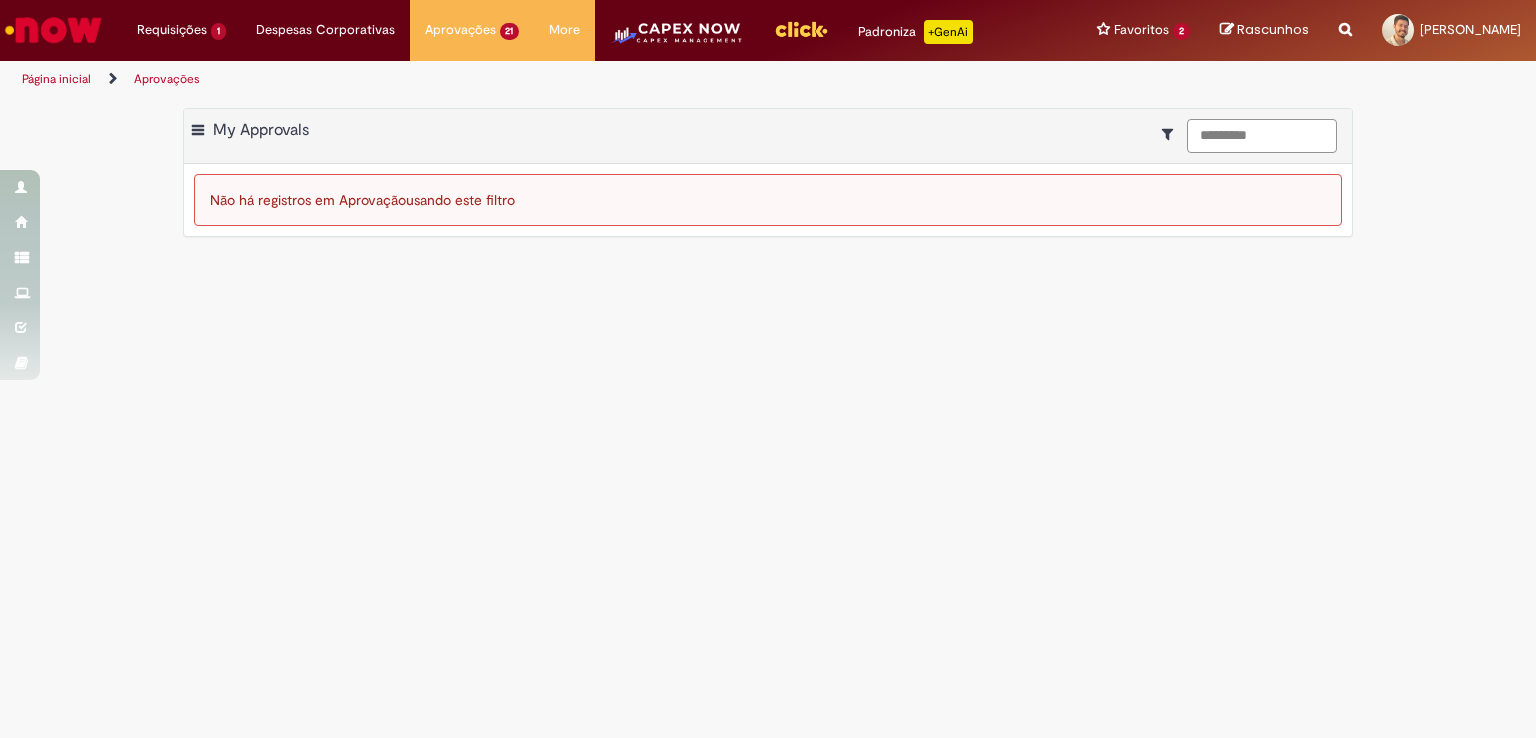 click on "*********" at bounding box center [1262, 136] 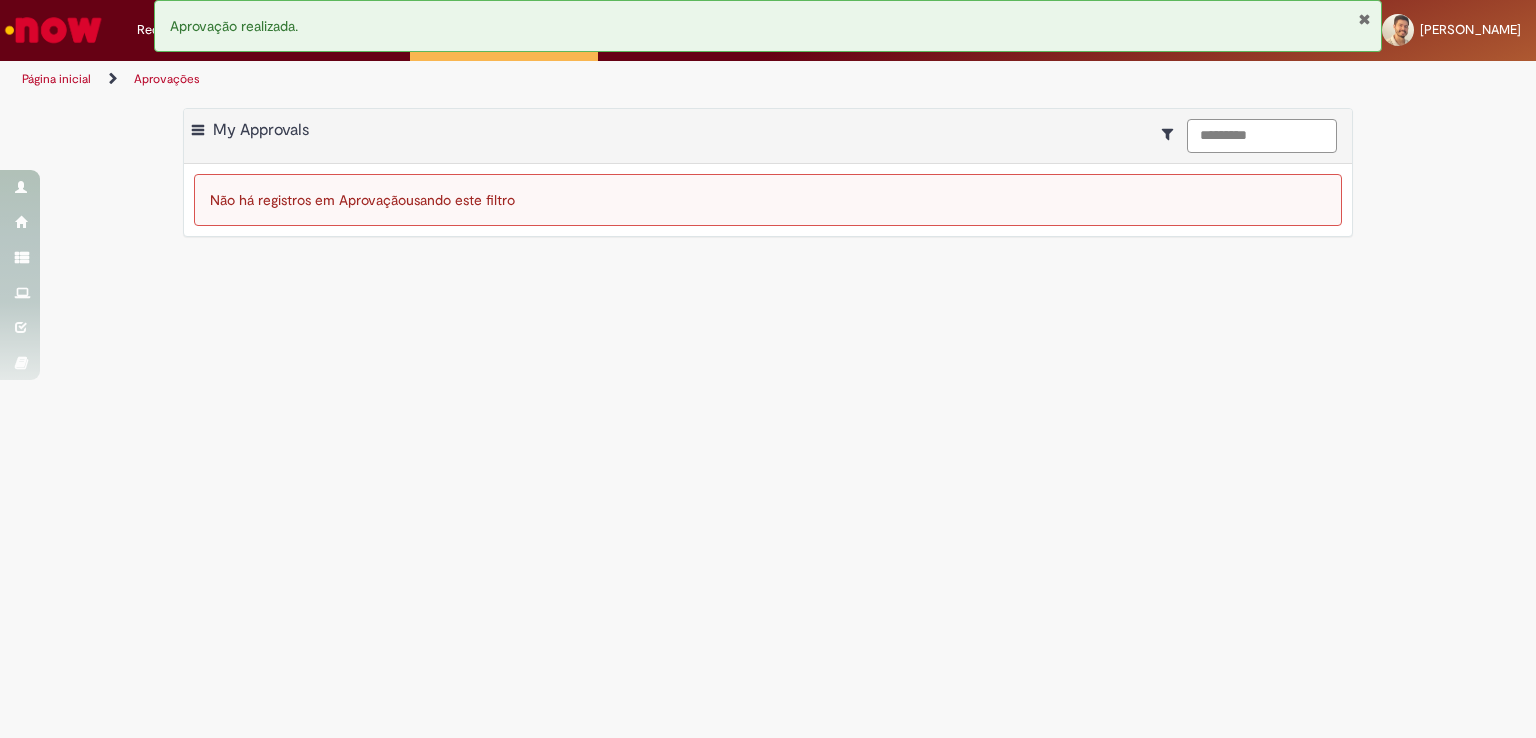 click on "*********" at bounding box center (1262, 136) 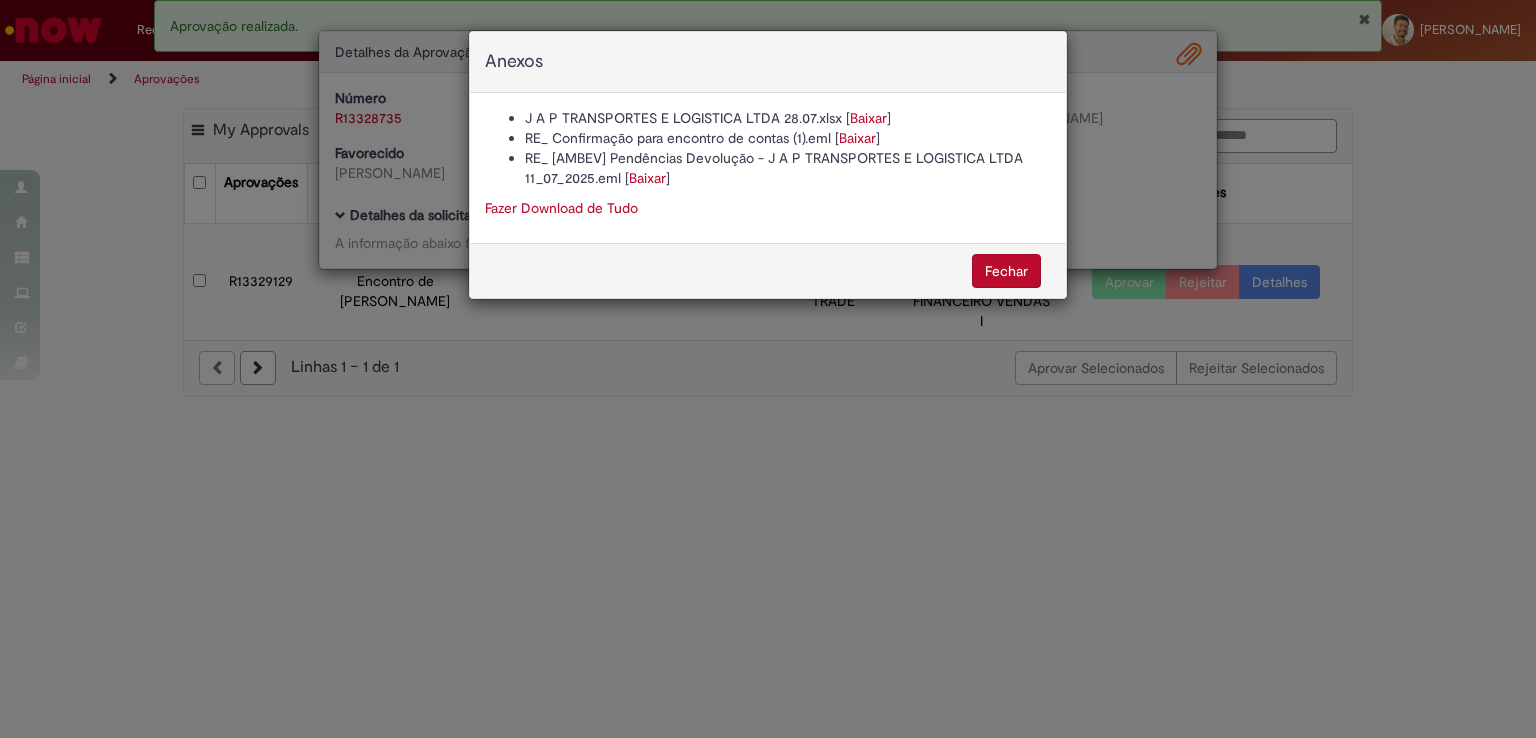type on "*********" 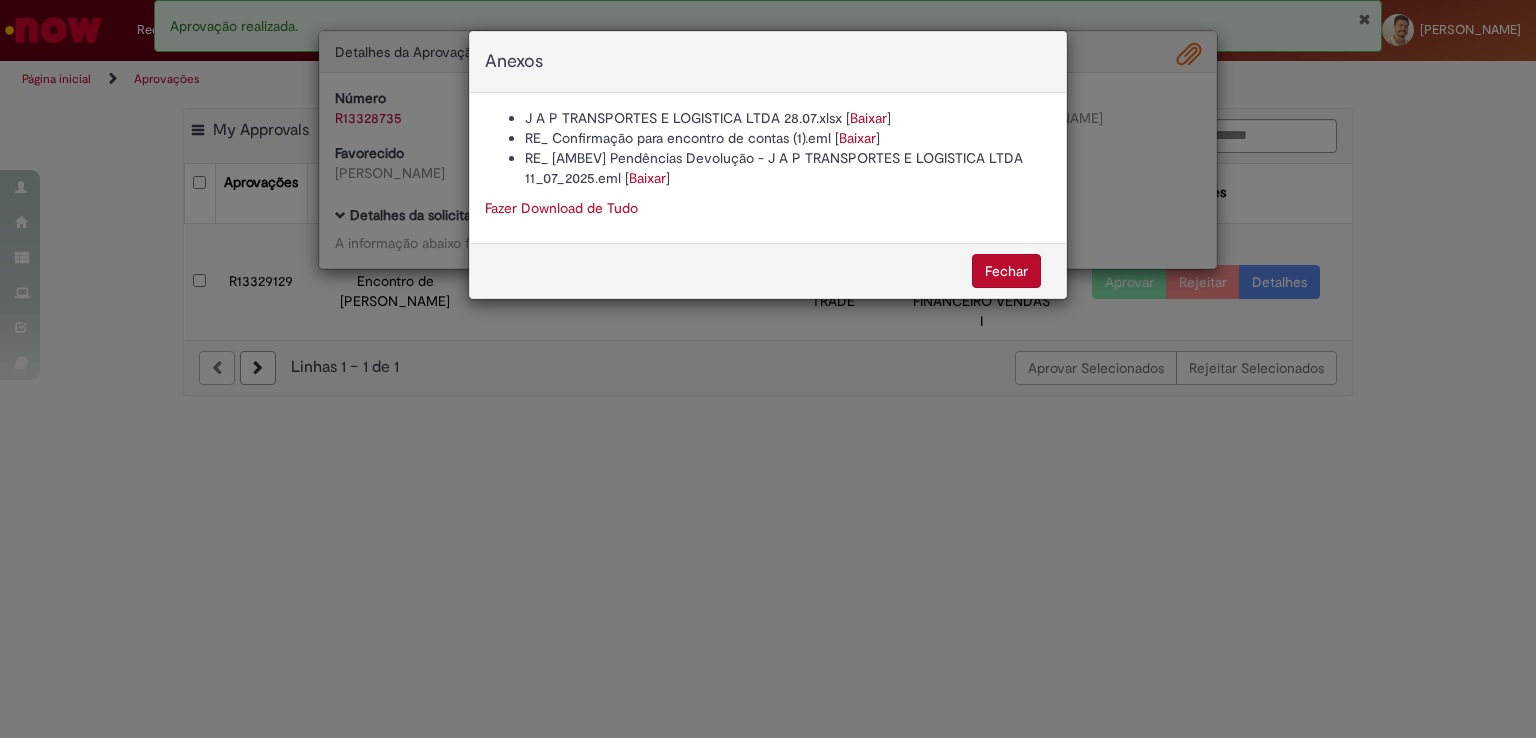 click on "Anexos
J A P TRANSPORTES E LOGISTICA LTDA 28.07.xlsx [ Baixar ] RE_ Confirmação para encontro de contas (1).eml [ Baixar ] RE_ [AMBEV] Pendências Devolução - J A P TRANSPORTES E LOGISTICA LTDA 11_07_2025.eml [ Baixar ]
Fazer Download de Tudo
[GEOGRAPHIC_DATA]" at bounding box center [768, 369] 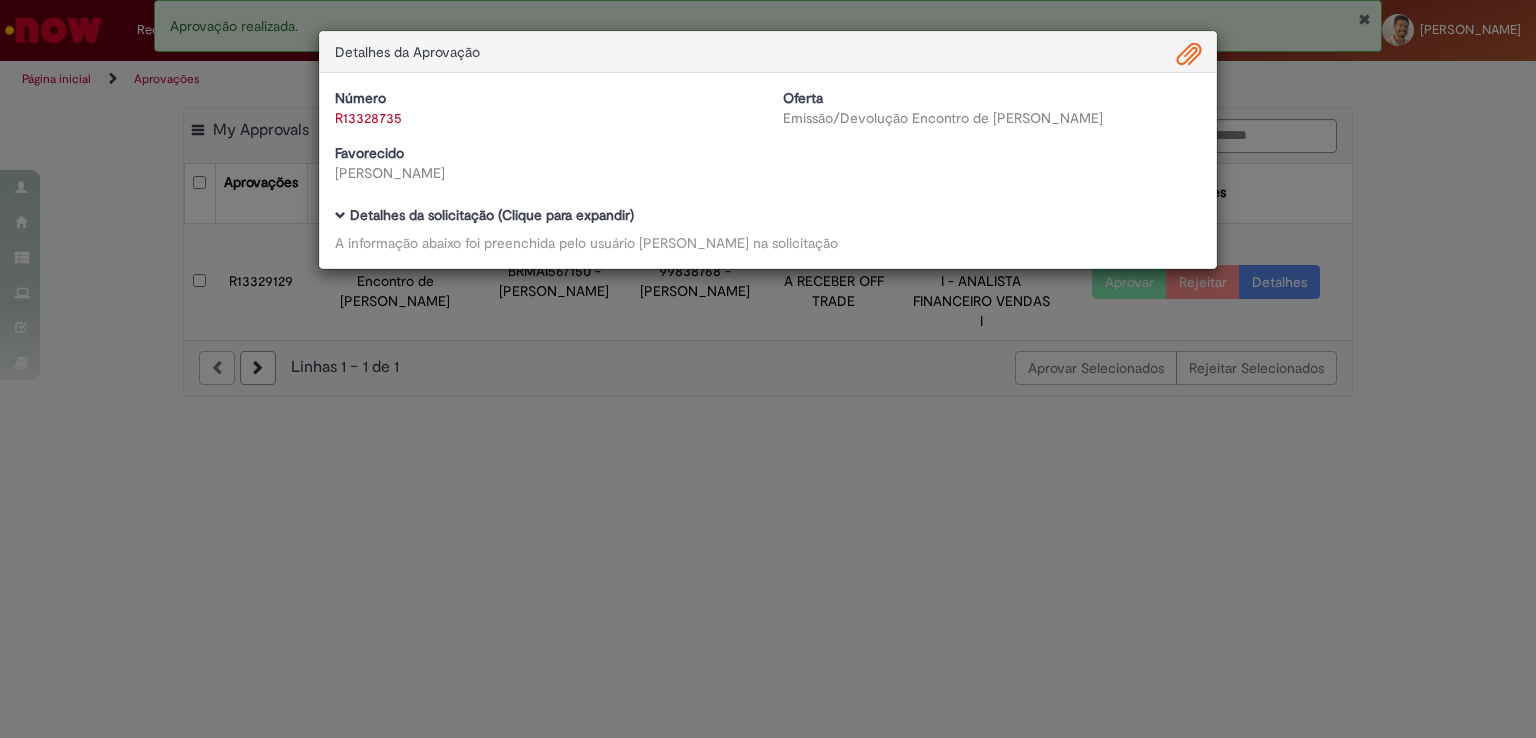 click on "Detalhes da Aprovação
Número
R13328735
Oferta
Emissão/Devolução Encontro de Contas Fornecedor
Favorecido
Thayanne Guerreiro Reichert
Baixar arquivos da requisição
Detalhes da solicitação (Clique para expandir)
A informação abaixo foi preenchida pelo usuário [PERSON_NAME] Rosa na solicitação" at bounding box center [768, 369] 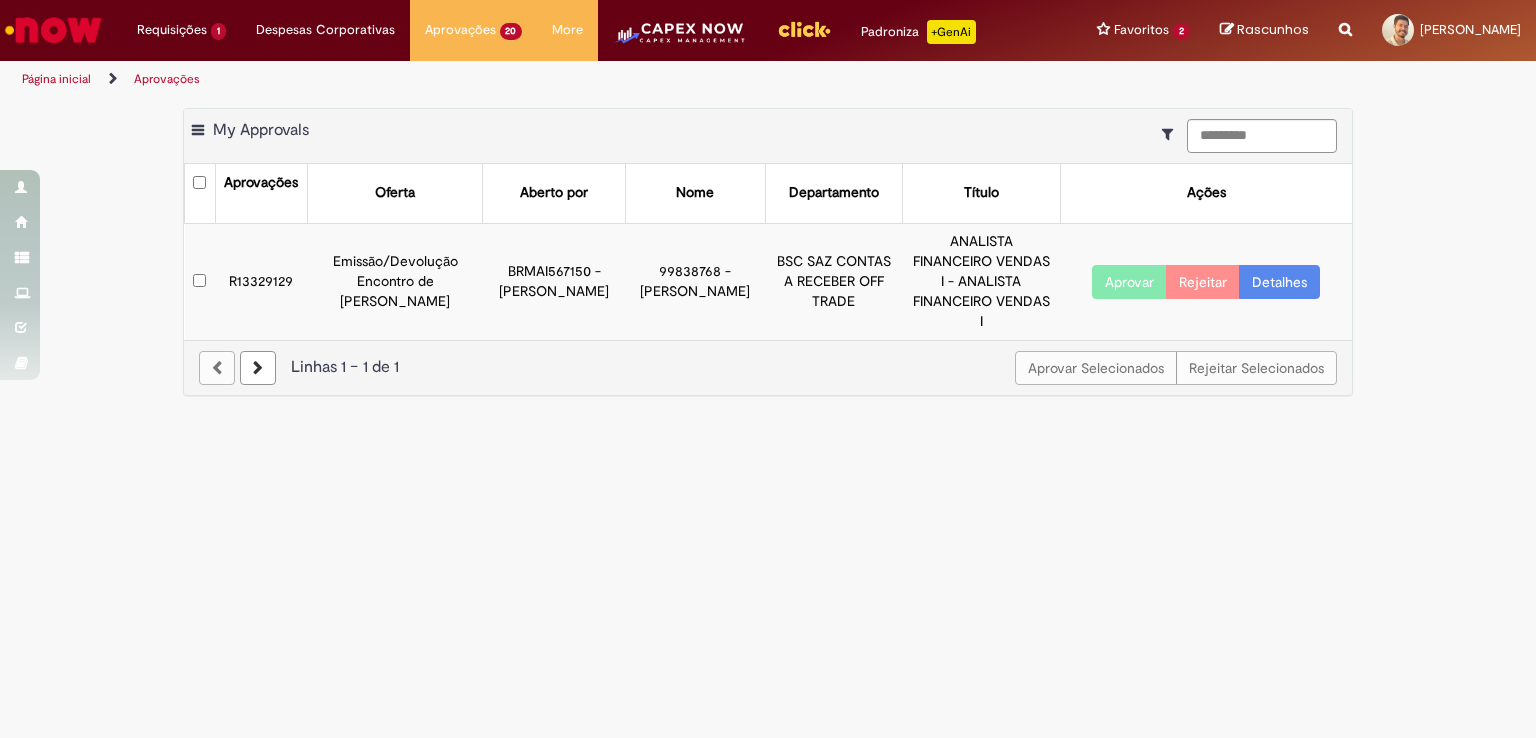 click on "Detalhes" at bounding box center (1279, 282) 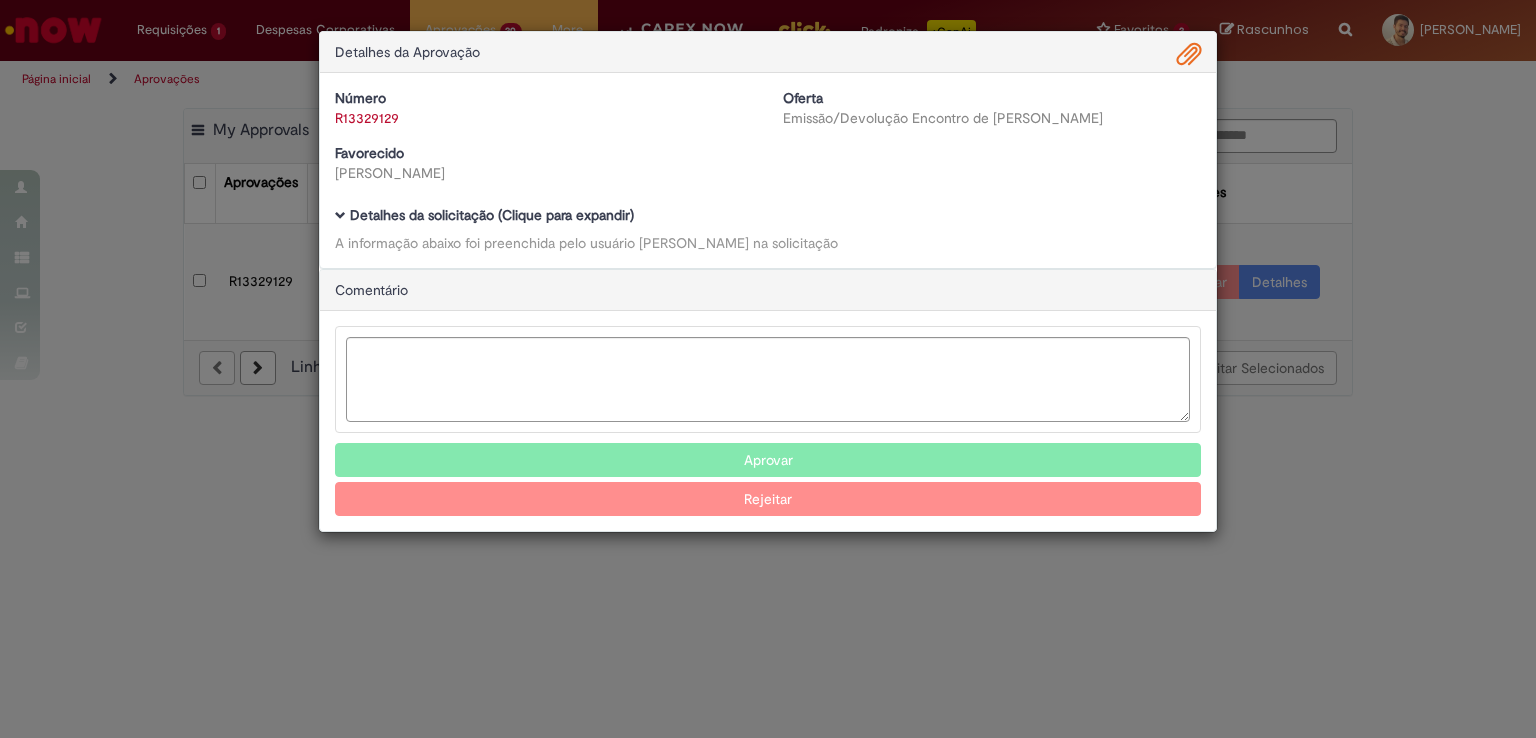 click on "Detalhes da solicitação (Clique para expandir)" at bounding box center [492, 215] 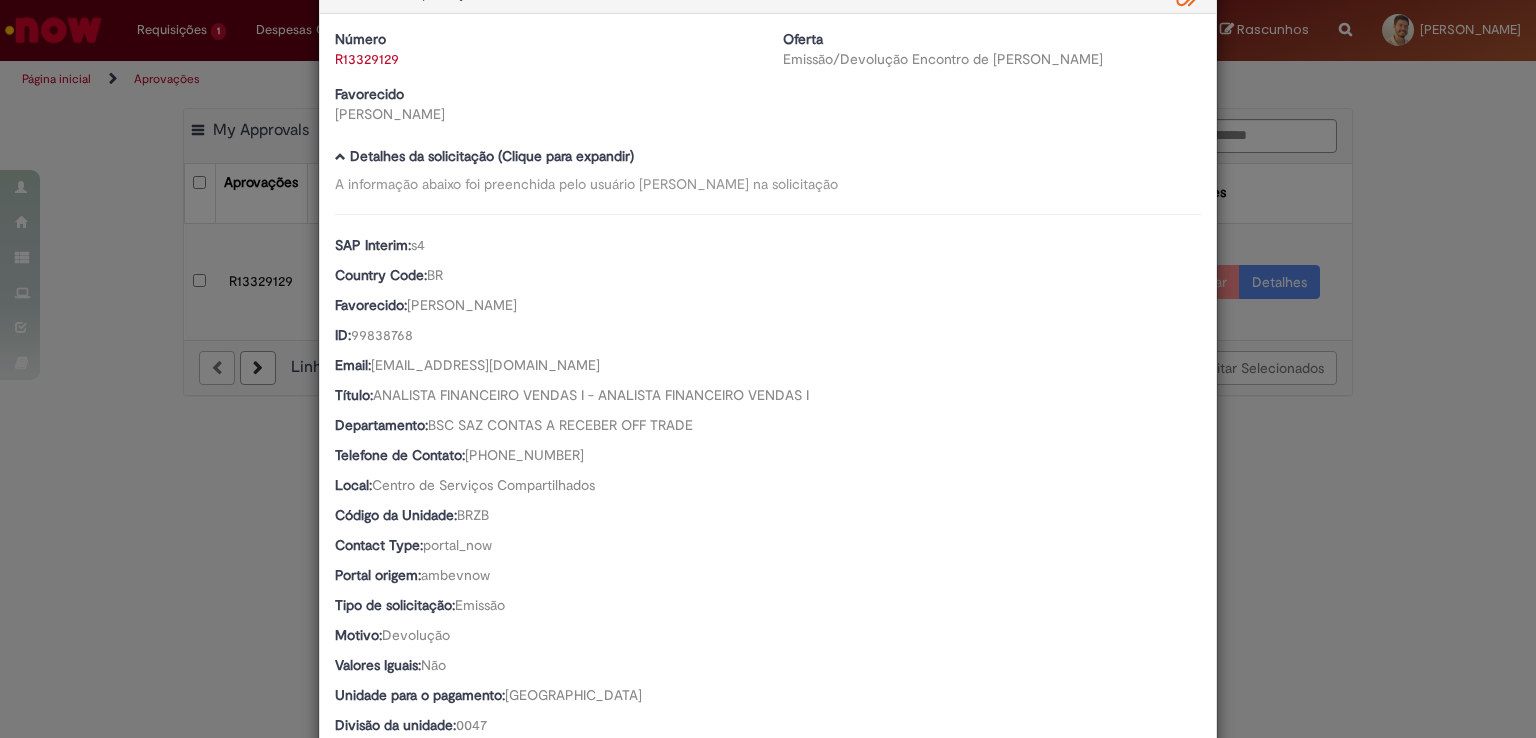 scroll, scrollTop: 0, scrollLeft: 0, axis: both 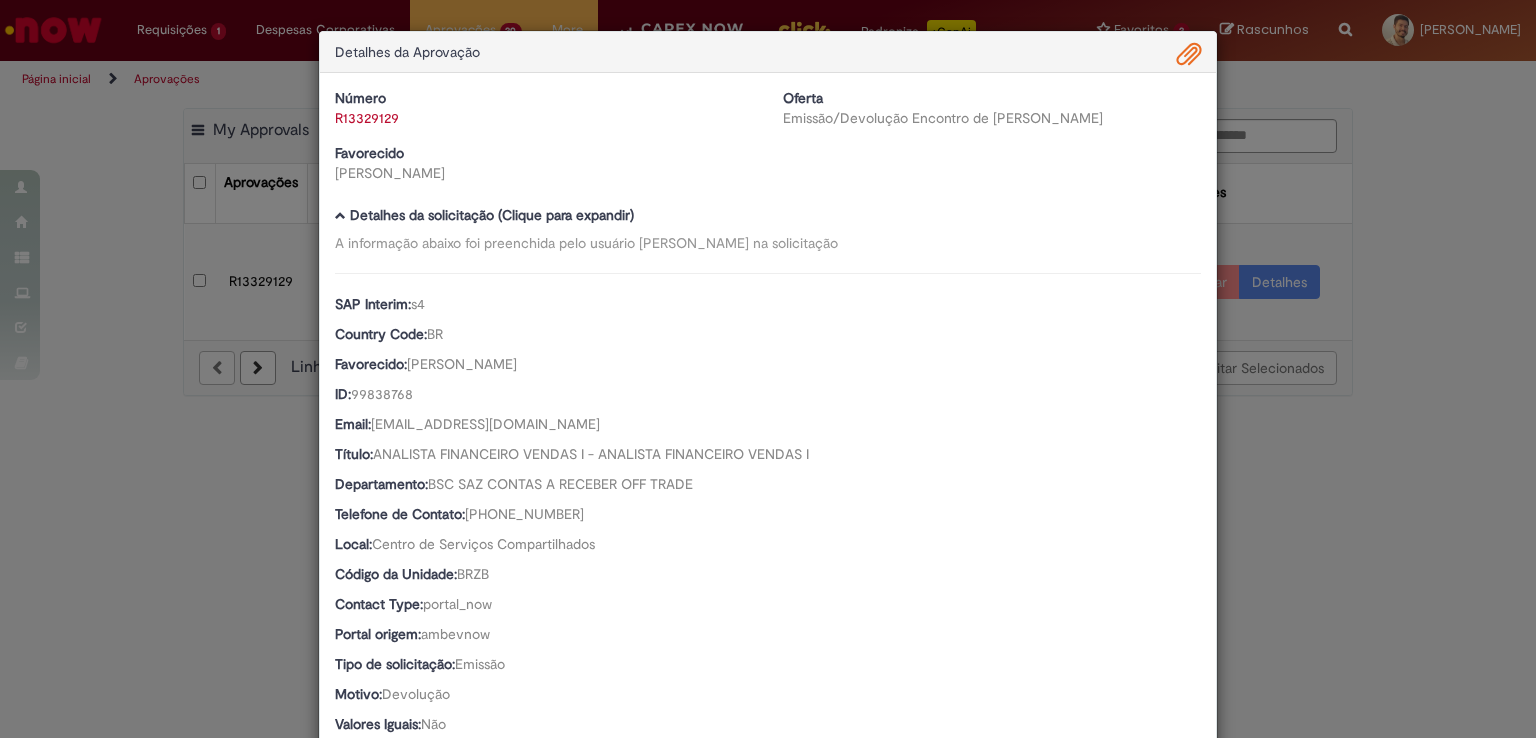 click on "Detalhes da Aprovação" at bounding box center (768, 52) 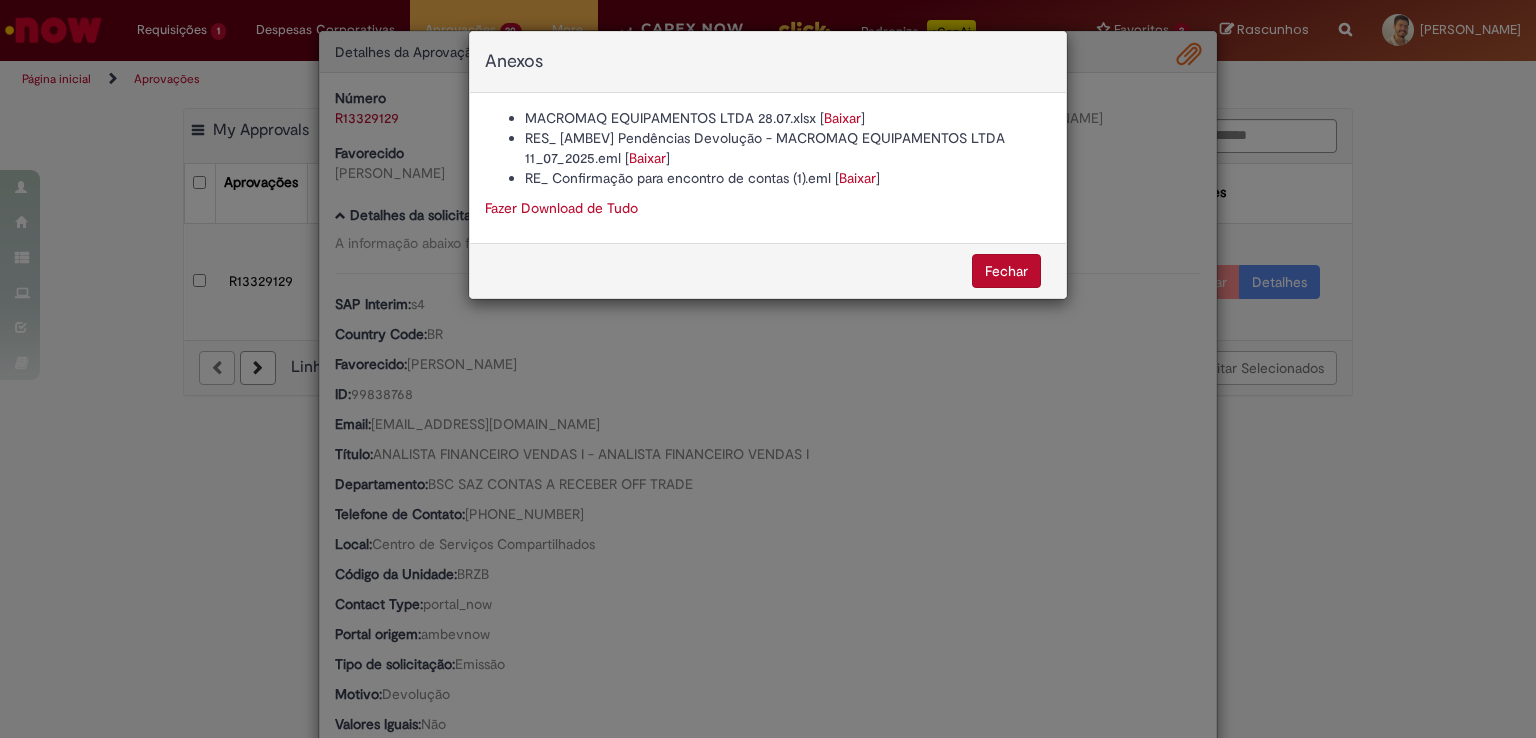 click on "Anexos
MACROMAQ EQUIPAMENTOS LTDA 28.07.xlsx [ Baixar ] RES_ [AMBEV] Pendências Devolução - MACROMAQ EQUIPAMENTOS LTDA 11_07_2025.eml [ Baixar ] RE_ Confirmação para encontro de contas (1).eml [ Baixar ]
Fazer Download de Tudo
[GEOGRAPHIC_DATA]" at bounding box center (768, 369) 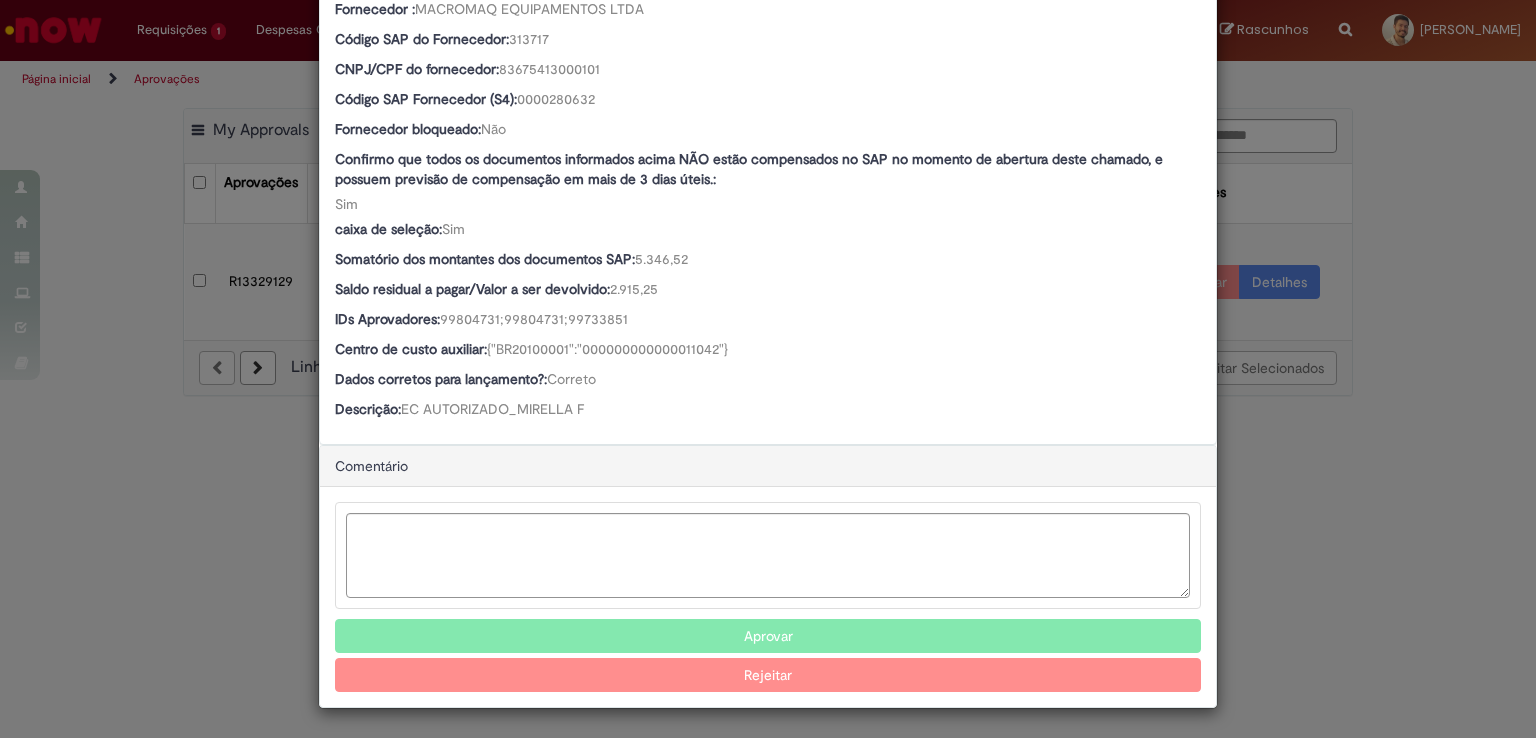 scroll, scrollTop: 924, scrollLeft: 0, axis: vertical 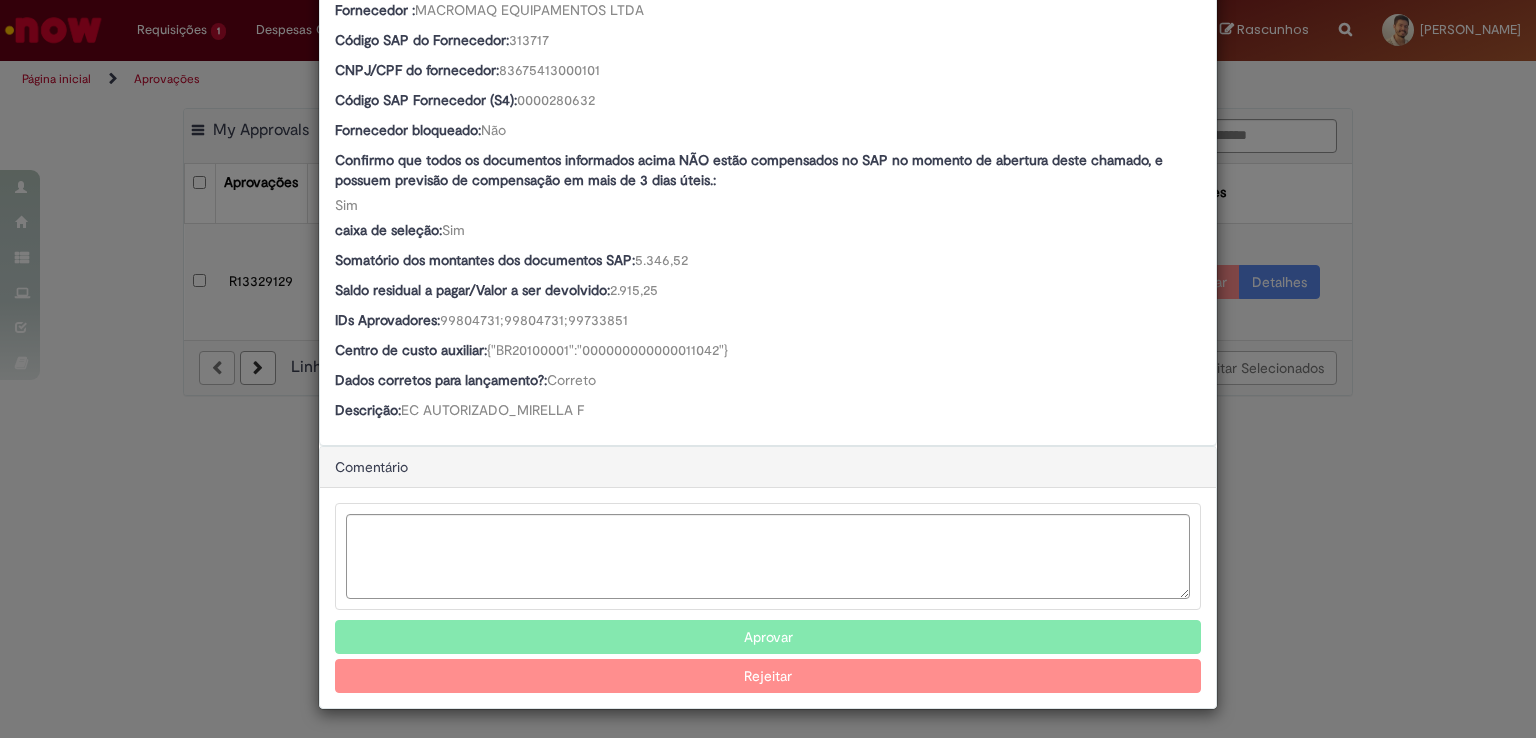 click on "Aprovar" at bounding box center (768, 637) 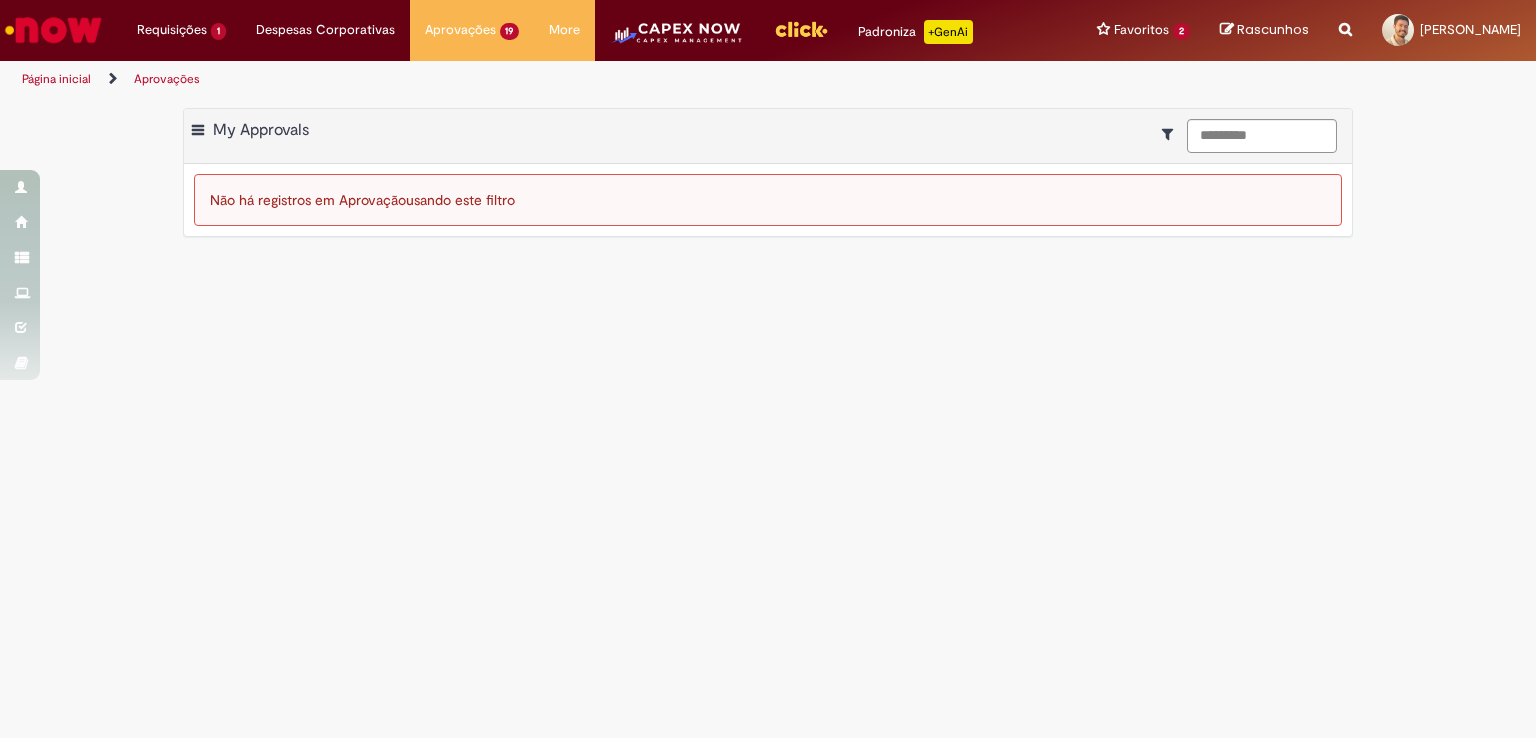 scroll, scrollTop: 664, scrollLeft: 0, axis: vertical 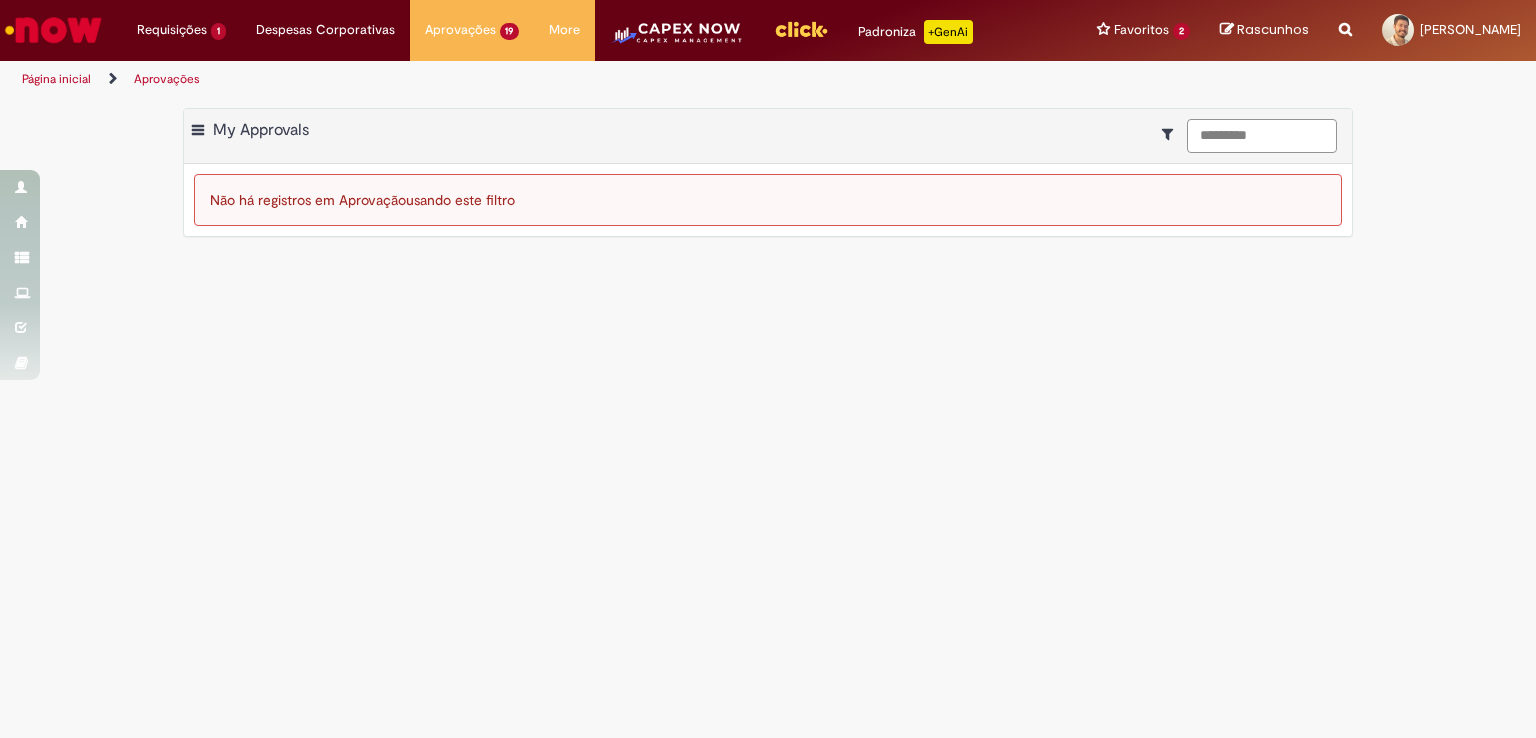 click on "*********" at bounding box center [1262, 136] 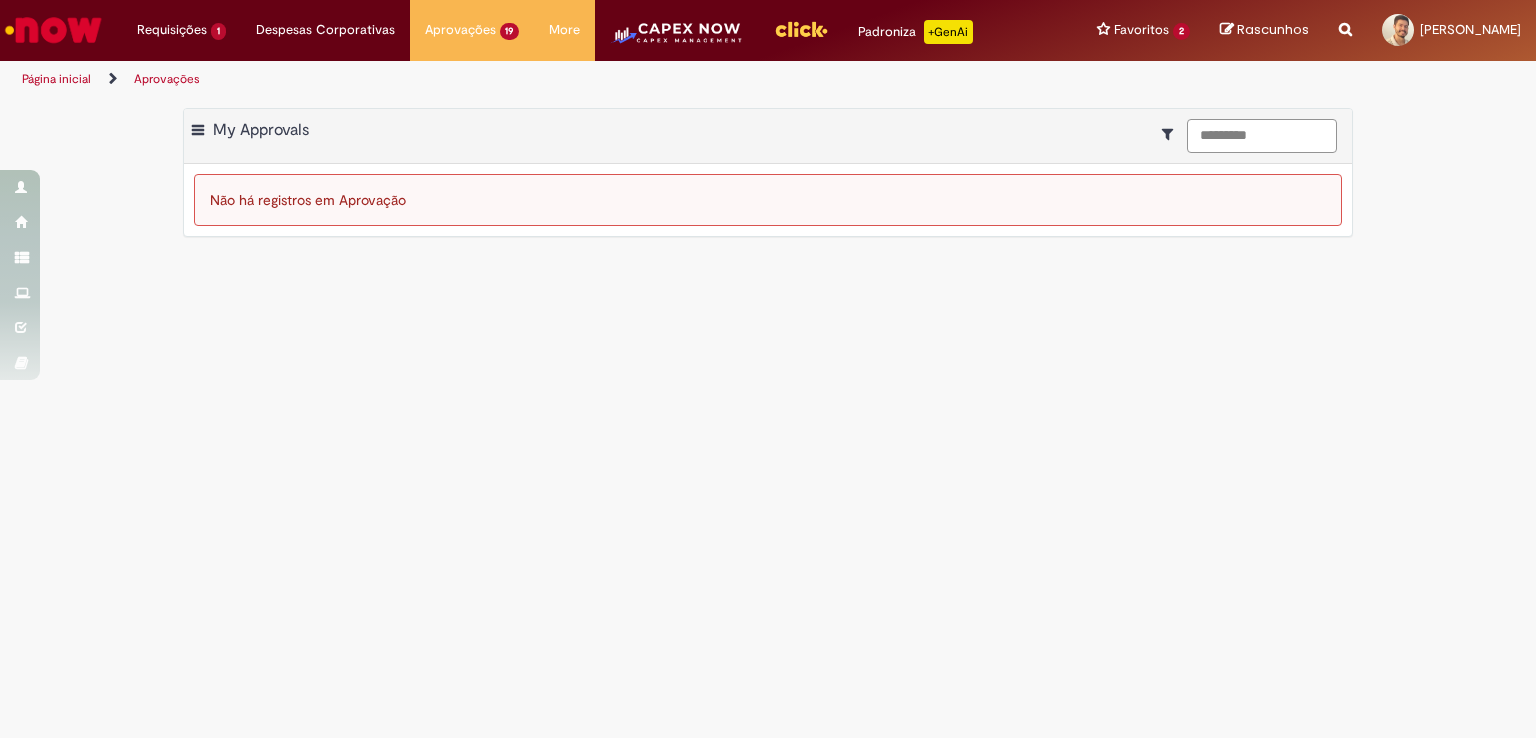 type on "*********" 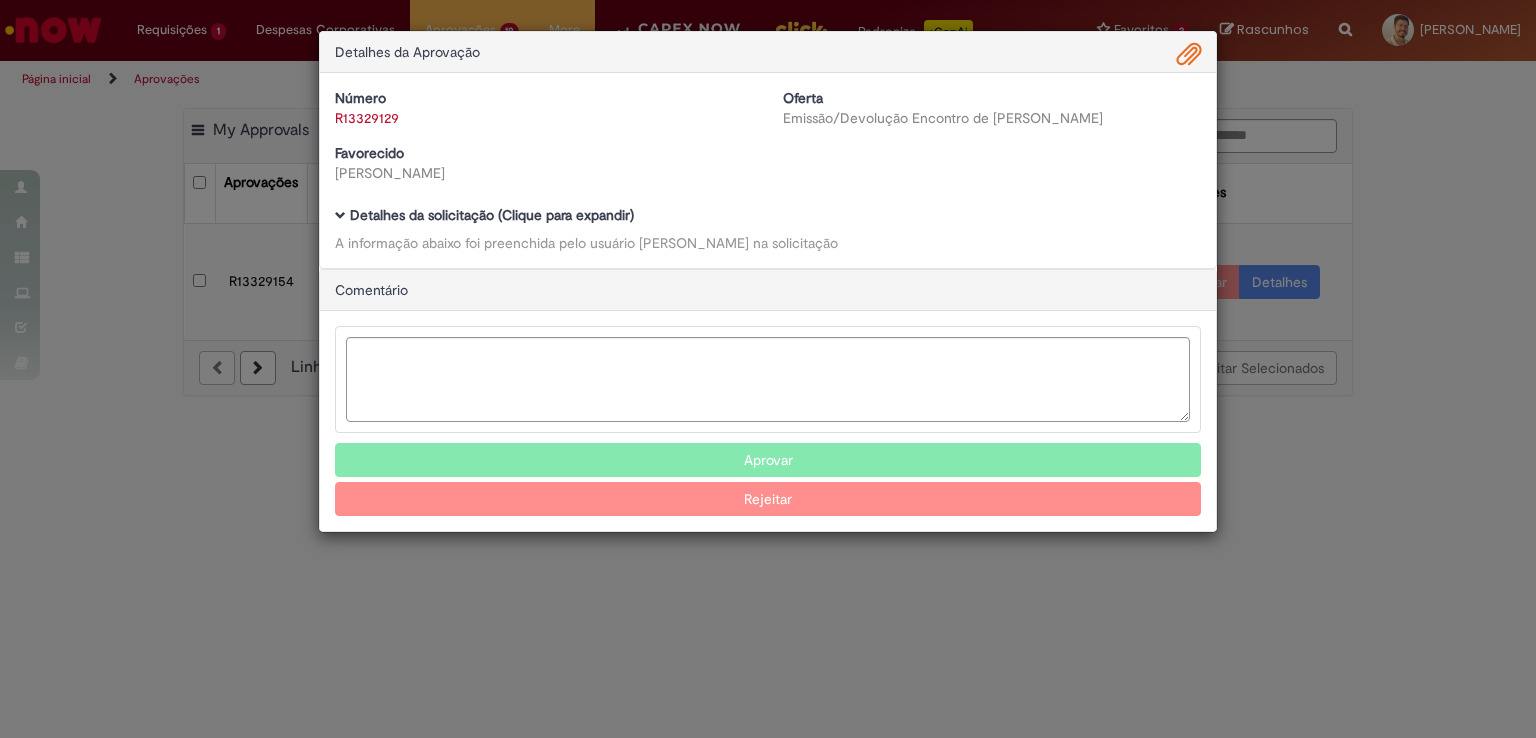click on "Detalhes da Aprovação
Número
R13329129
Oferta
Emissão/Devolução Encontro de Contas Fornecedor
Favorecido
Thayanne Guerreiro Reichert
Baixar arquivos da requisição
Detalhes da solicitação (Clique para expandir)
A informação abaixo foi preenchida pelo usuário [PERSON_NAME] Rosa na solicitação
Comentário
Aprovar   Rejeitar" at bounding box center [768, 369] 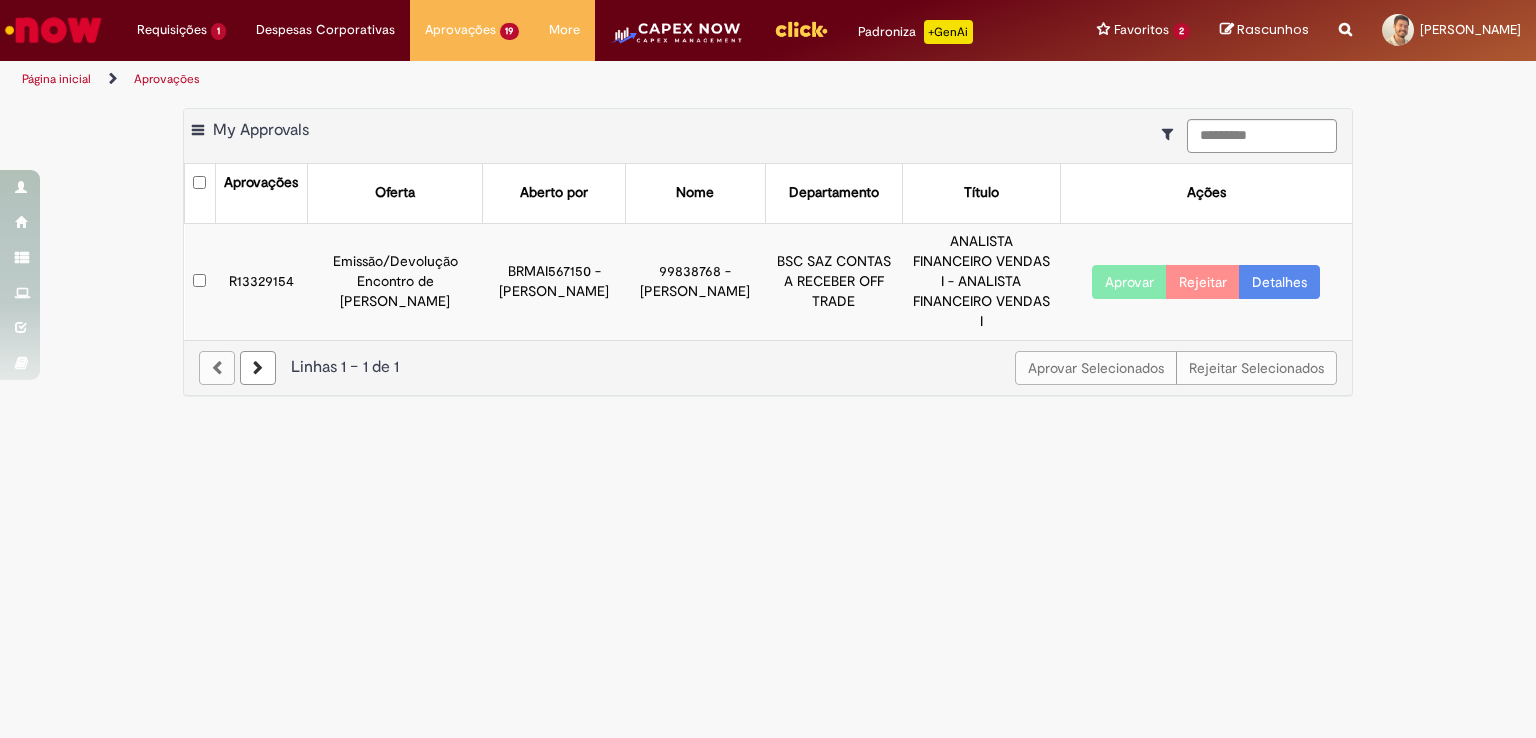 click on "Detalhes" at bounding box center [1279, 282] 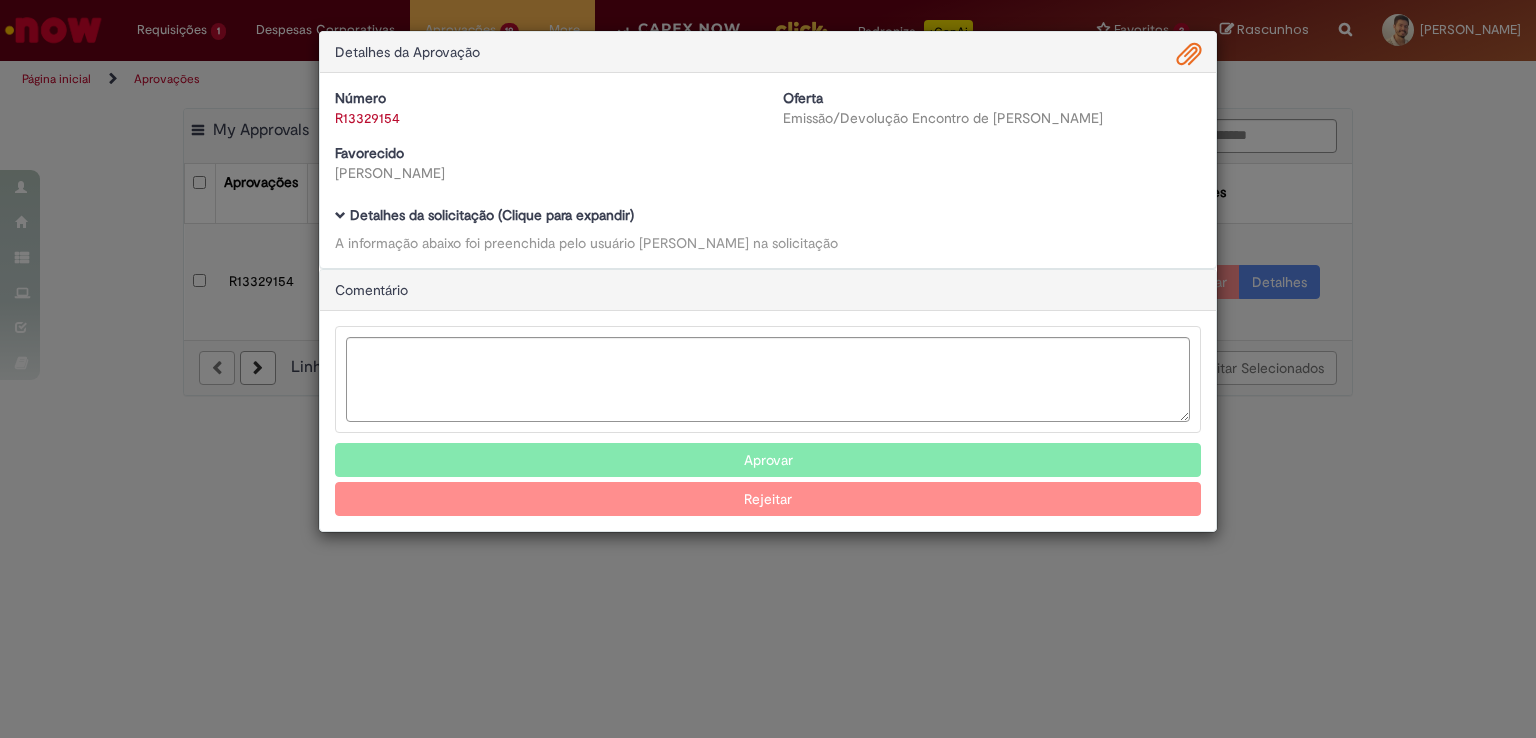 click on "Detalhes da solicitação (Clique para expandir)" at bounding box center [492, 215] 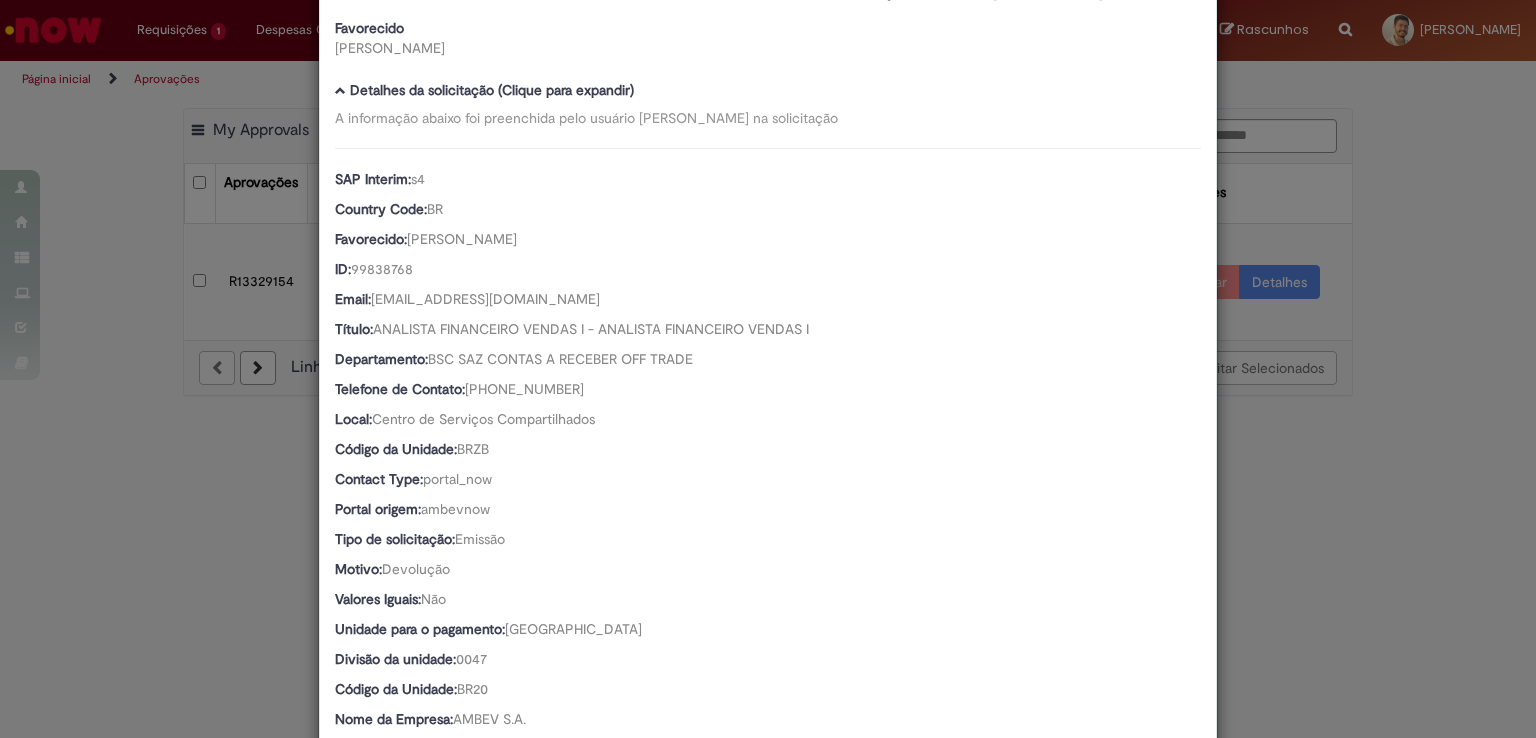 scroll, scrollTop: 0, scrollLeft: 0, axis: both 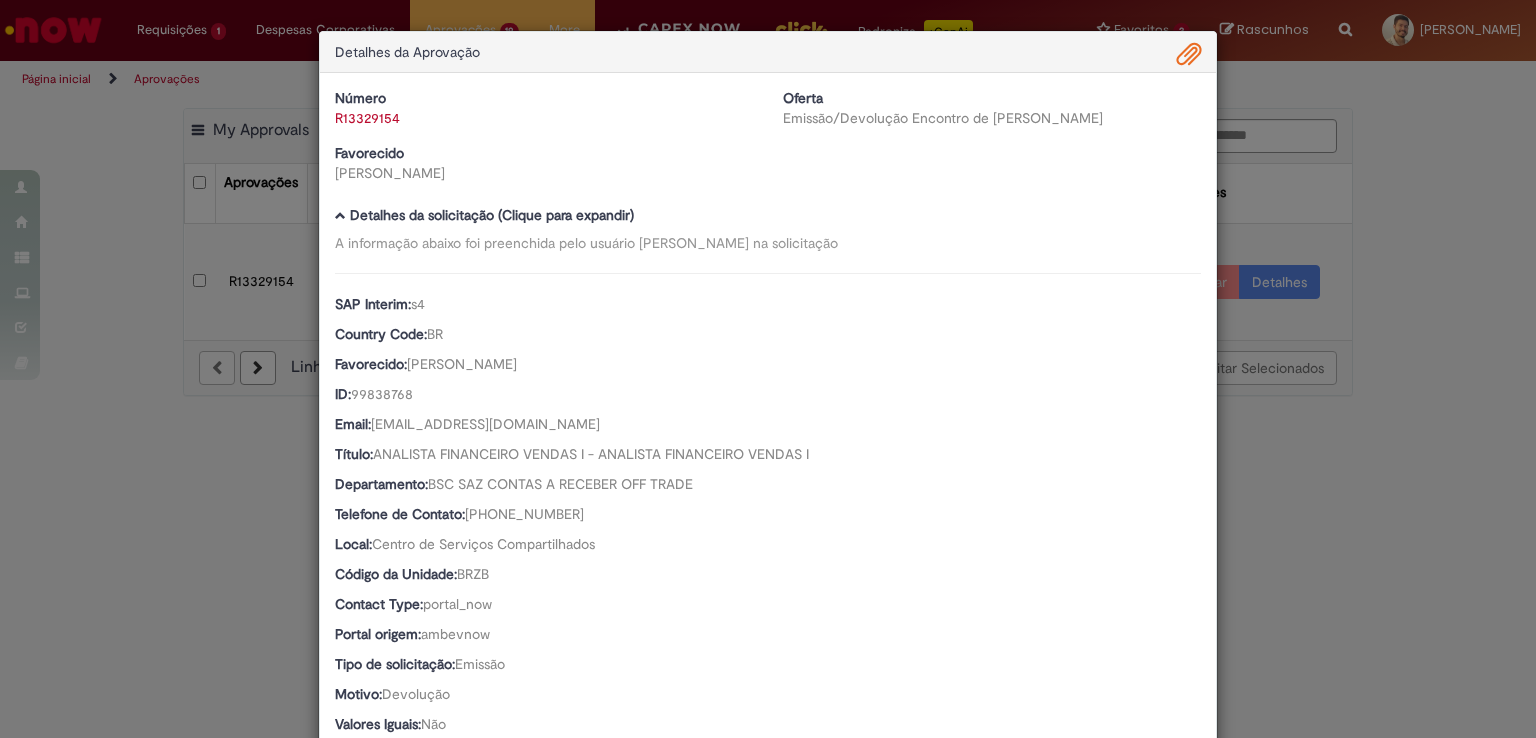 click at bounding box center (1189, 55) 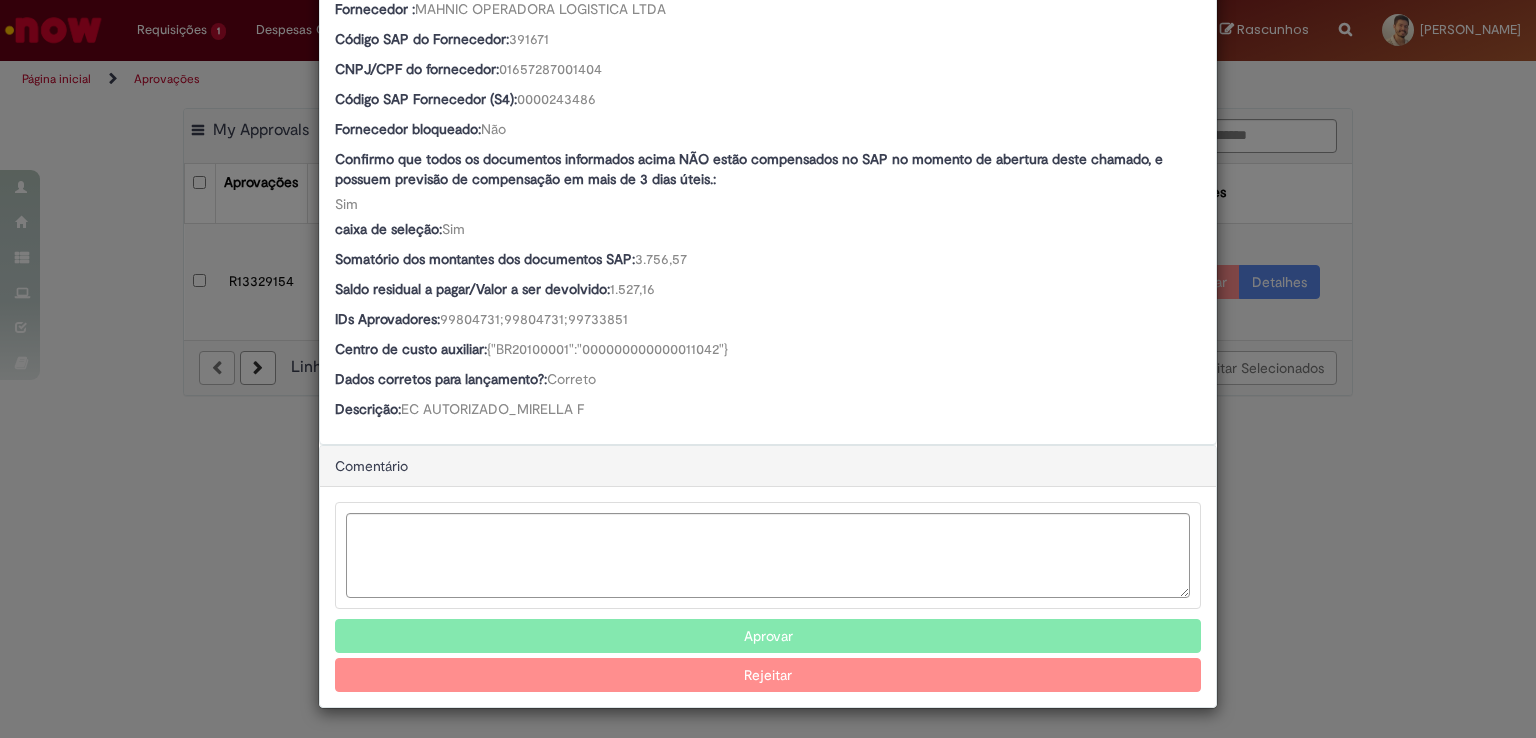 scroll, scrollTop: 924, scrollLeft: 0, axis: vertical 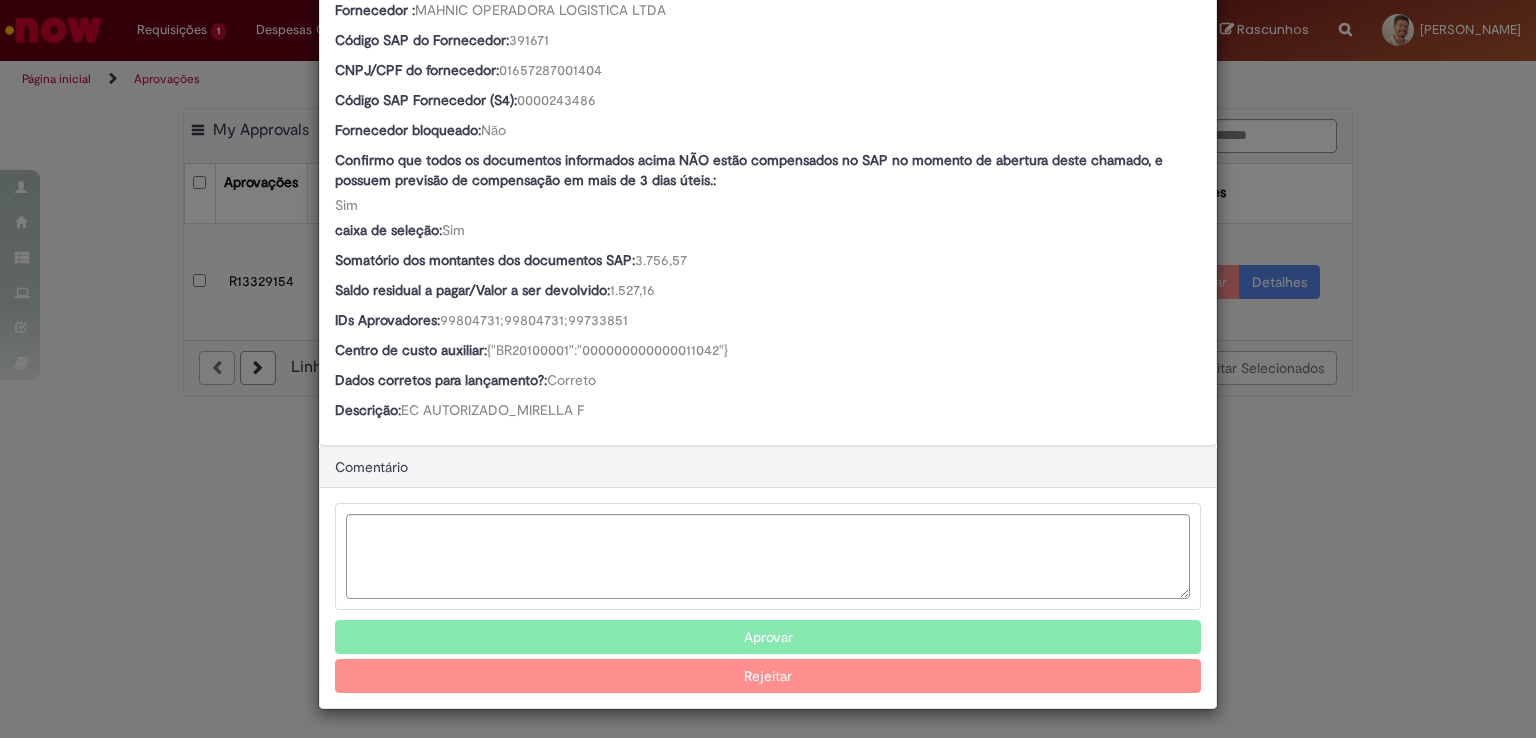 click on "Aprovar" at bounding box center [768, 637] 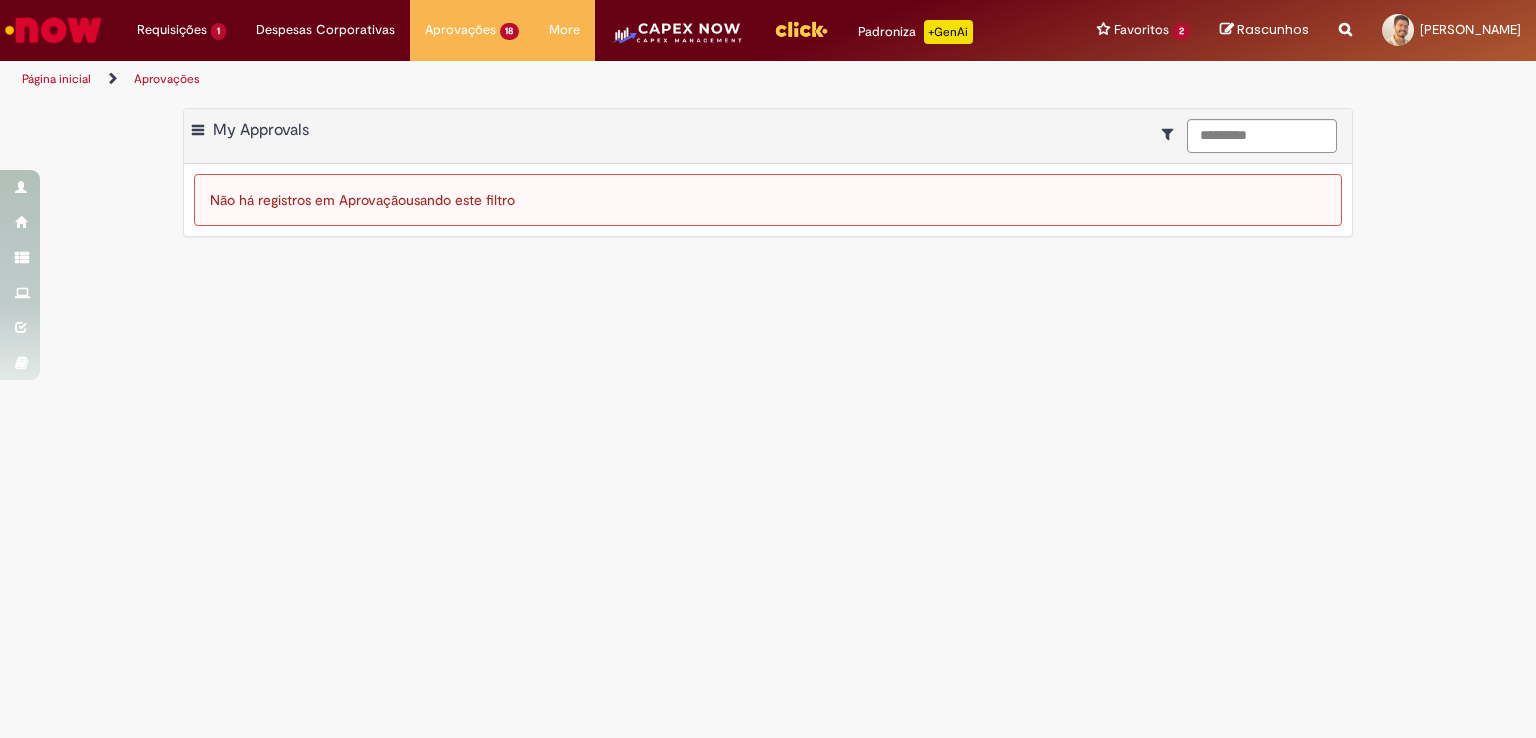 scroll, scrollTop: 662, scrollLeft: 0, axis: vertical 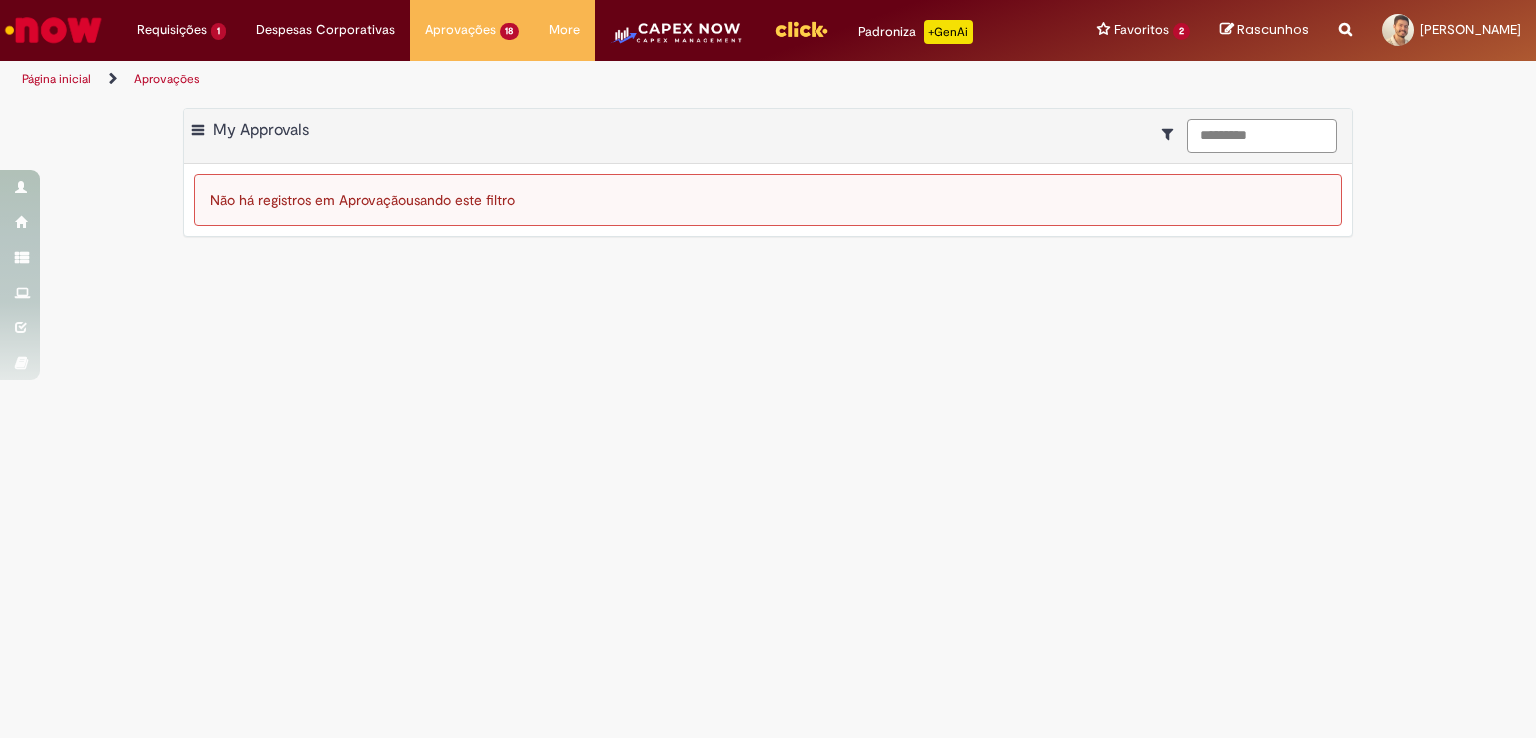click on "*********" at bounding box center (1262, 136) 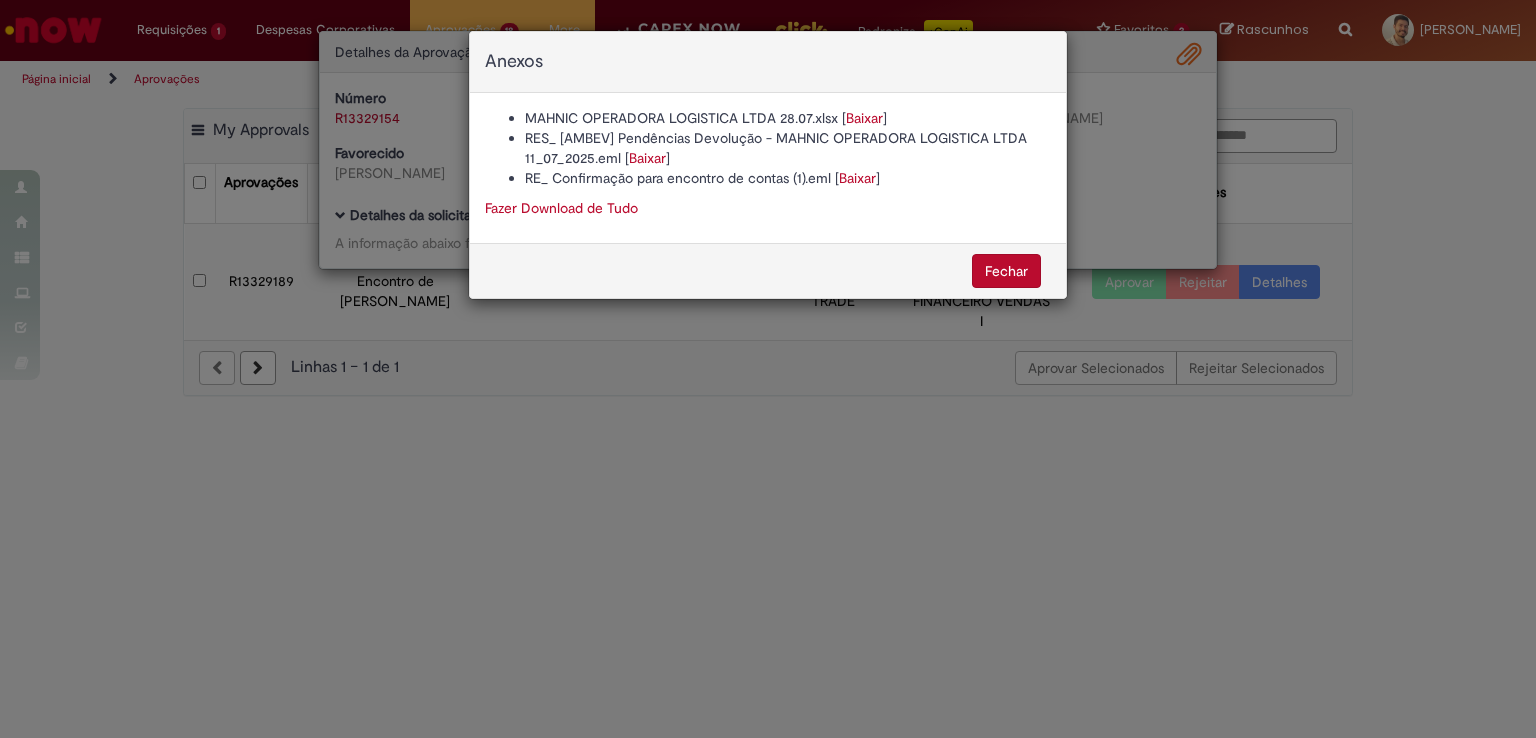 type on "*********" 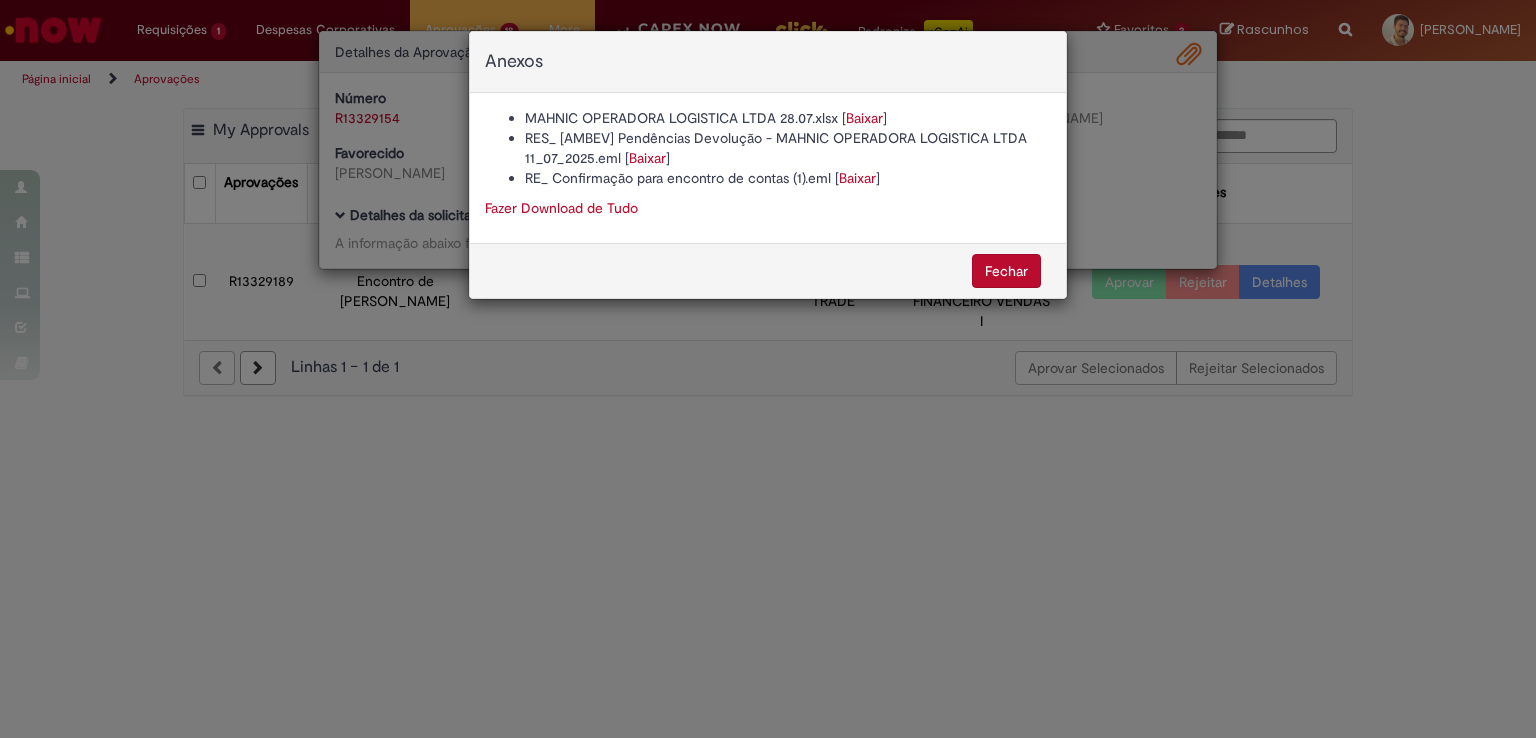 click on "Anexos
MAHNIC OPERADORA LOGISTICA LTDA 28.07.xlsx [ Baixar ] RES_ [AMBEV] Pendências Devolução - MAHNIC OPERADORA LOGISTICA LTDA 11_07_2025.eml [ Baixar ] RE_ Confirmação para encontro de contas (1).eml [ Baixar ]
Fazer Download de Tudo
[GEOGRAPHIC_DATA]" at bounding box center (768, 369) 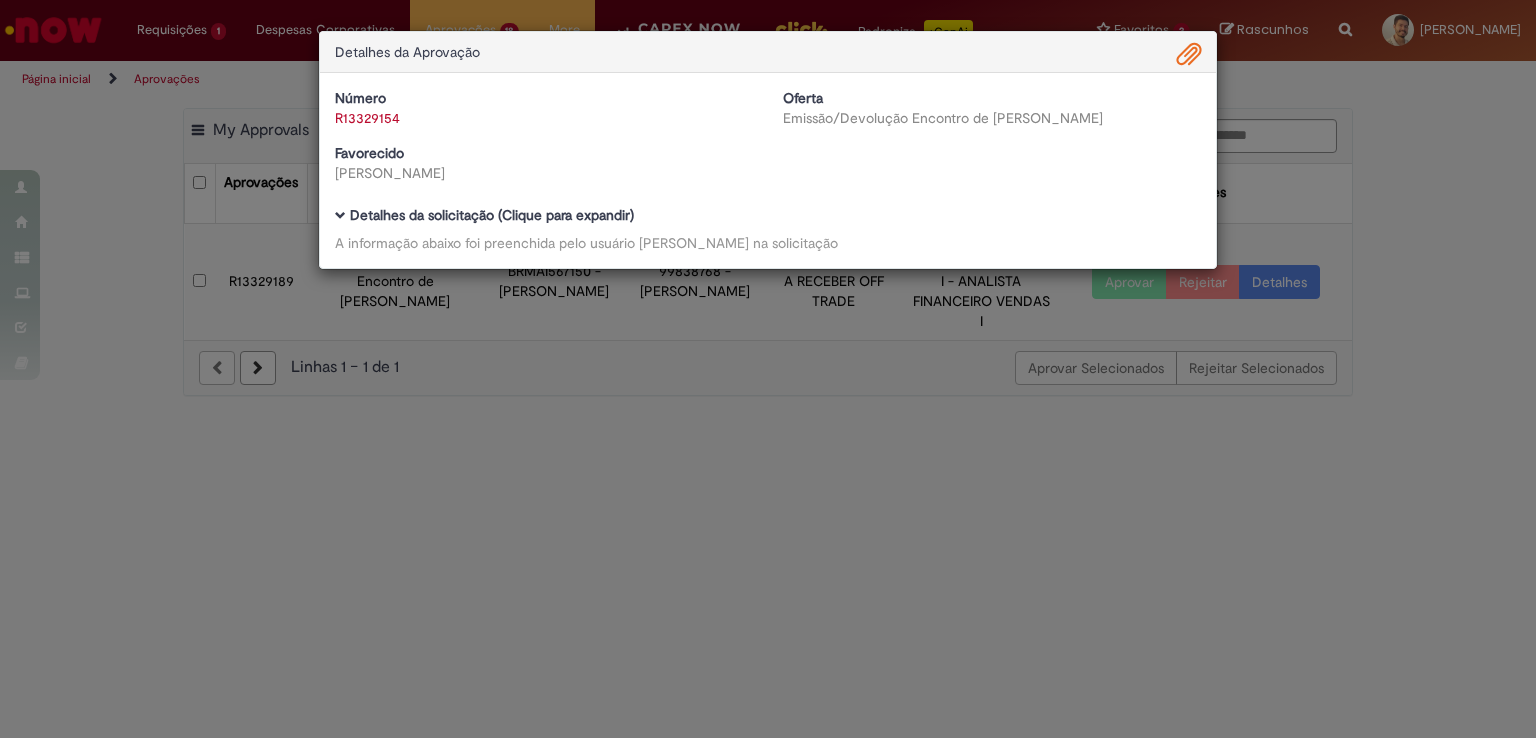 click on "Número
R13329154
Oferta
Emissão/Devolução Encontro de Contas Fornecedor
Favorecido
Thayanne Guerreiro Reichert" at bounding box center (768, 143) 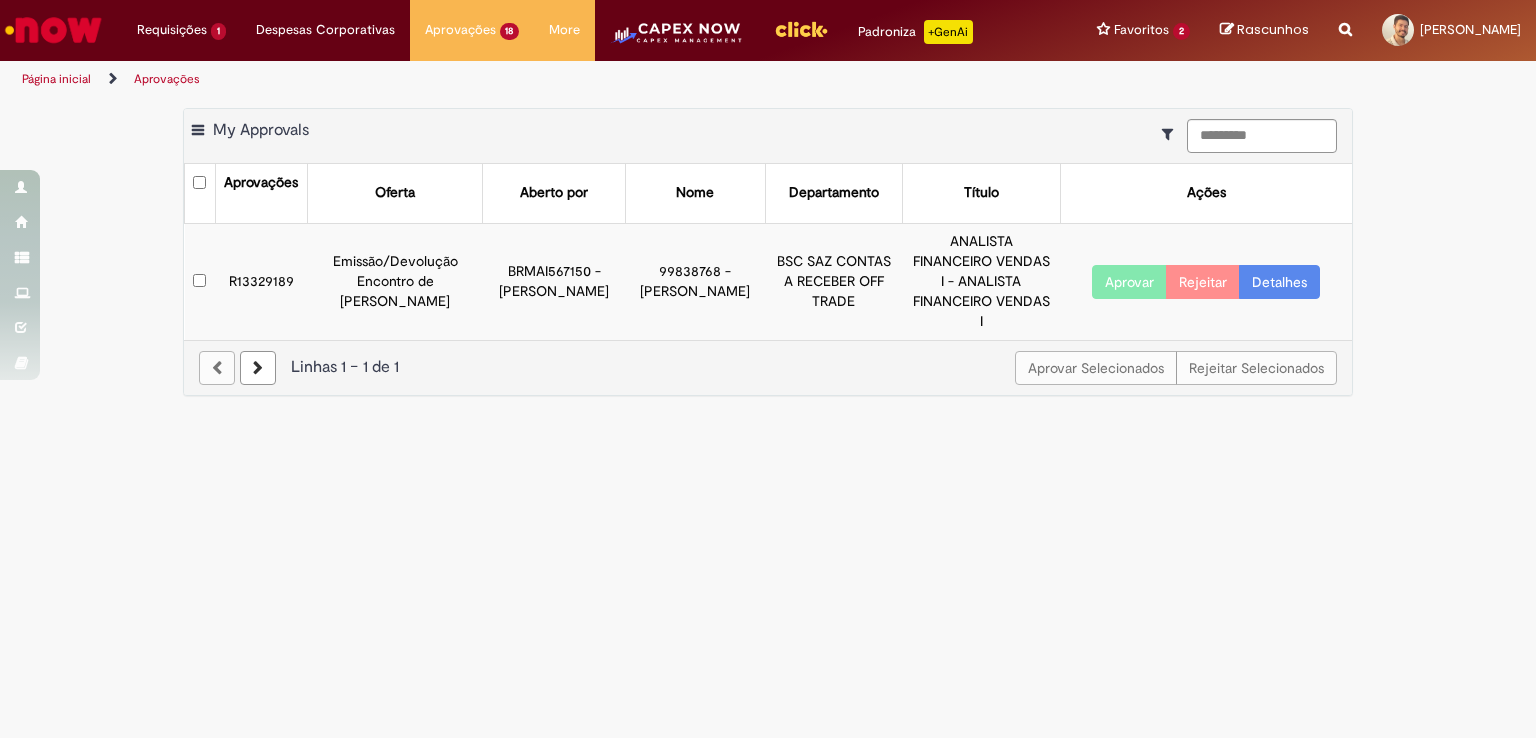 click on "Detalhes" at bounding box center (1279, 282) 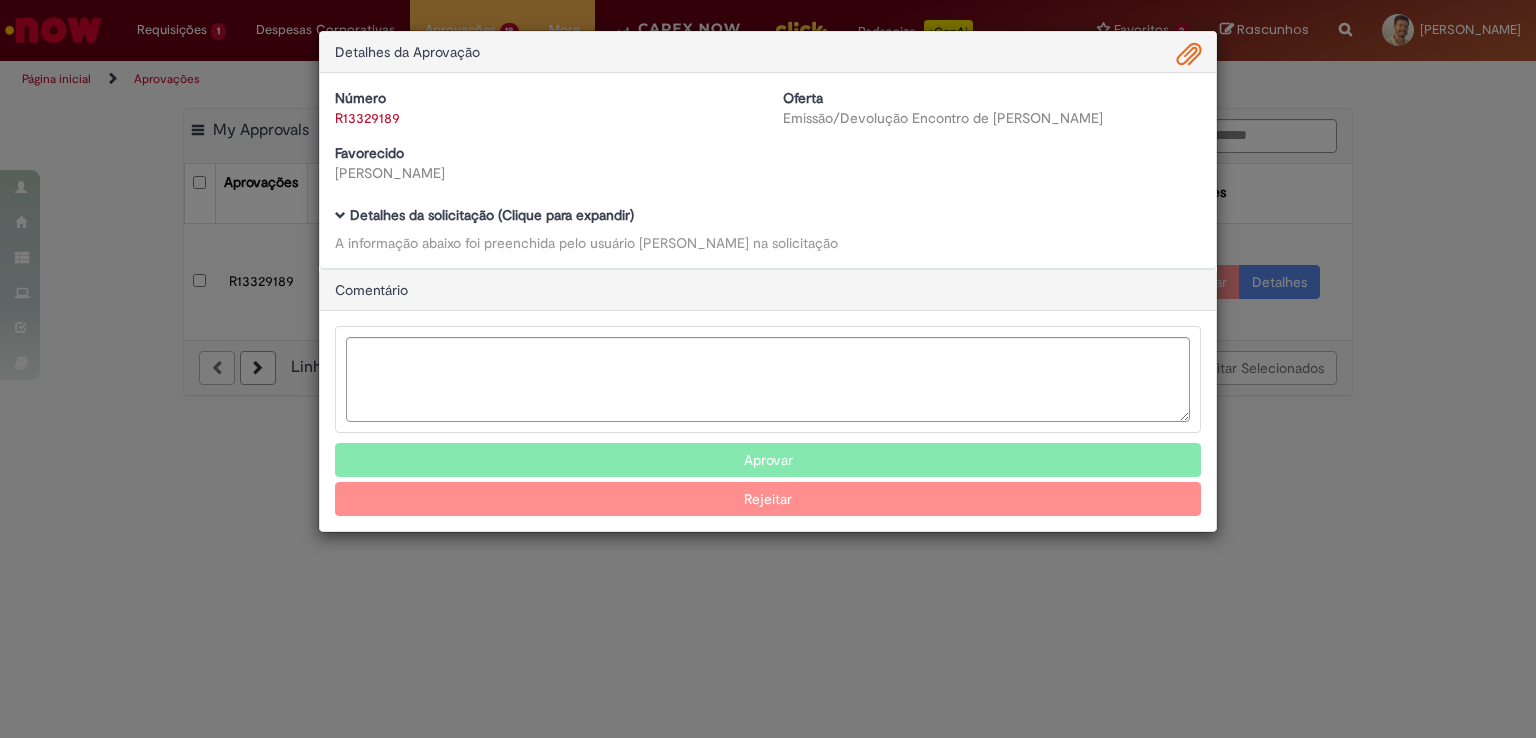 click on "Detalhes da solicitação (Clique para expandir)" at bounding box center [492, 215] 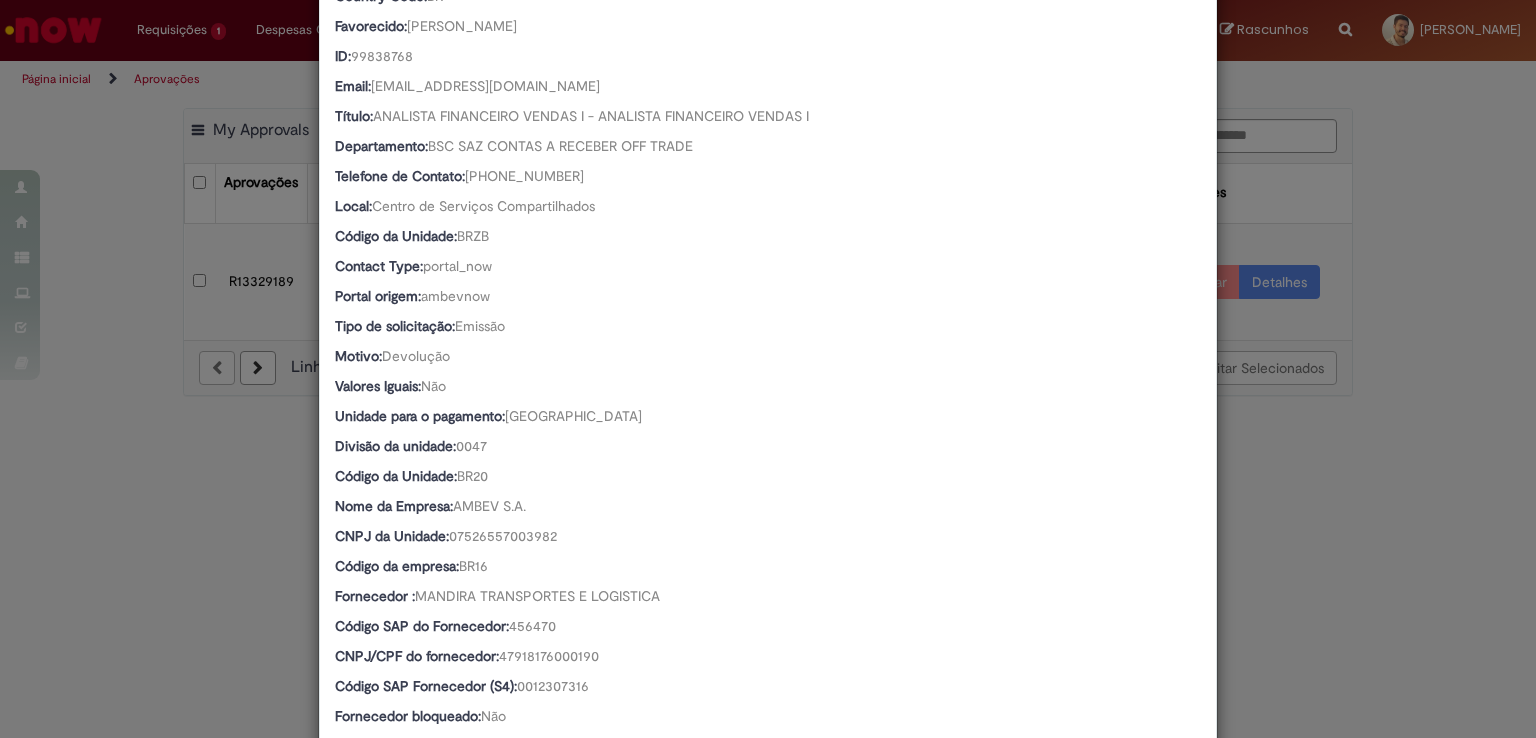 scroll, scrollTop: 0, scrollLeft: 0, axis: both 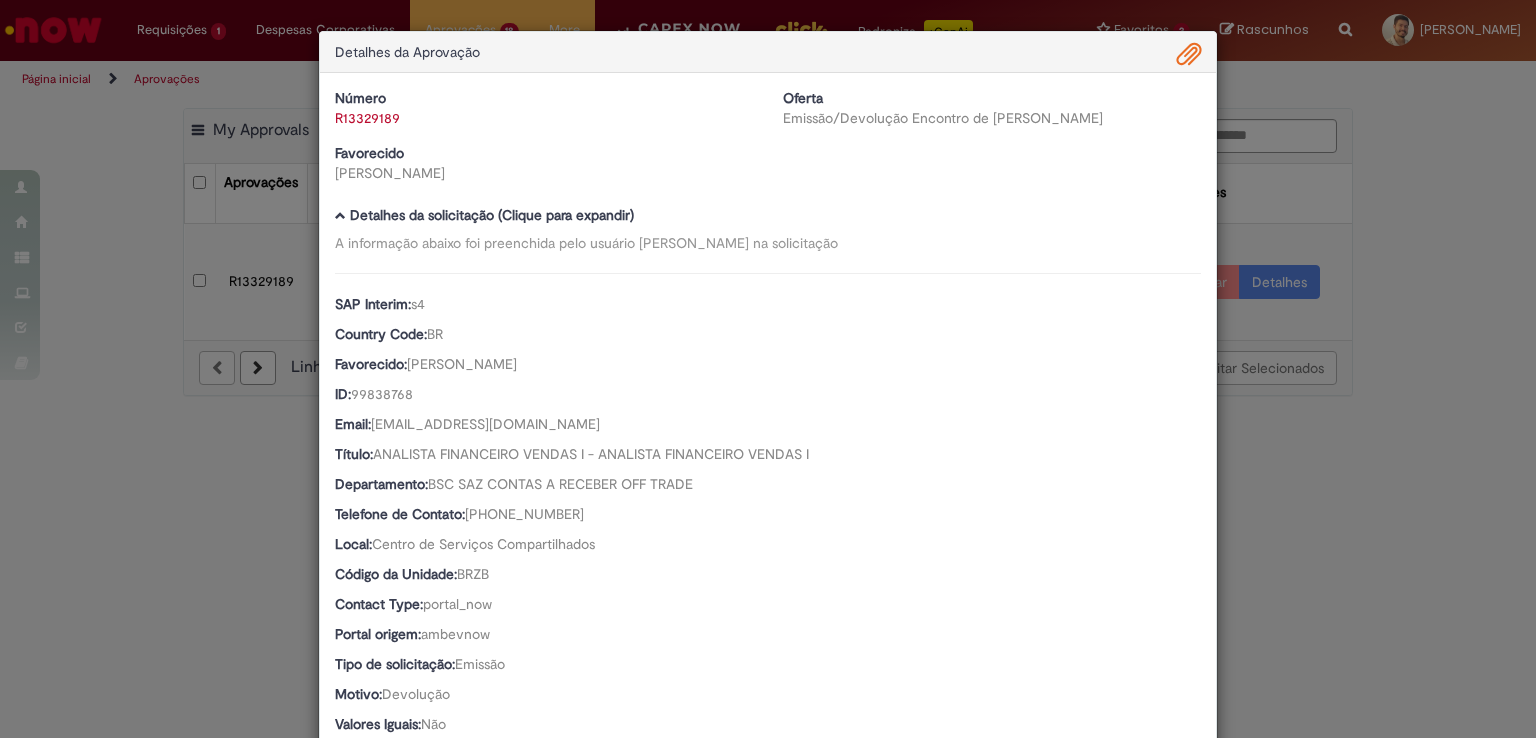 click at bounding box center (1189, 55) 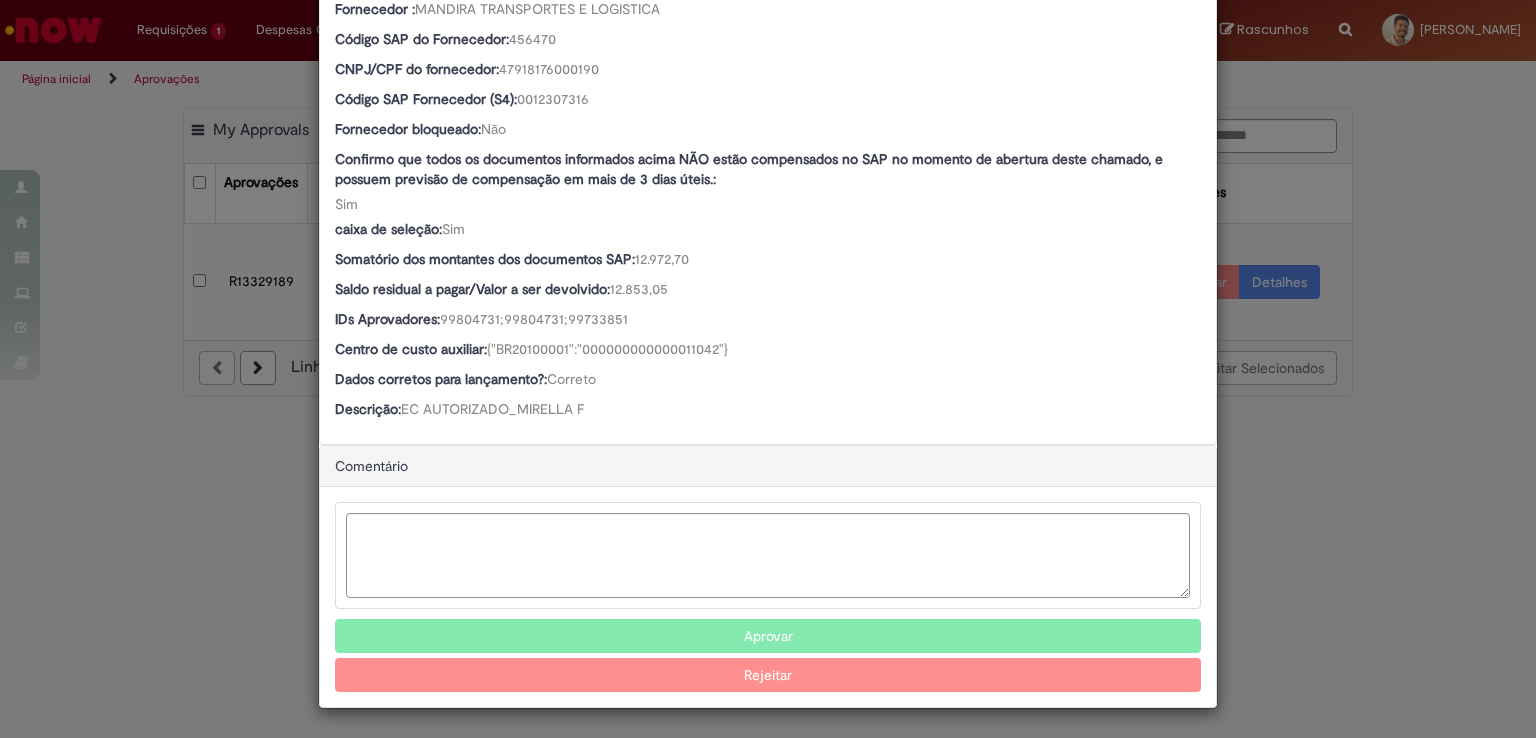 scroll, scrollTop: 924, scrollLeft: 0, axis: vertical 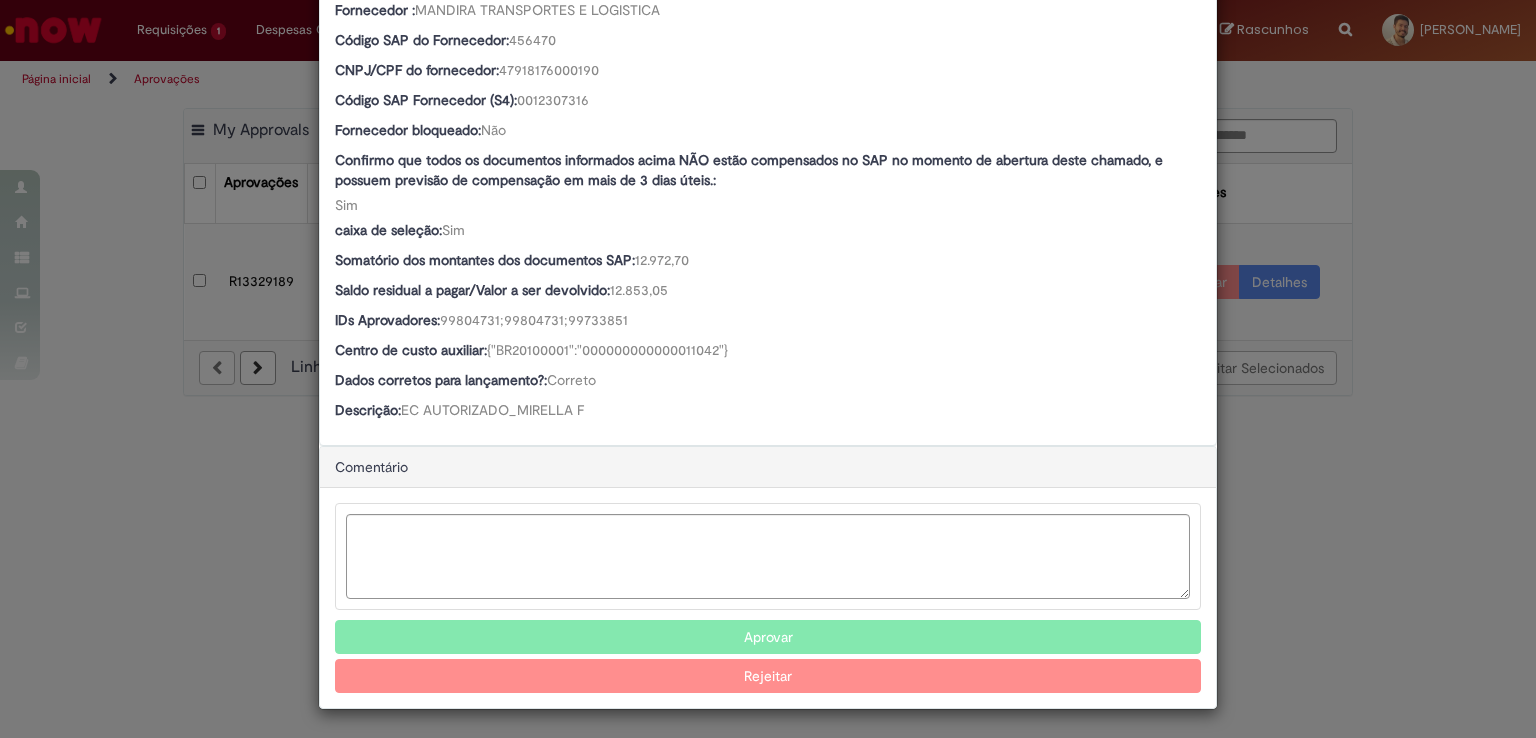 click on "Aprovar" at bounding box center [768, 637] 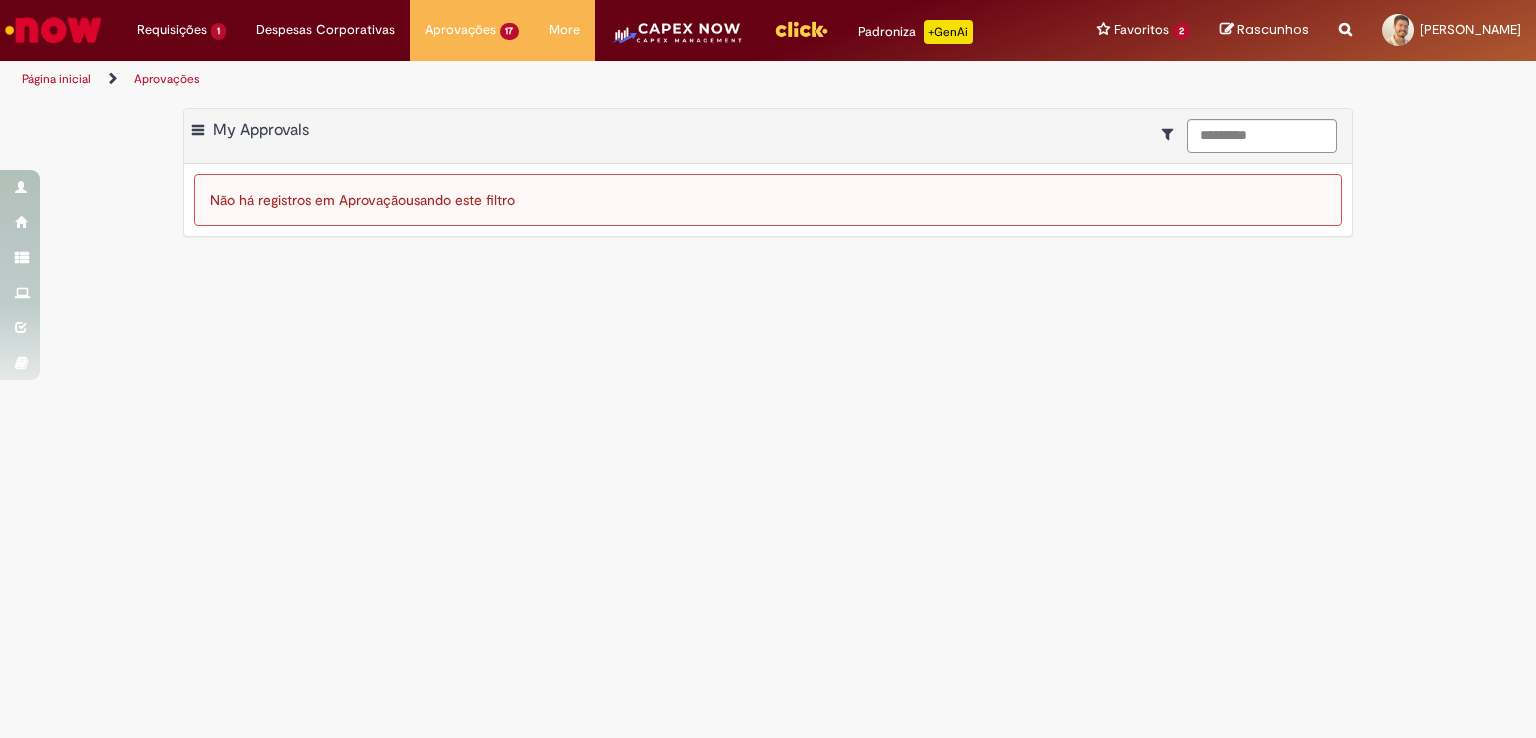 scroll, scrollTop: 662, scrollLeft: 0, axis: vertical 